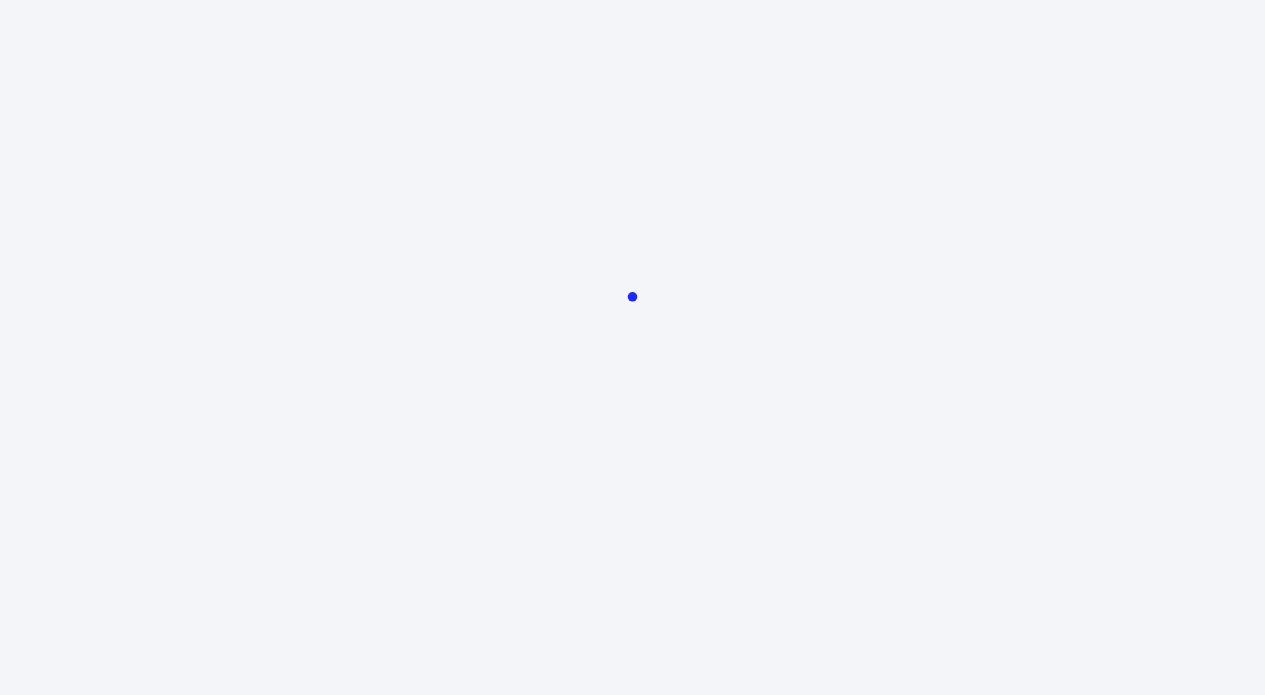scroll, scrollTop: 0, scrollLeft: 0, axis: both 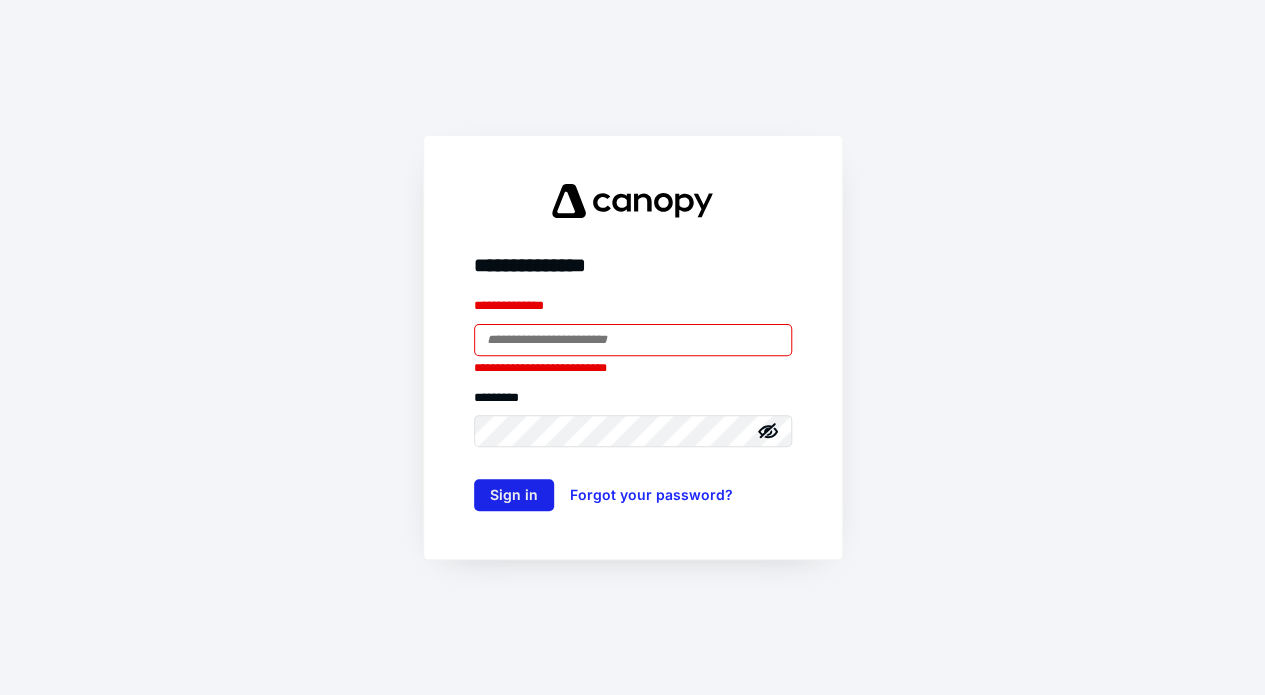 type on "**********" 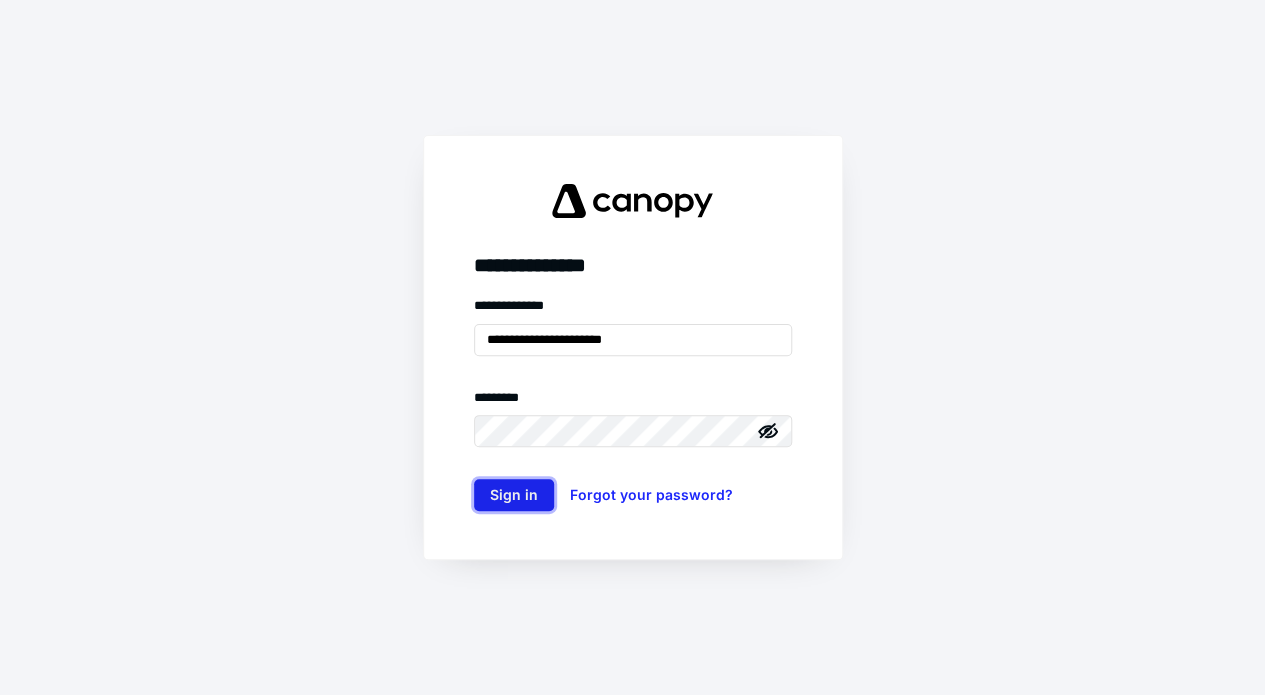 click on "Sign in" at bounding box center (514, 495) 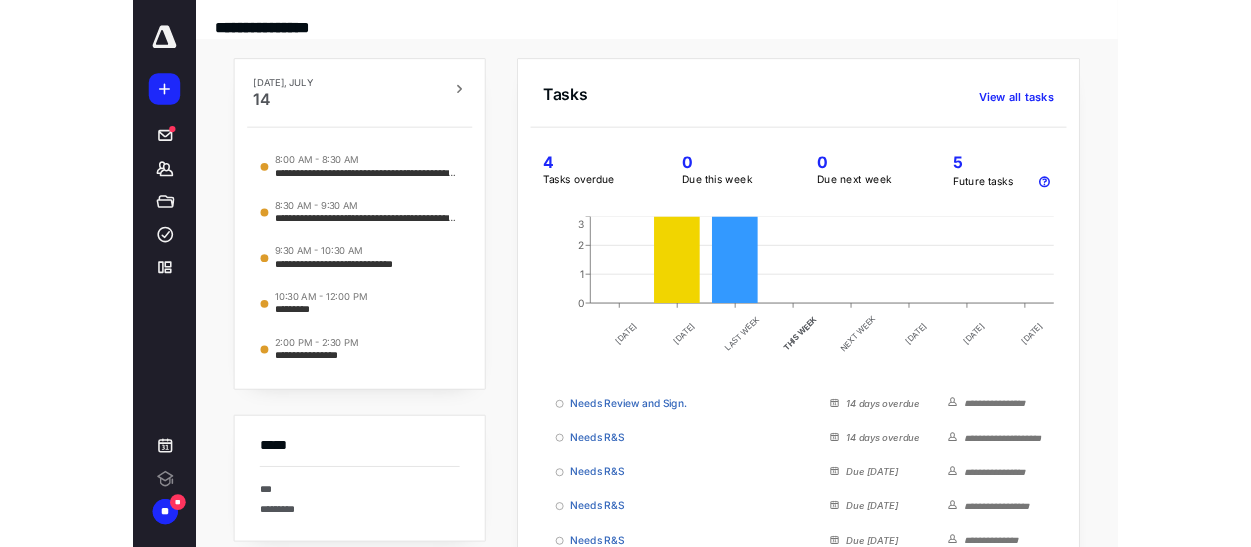 scroll, scrollTop: 0, scrollLeft: 0, axis: both 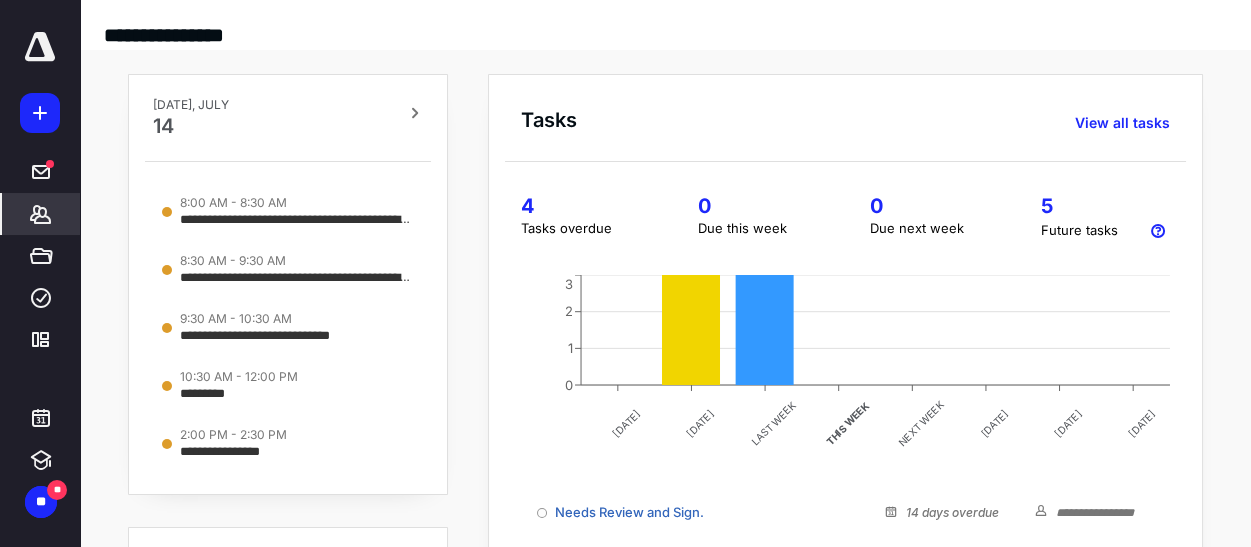click 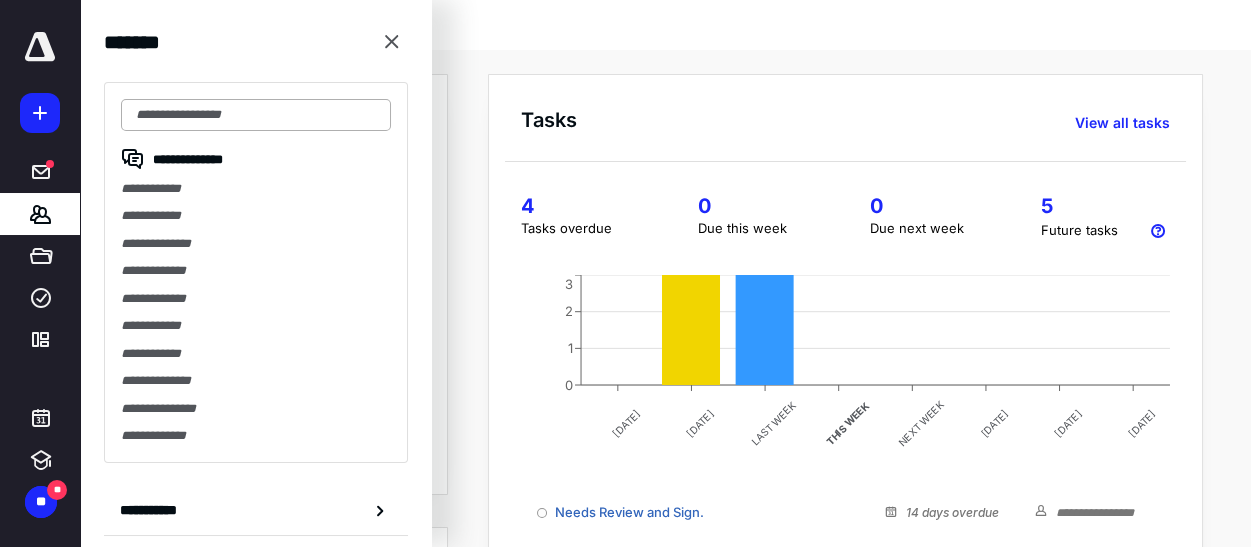 click at bounding box center (256, 115) 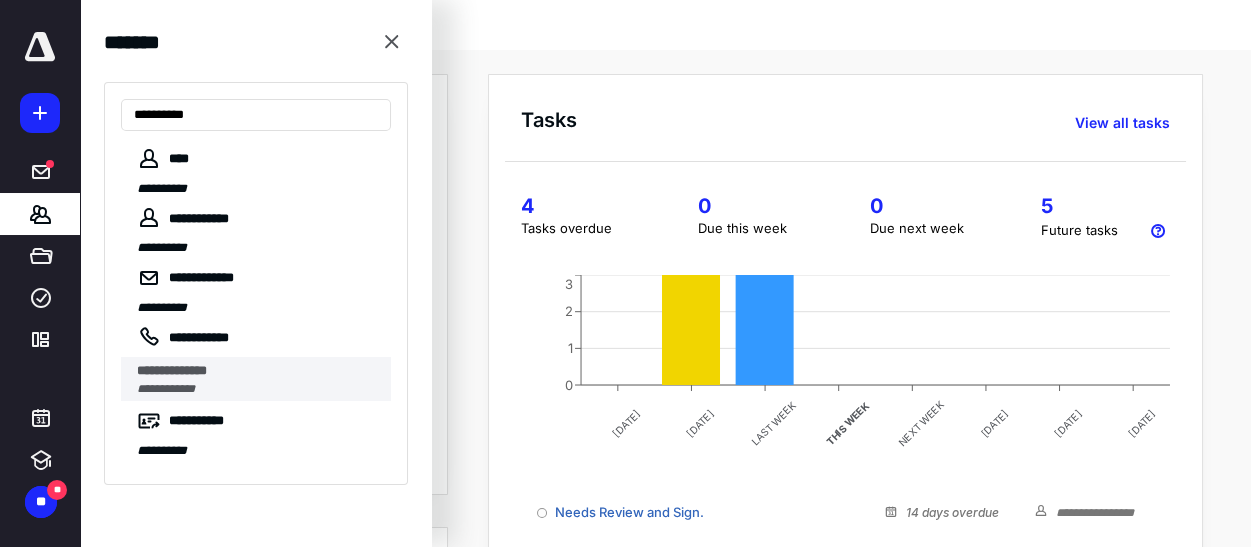 type on "**********" 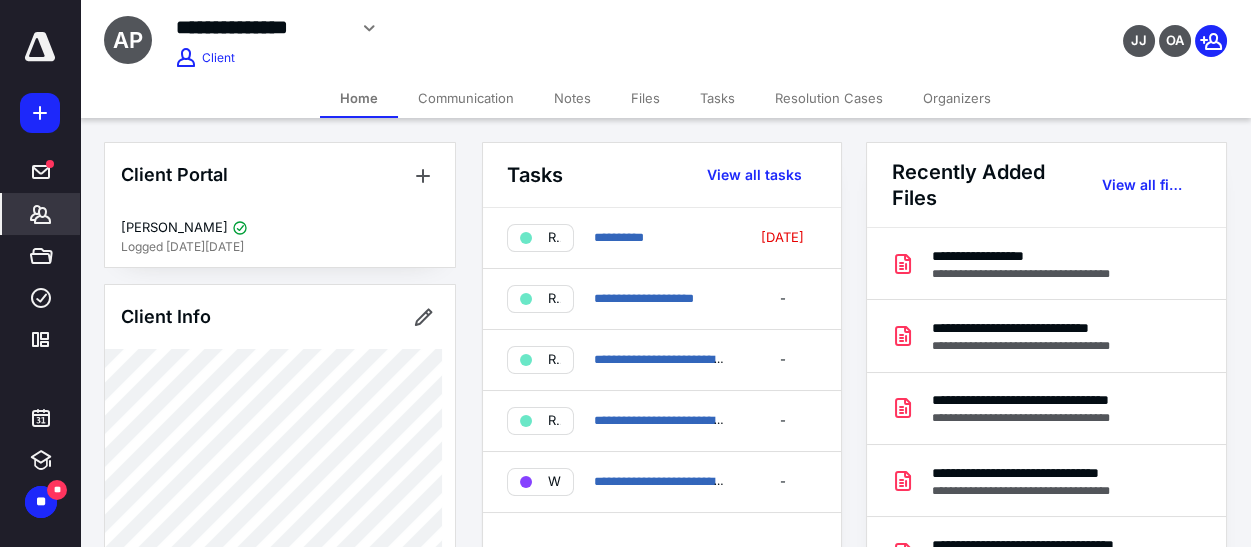 click 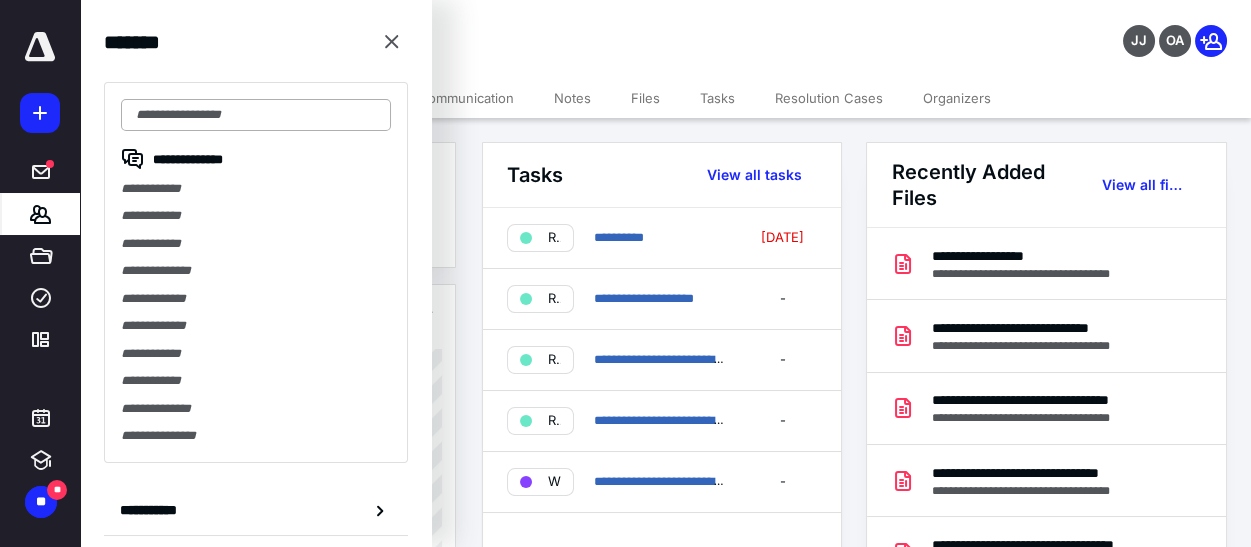 click at bounding box center (256, 115) 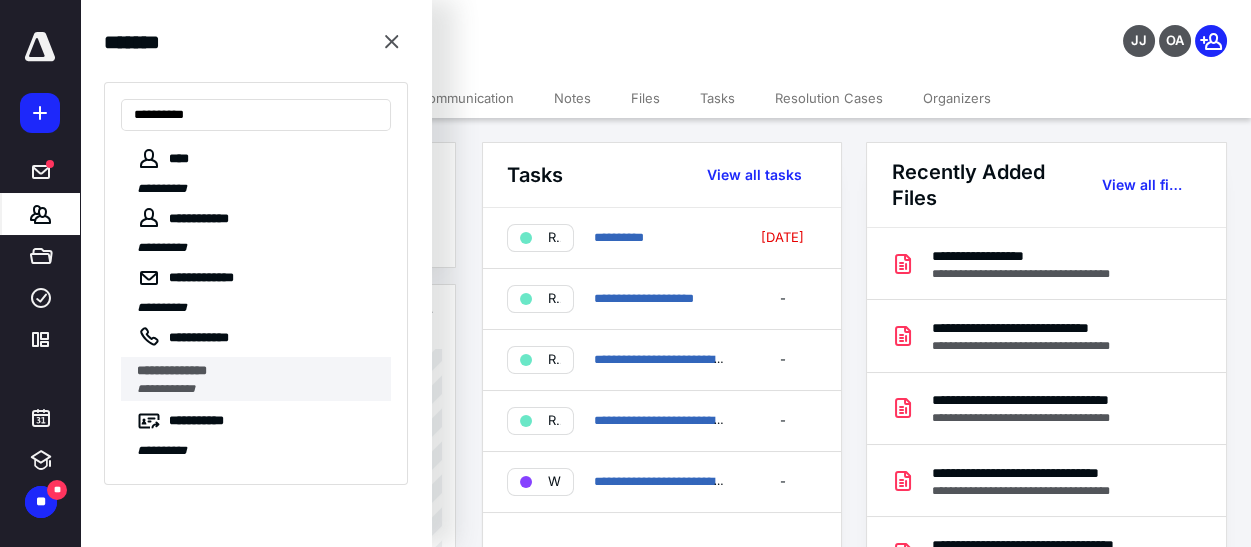 type on "**********" 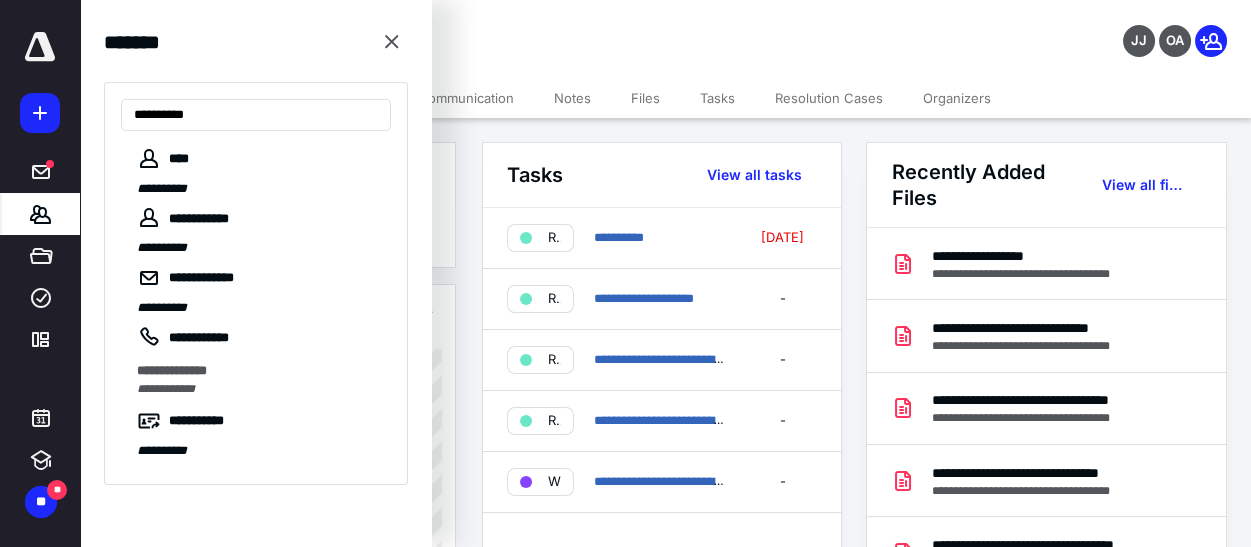 click on "**********" at bounding box center (256, 255) 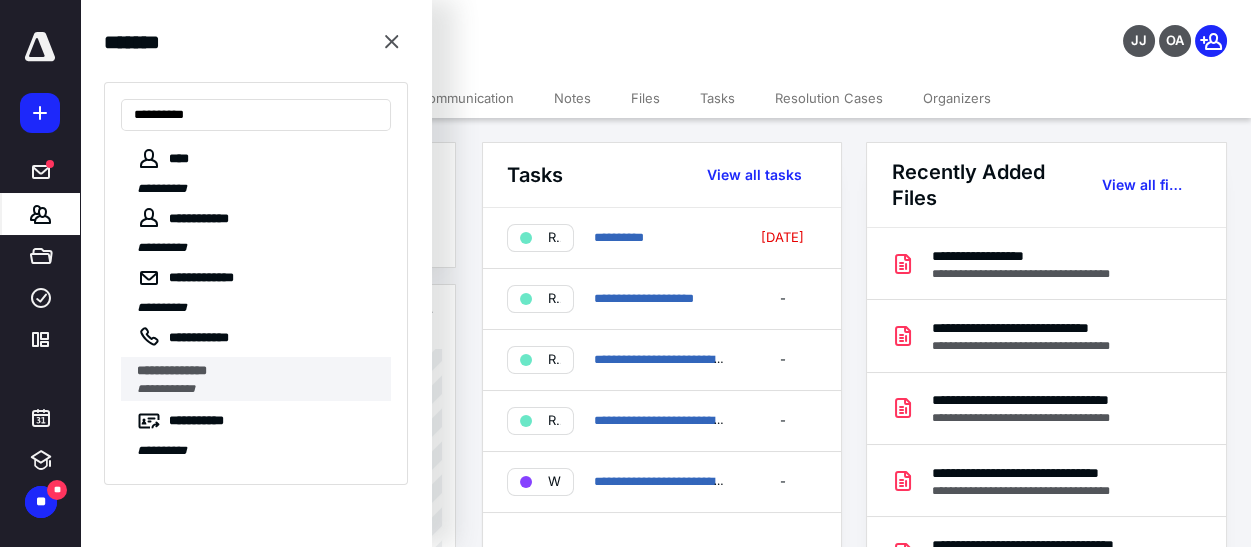 click on "**********" at bounding box center (172, 370) 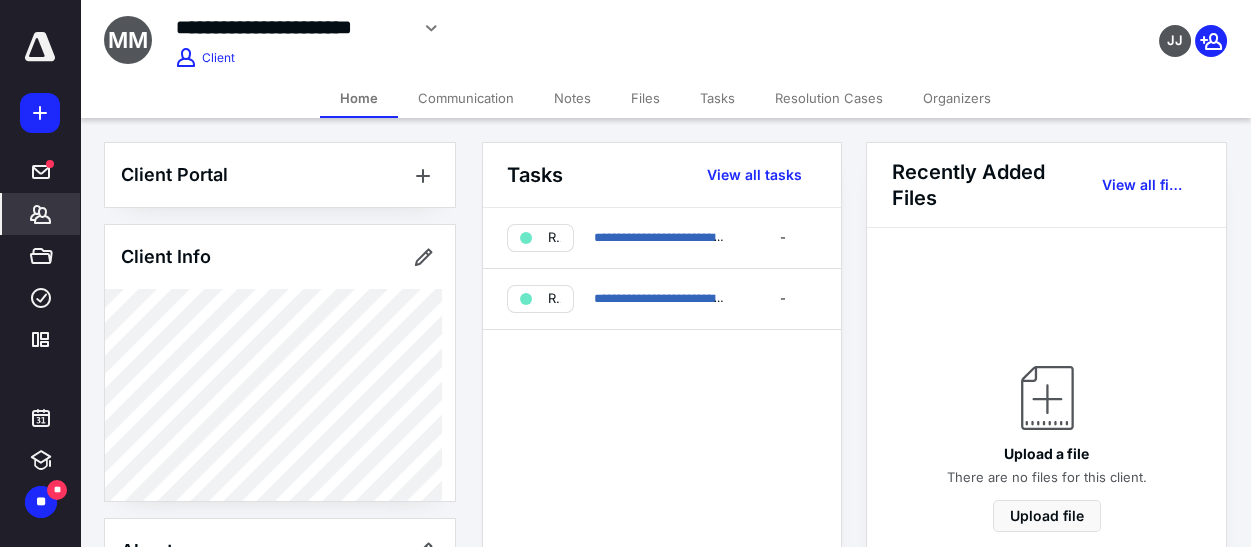 click on "**********" at bounding box center [475, 25] 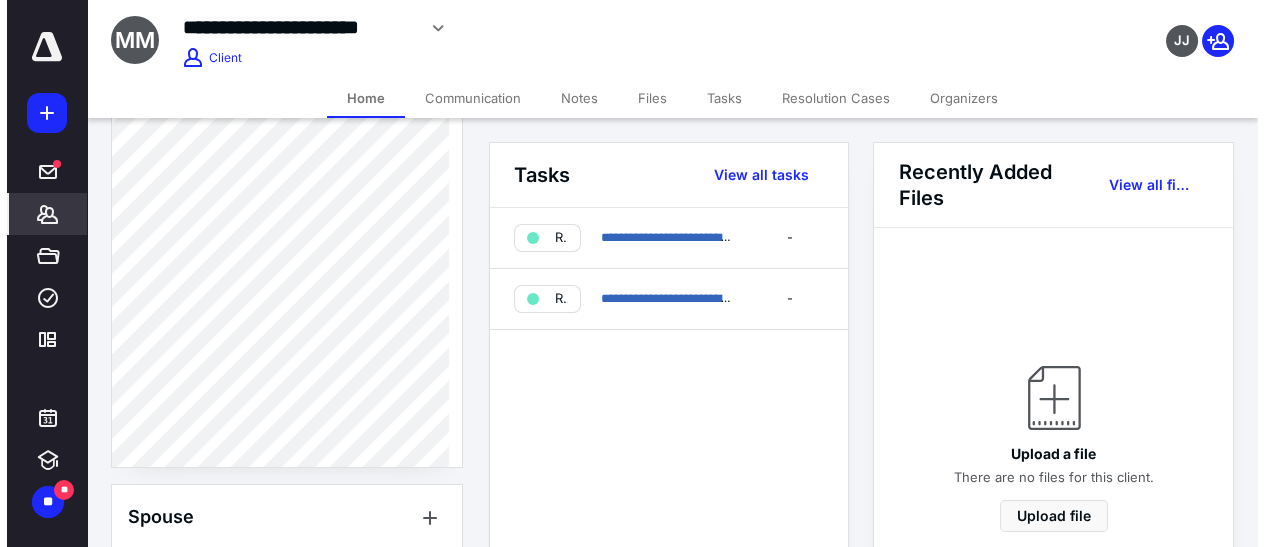 scroll, scrollTop: 909, scrollLeft: 0, axis: vertical 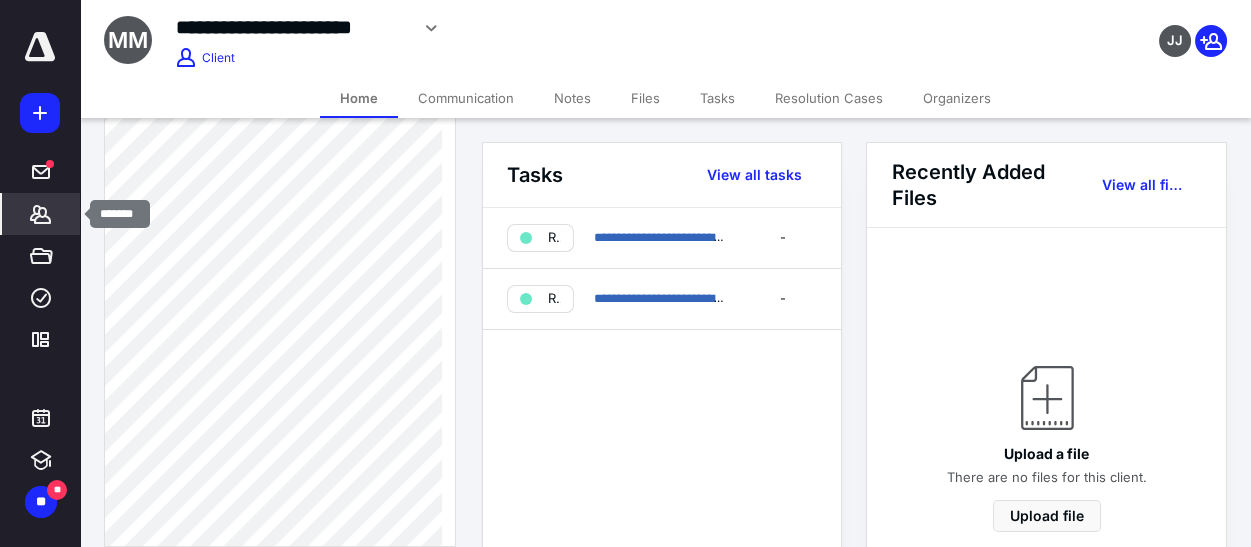 click 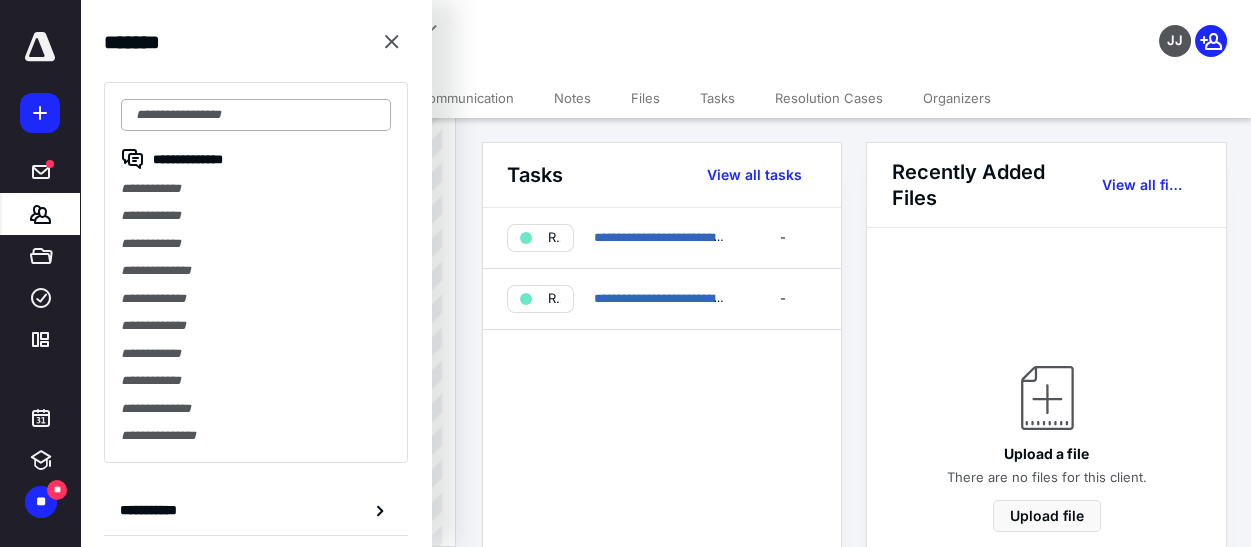 click at bounding box center (256, 115) 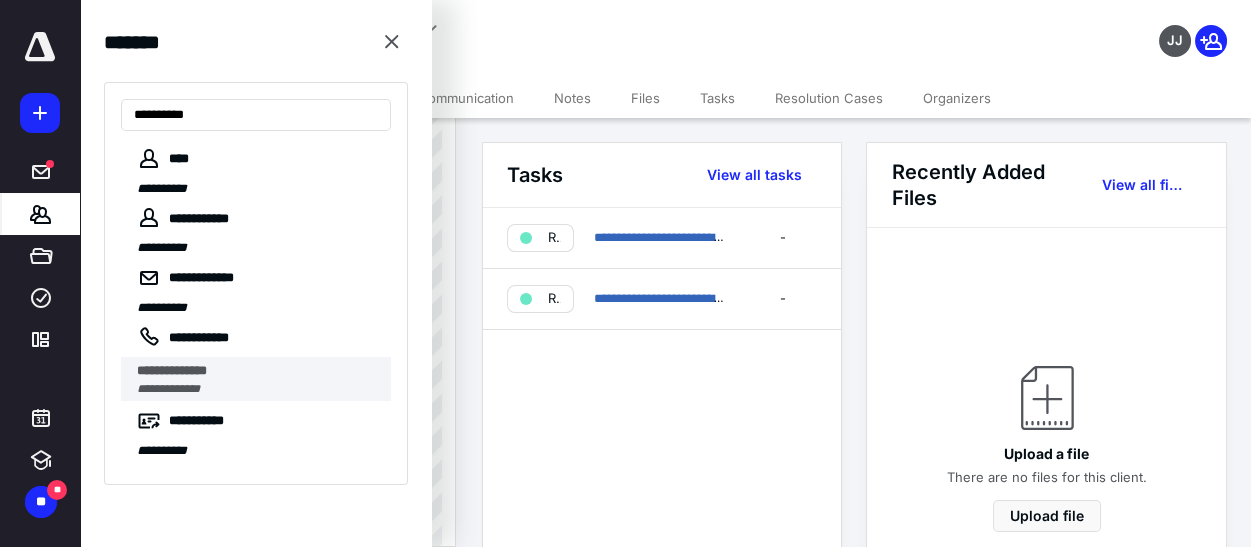 type on "**********" 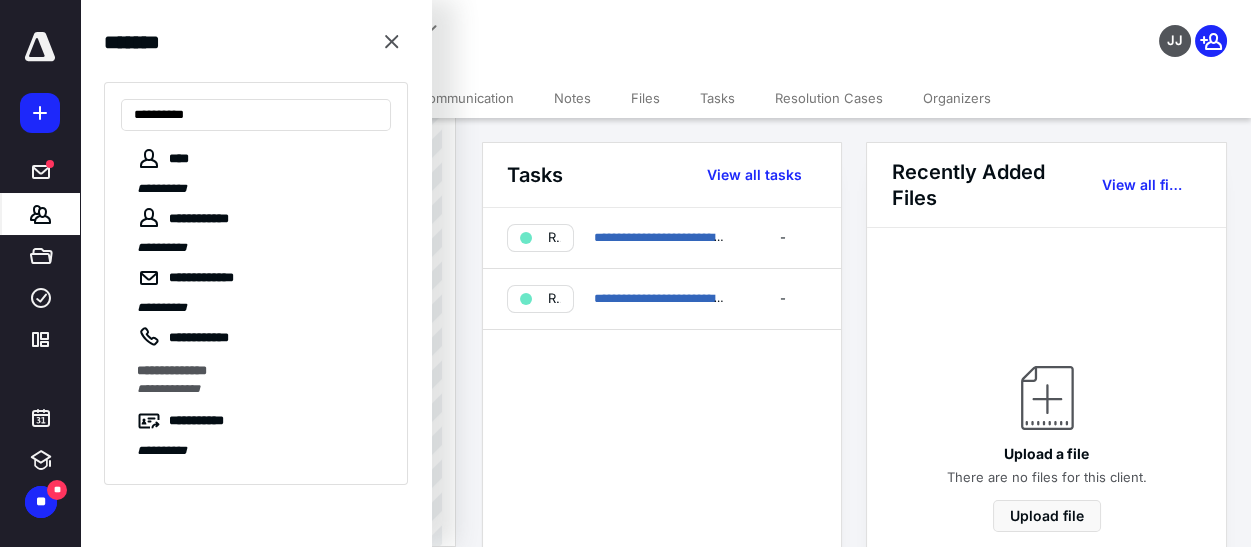 click on "**********" at bounding box center [172, 370] 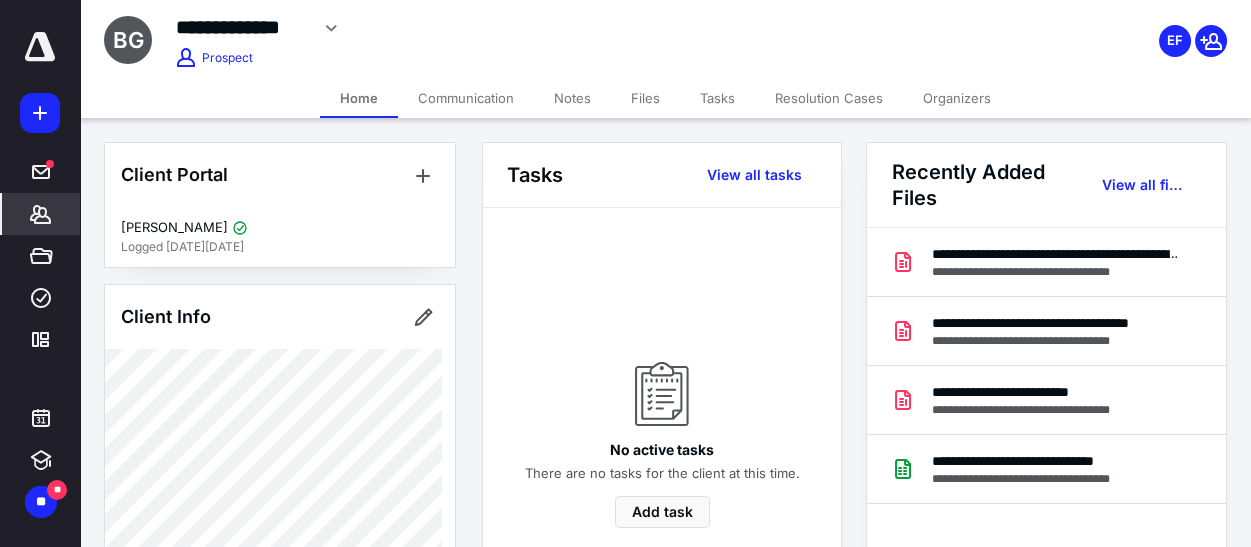 click on "Notes" at bounding box center (572, 98) 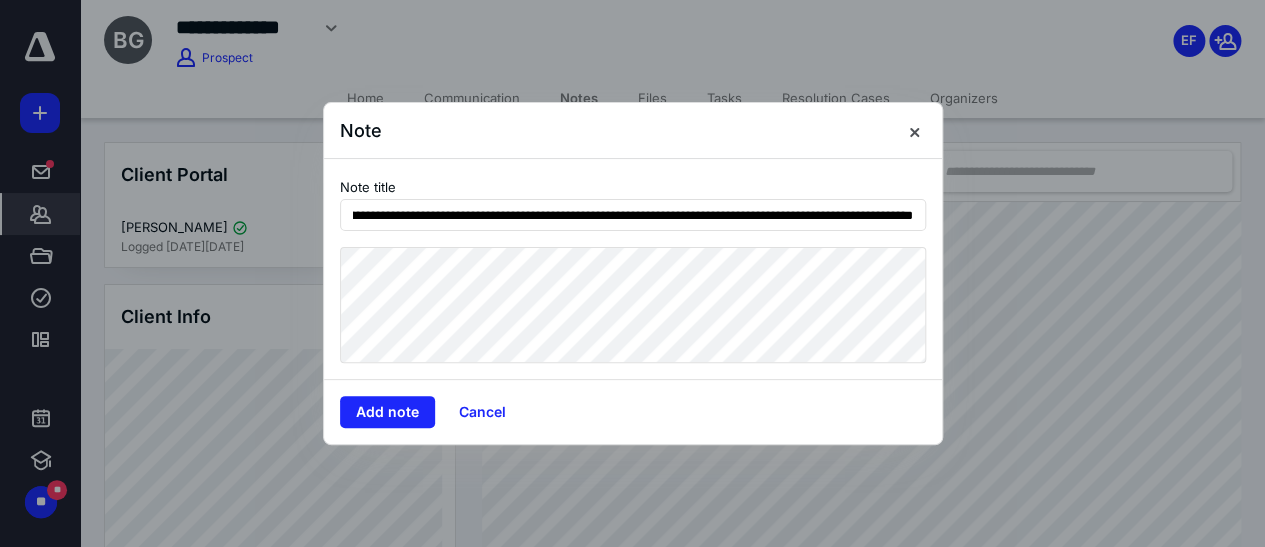 scroll, scrollTop: 0, scrollLeft: 180, axis: horizontal 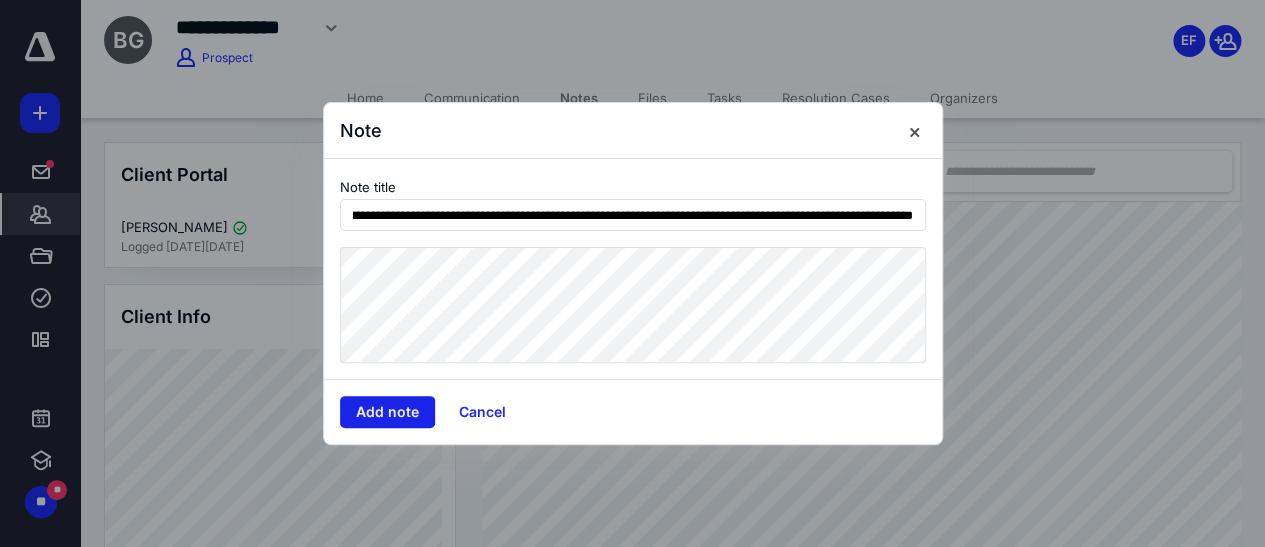 type on "**********" 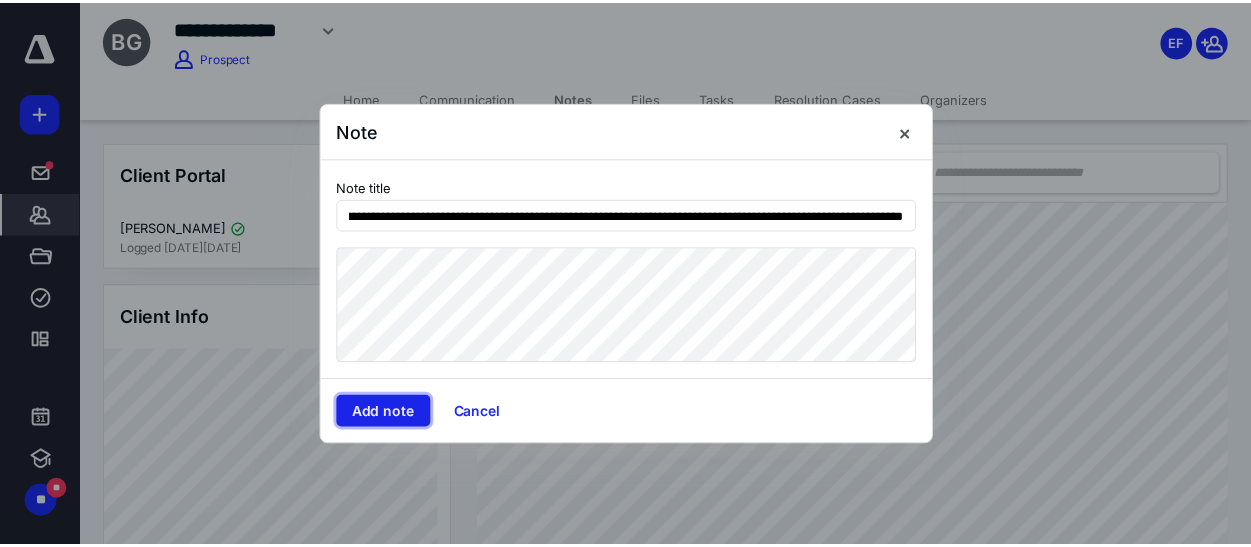 scroll, scrollTop: 0, scrollLeft: 0, axis: both 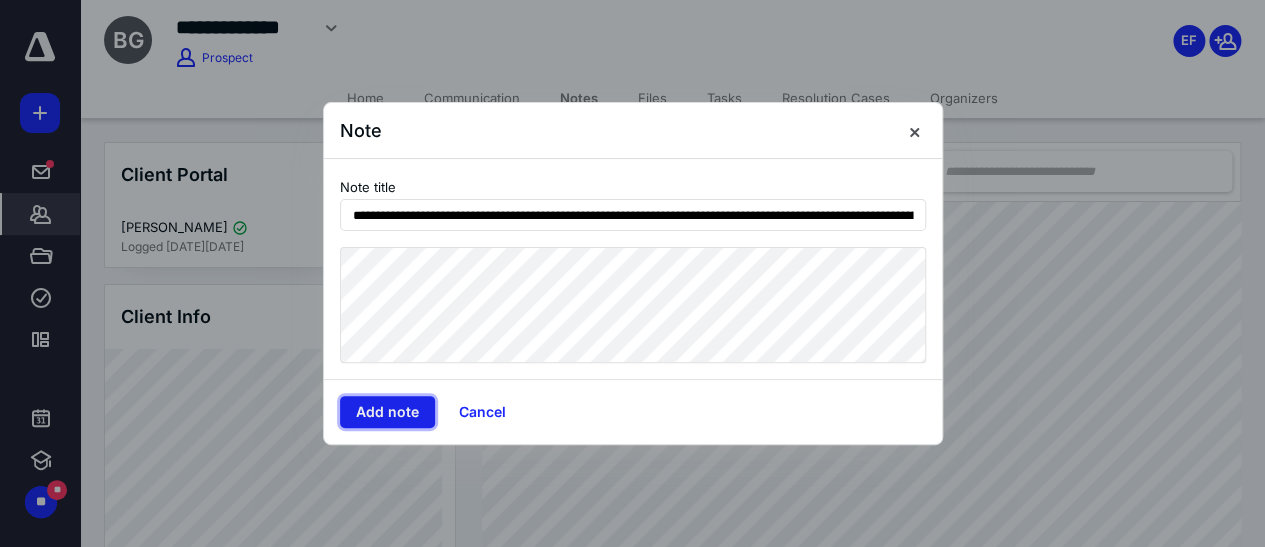 click on "Add note" at bounding box center (387, 412) 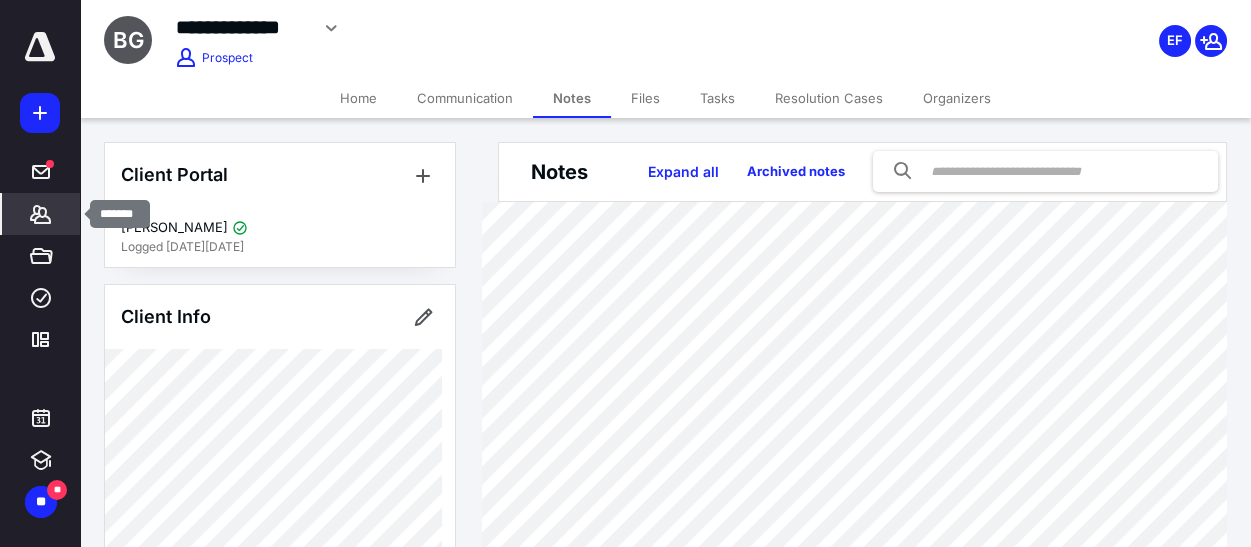 drag, startPoint x: 37, startPoint y: 225, endPoint x: 99, endPoint y: 230, distance: 62.201286 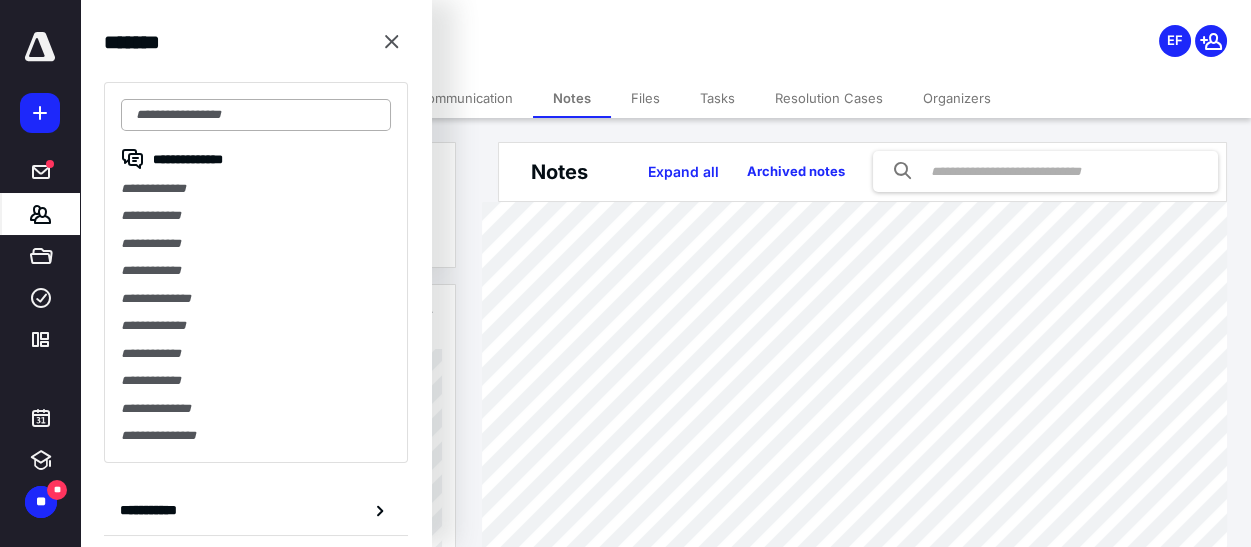 click at bounding box center (256, 115) 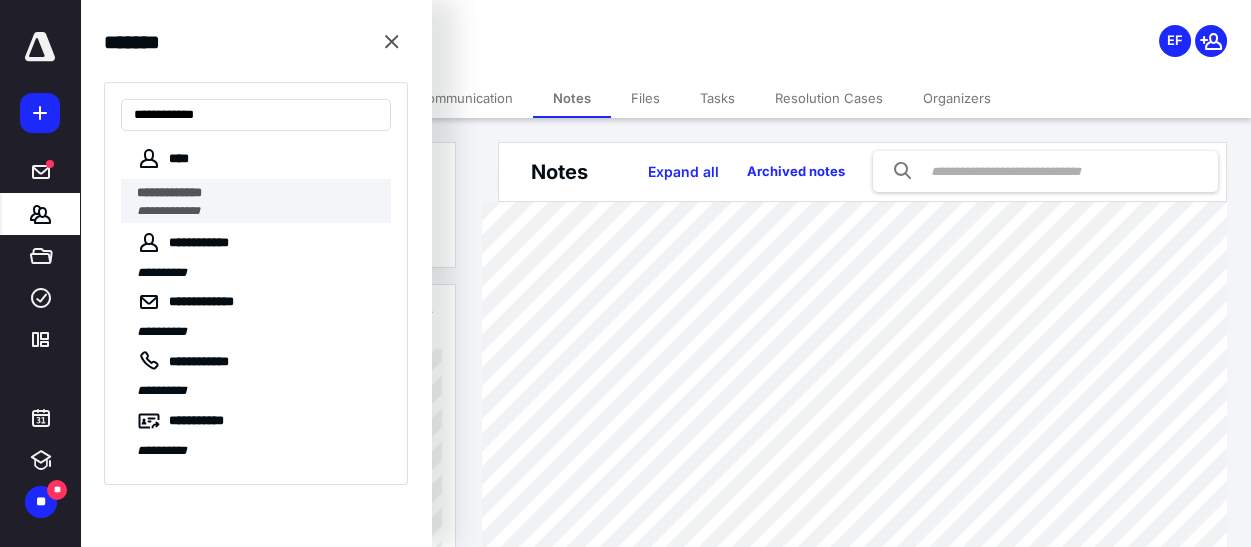 type on "**********" 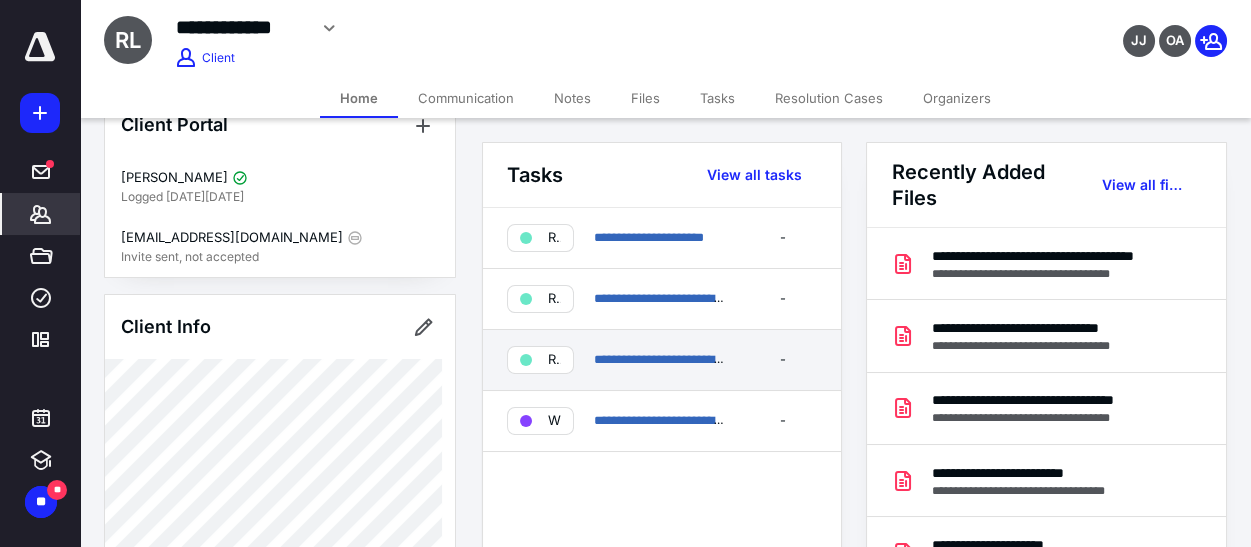 scroll, scrollTop: 90, scrollLeft: 0, axis: vertical 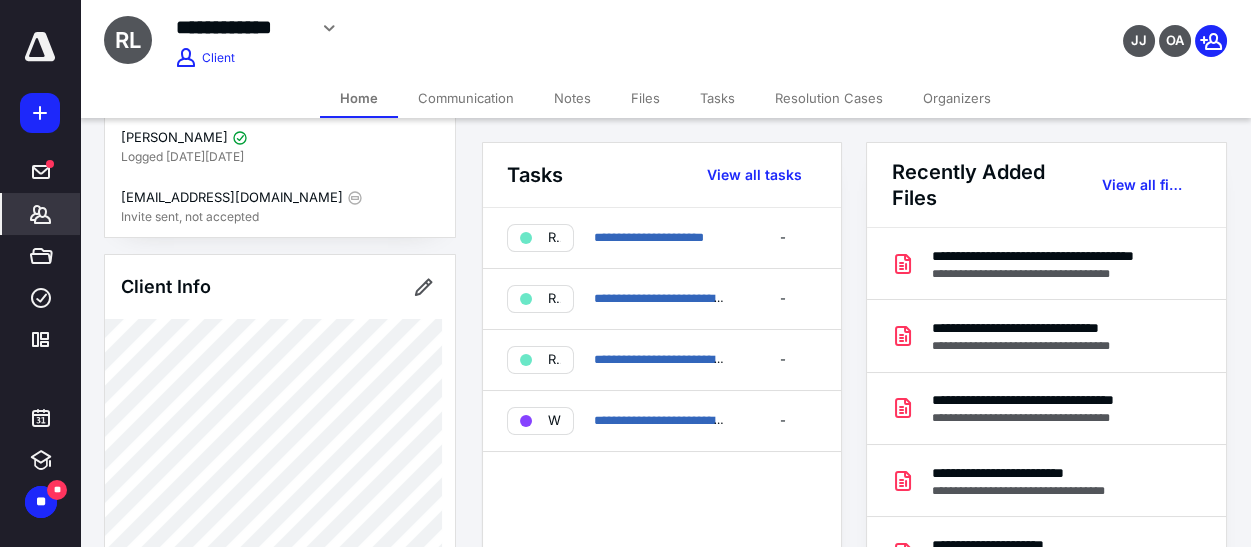 drag, startPoint x: 513, startPoint y: 38, endPoint x: 479, endPoint y: 44, distance: 34.525352 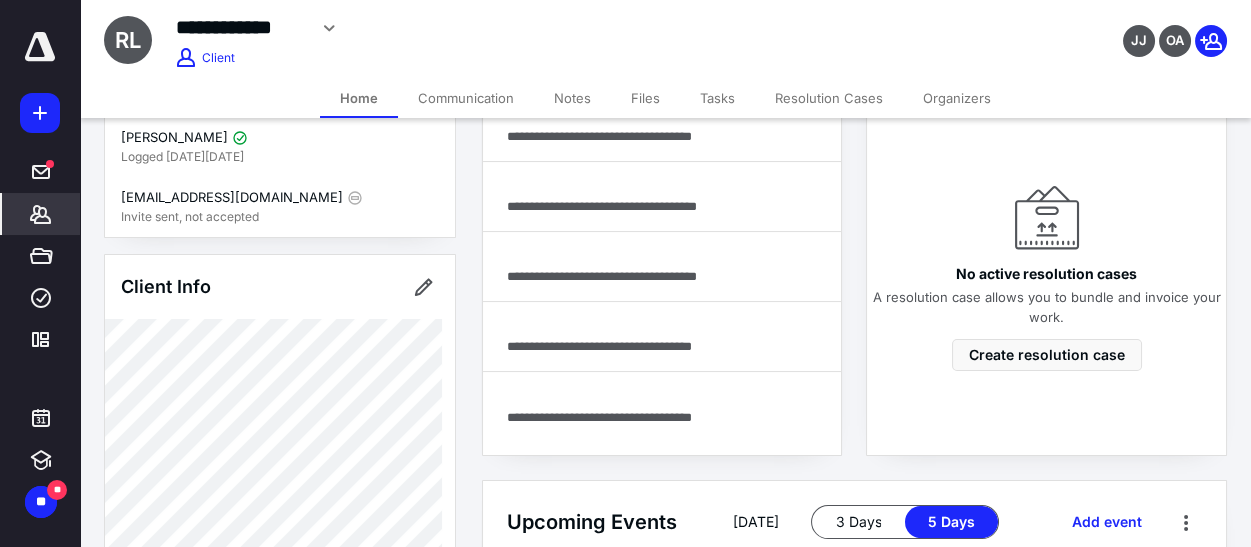 scroll, scrollTop: 818, scrollLeft: 0, axis: vertical 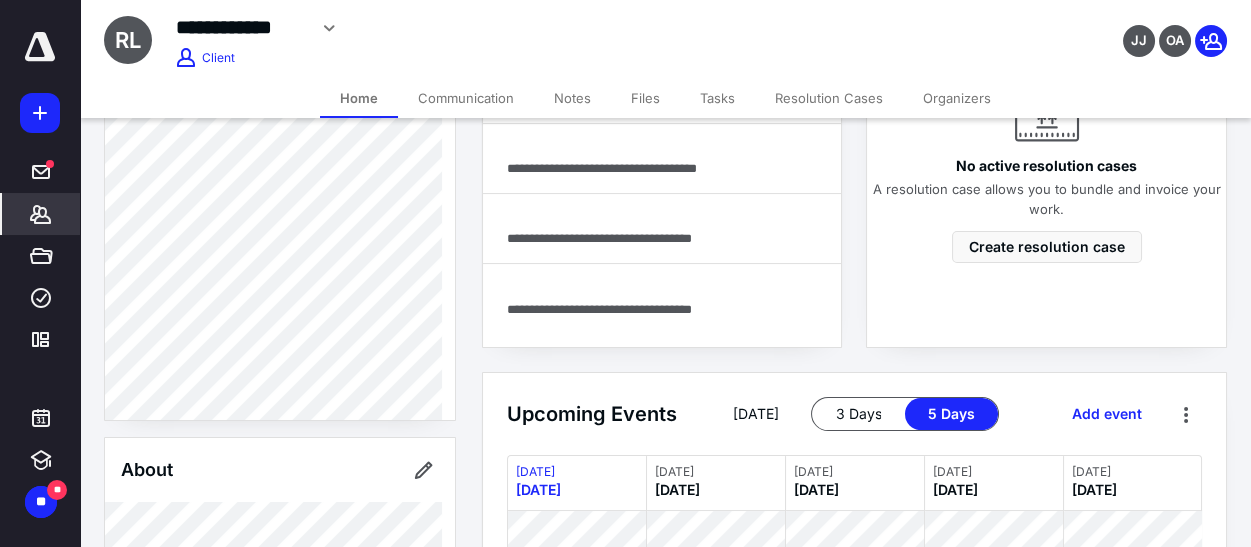 click on "Notes" at bounding box center [572, 98] 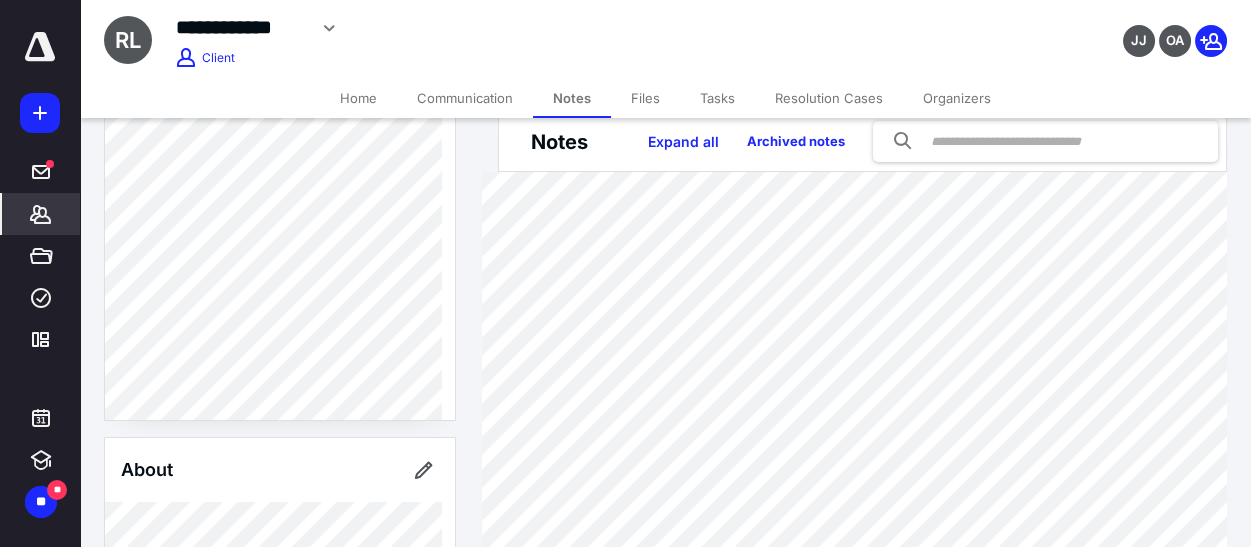 scroll, scrollTop: 0, scrollLeft: 0, axis: both 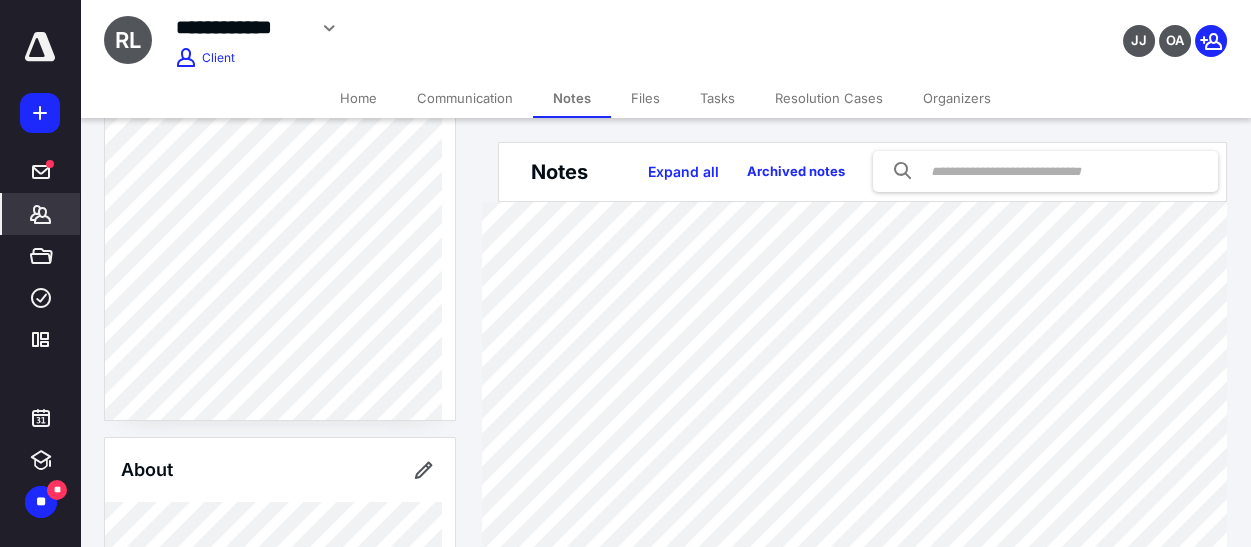 drag, startPoint x: 589, startPoint y: 25, endPoint x: 568, endPoint y: 15, distance: 23.259407 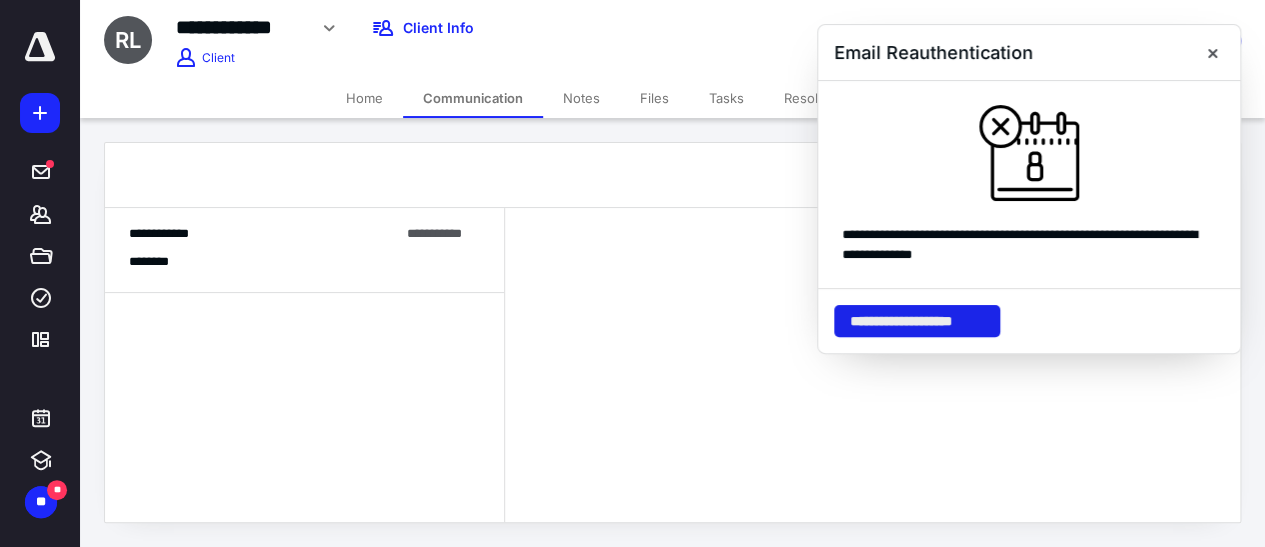 click on "**********" at bounding box center (917, 321) 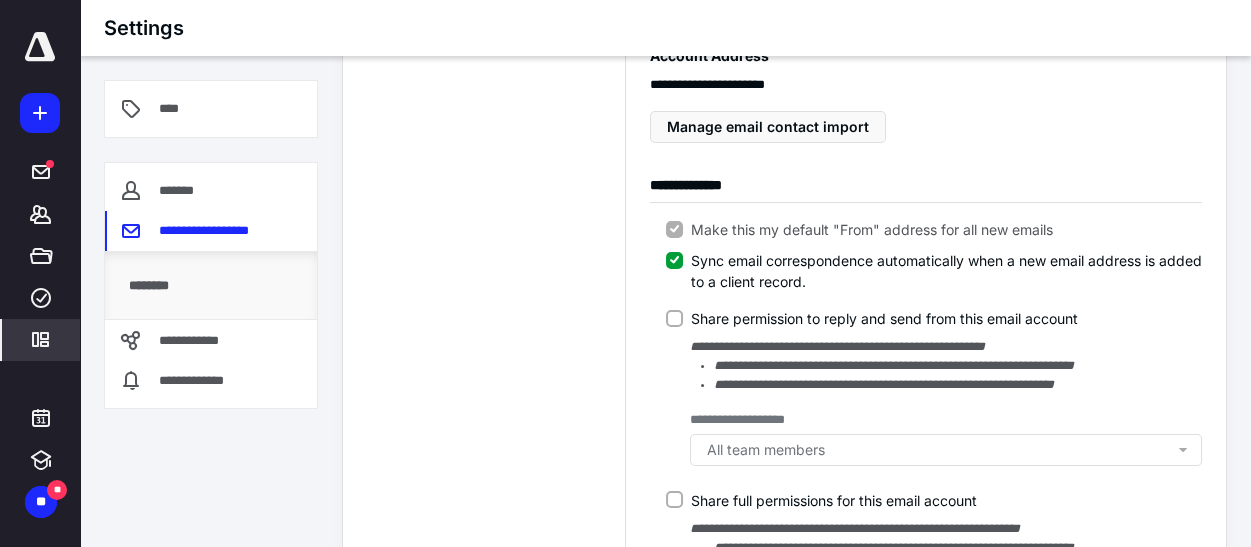 scroll, scrollTop: 0, scrollLeft: 0, axis: both 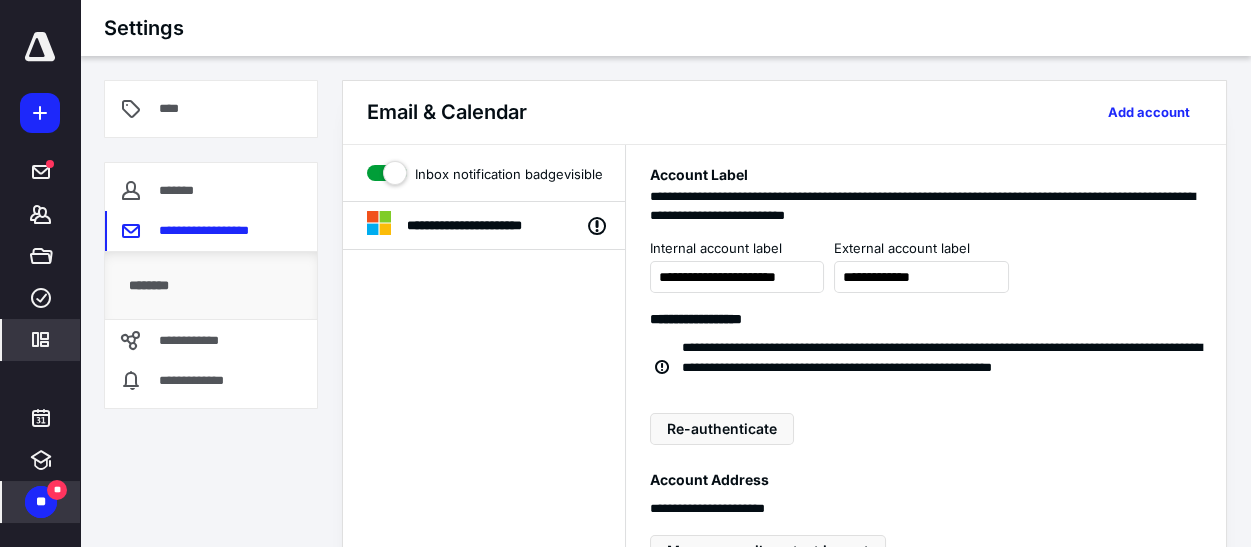 click on "**" at bounding box center [41, 502] 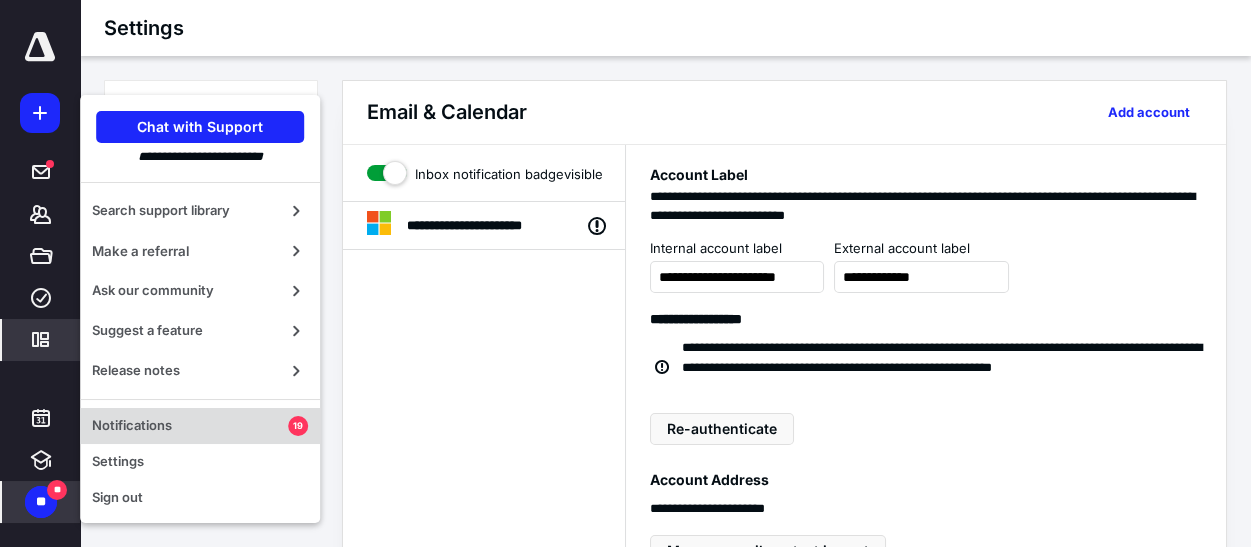 click on "Notifications" at bounding box center [190, 426] 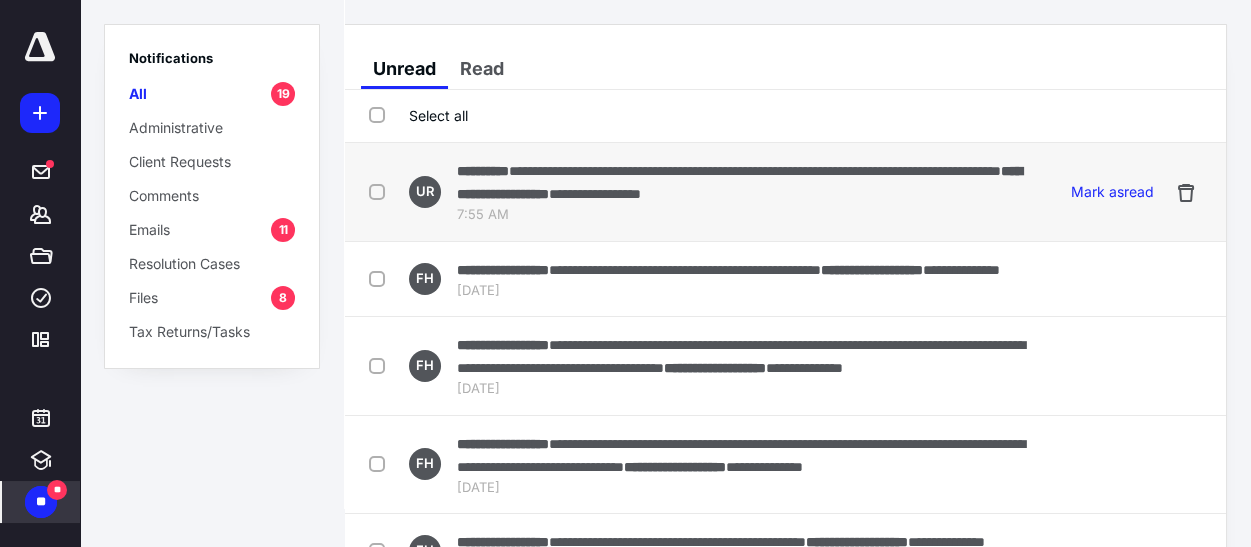 click on "**********" at bounding box center [755, 171] 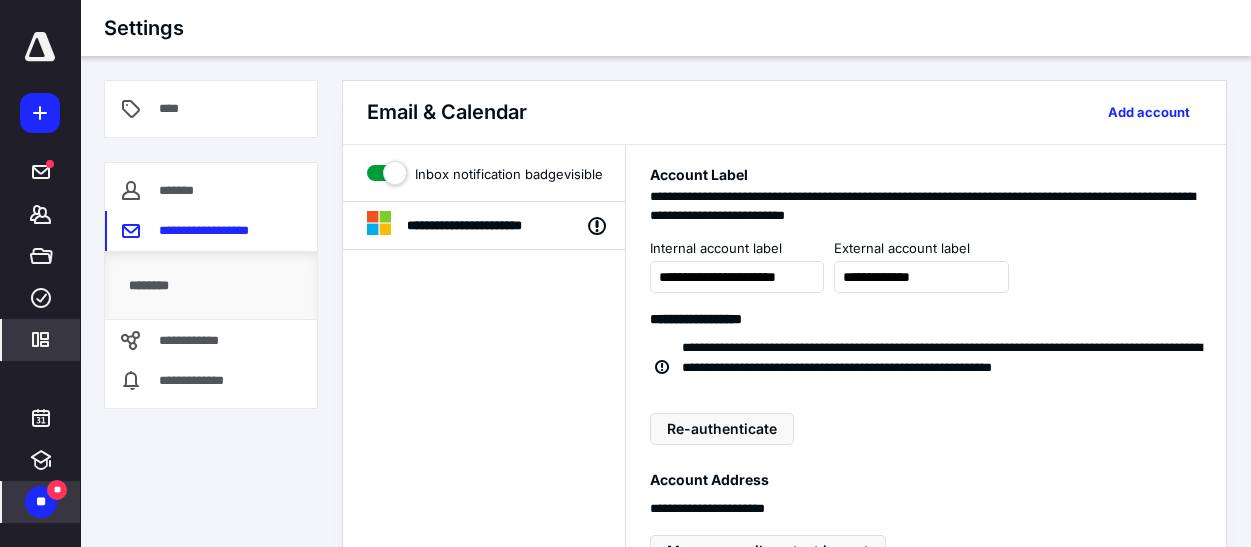 click on "**" at bounding box center (57, 490) 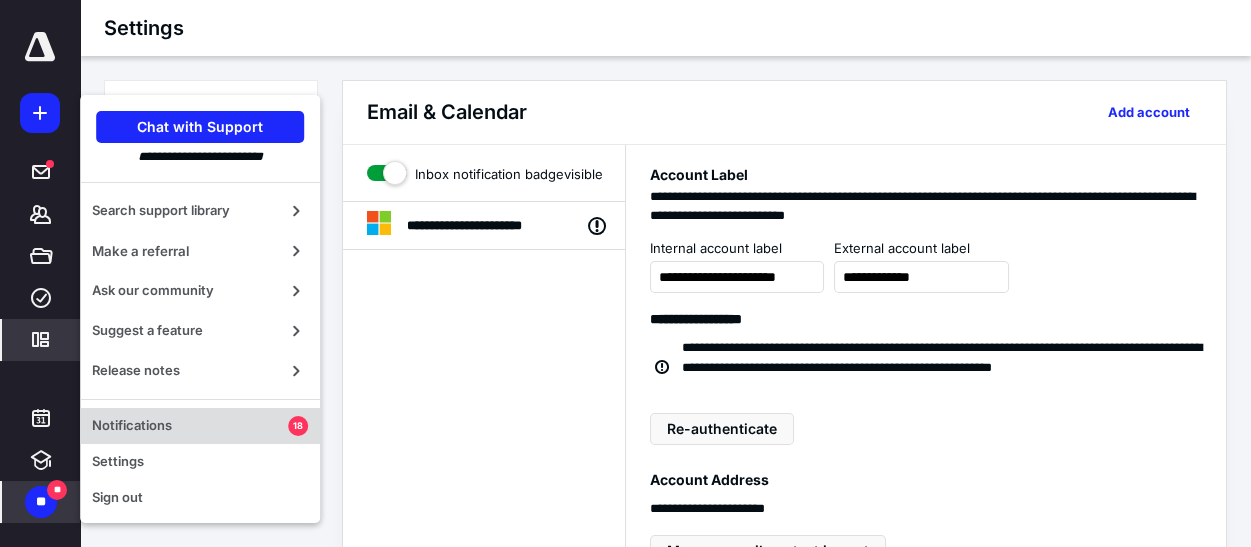 click on "Notifications" at bounding box center (190, 426) 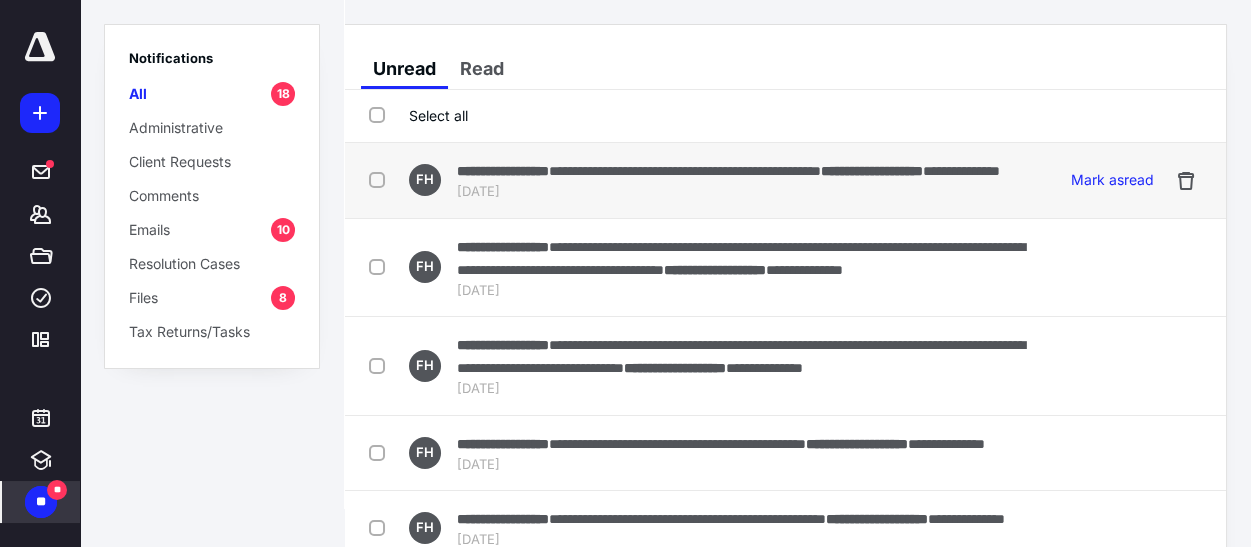 click on "**********" at bounding box center [961, 171] 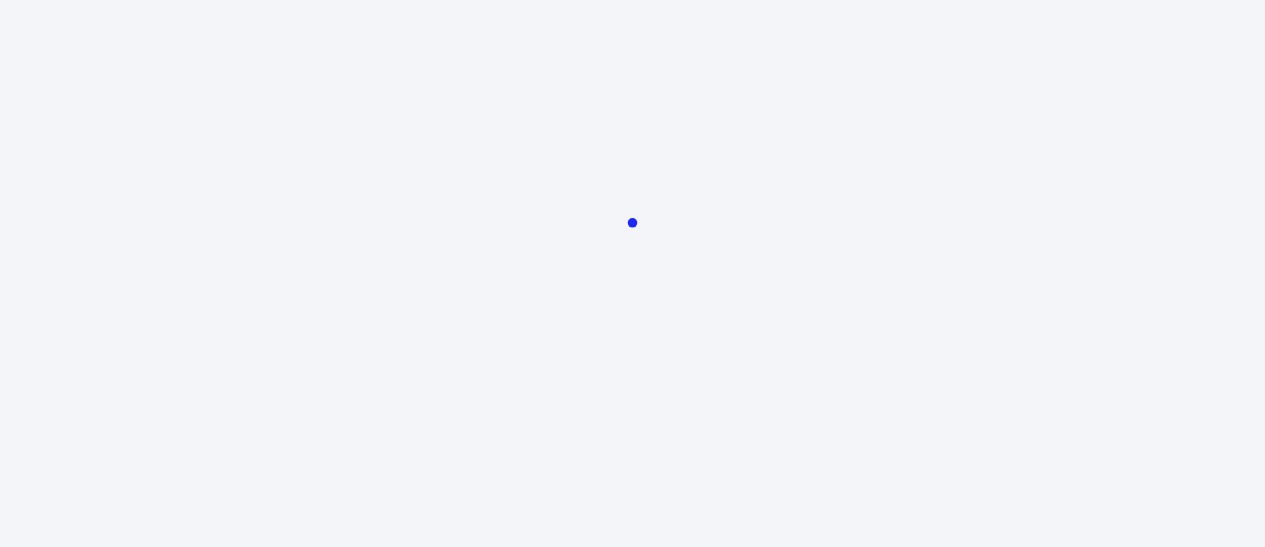 scroll, scrollTop: 0, scrollLeft: 0, axis: both 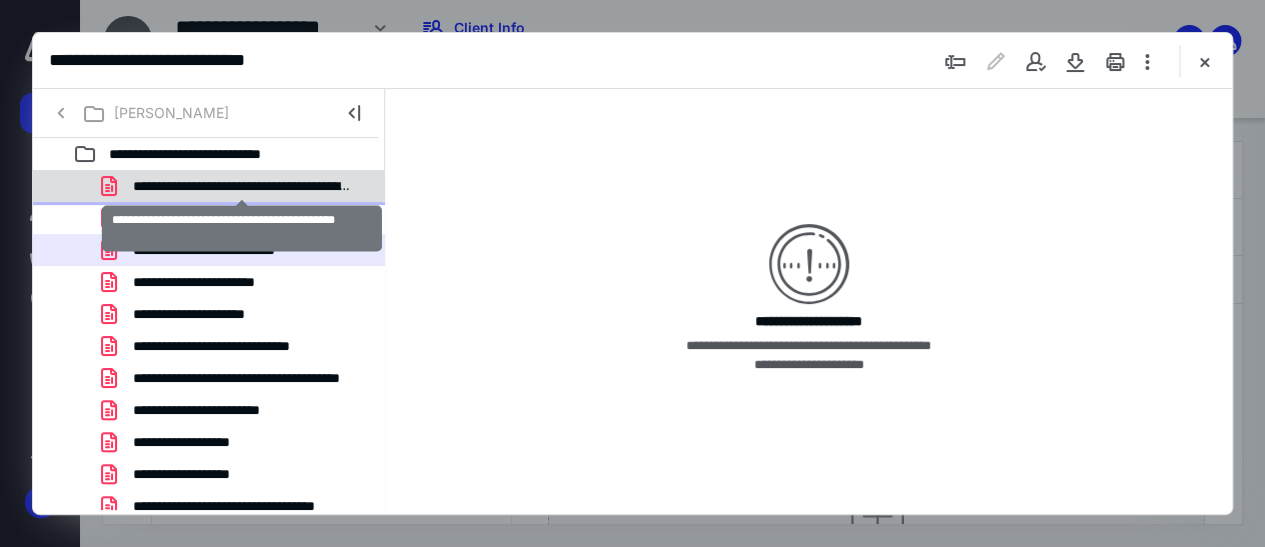 click on "**********" at bounding box center [242, 186] 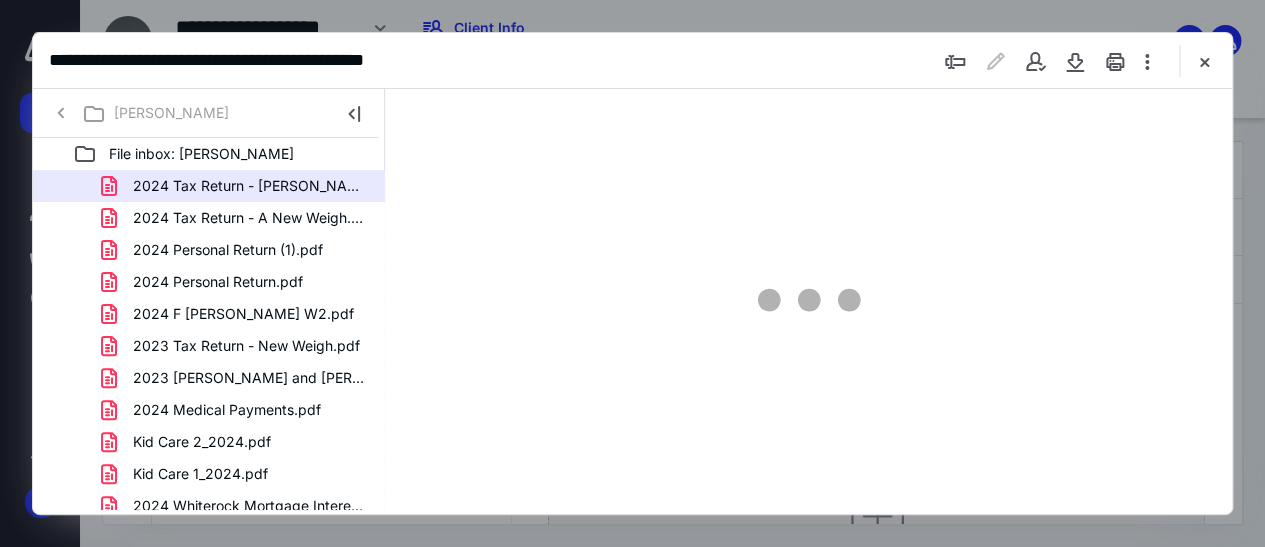scroll, scrollTop: 0, scrollLeft: 0, axis: both 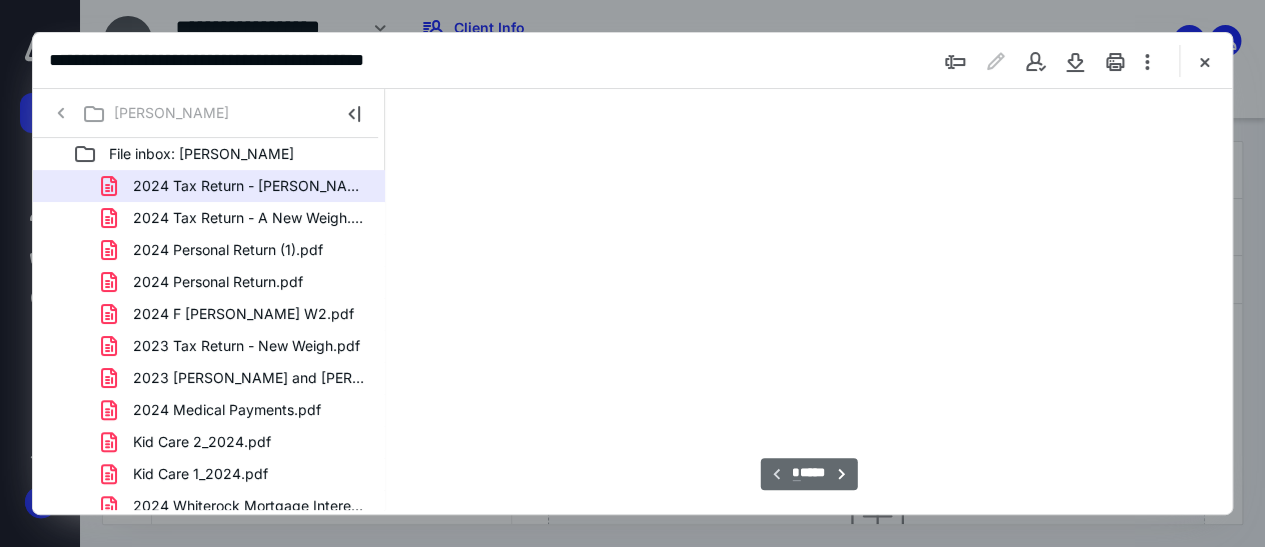 type on "135" 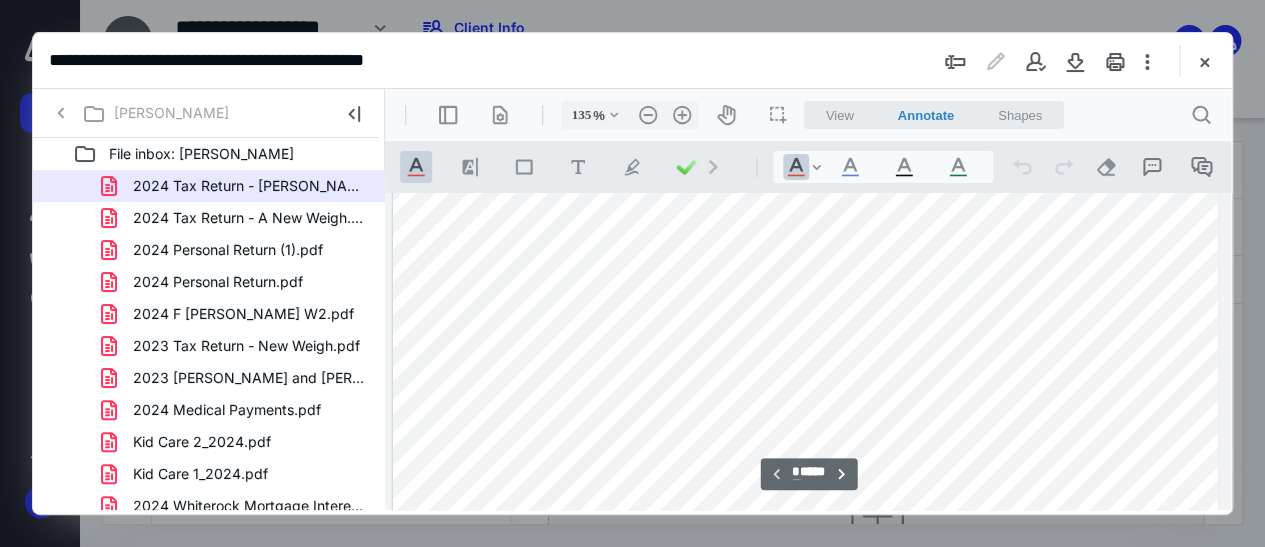 scroll, scrollTop: 0, scrollLeft: 119, axis: horizontal 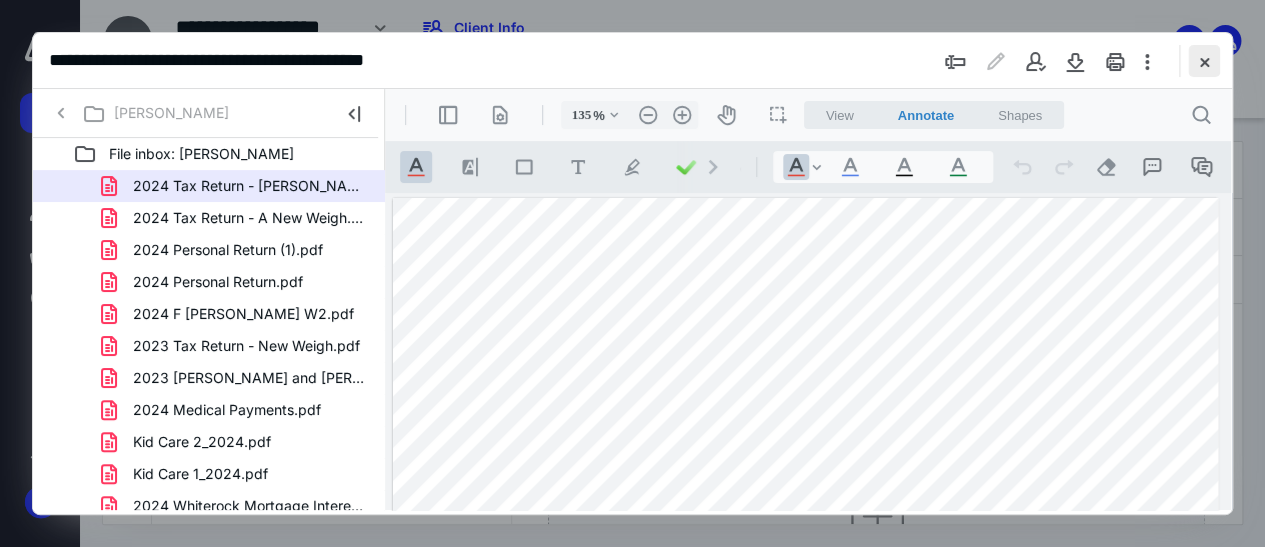 click at bounding box center [1204, 61] 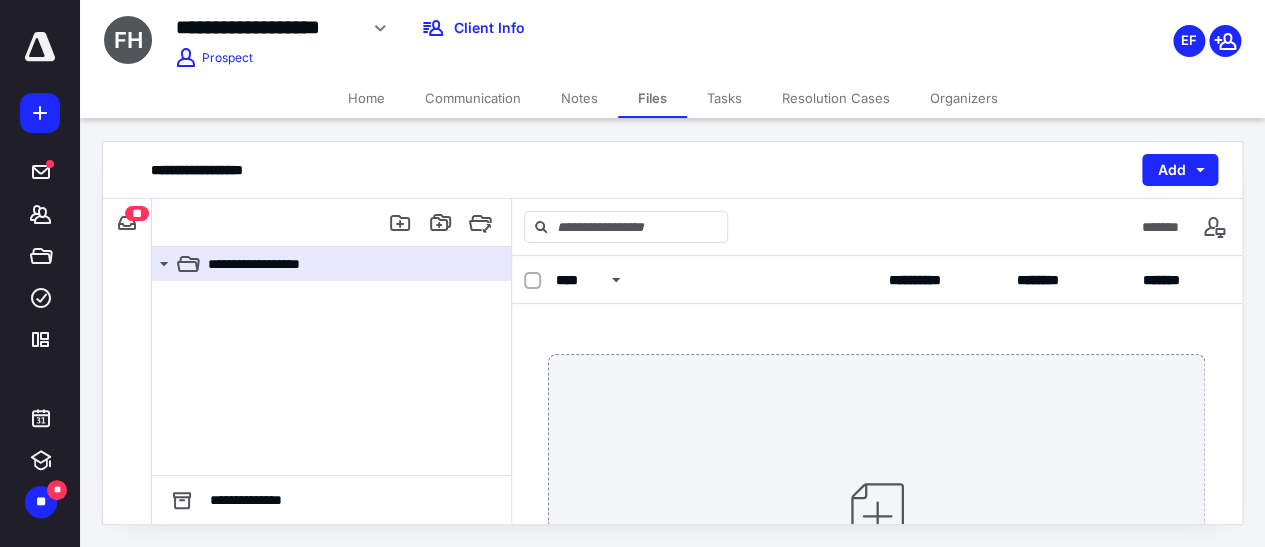 click on "Files" at bounding box center (652, 98) 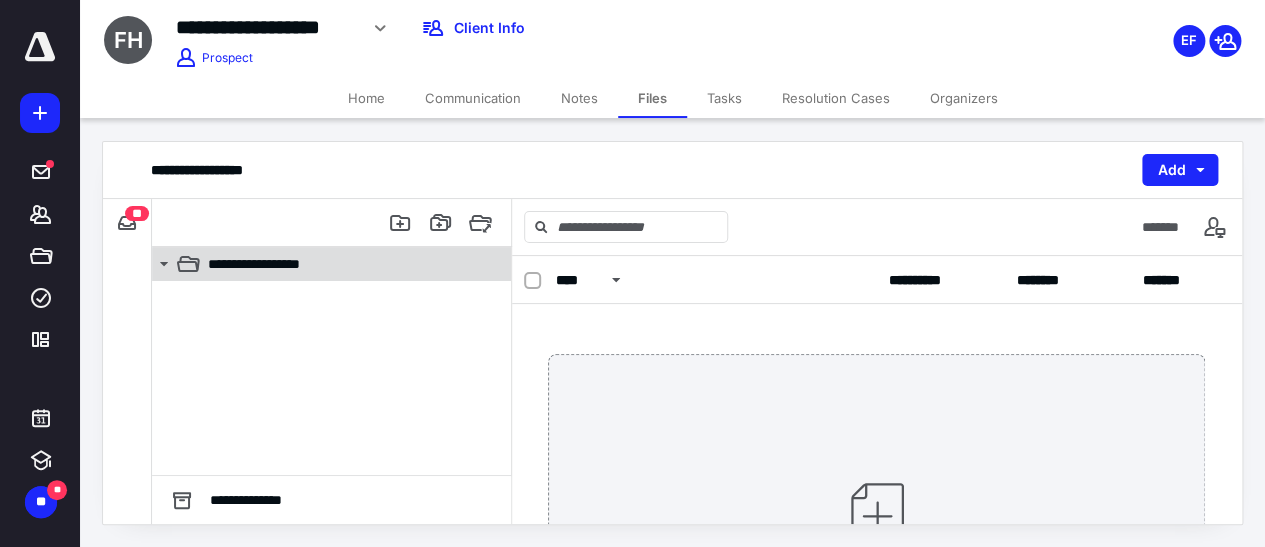 click on "**********" at bounding box center [269, 264] 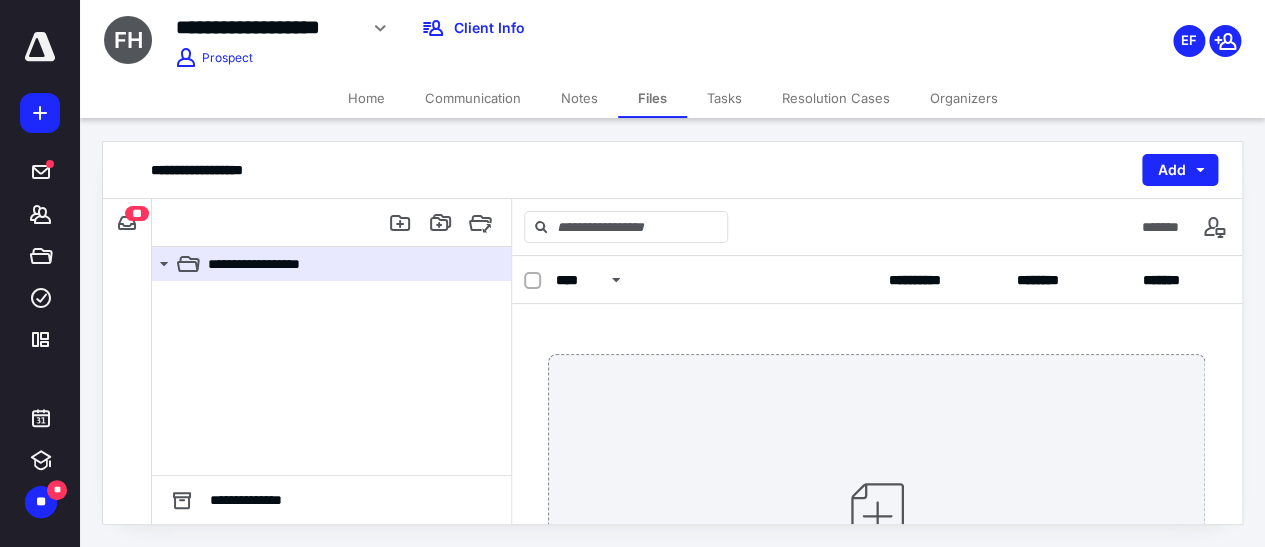 click on "Home" at bounding box center [366, 98] 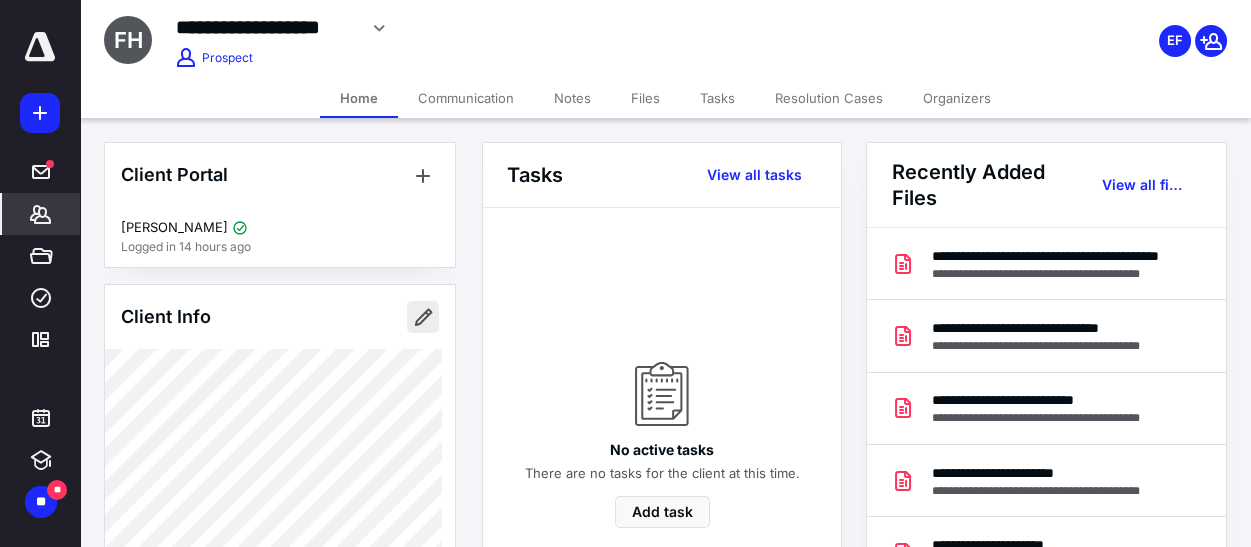 click at bounding box center (423, 317) 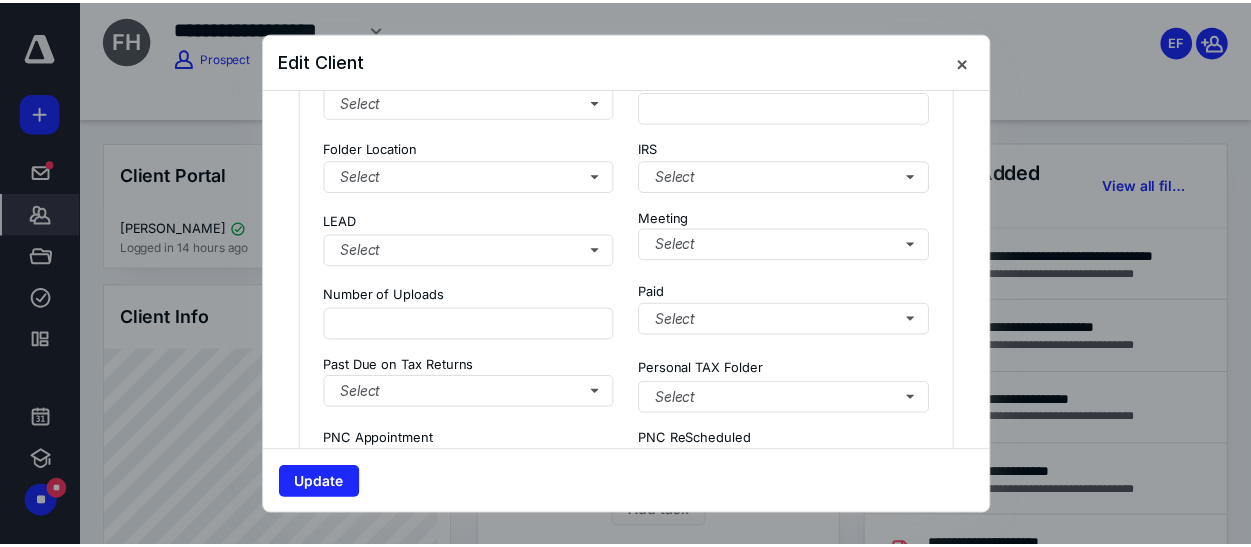 scroll, scrollTop: 0, scrollLeft: 0, axis: both 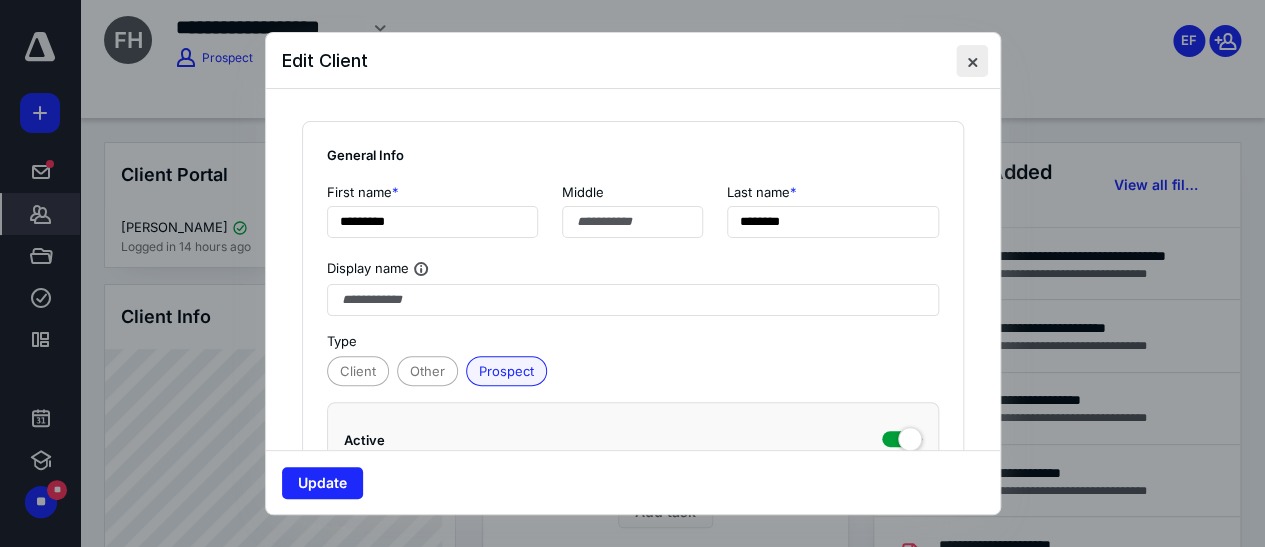 click at bounding box center (972, 61) 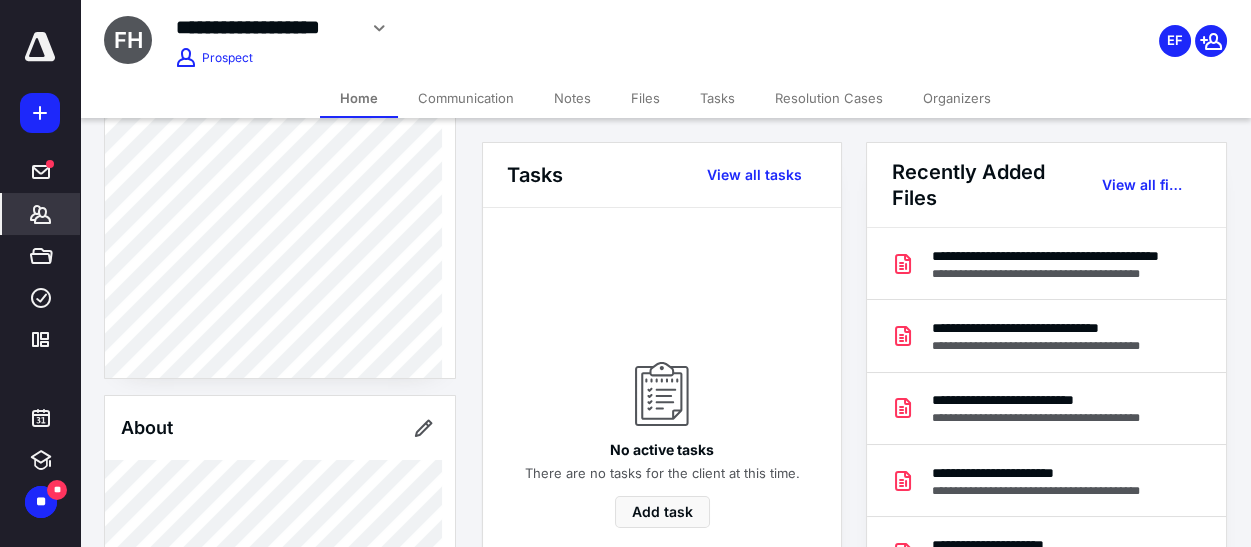 scroll, scrollTop: 0, scrollLeft: 0, axis: both 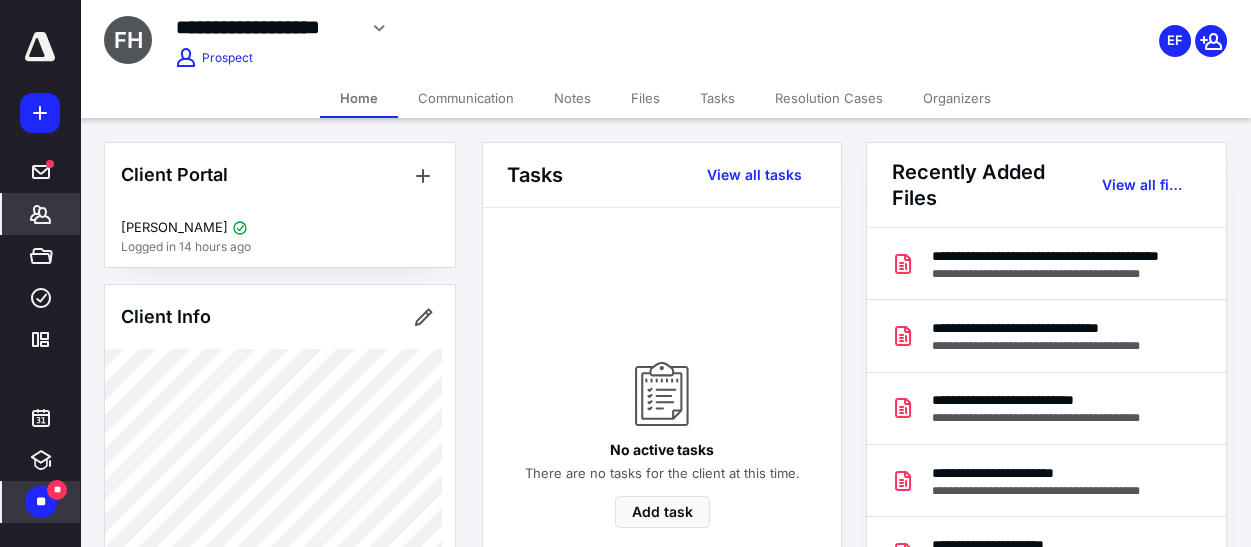 click on "**" at bounding box center [41, 502] 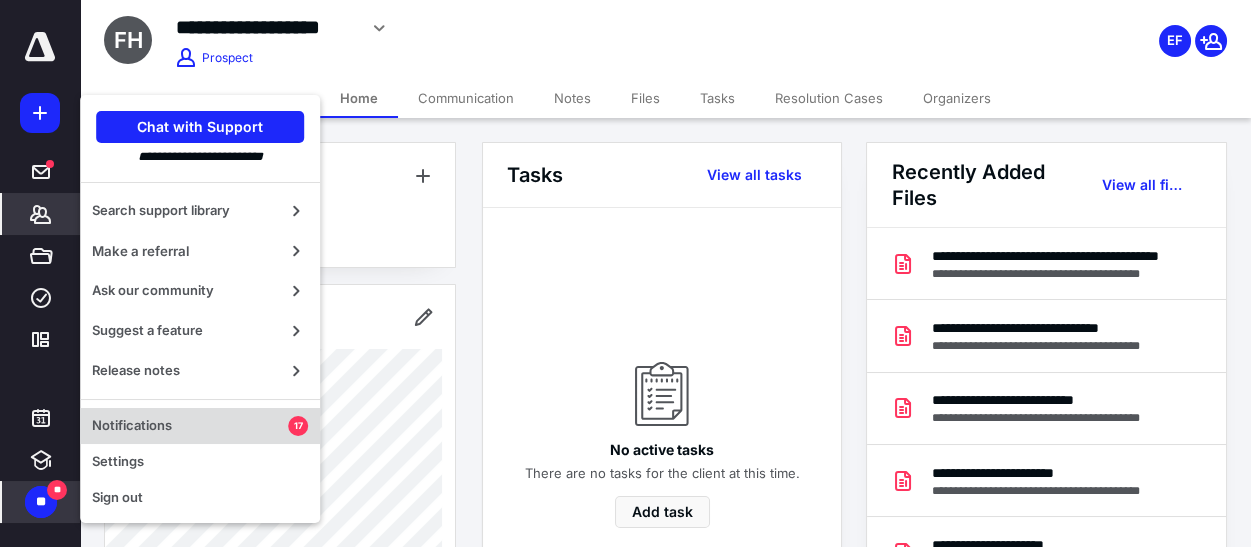 click on "Notifications" at bounding box center (190, 426) 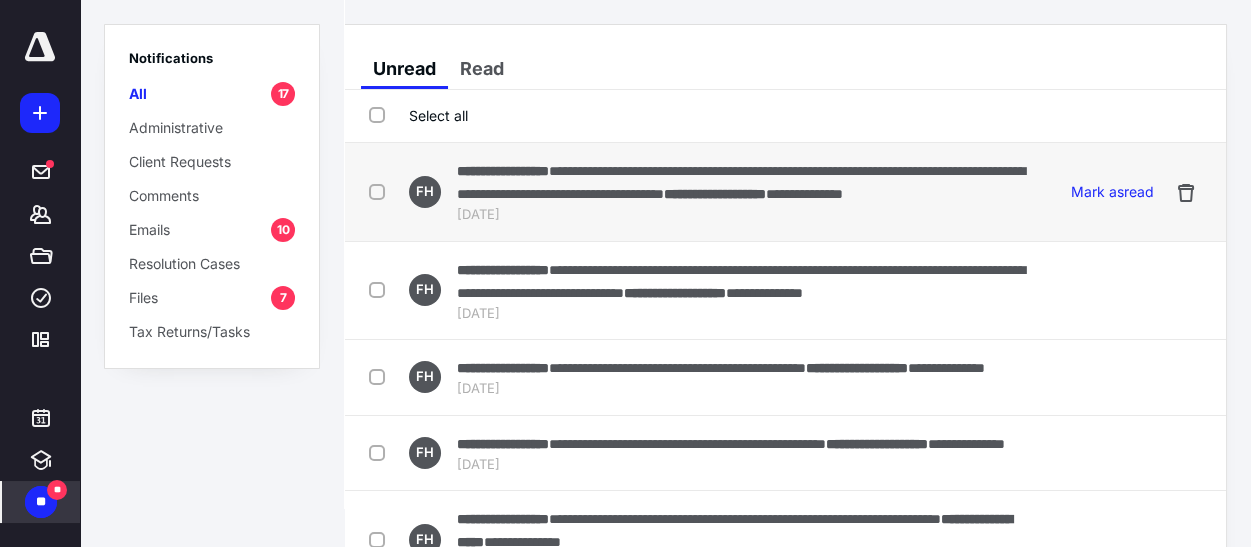 click on "**********" at bounding box center (741, 182) 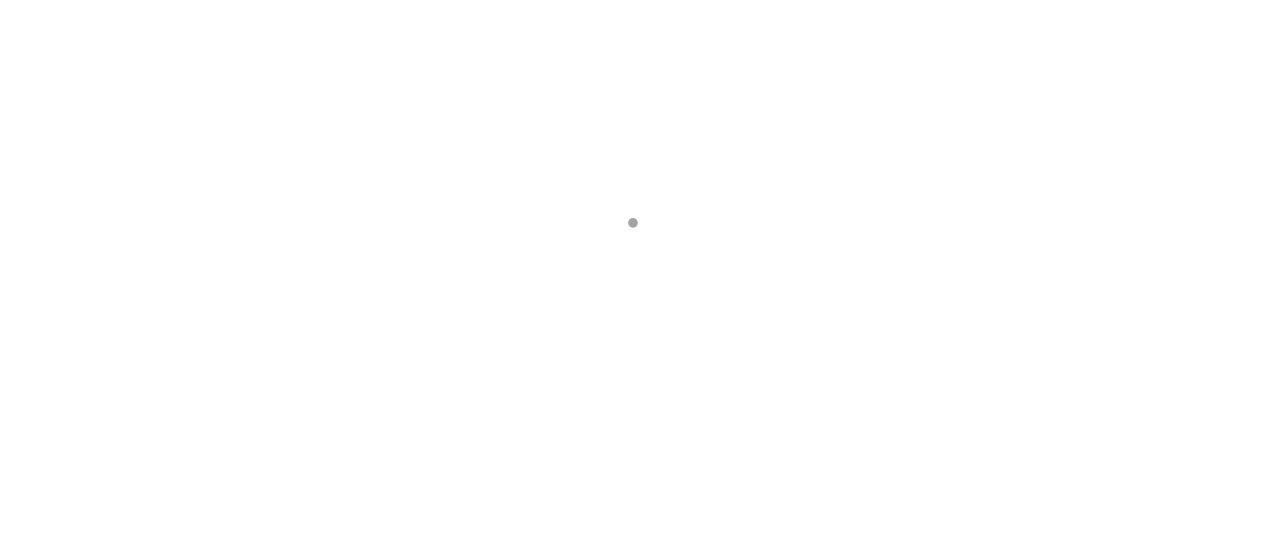 scroll, scrollTop: 0, scrollLeft: 0, axis: both 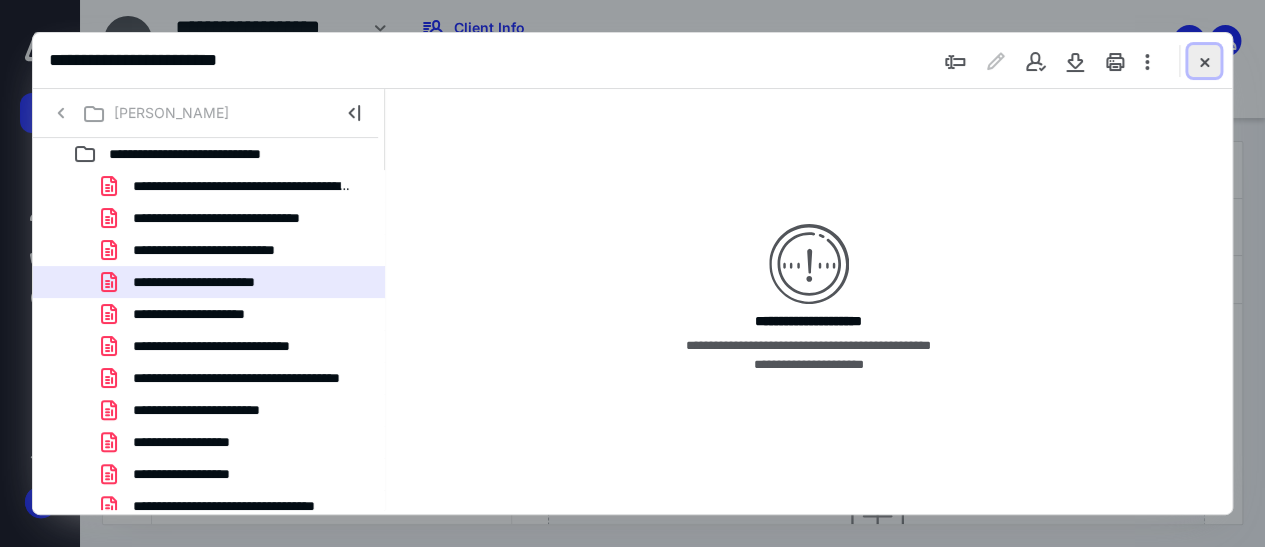click at bounding box center (1204, 61) 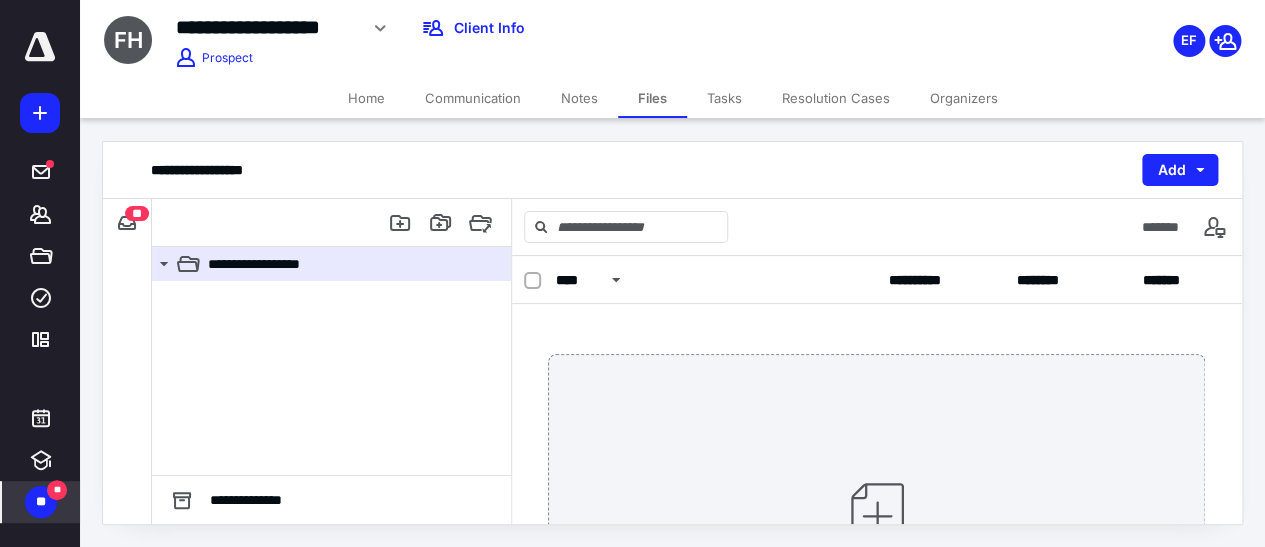 click on "**" at bounding box center (57, 490) 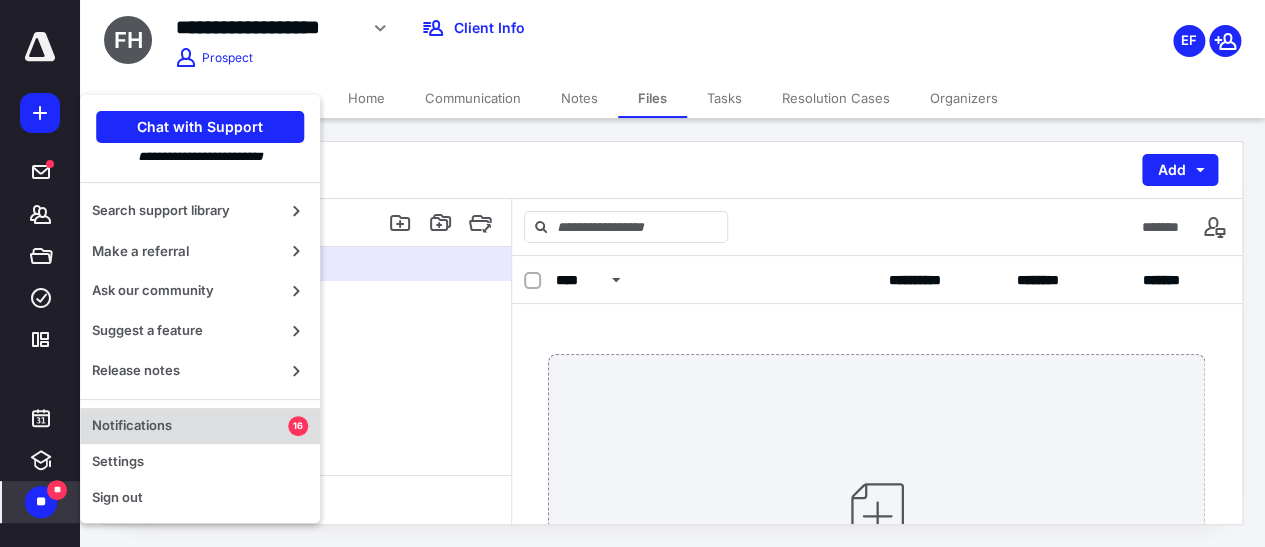 click on "Notifications" at bounding box center (190, 426) 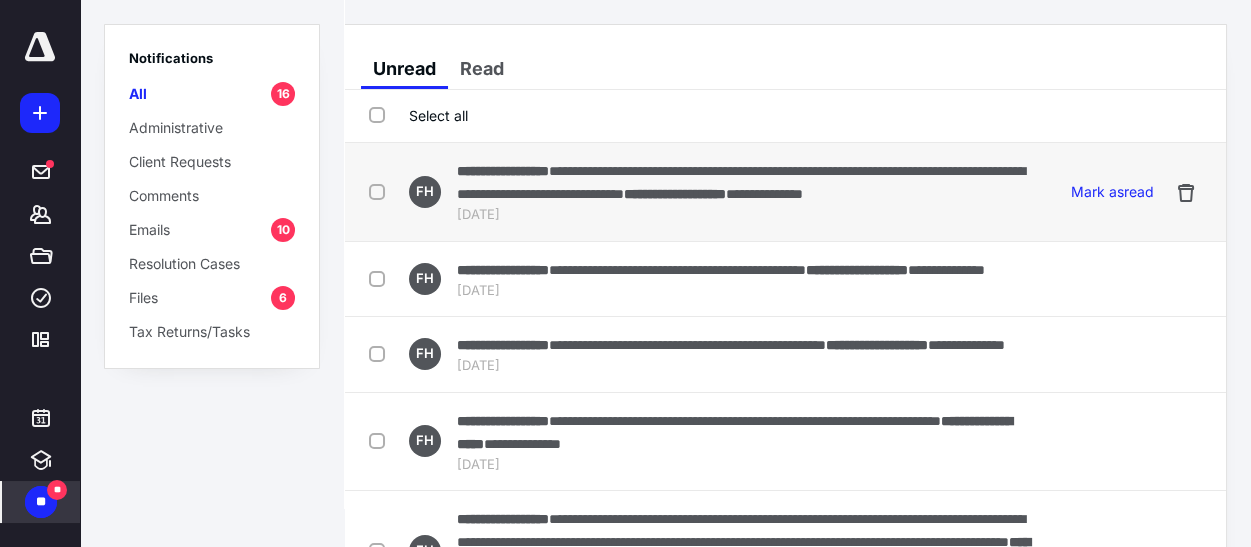click on "**********" at bounding box center [741, 182] 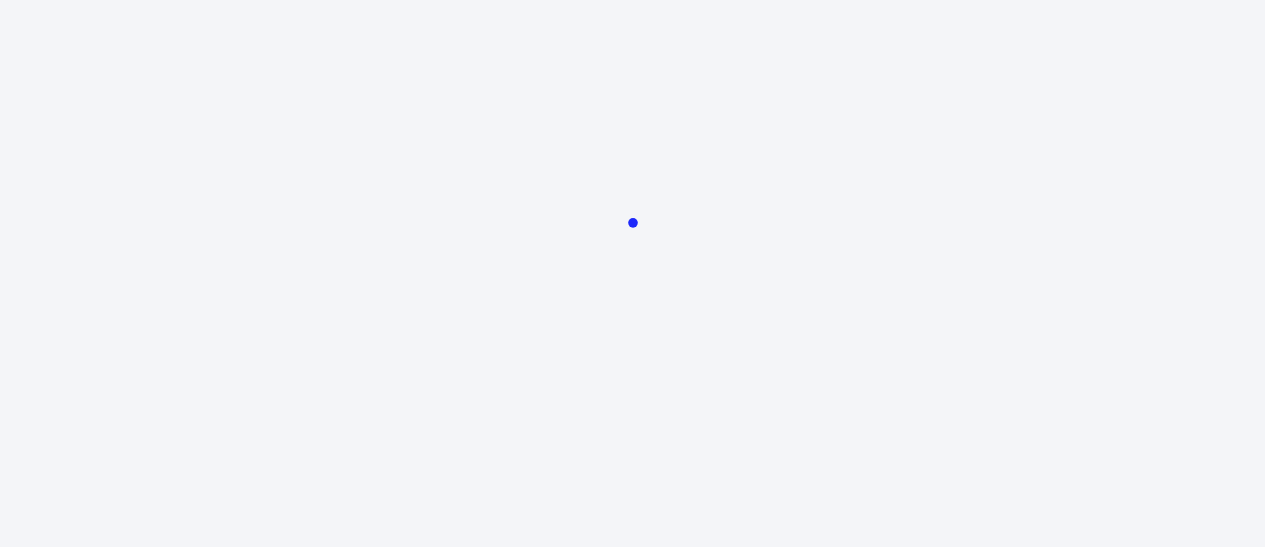 scroll, scrollTop: 0, scrollLeft: 0, axis: both 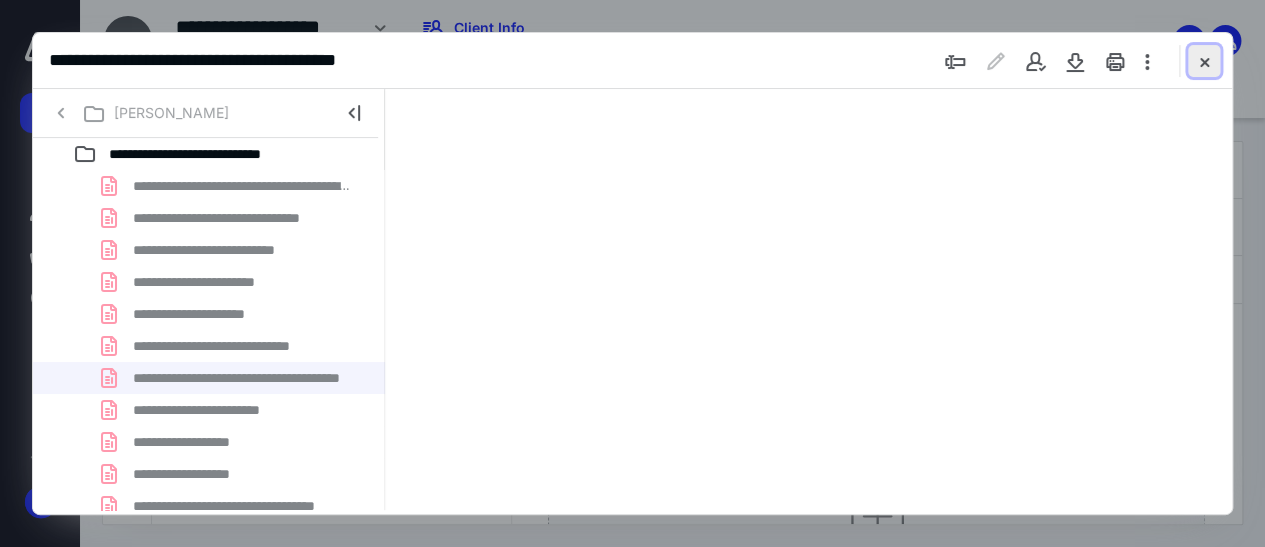 click at bounding box center [1204, 61] 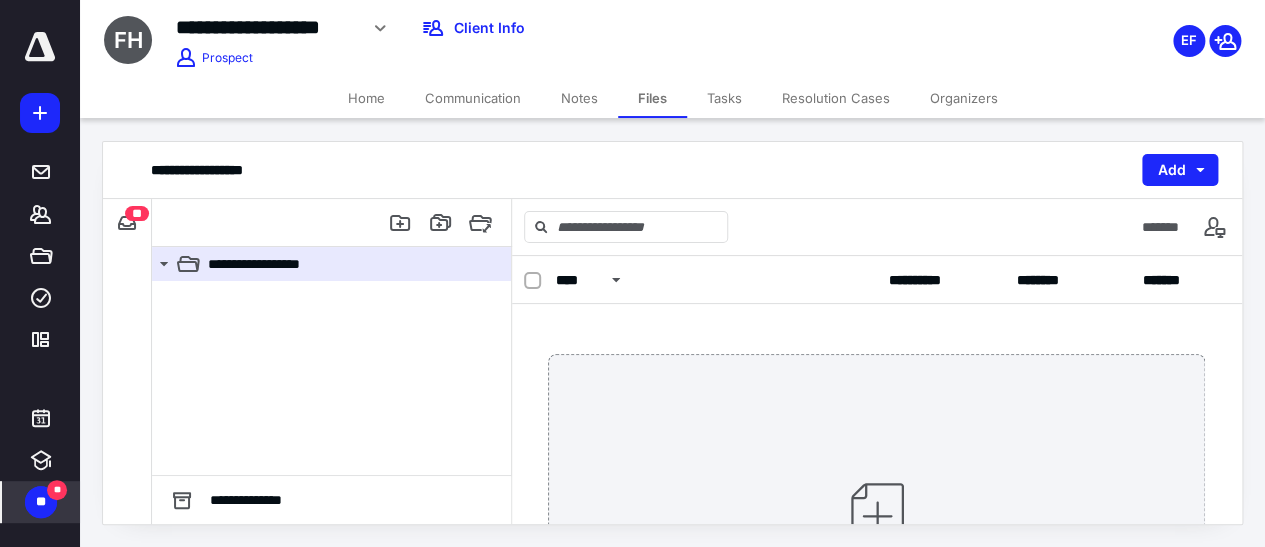 click on "**" at bounding box center (41, 502) 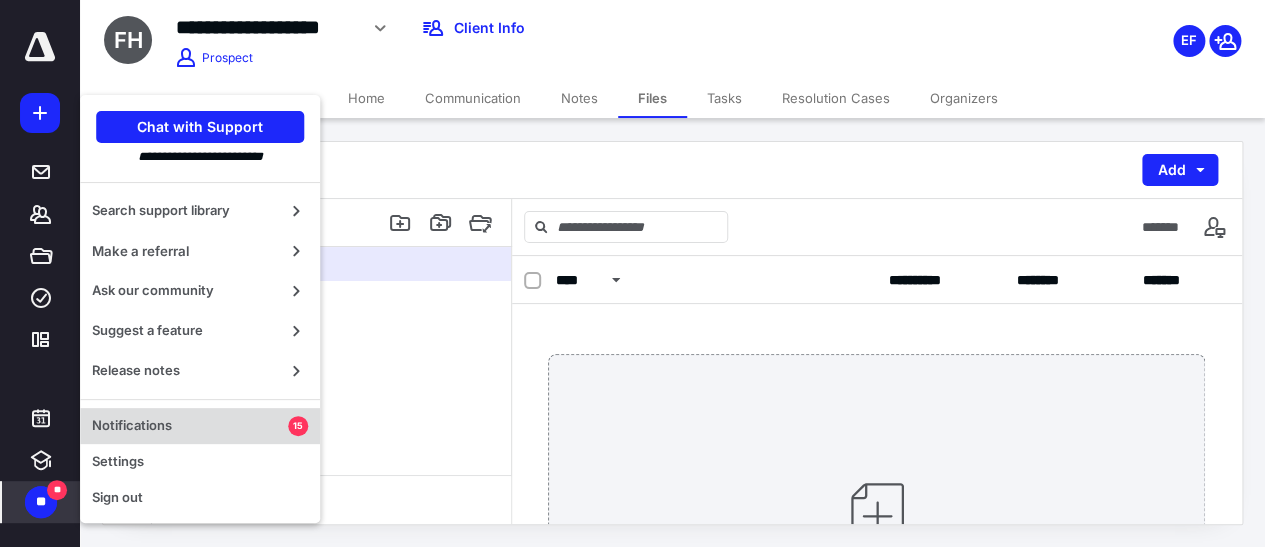click on "Notifications 15" at bounding box center (200, 426) 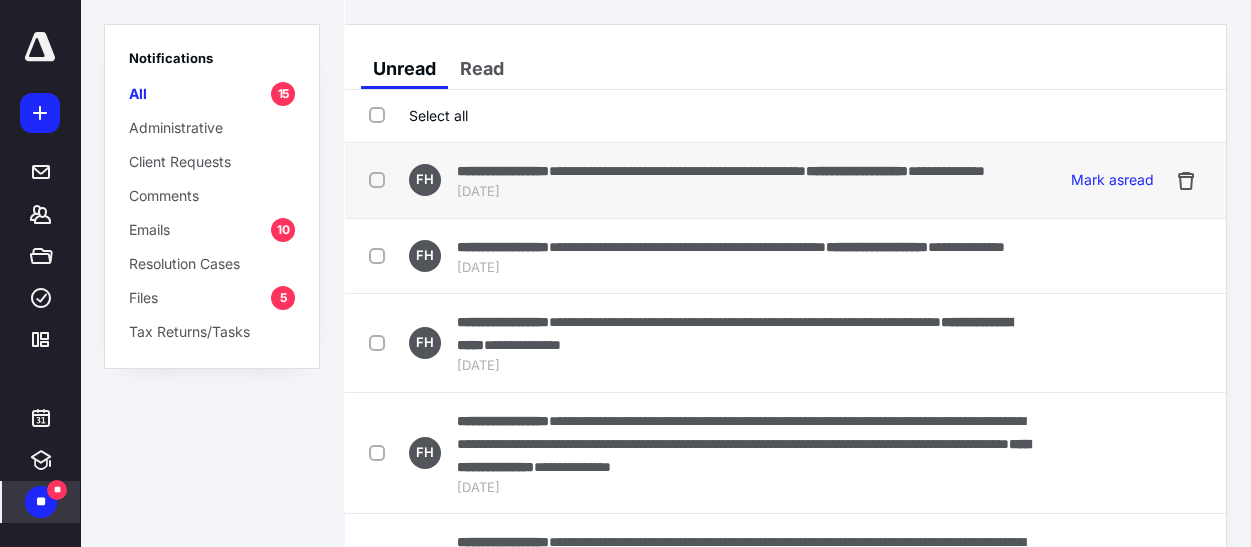 click on "**********" at bounding box center (946, 171) 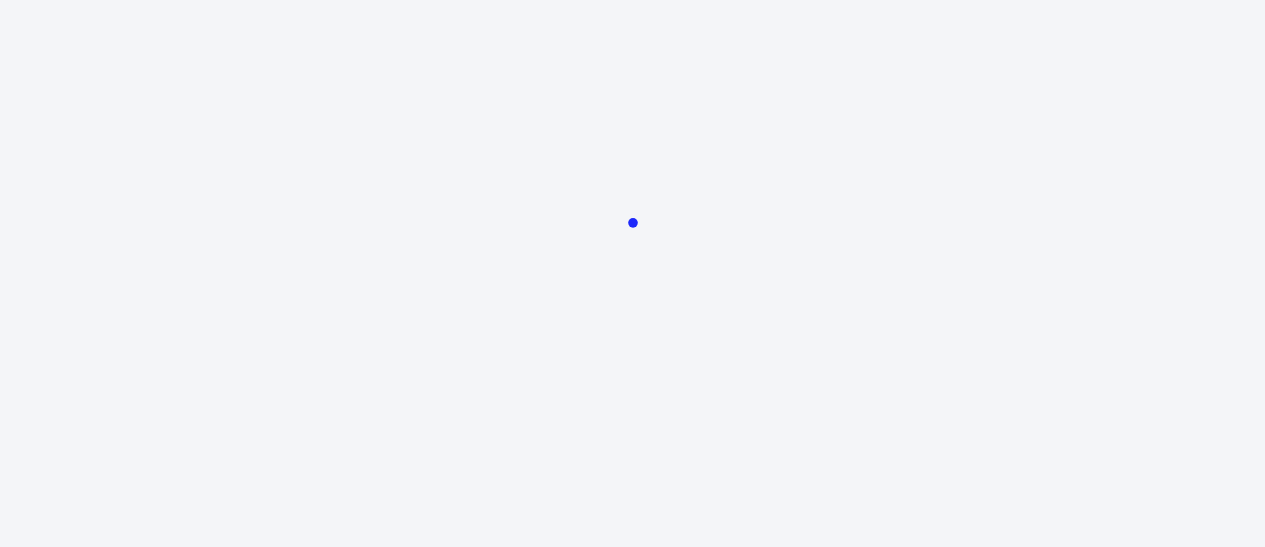 scroll, scrollTop: 0, scrollLeft: 0, axis: both 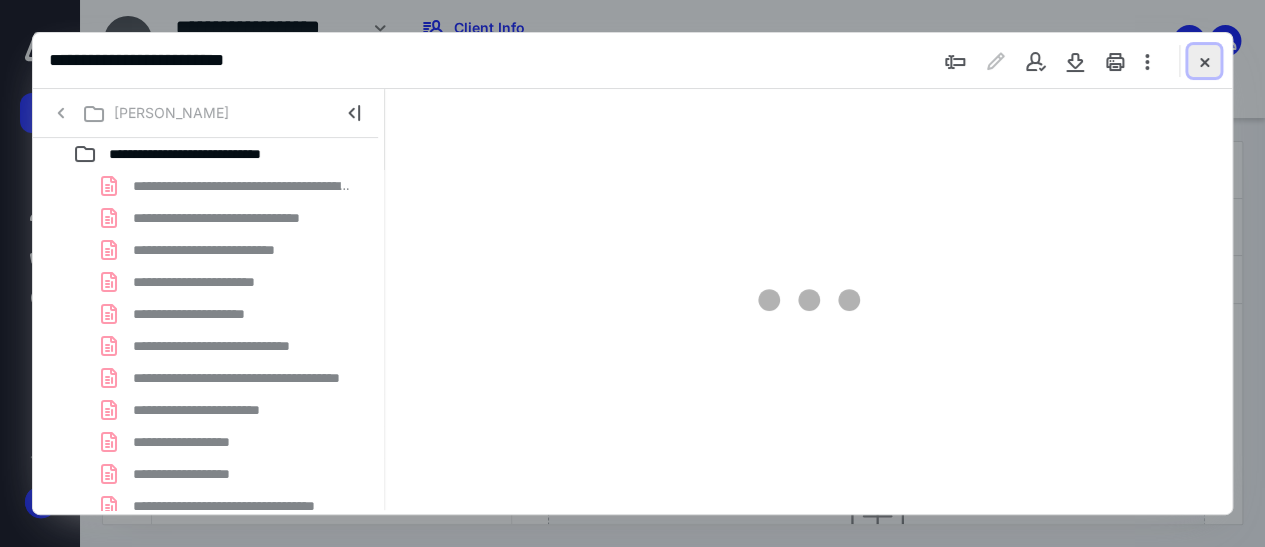 click at bounding box center [1204, 61] 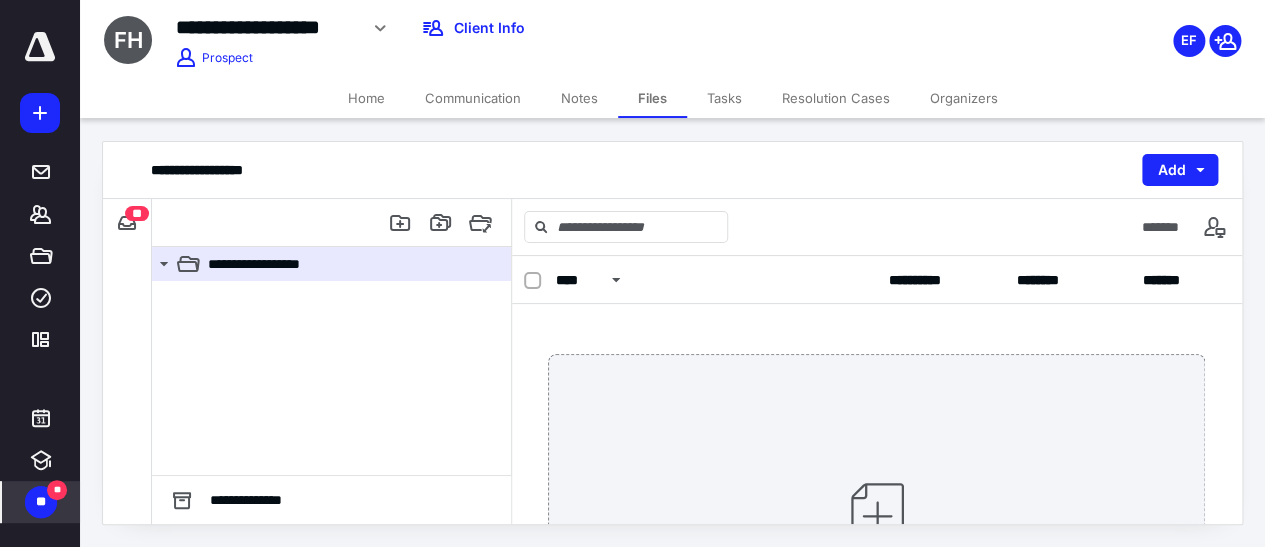 click on "**" at bounding box center [41, 502] 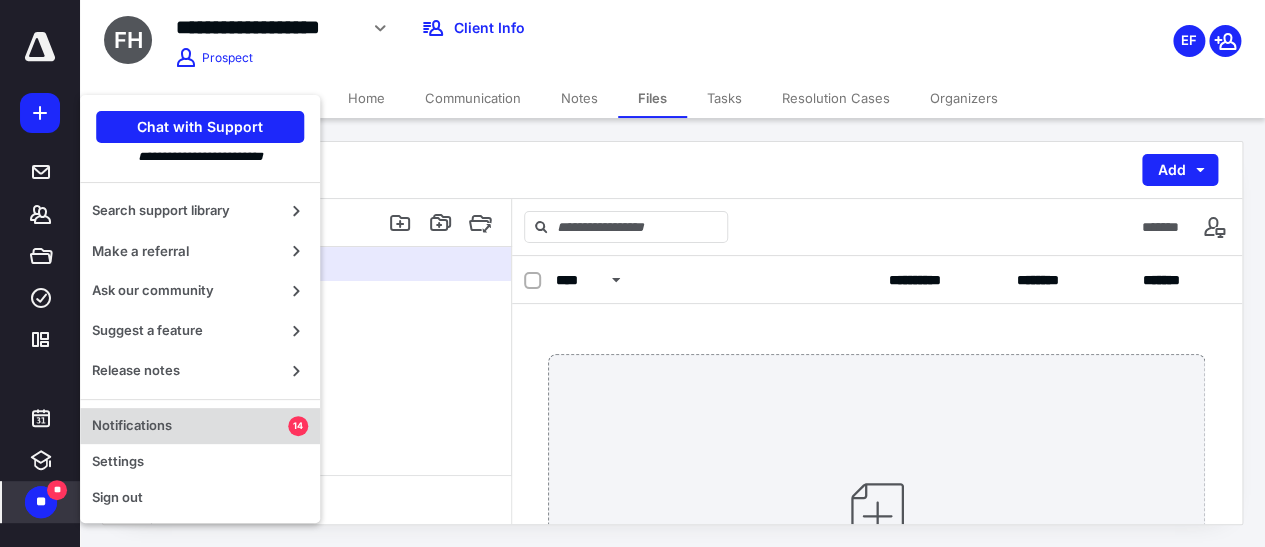 click on "Notifications" at bounding box center (190, 426) 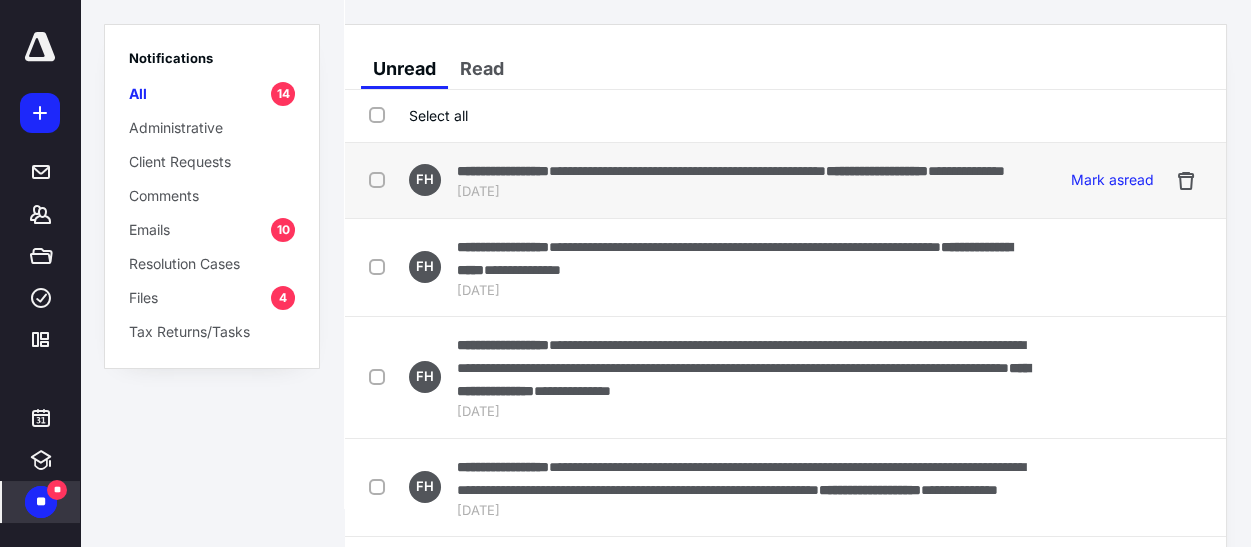 click on "**********" at bounding box center [731, 170] 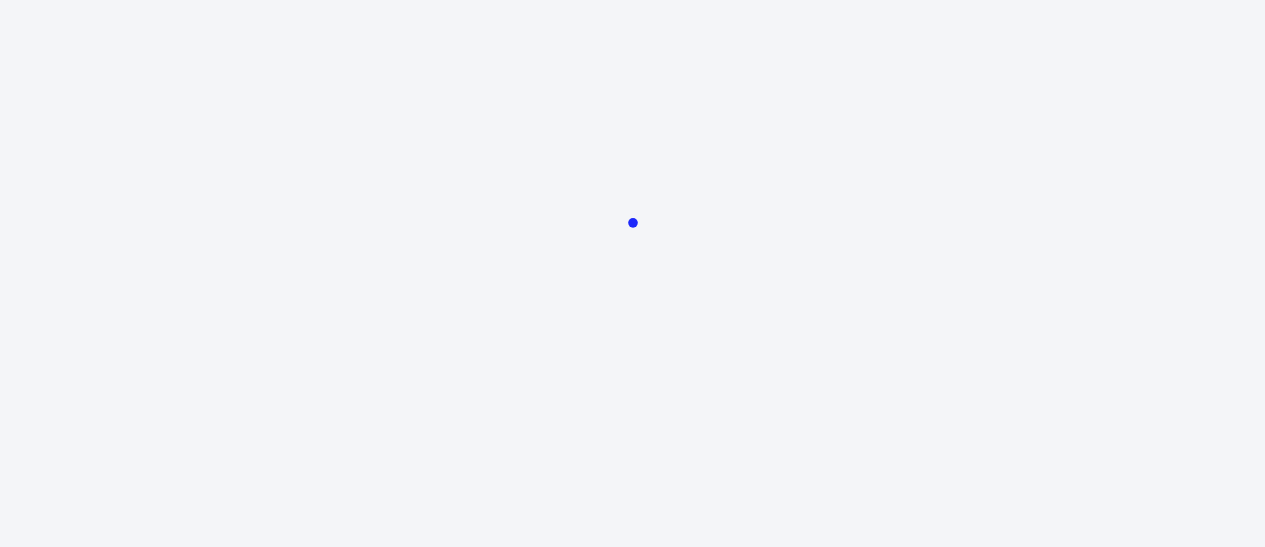 scroll, scrollTop: 0, scrollLeft: 0, axis: both 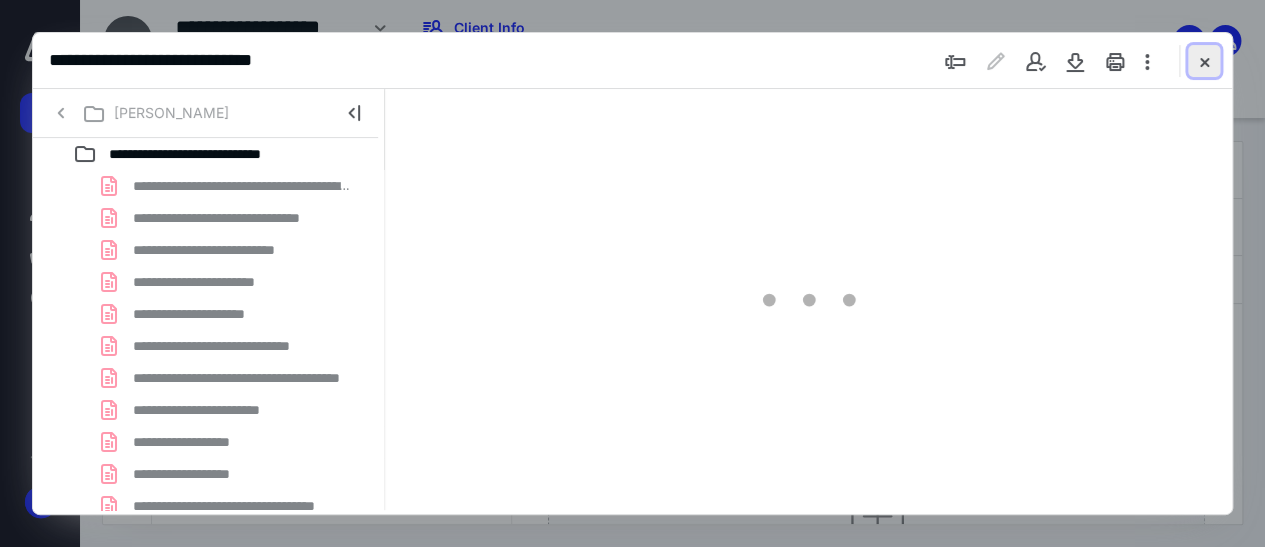 click at bounding box center [1204, 61] 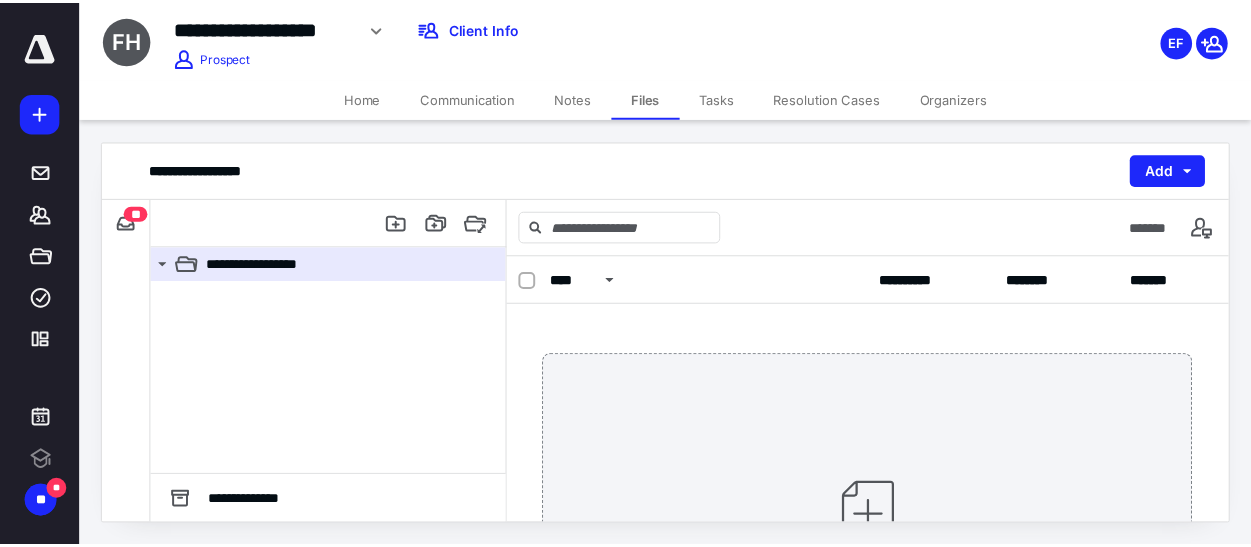 scroll, scrollTop: 0, scrollLeft: 0, axis: both 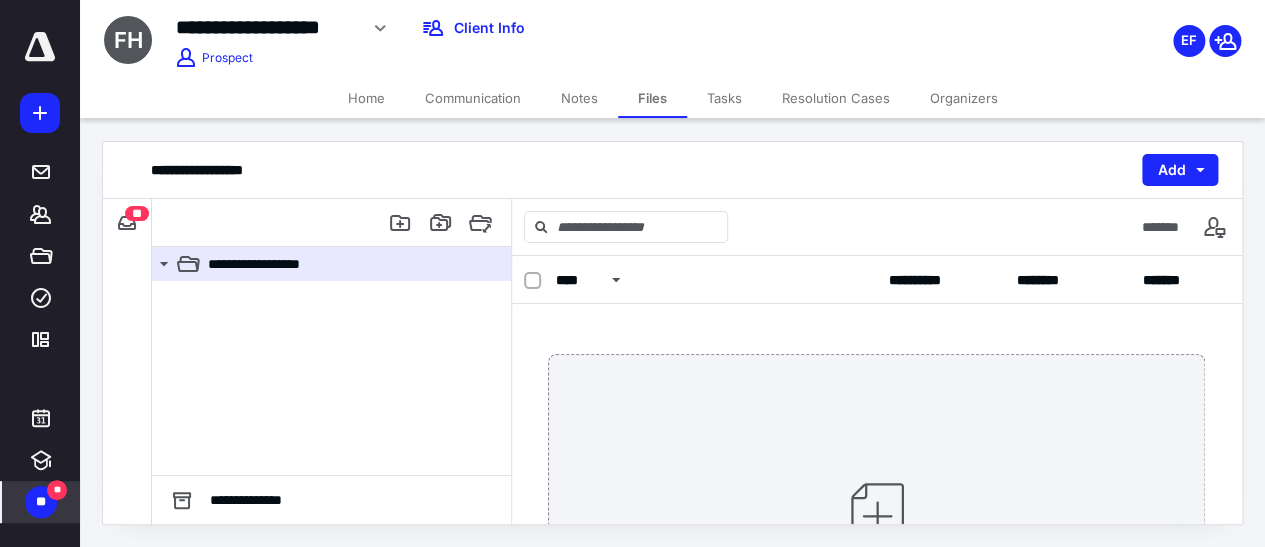 click on "**" at bounding box center [57, 490] 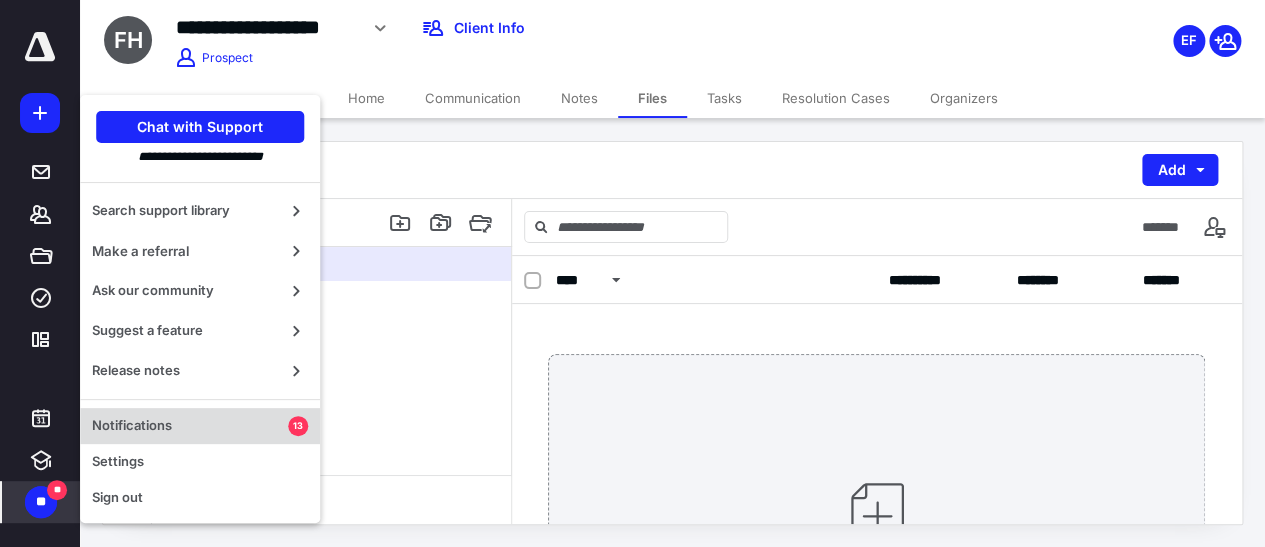 drag, startPoint x: 193, startPoint y: 426, endPoint x: 308, endPoint y: 390, distance: 120.50311 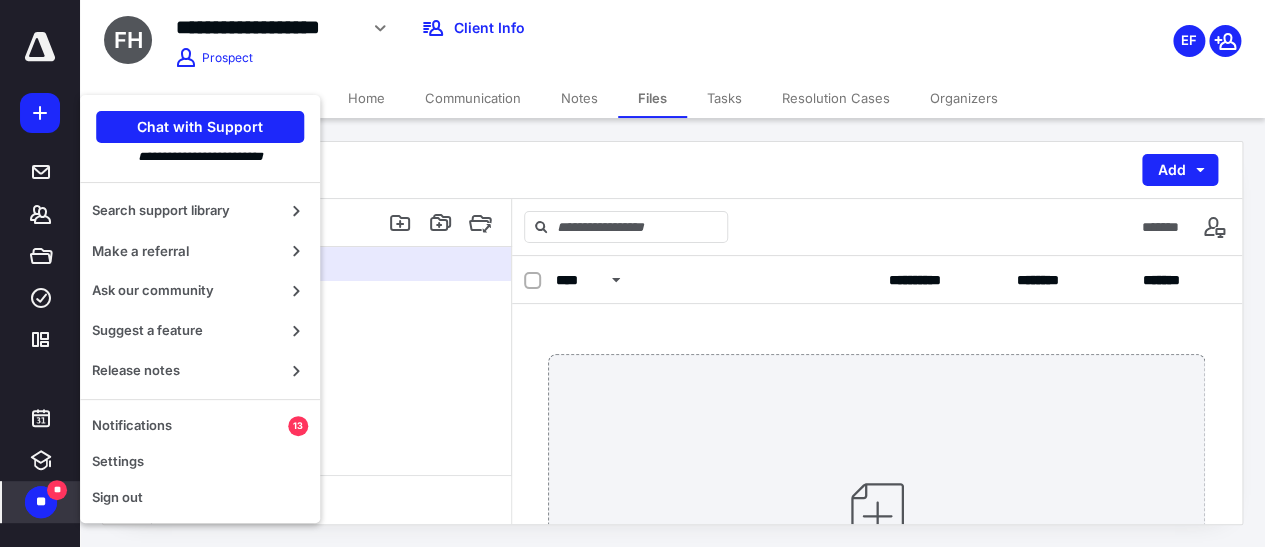 click on "Notifications" at bounding box center (190, 426) 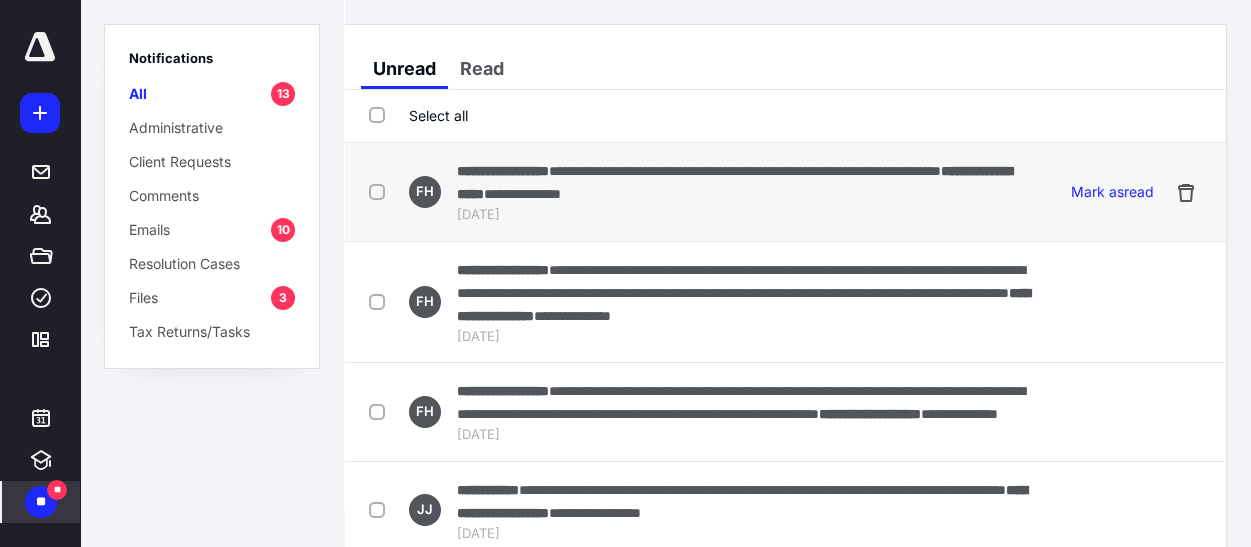 click on "**********" at bounding box center (745, 171) 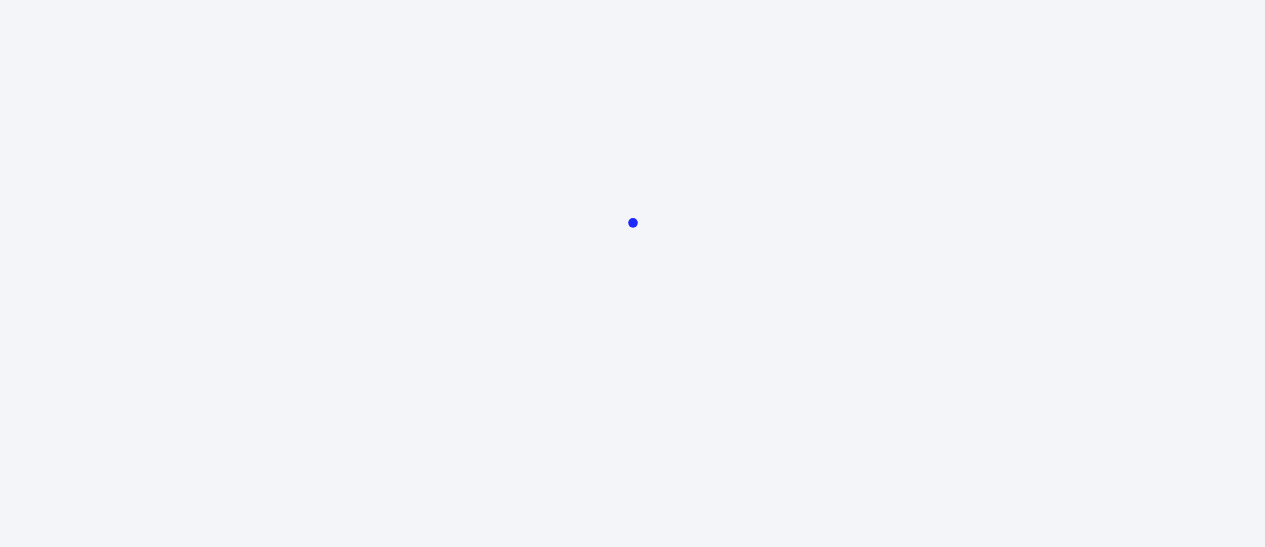 scroll, scrollTop: 0, scrollLeft: 0, axis: both 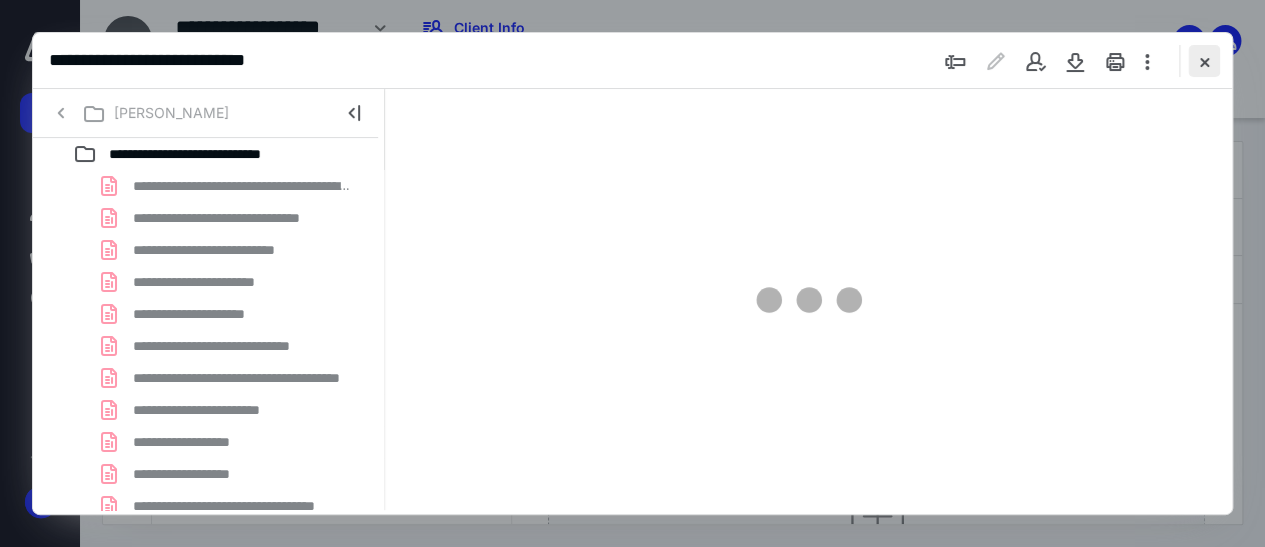 type on "136" 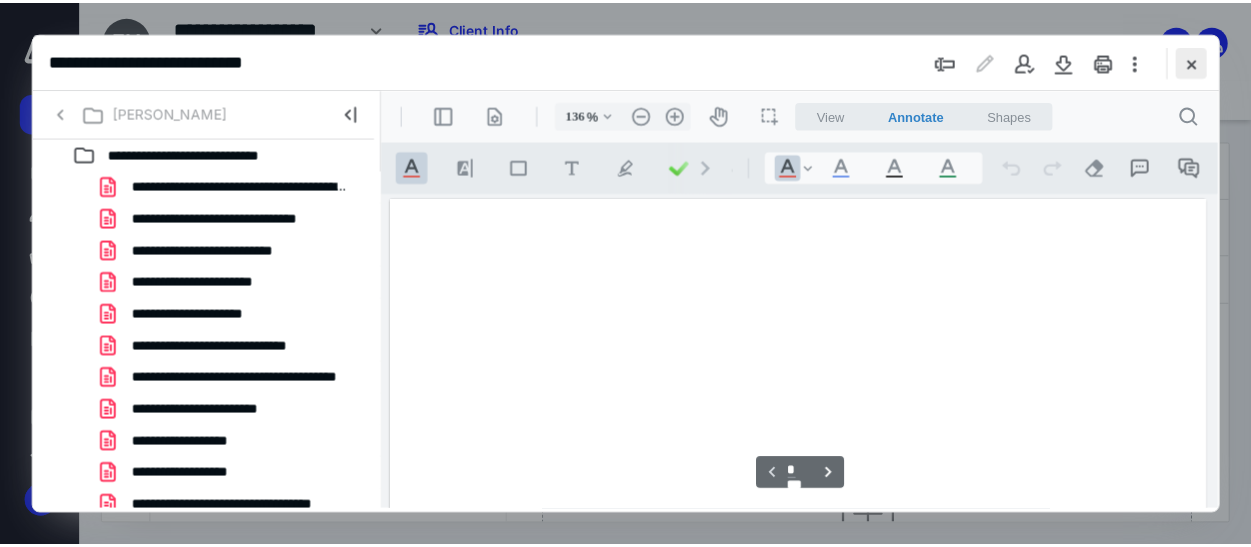 scroll, scrollTop: 109, scrollLeft: 0, axis: vertical 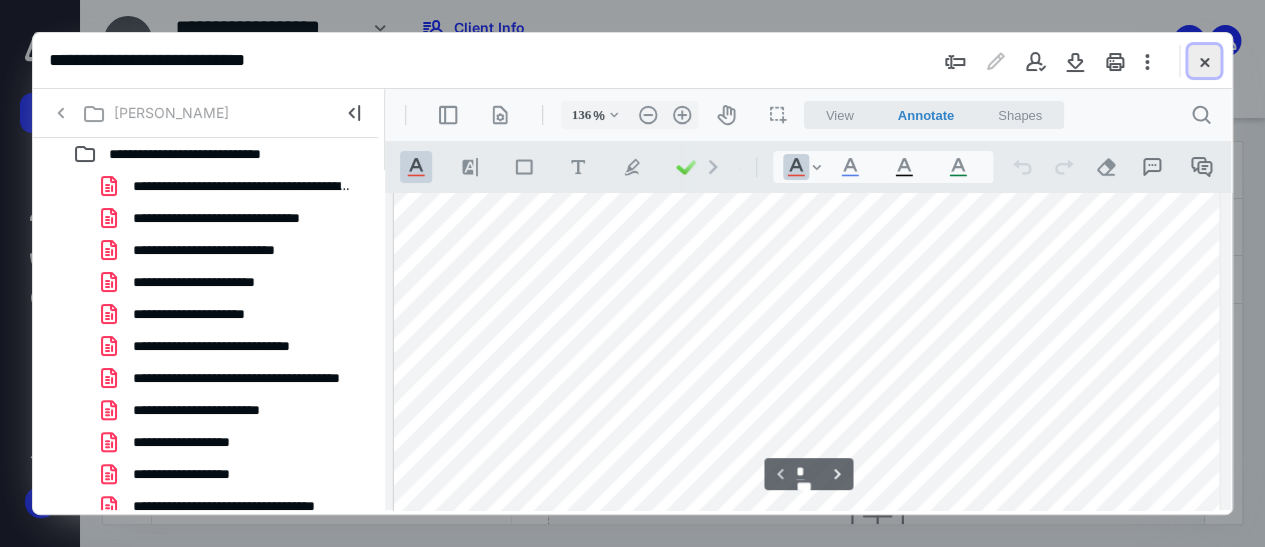 click at bounding box center [1204, 61] 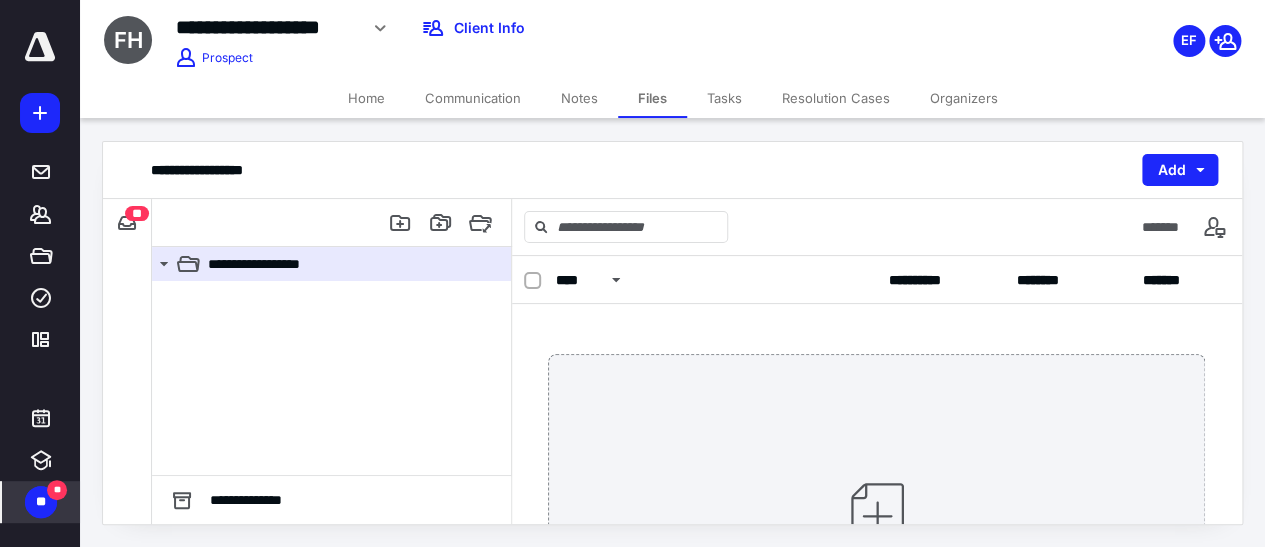 click on "**" at bounding box center [41, 502] 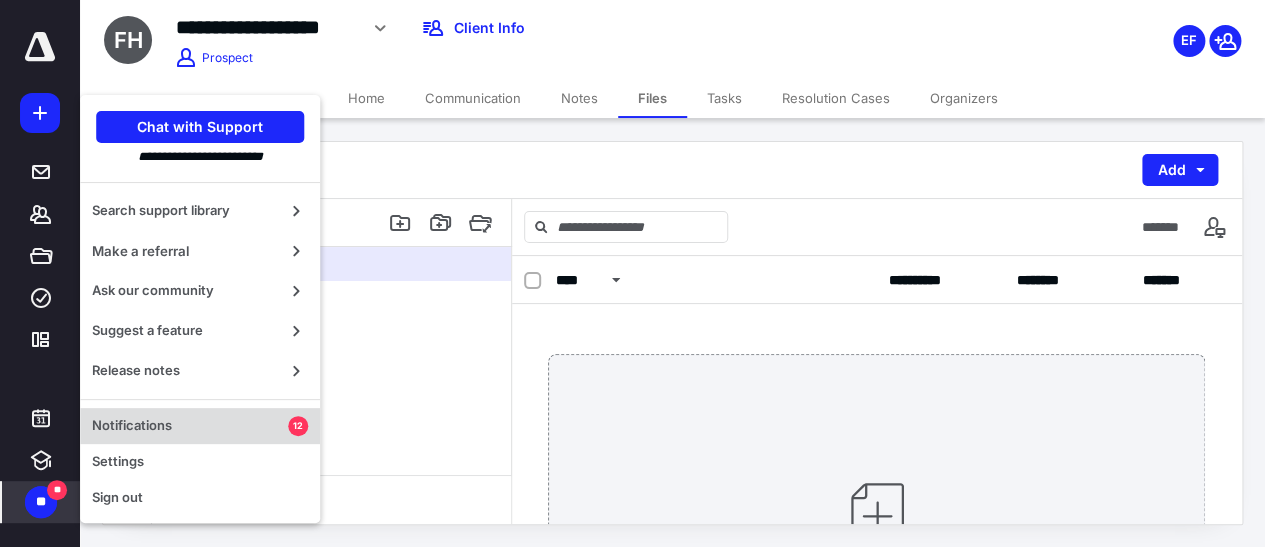 click on "Notifications" at bounding box center [190, 426] 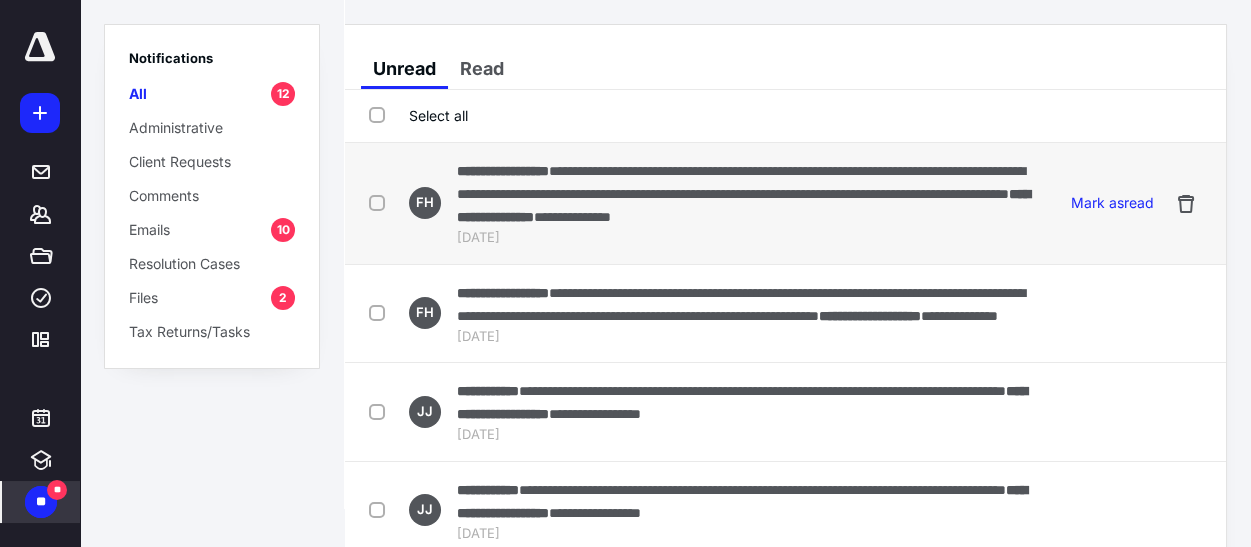 click on "**********" at bounding box center (741, 182) 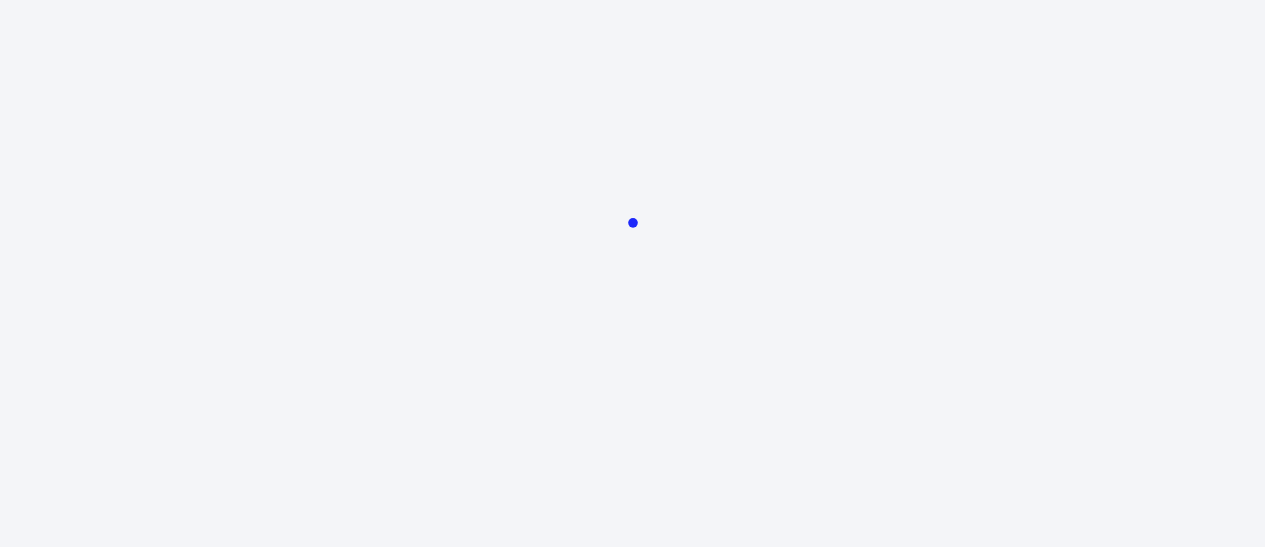 scroll, scrollTop: 0, scrollLeft: 0, axis: both 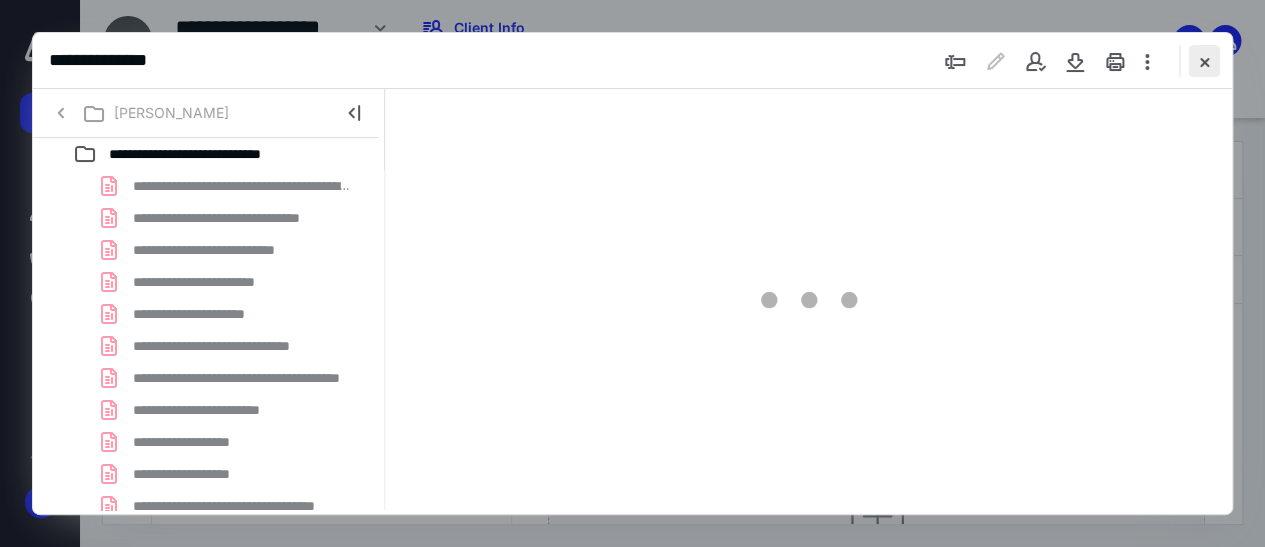 type on "128" 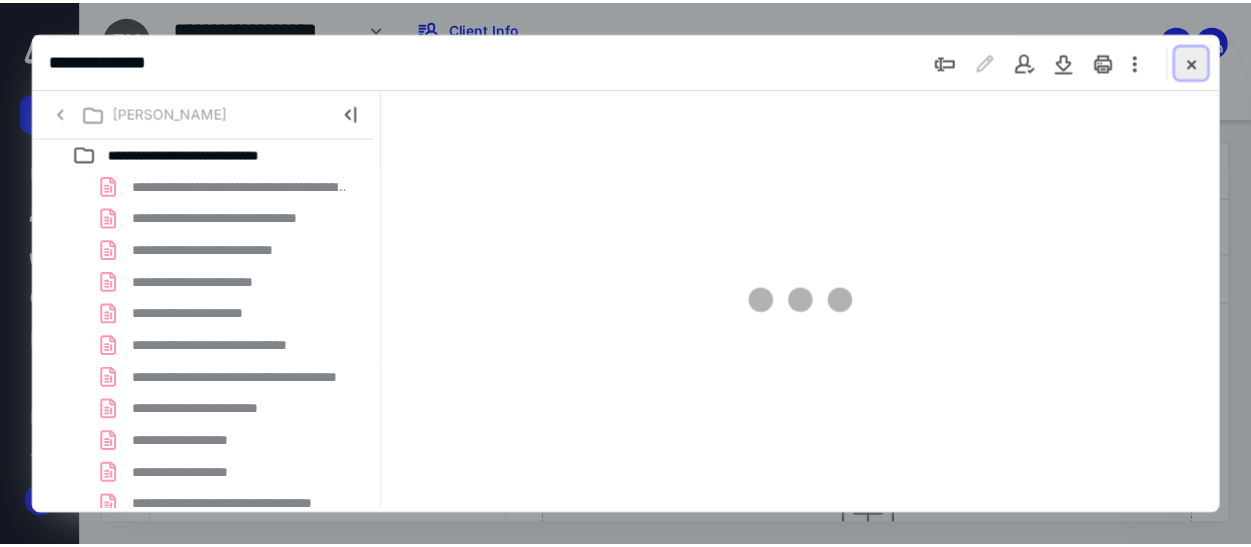 scroll, scrollTop: 109, scrollLeft: 0, axis: vertical 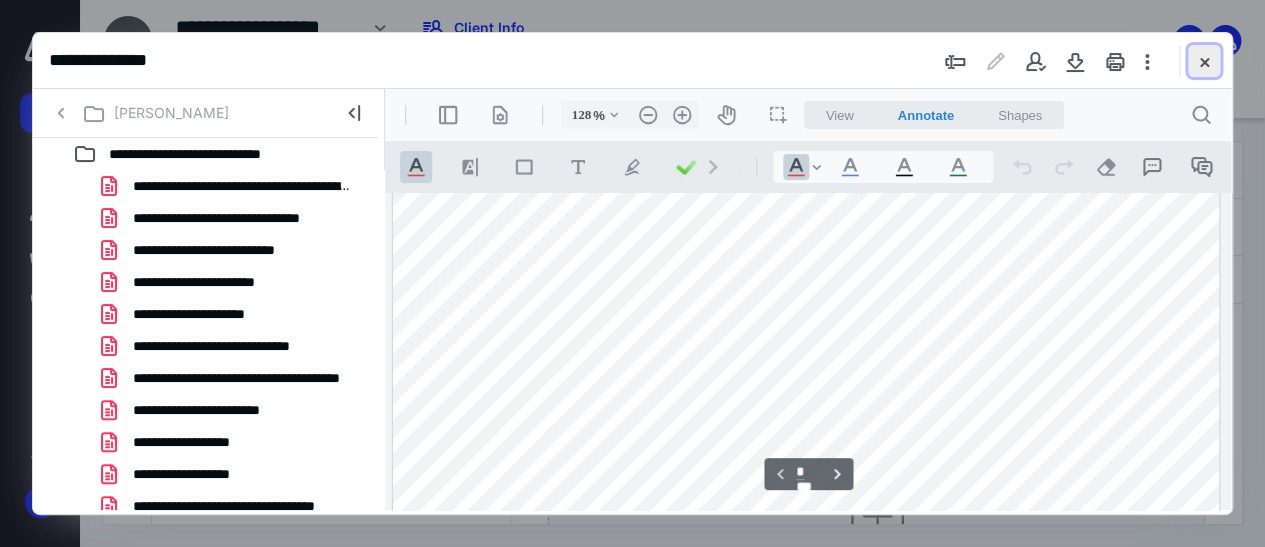 click at bounding box center (1204, 61) 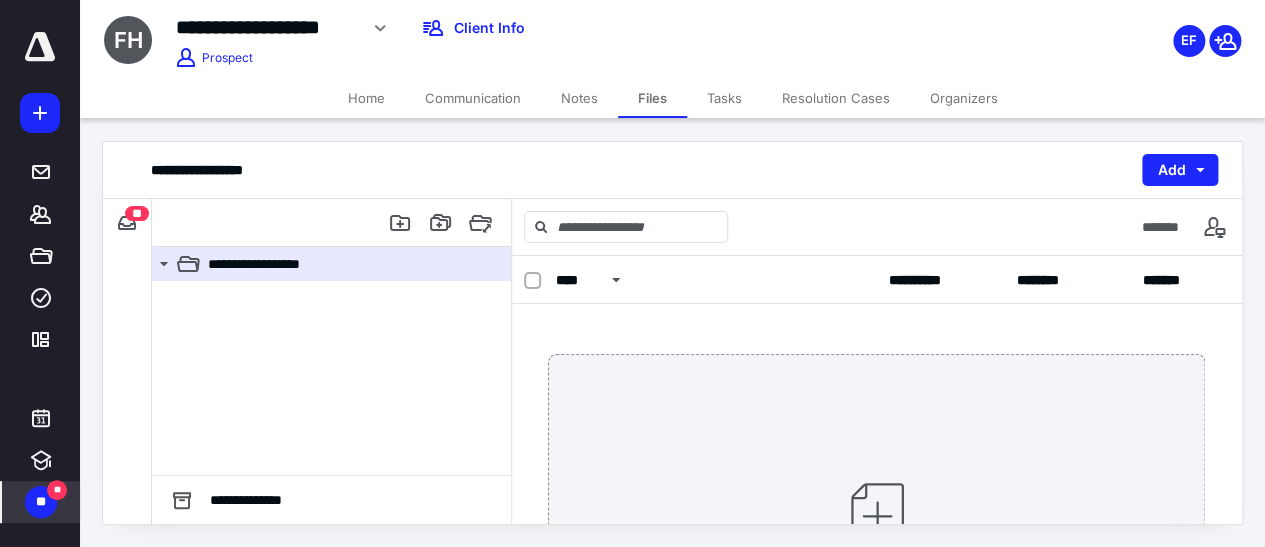 click on "**" at bounding box center [41, 502] 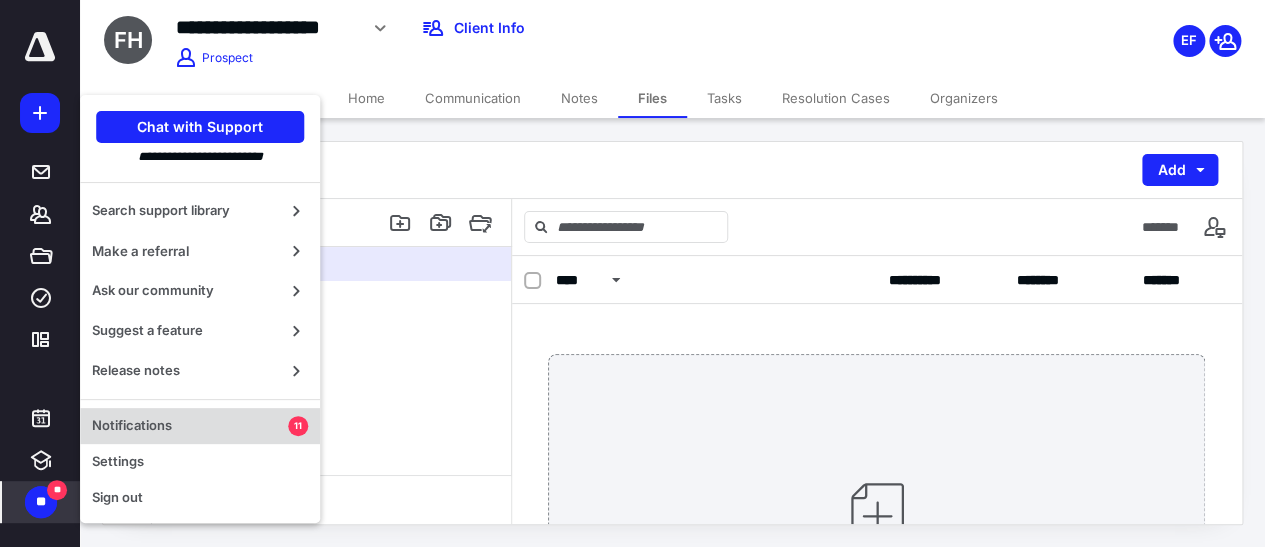click on "Notifications" at bounding box center (190, 426) 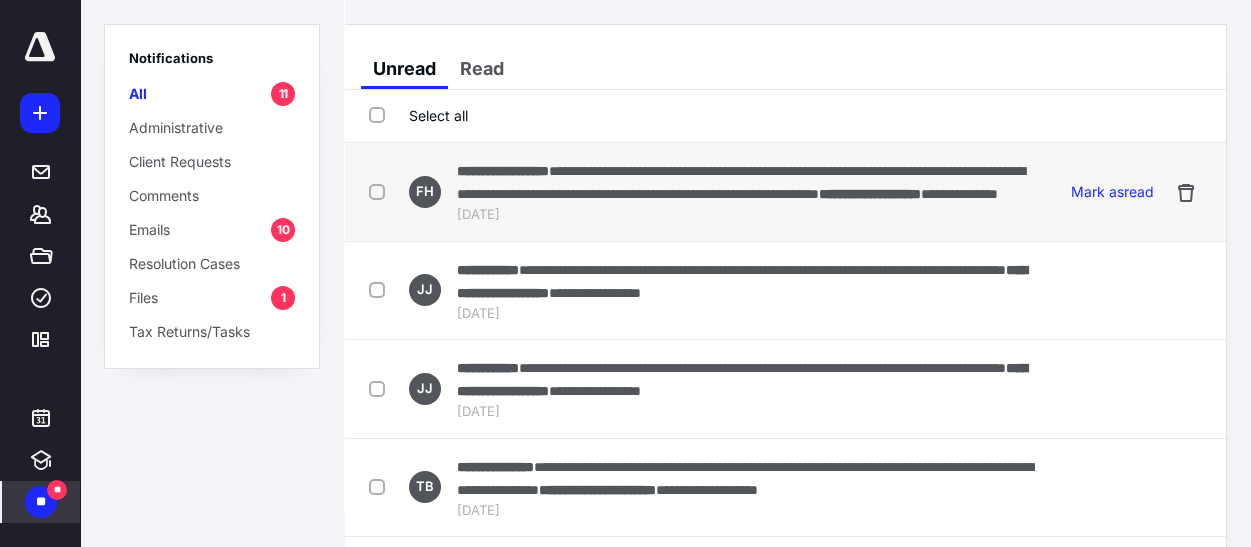 click on "**********" at bounding box center (741, 182) 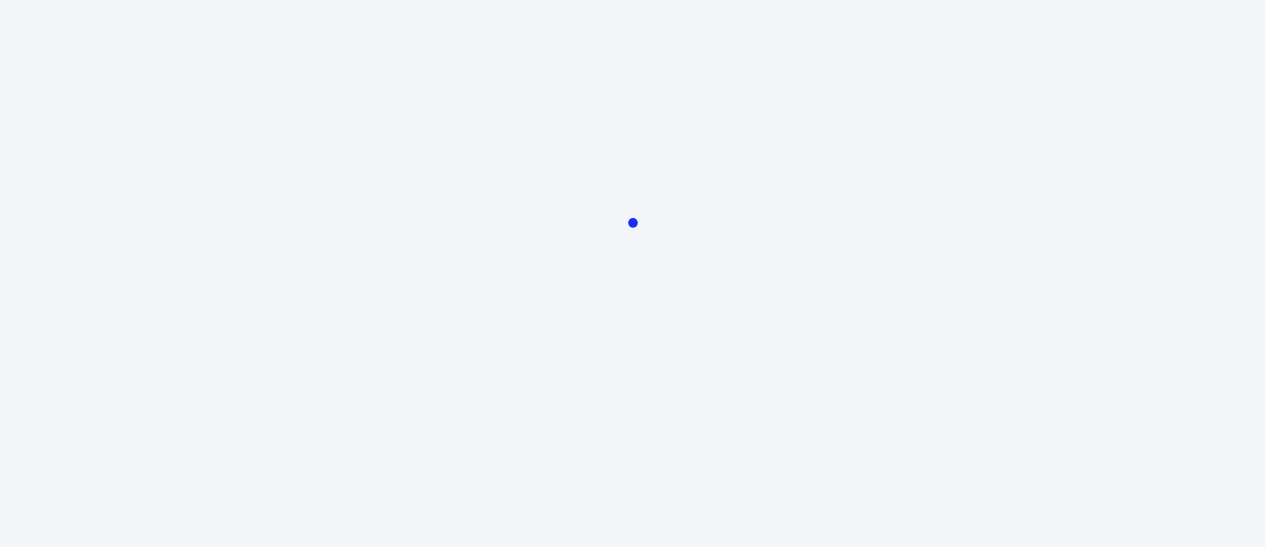scroll, scrollTop: 0, scrollLeft: 0, axis: both 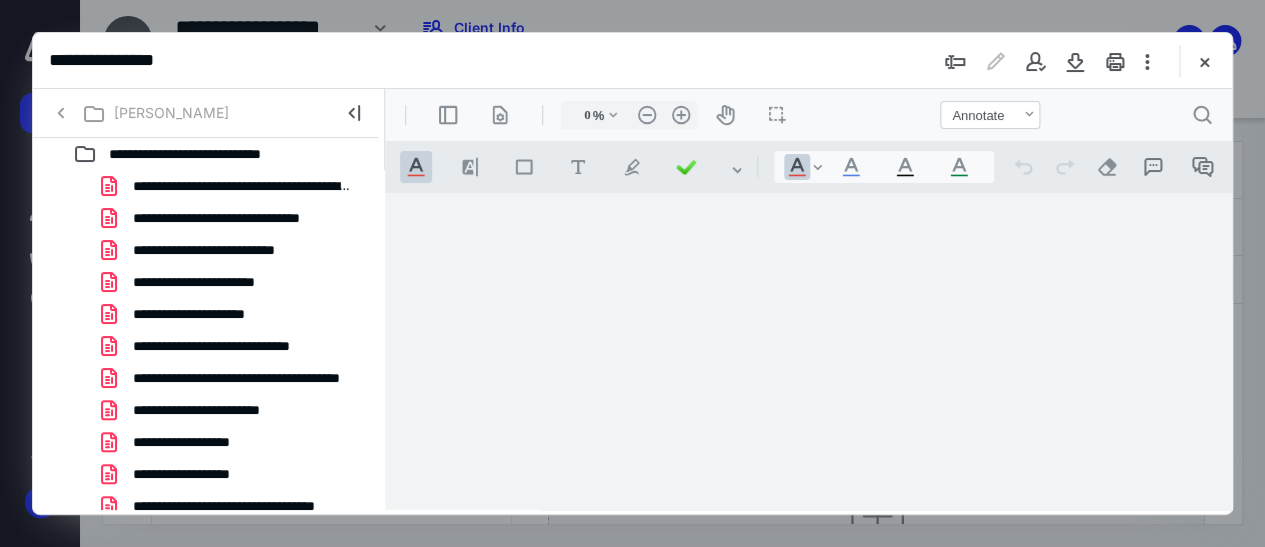 type on "136" 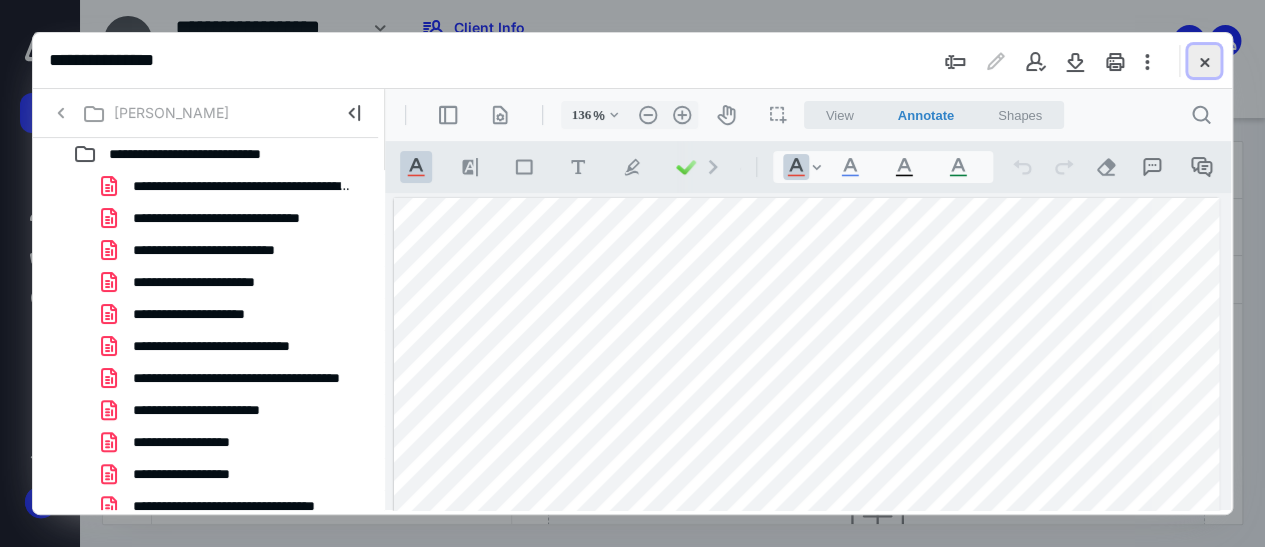 click at bounding box center [1204, 61] 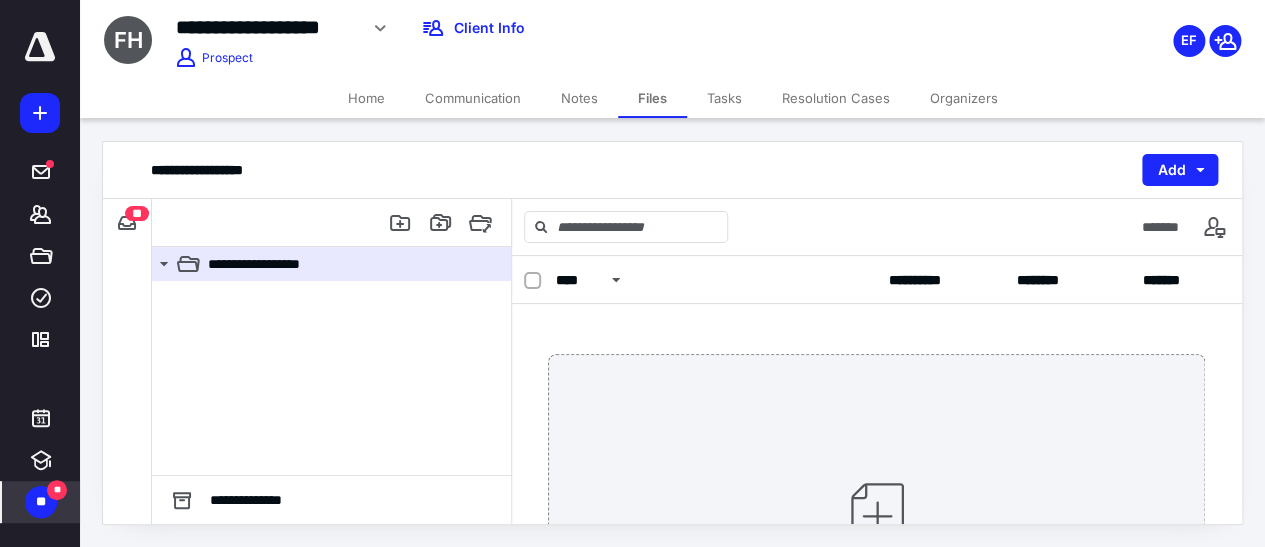 click on "** **" at bounding box center (41, 502) 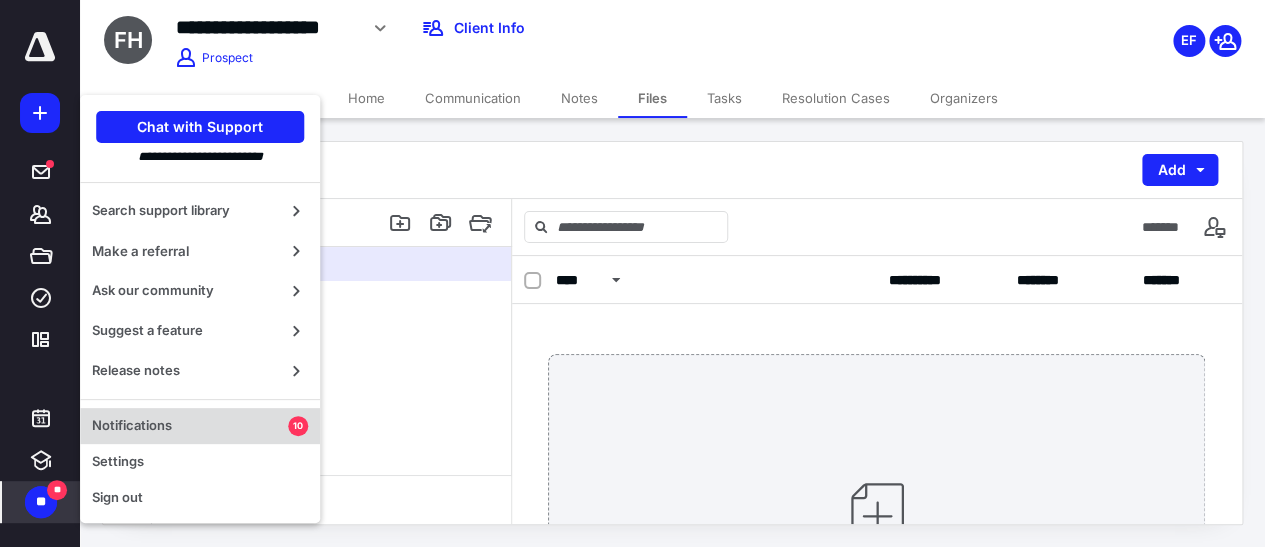 click on "Notifications 10" at bounding box center [200, 426] 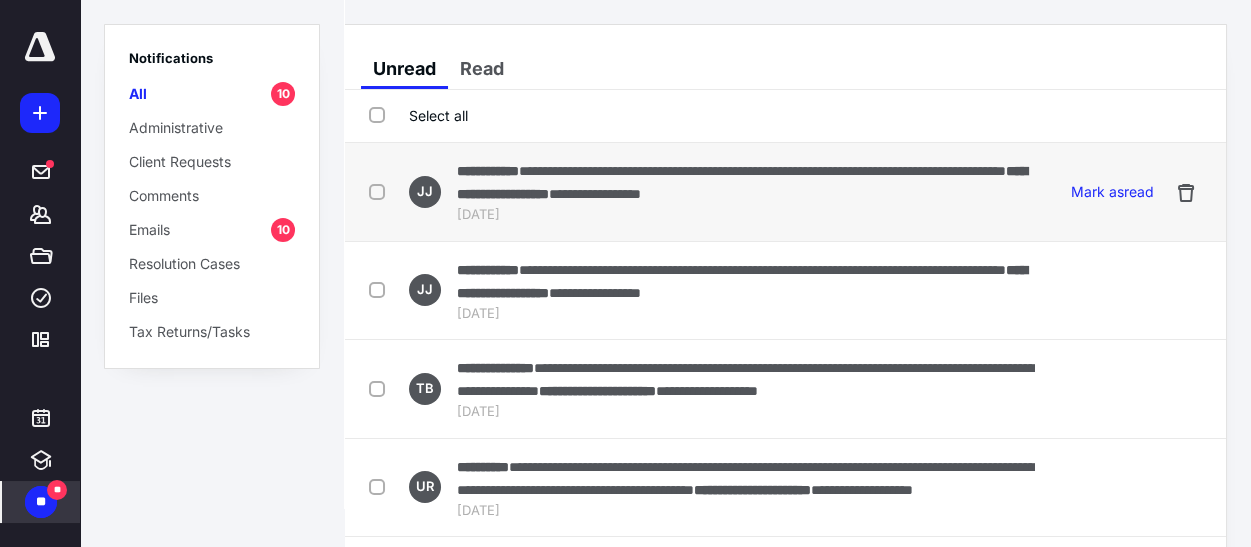 click on "**********" at bounding box center [762, 171] 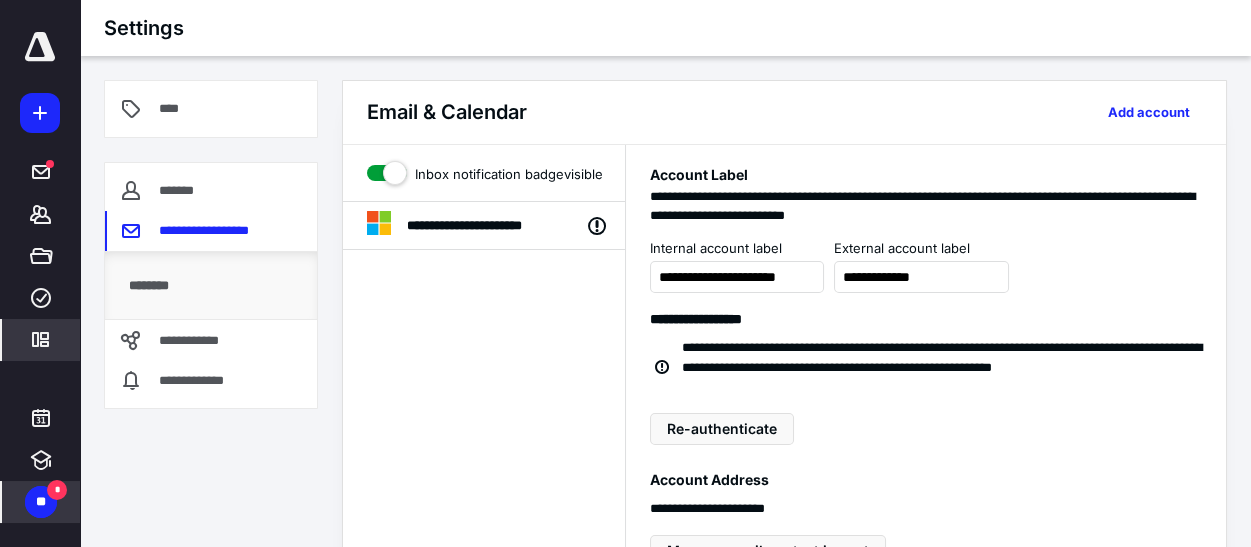 click on "**" at bounding box center [41, 502] 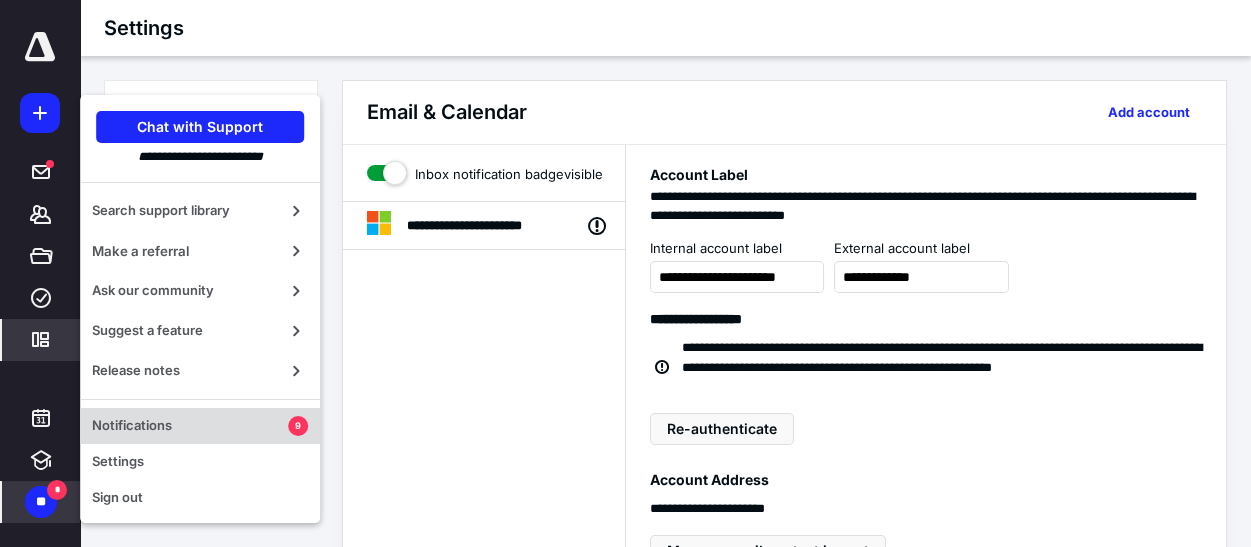 click on "Notifications" at bounding box center [190, 426] 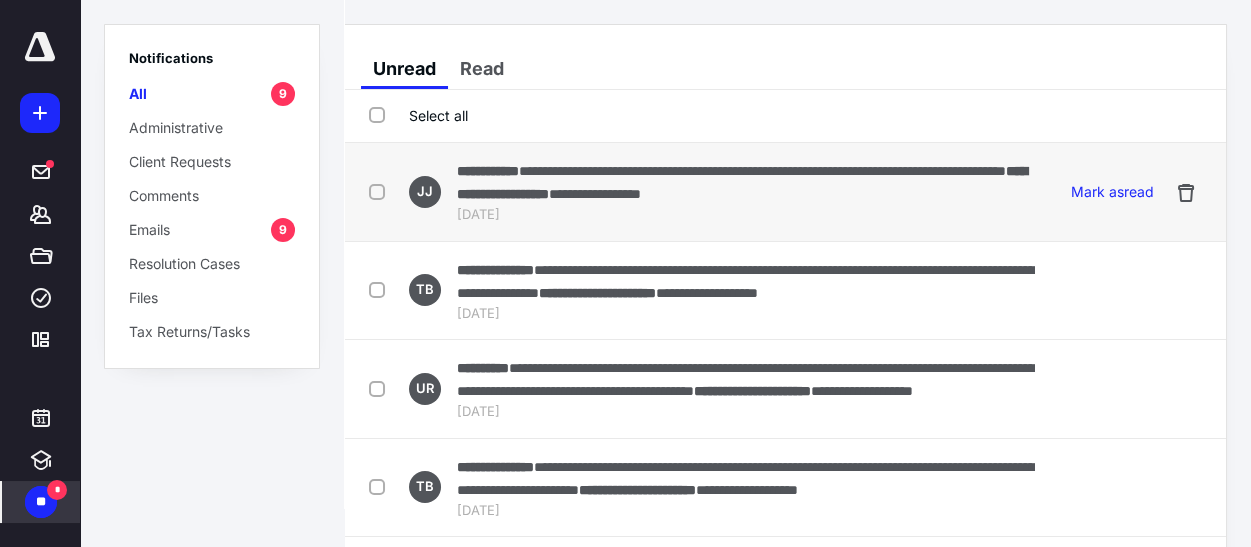 click on "**********" at bounding box center (762, 171) 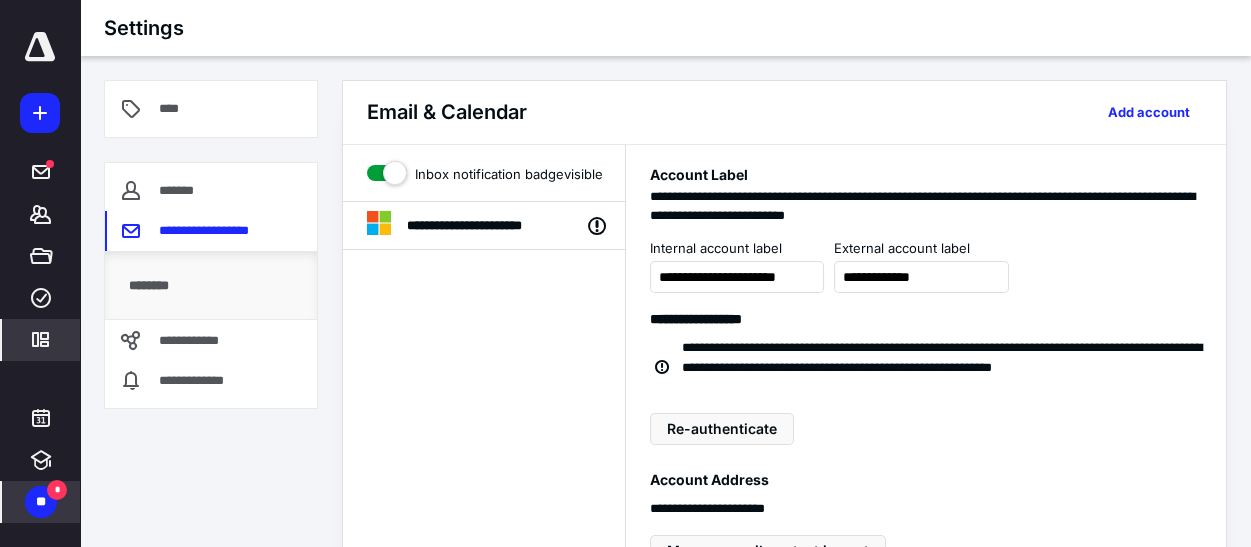 click on "**" at bounding box center (41, 502) 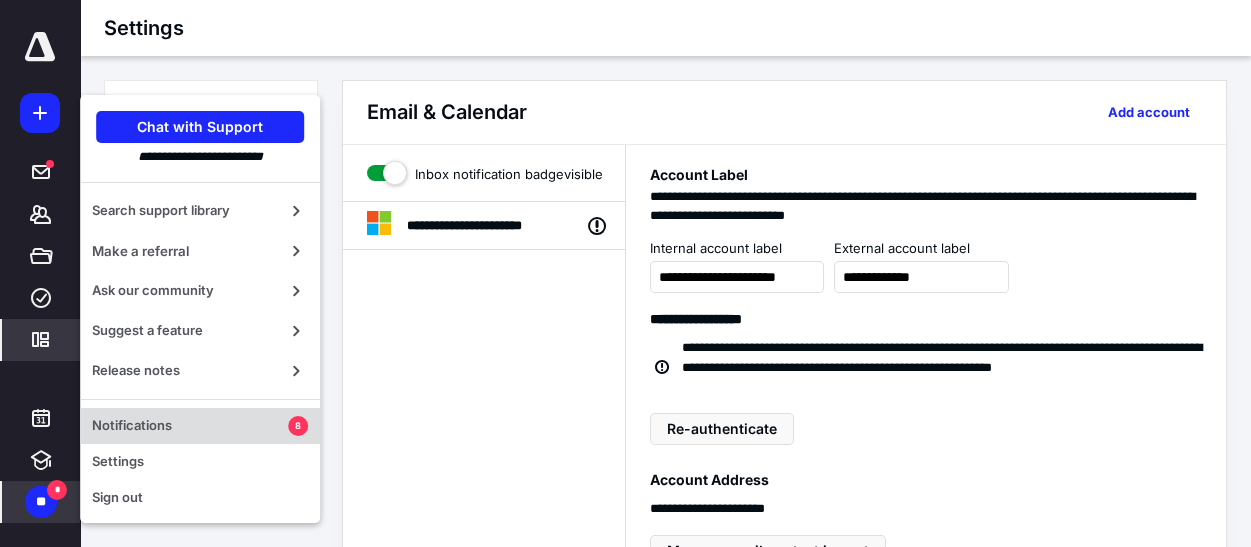 click on "Notifications" at bounding box center [190, 426] 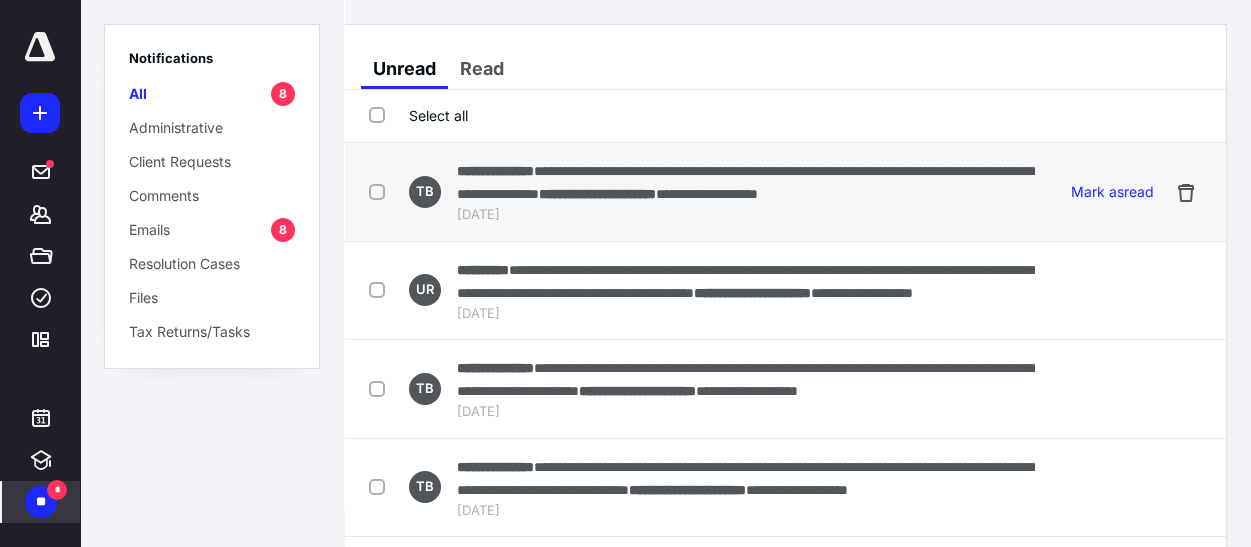 click on "**********" at bounding box center (746, 182) 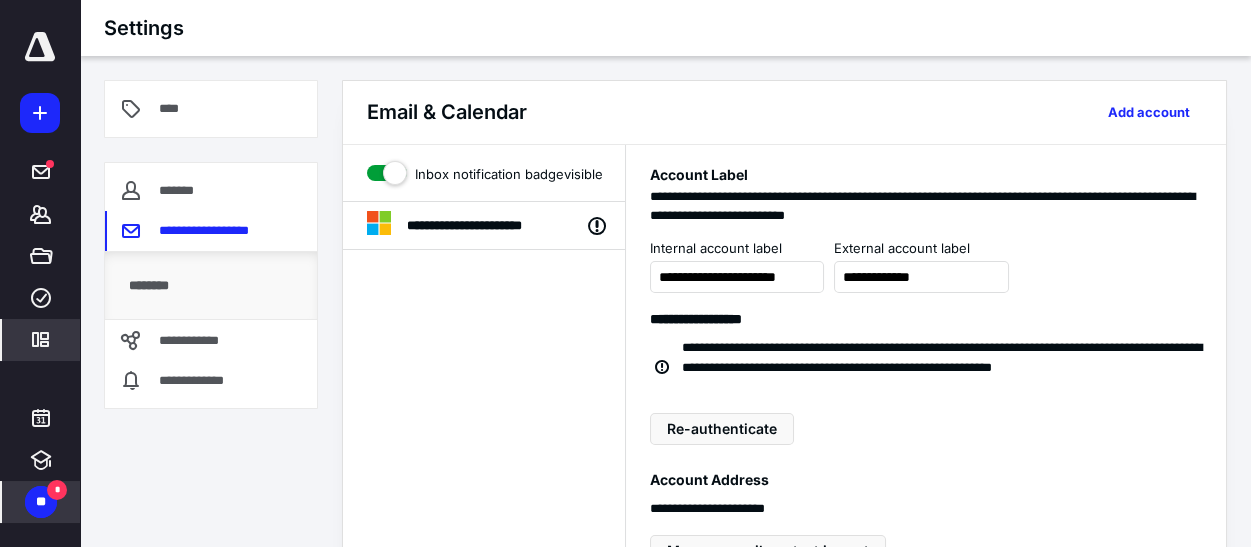 click on "** *" at bounding box center [41, 502] 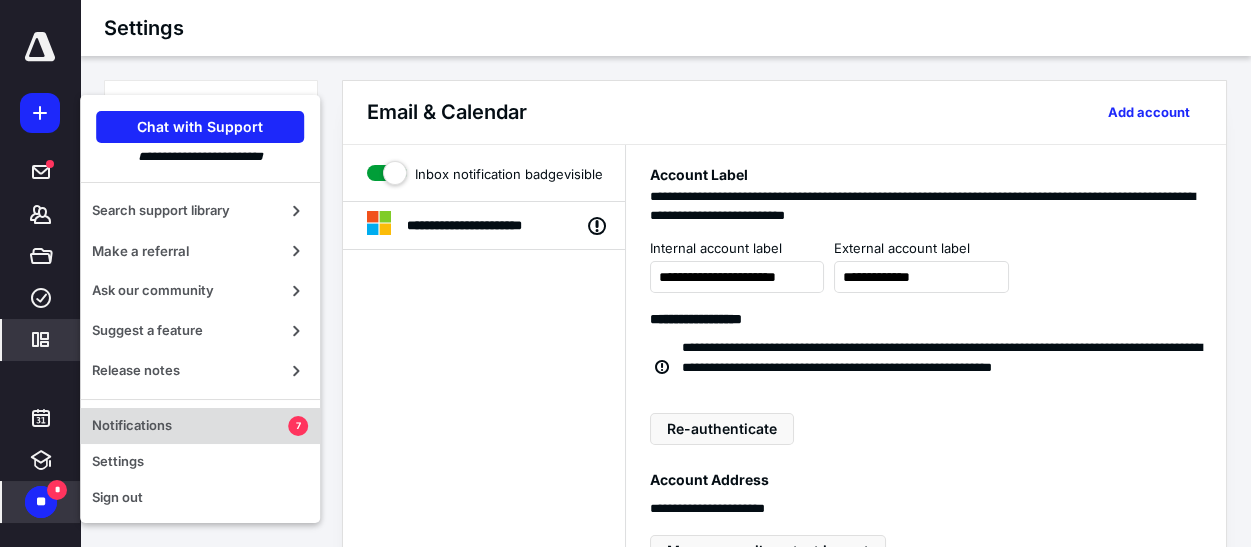 click on "Notifications 7" at bounding box center [200, 426] 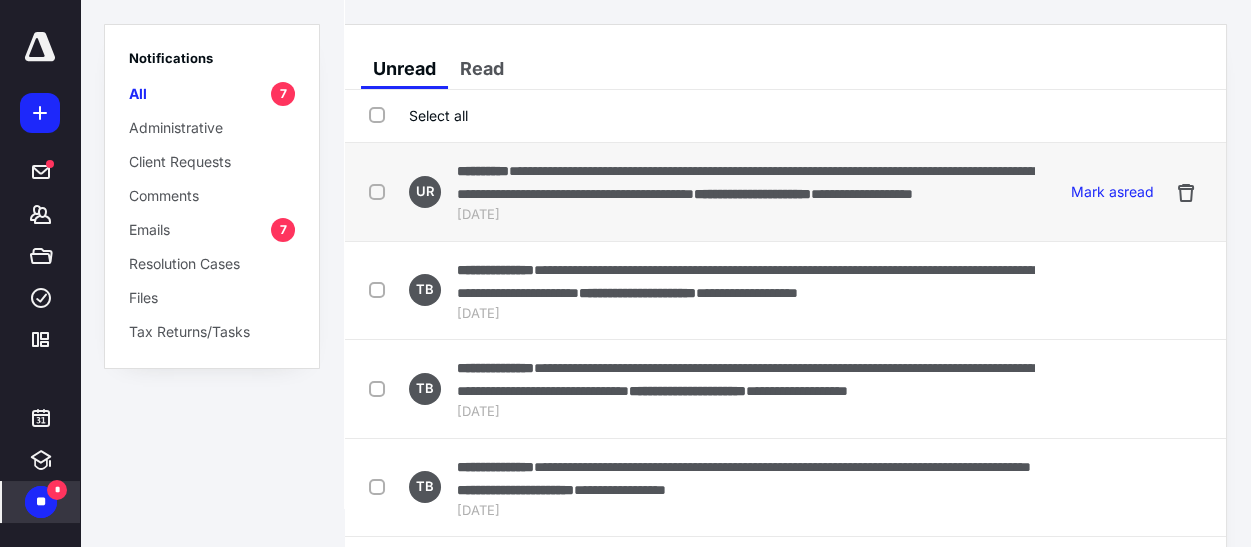 click on "**********" at bounding box center (752, 194) 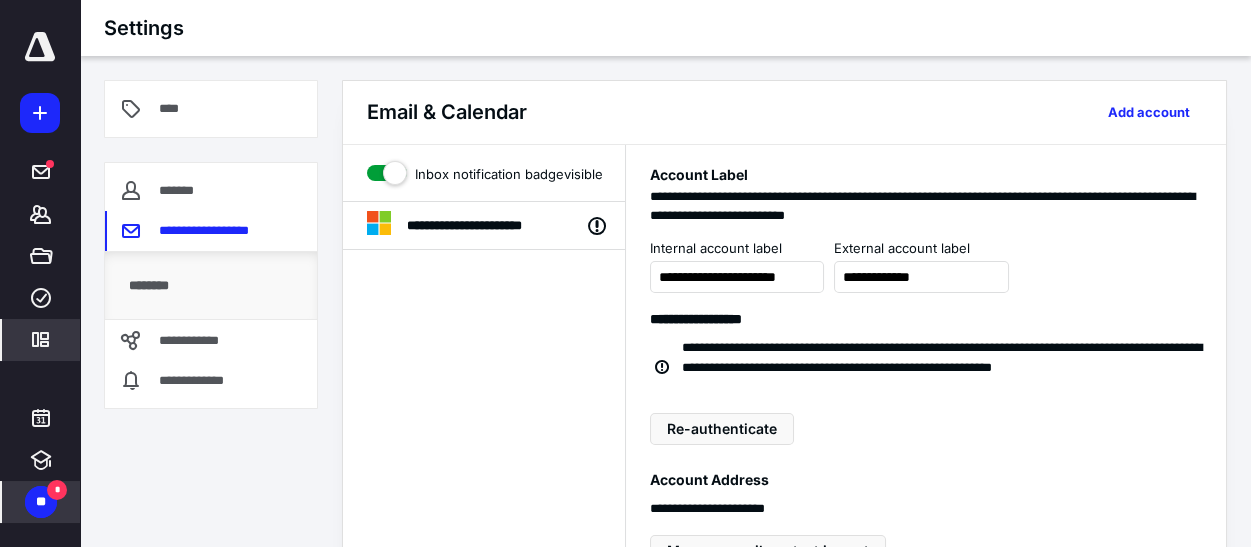 click on "**" at bounding box center (41, 502) 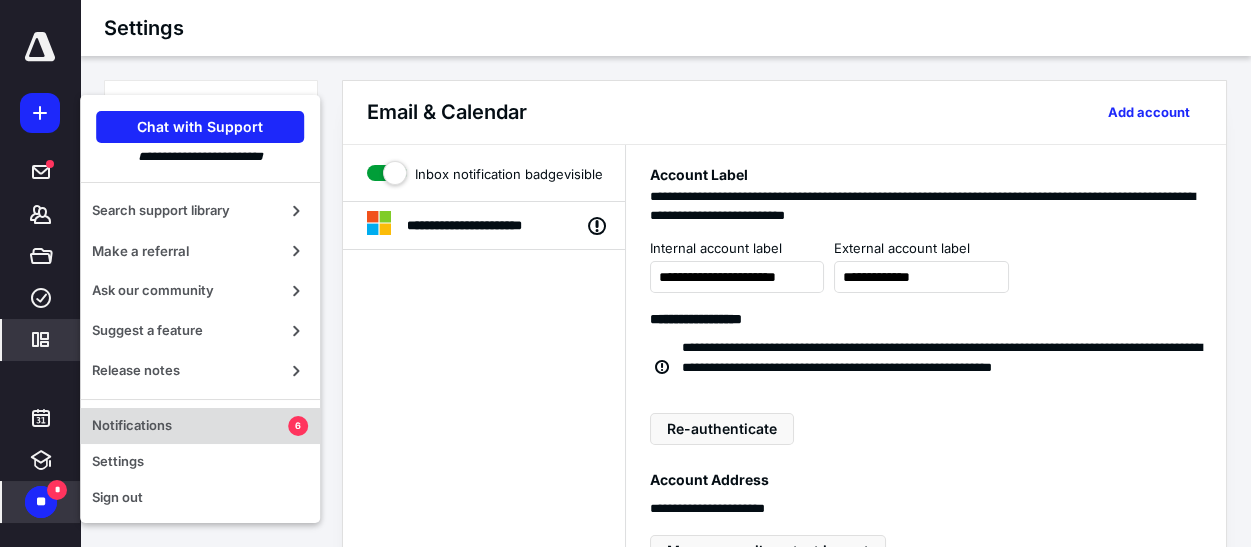 click on "Notifications" at bounding box center (190, 426) 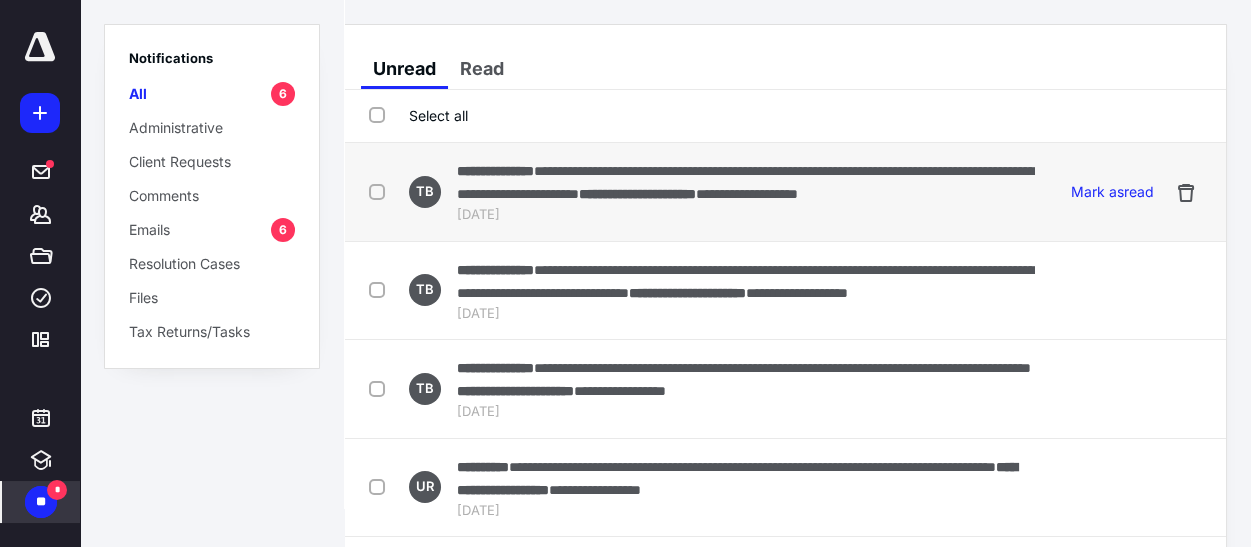 click on "**********" at bounding box center (746, 182) 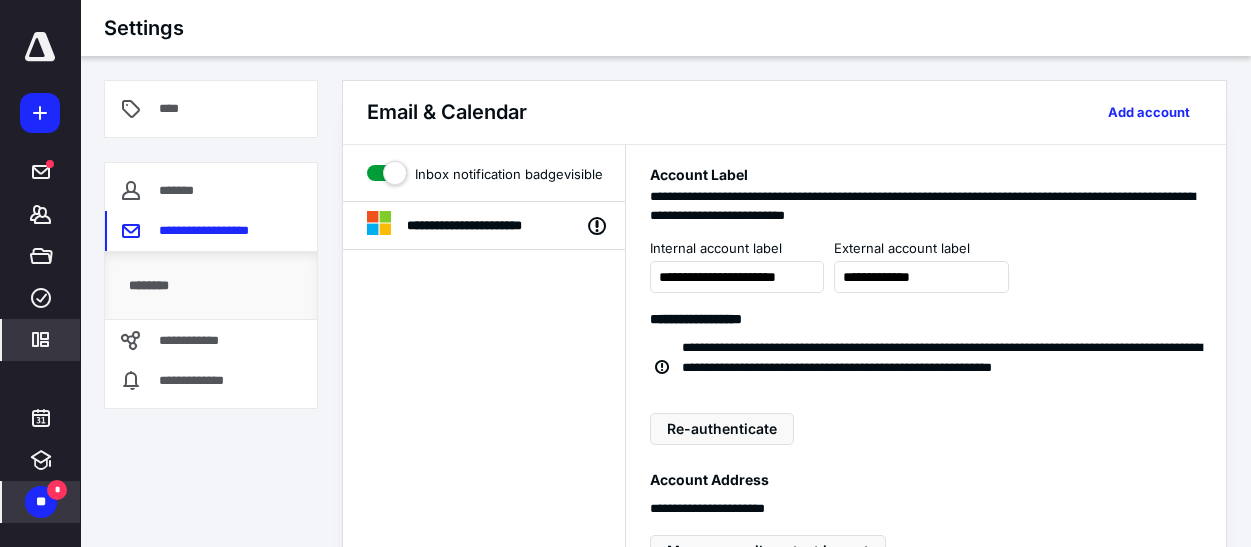 click on "**" at bounding box center (41, 502) 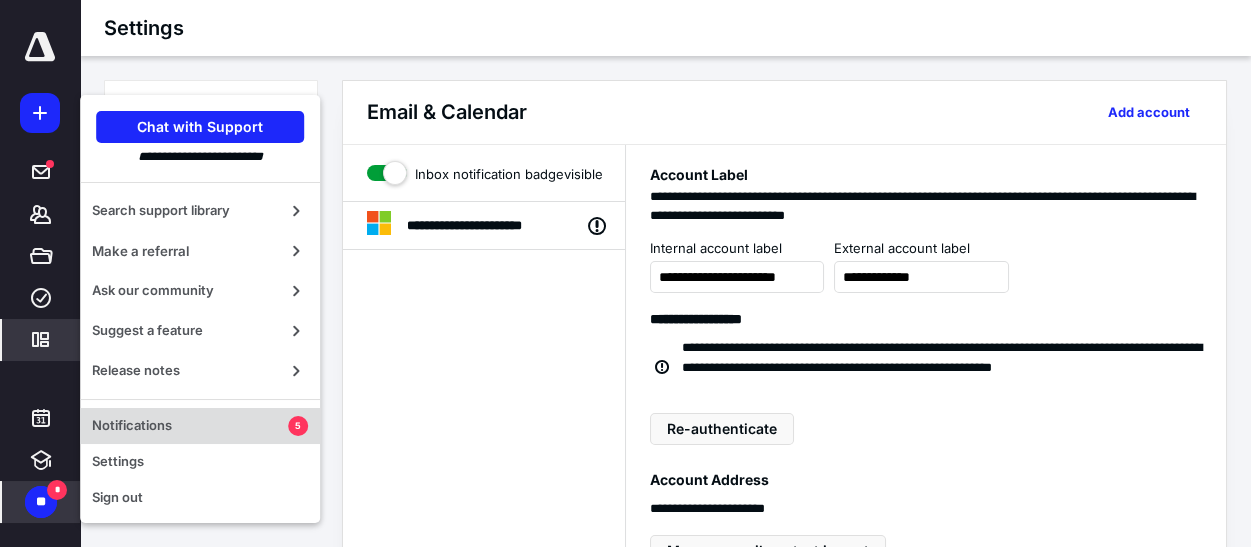 click on "Notifications" at bounding box center [190, 426] 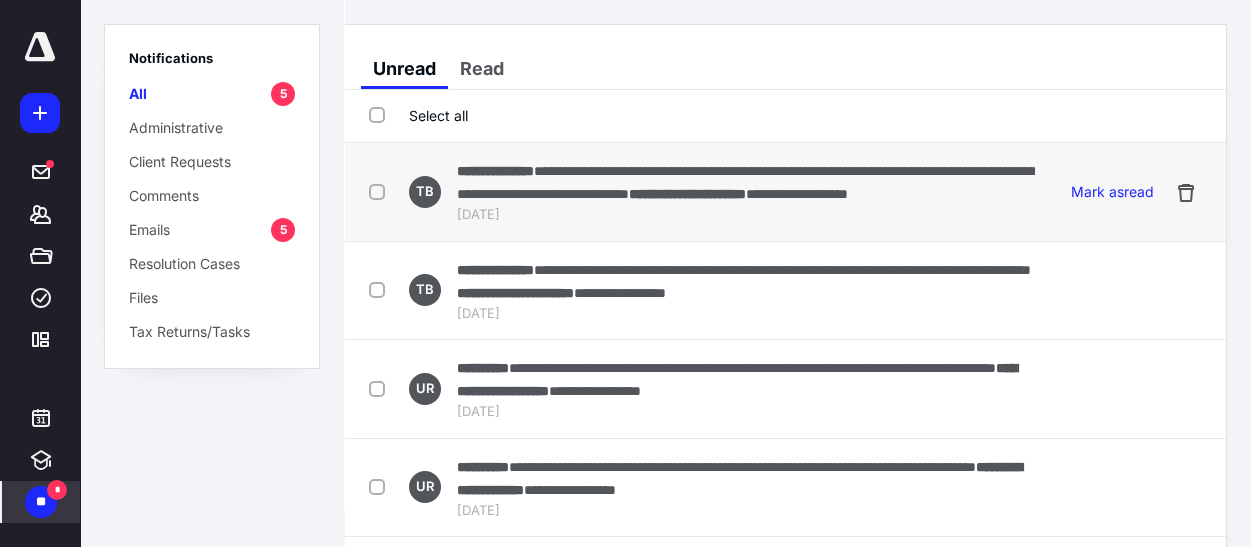 click on "**********" at bounding box center (746, 182) 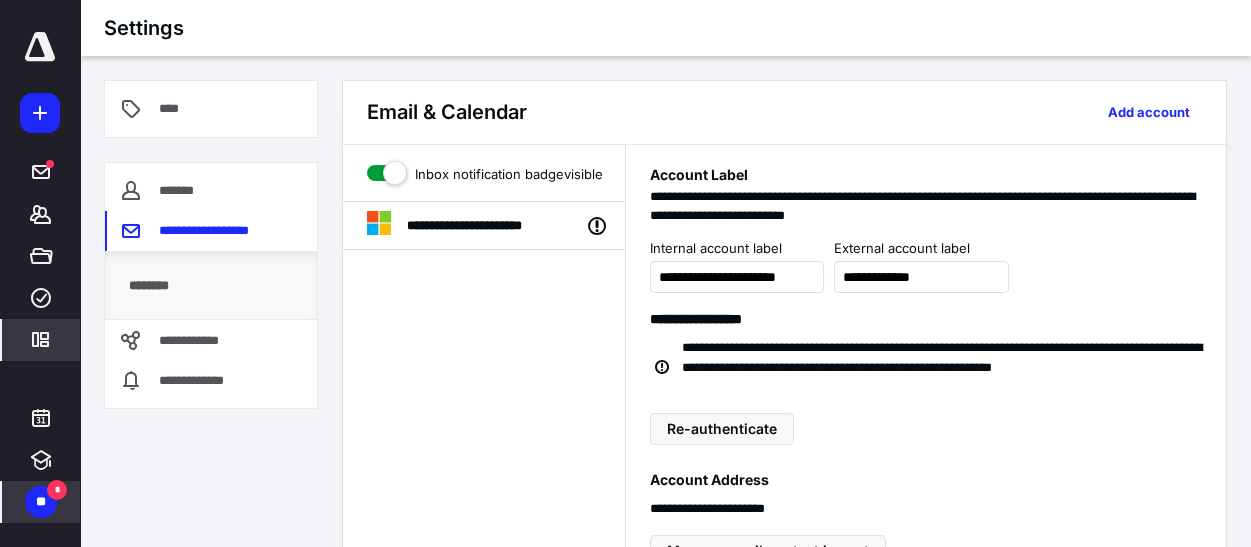 click on "**" at bounding box center (41, 502) 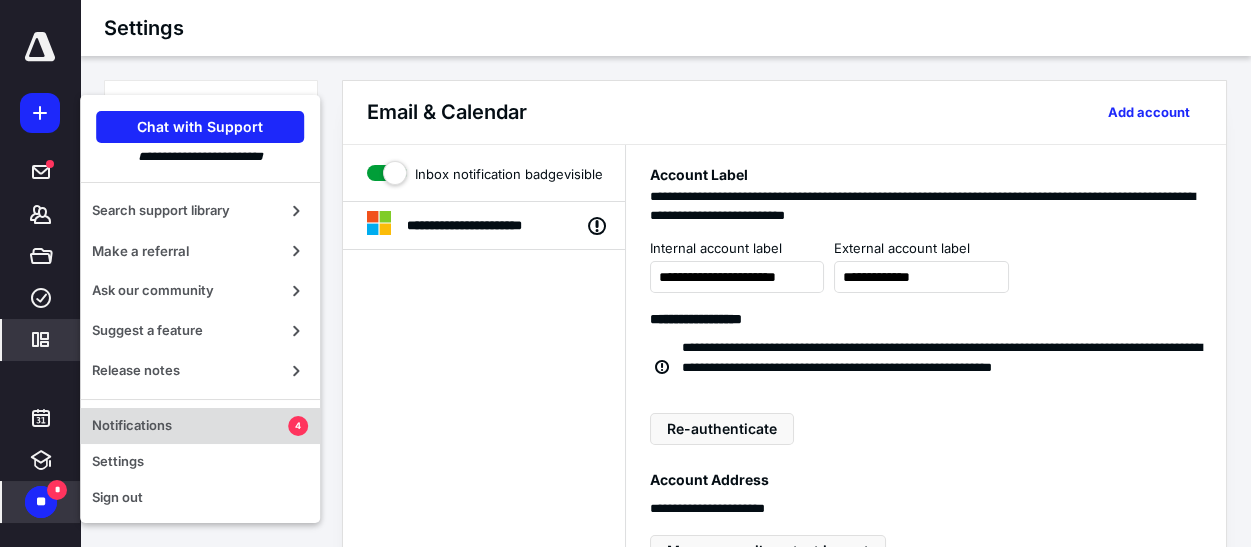 click on "Notifications 4" at bounding box center [200, 426] 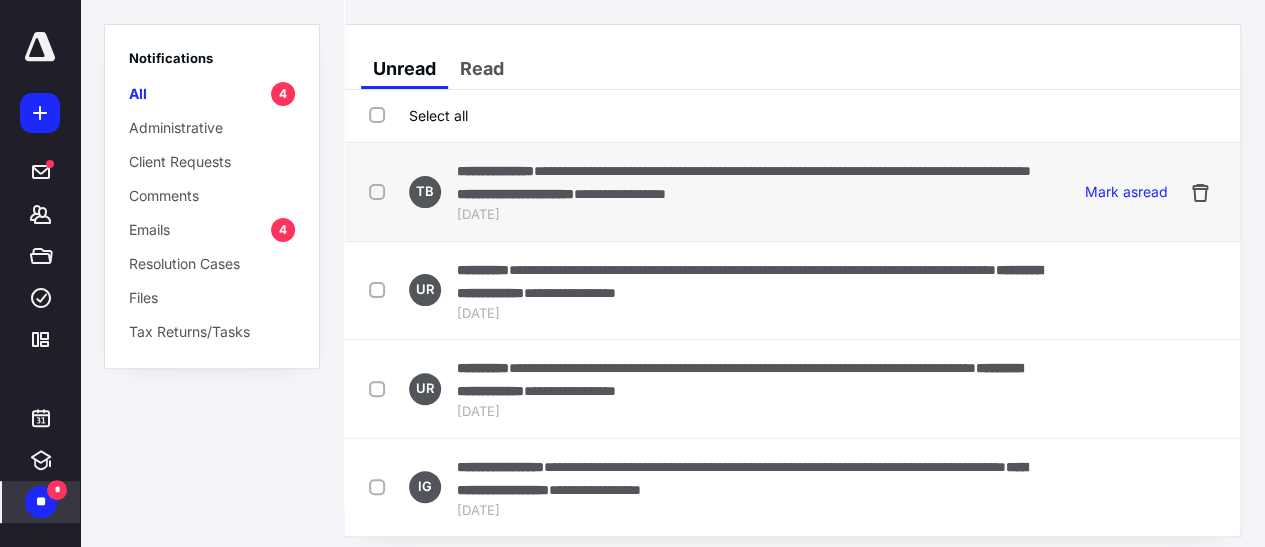 click on "**********" at bounding box center [782, 171] 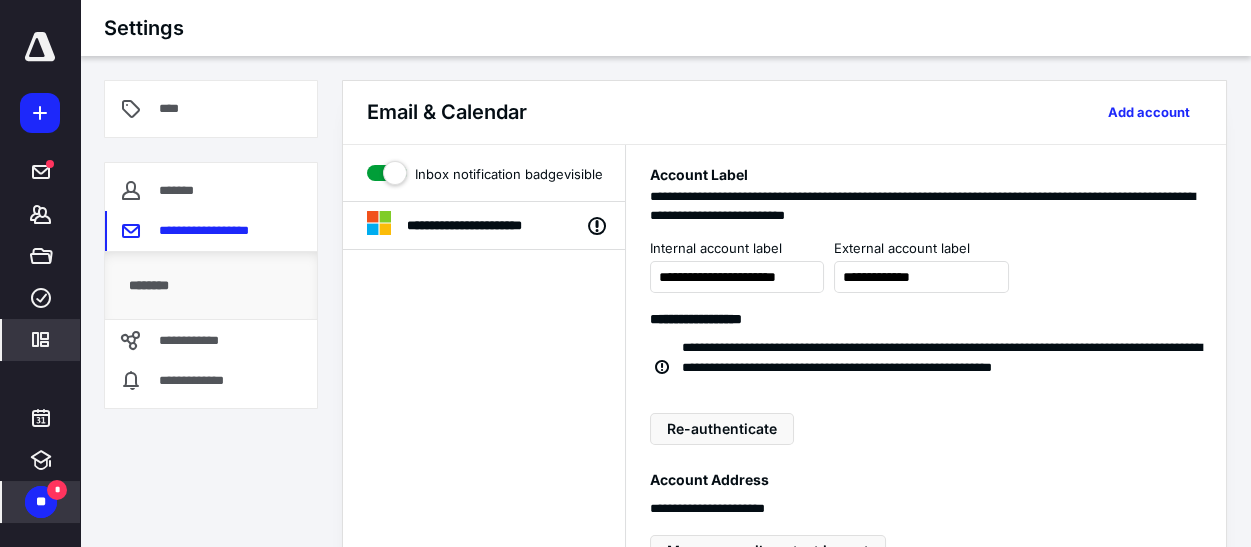 click on "**" at bounding box center [41, 502] 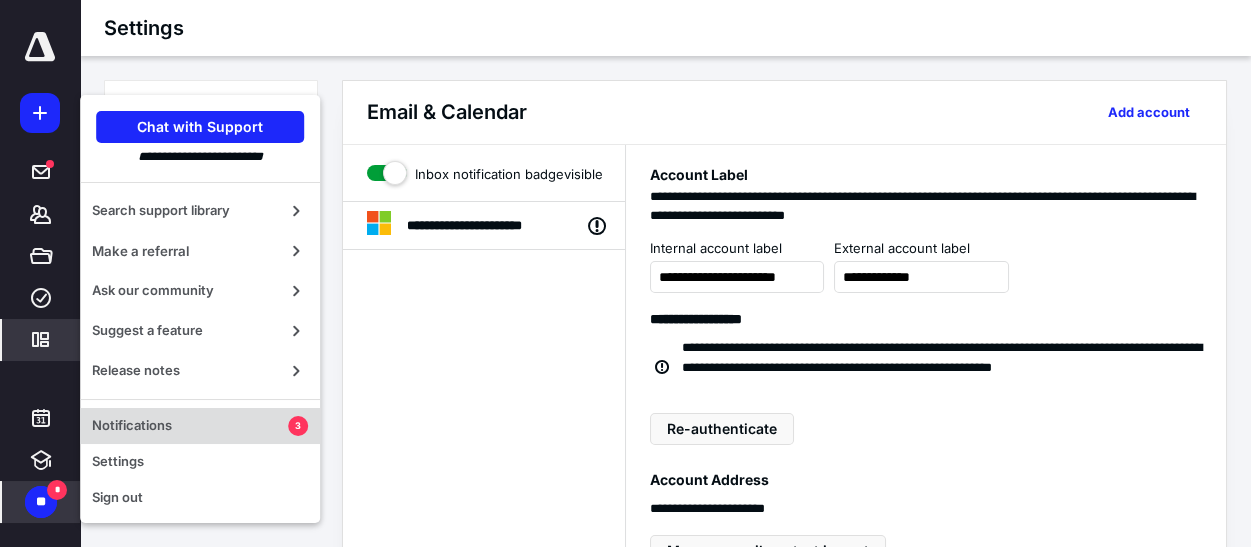 click on "Notifications" at bounding box center [190, 426] 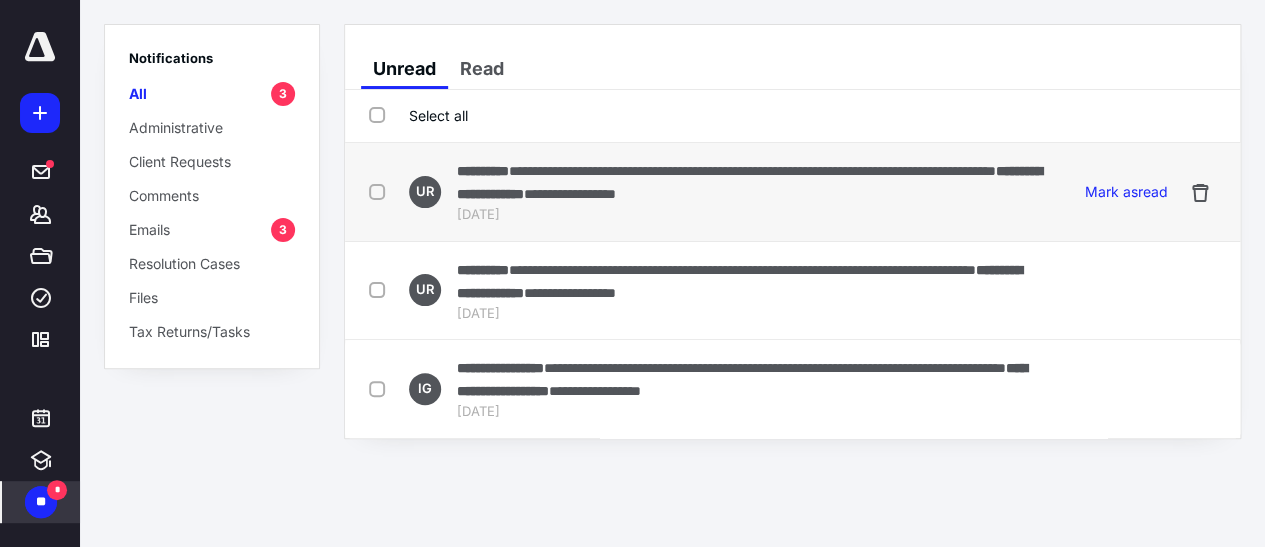 click on "**********" at bounding box center [751, 182] 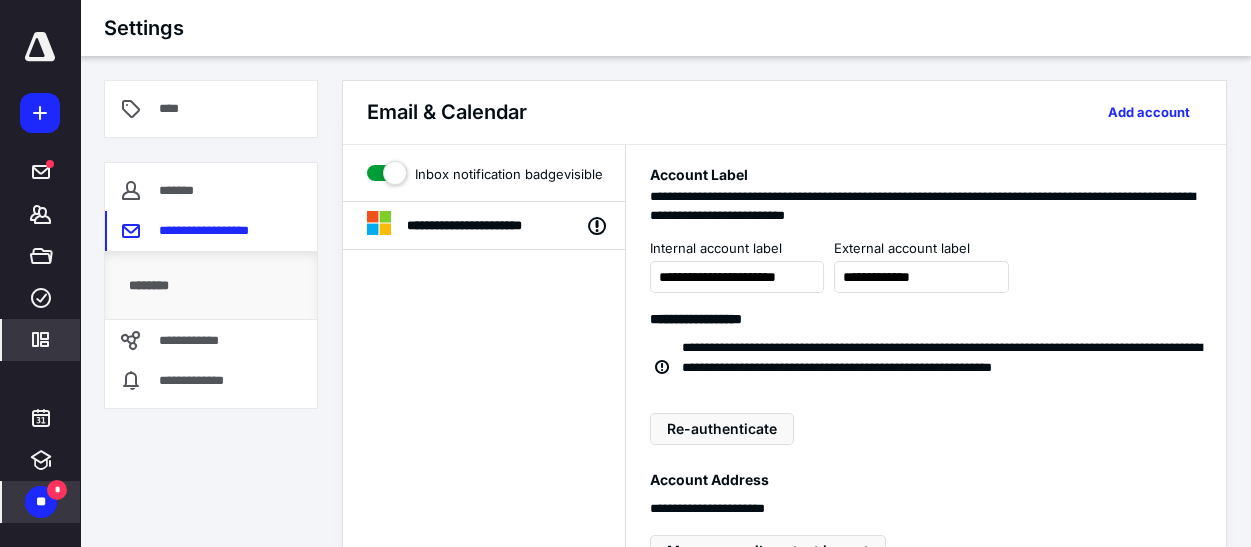 click on "**" at bounding box center [41, 502] 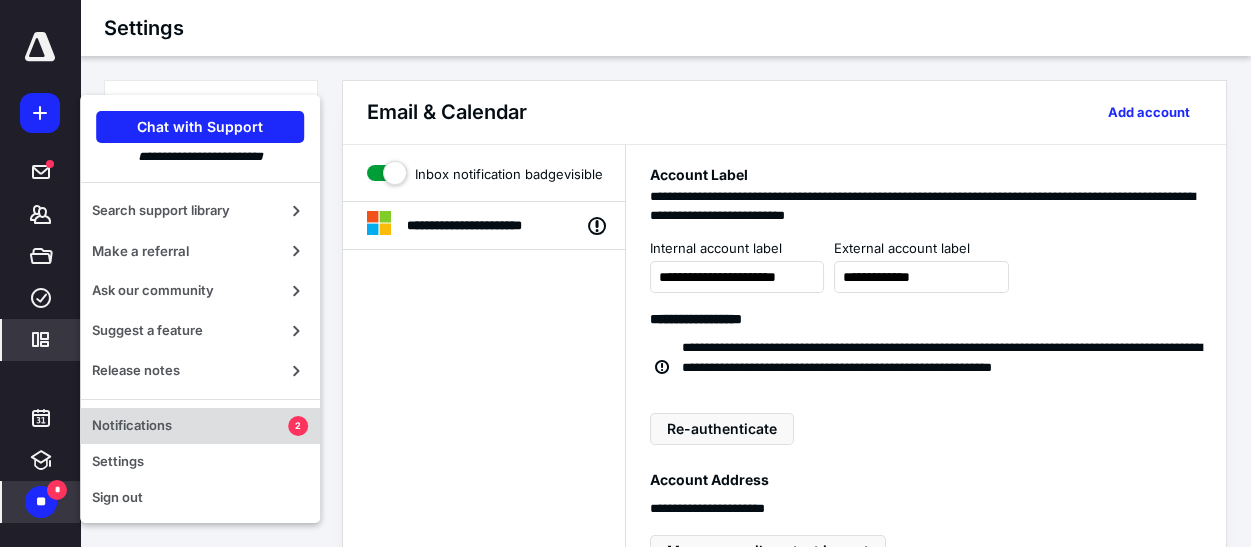 click on "Notifications 2" at bounding box center [200, 426] 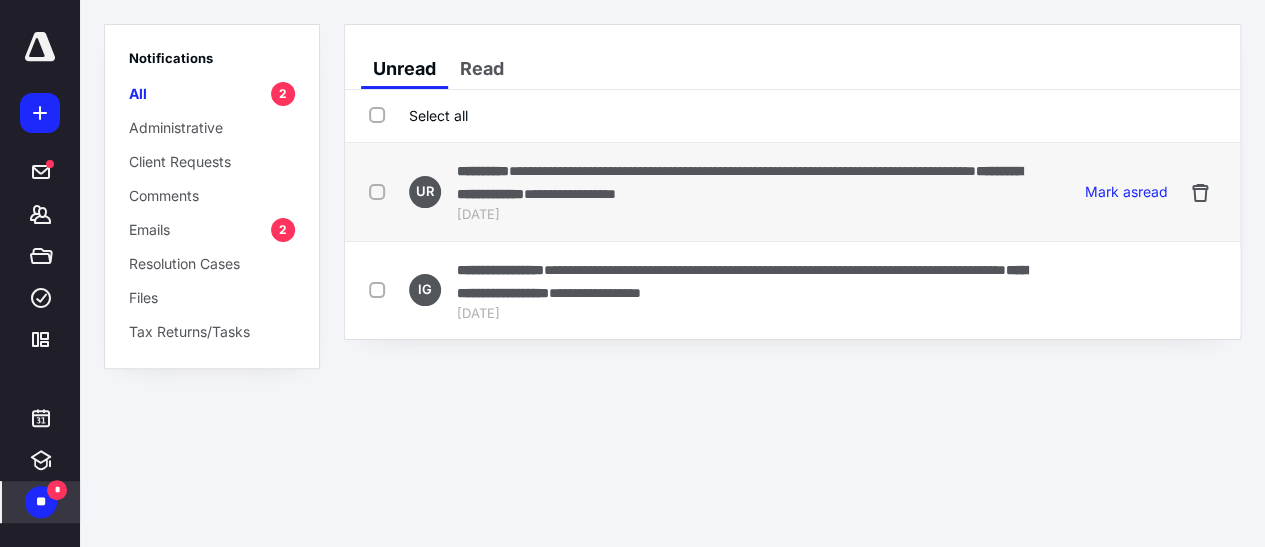 click on "Jul 12, 2025" at bounding box center [751, 215] 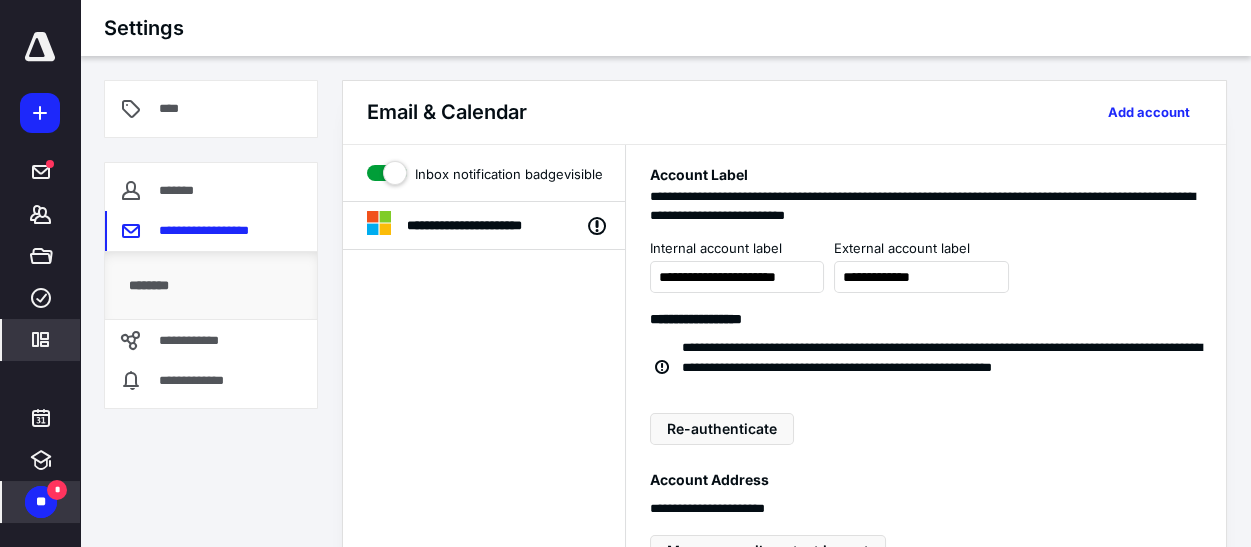 click on "** *" at bounding box center (41, 502) 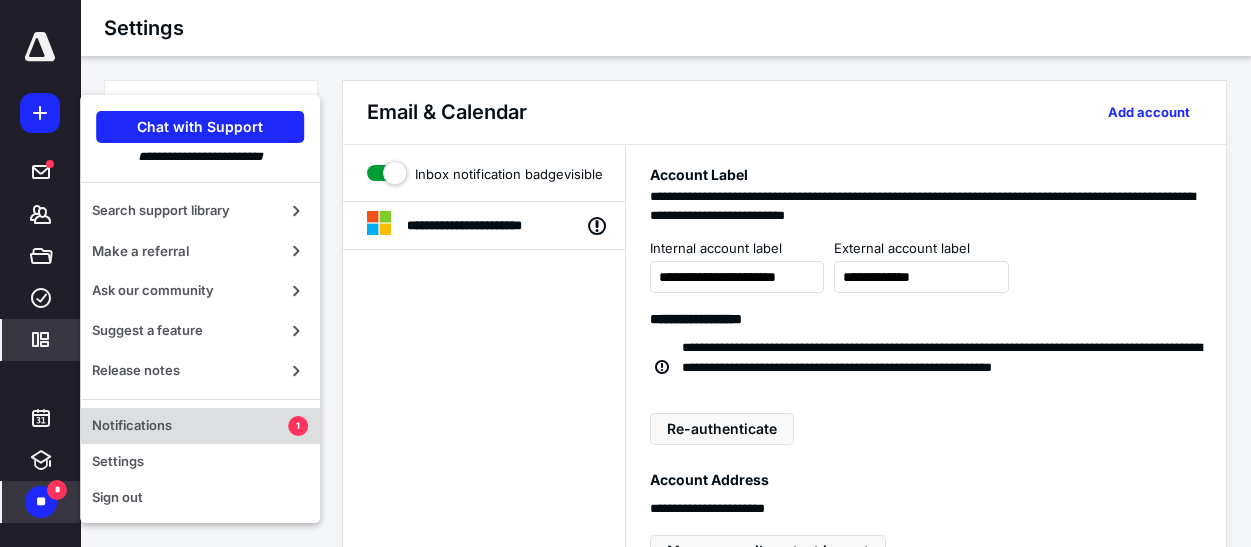 click on "Notifications" at bounding box center [190, 426] 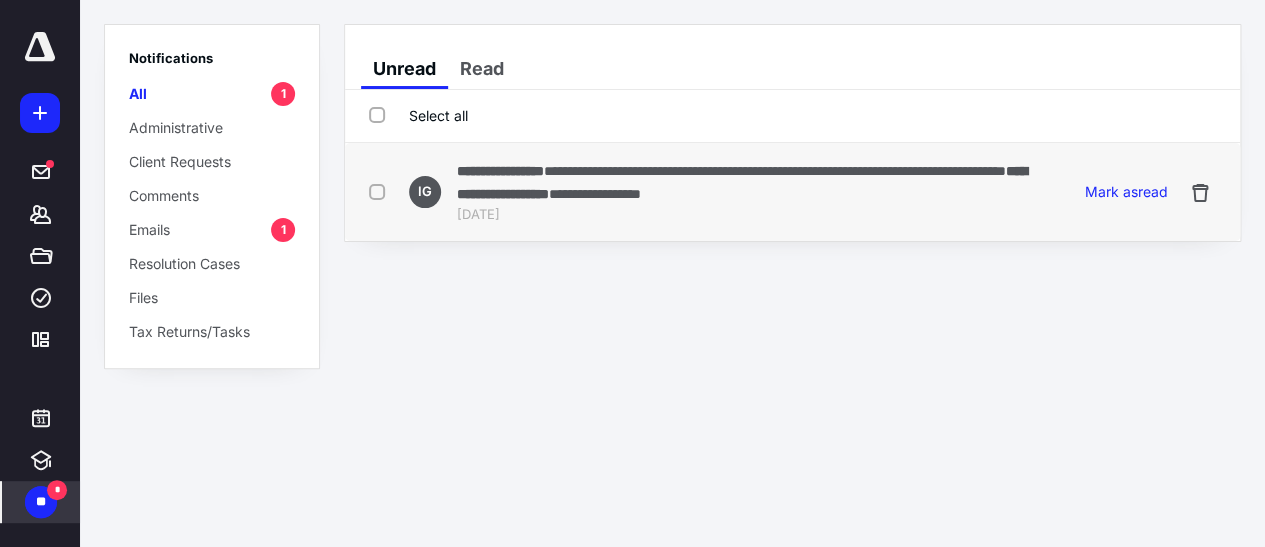 click on "**********" at bounding box center [775, 171] 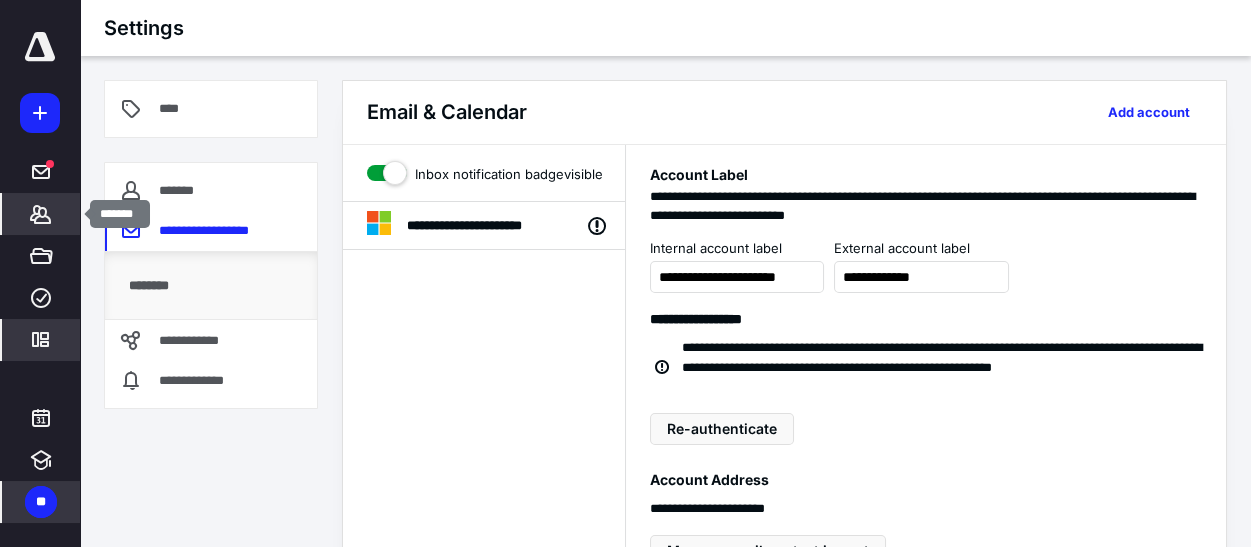 click 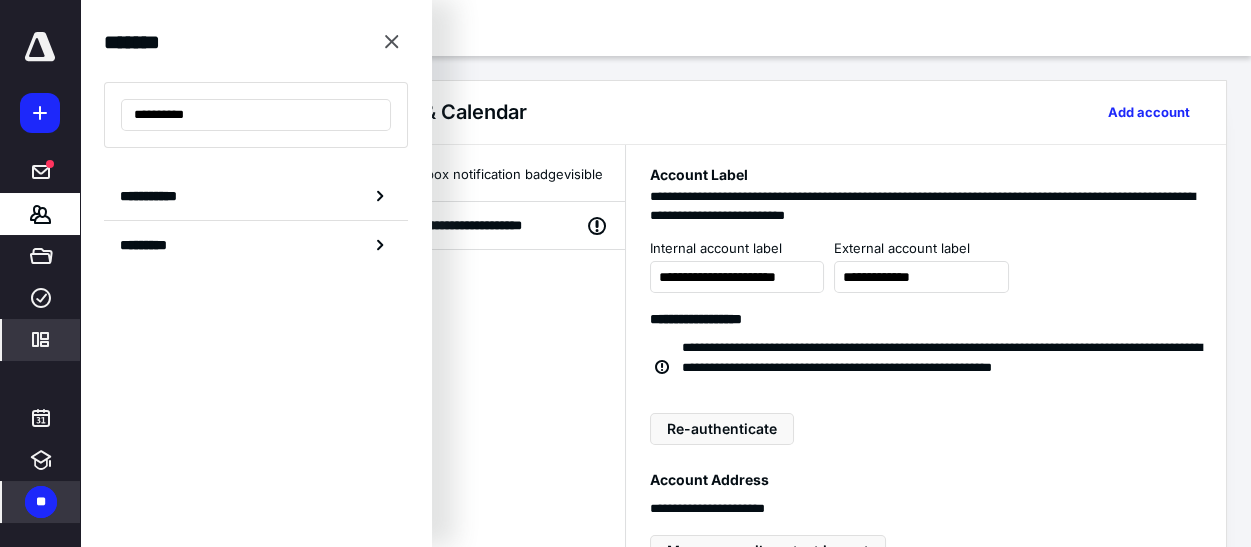 type on "**********" 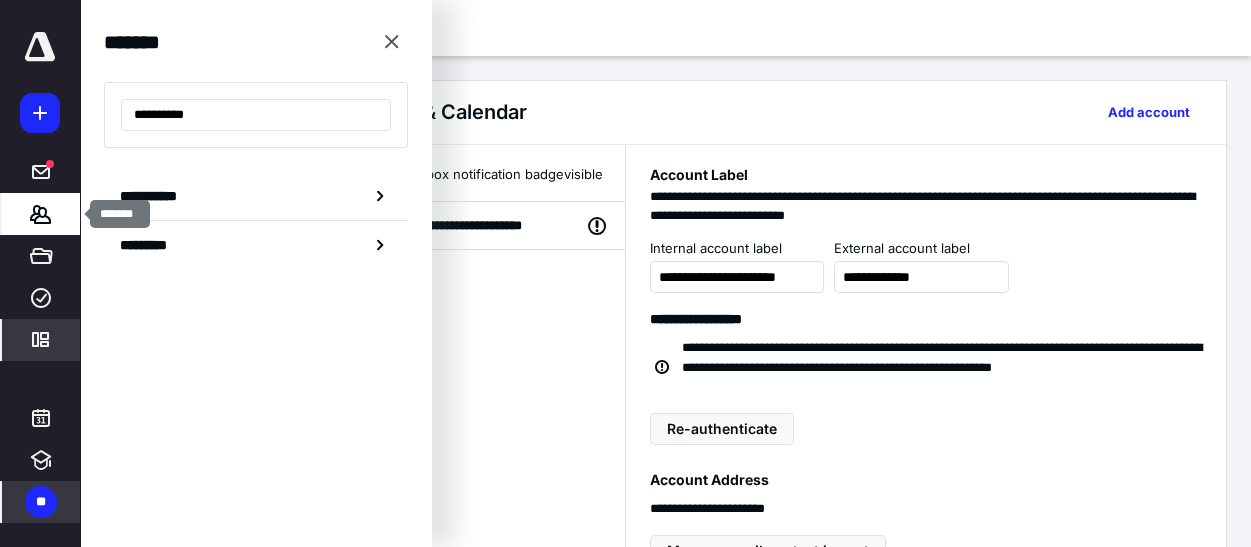 click 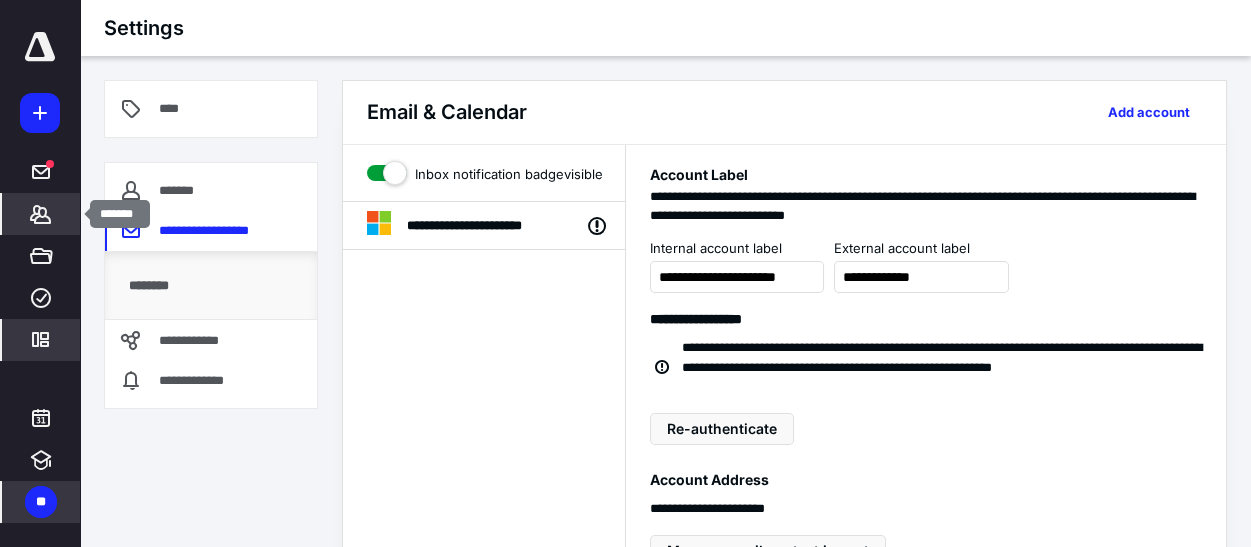 click on "*******" at bounding box center (41, 214) 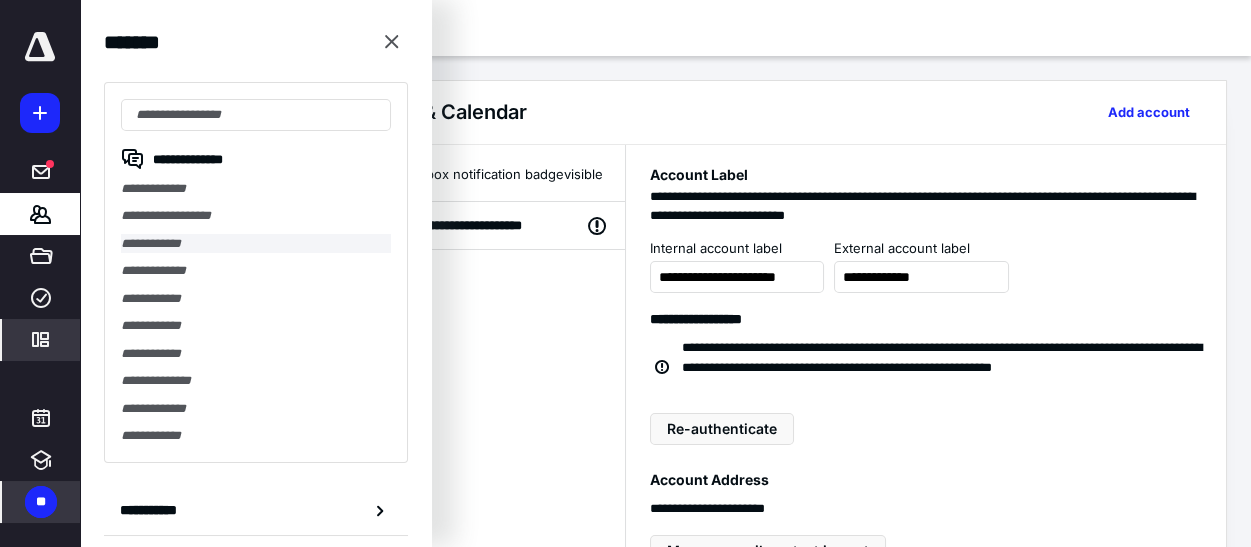 click on "**********" at bounding box center (256, 243) 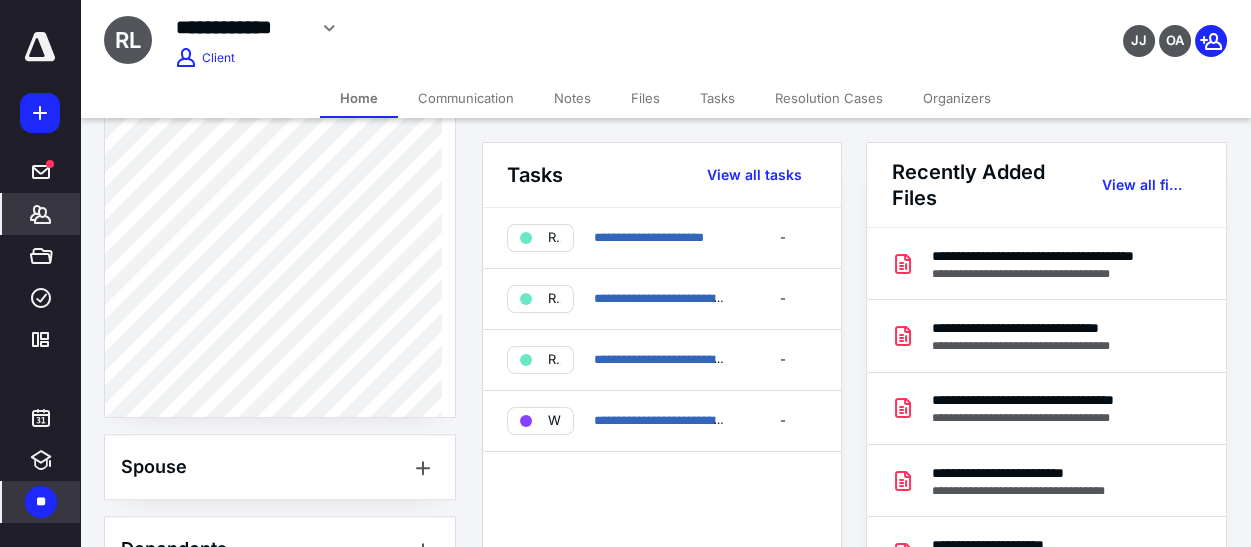 scroll, scrollTop: 1363, scrollLeft: 0, axis: vertical 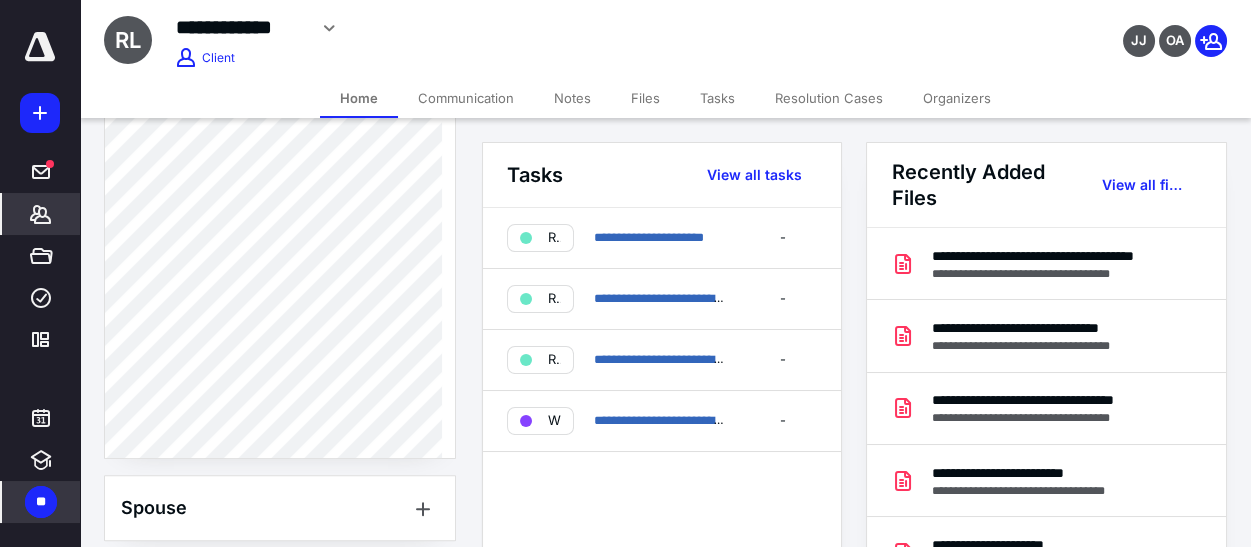 click on "Communication" at bounding box center (466, 98) 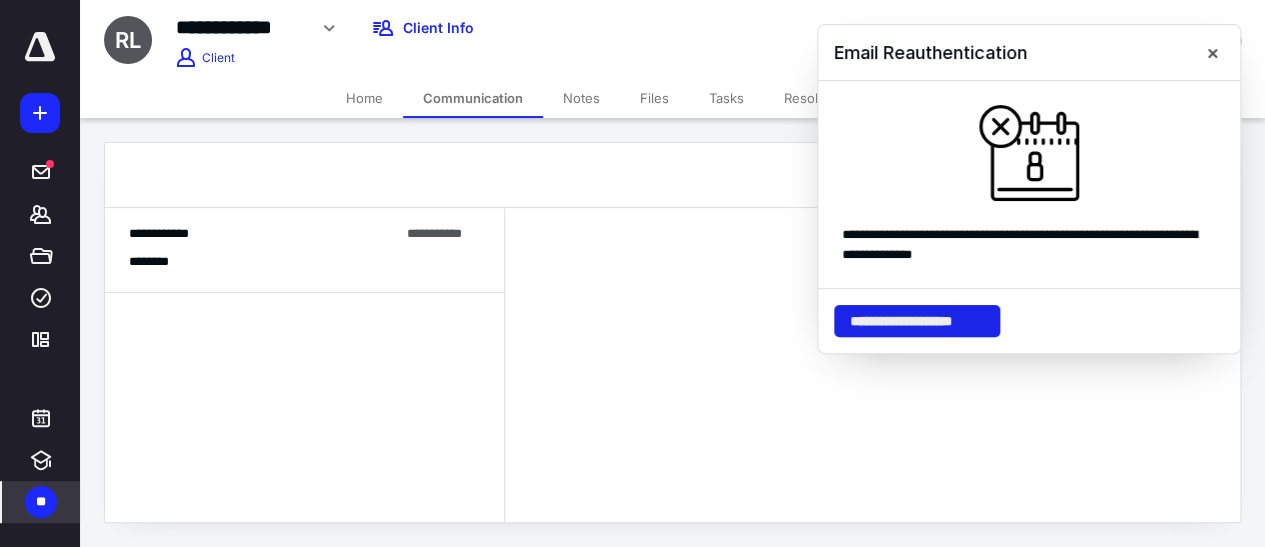 click on "**********" at bounding box center [917, 321] 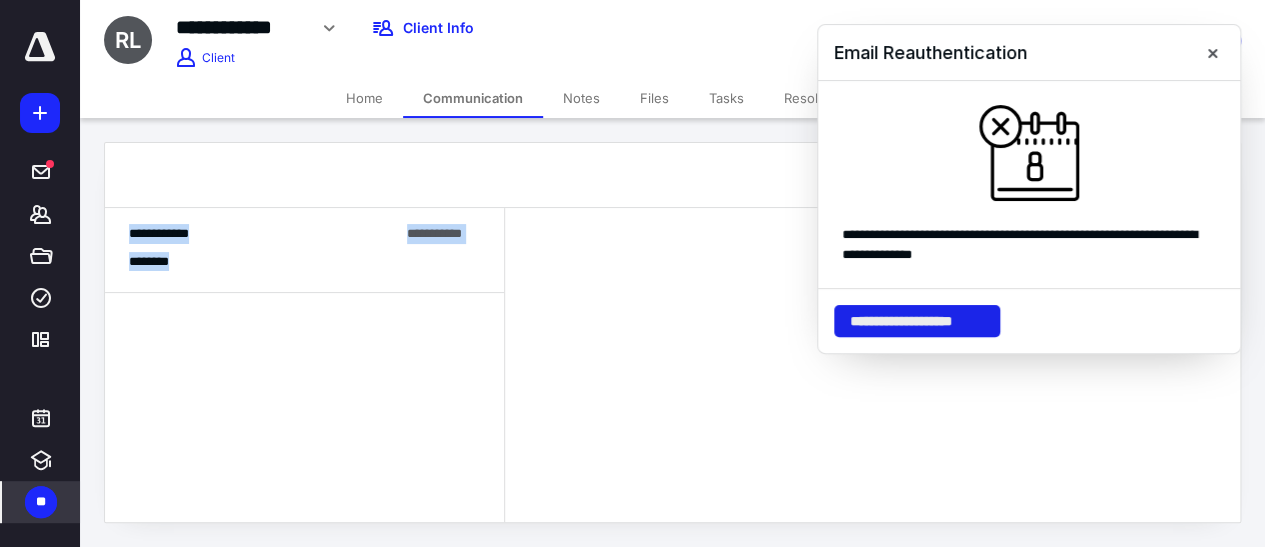 click on "**********" at bounding box center (632, 273) 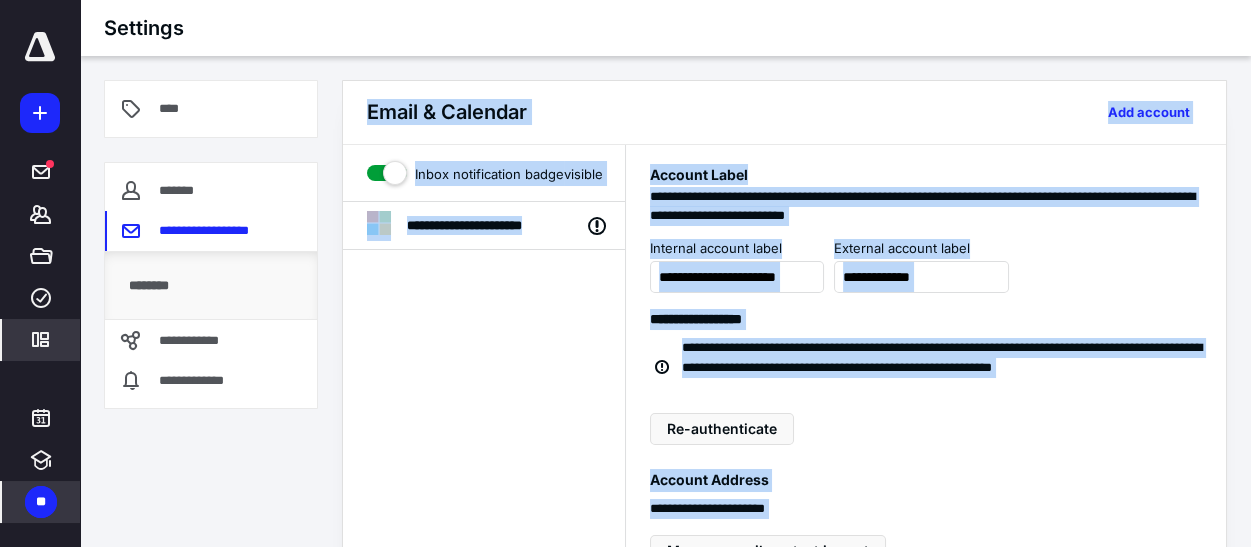 click on "**********" at bounding box center [484, 785] 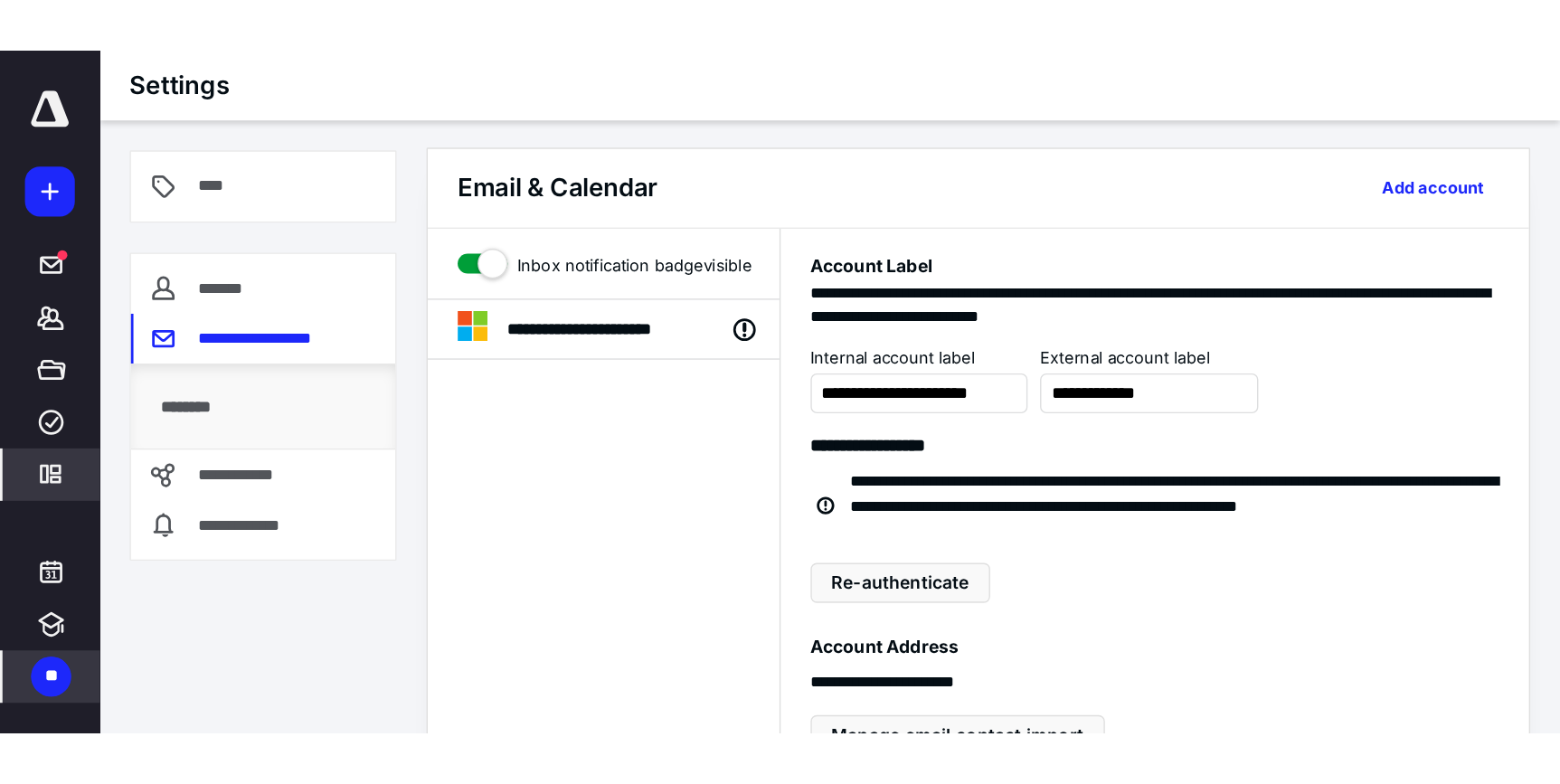 scroll, scrollTop: 0, scrollLeft: 0, axis: both 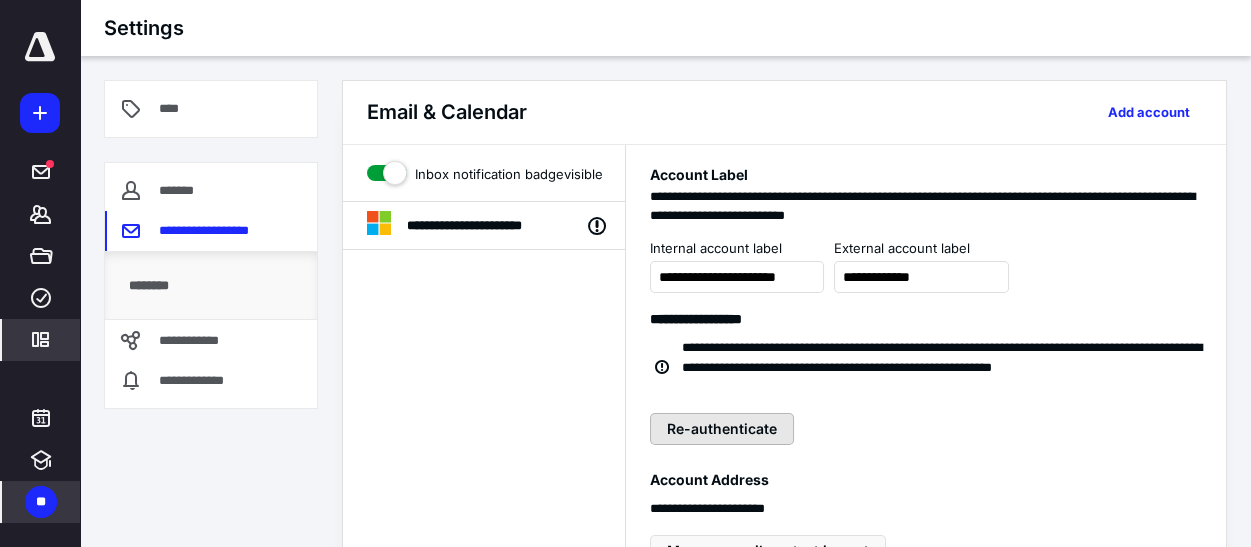 click on "Re-authenticate" at bounding box center (722, 429) 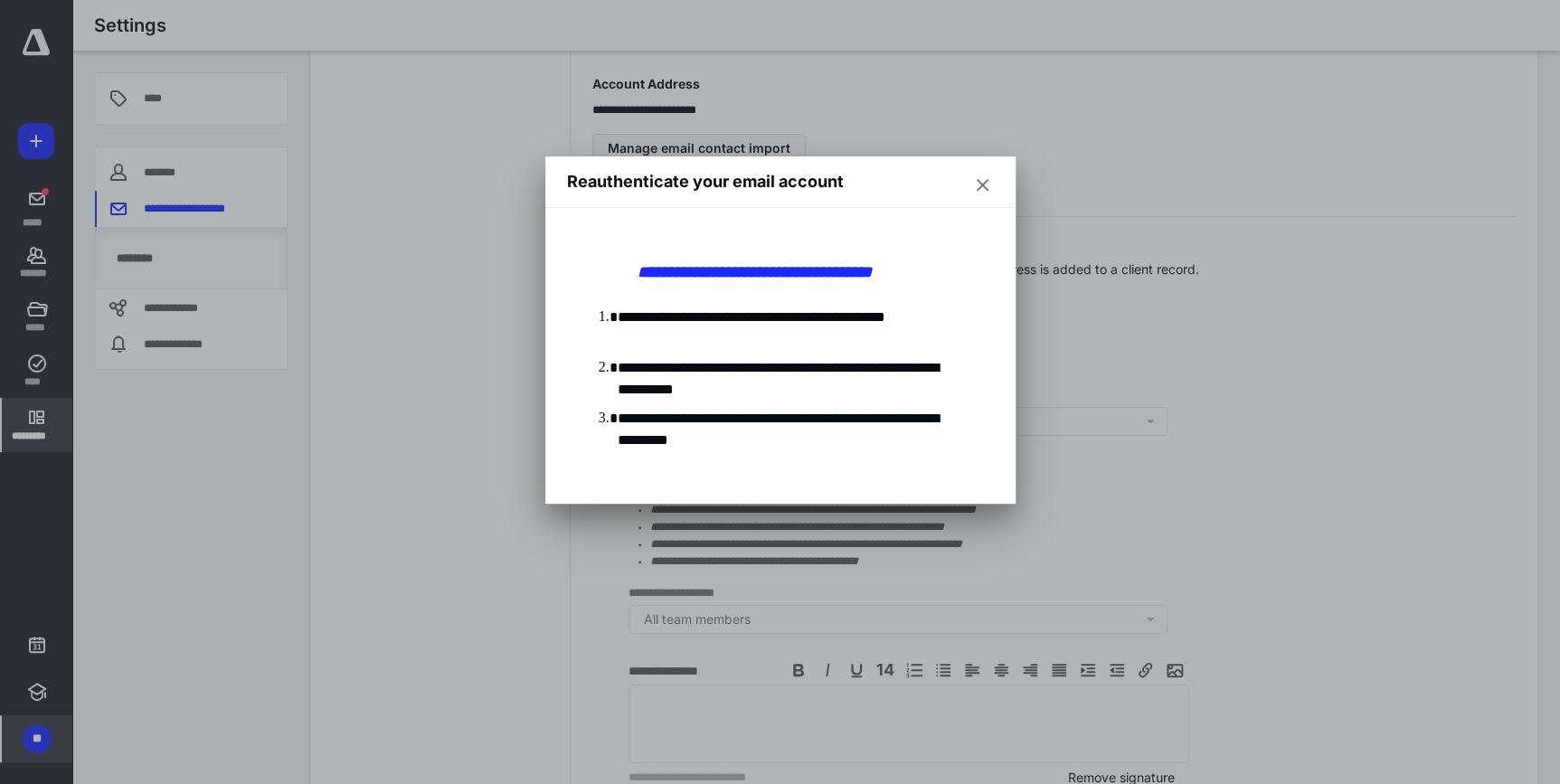 scroll, scrollTop: 0, scrollLeft: 0, axis: both 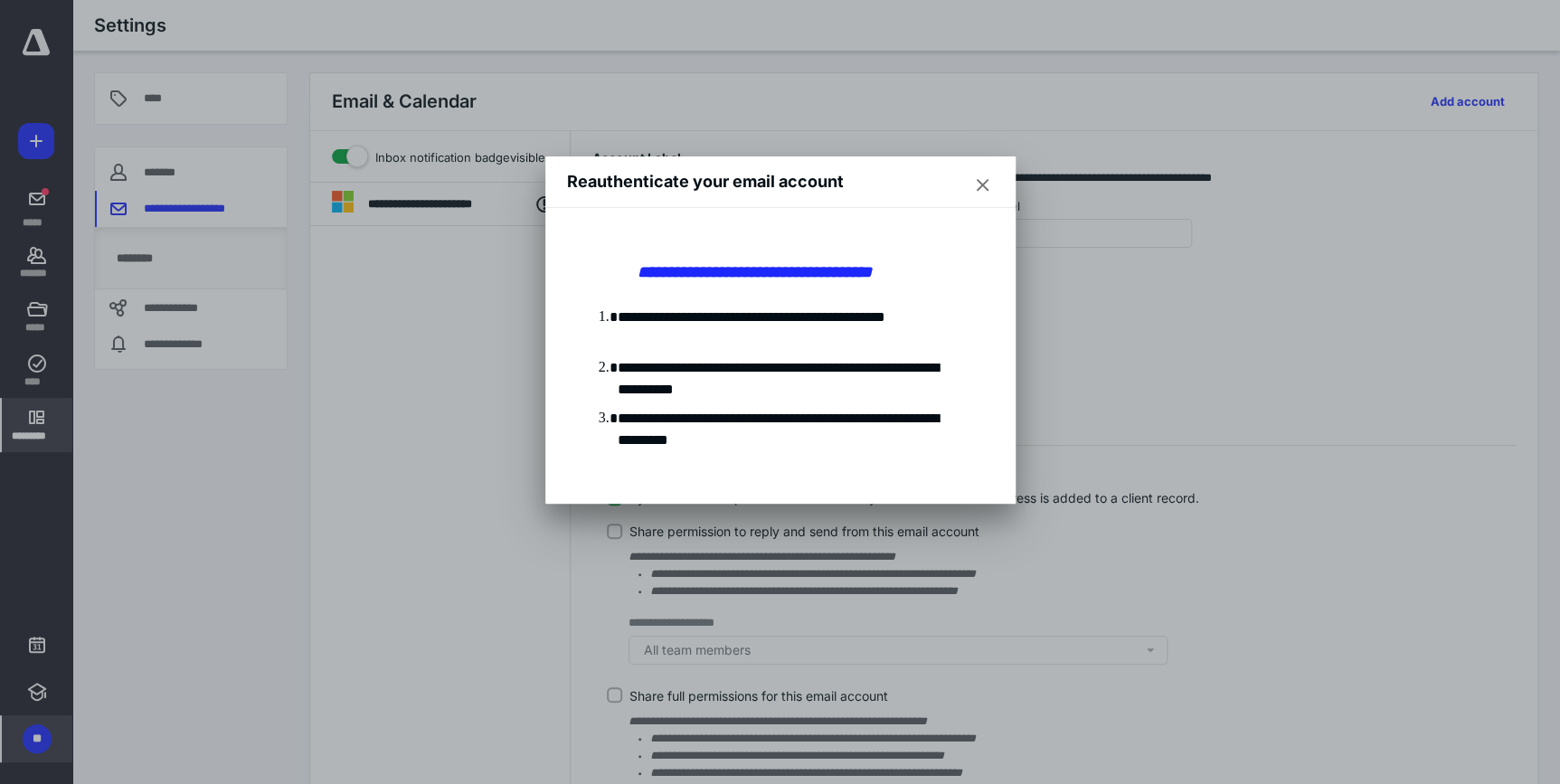 click at bounding box center [983, 185] 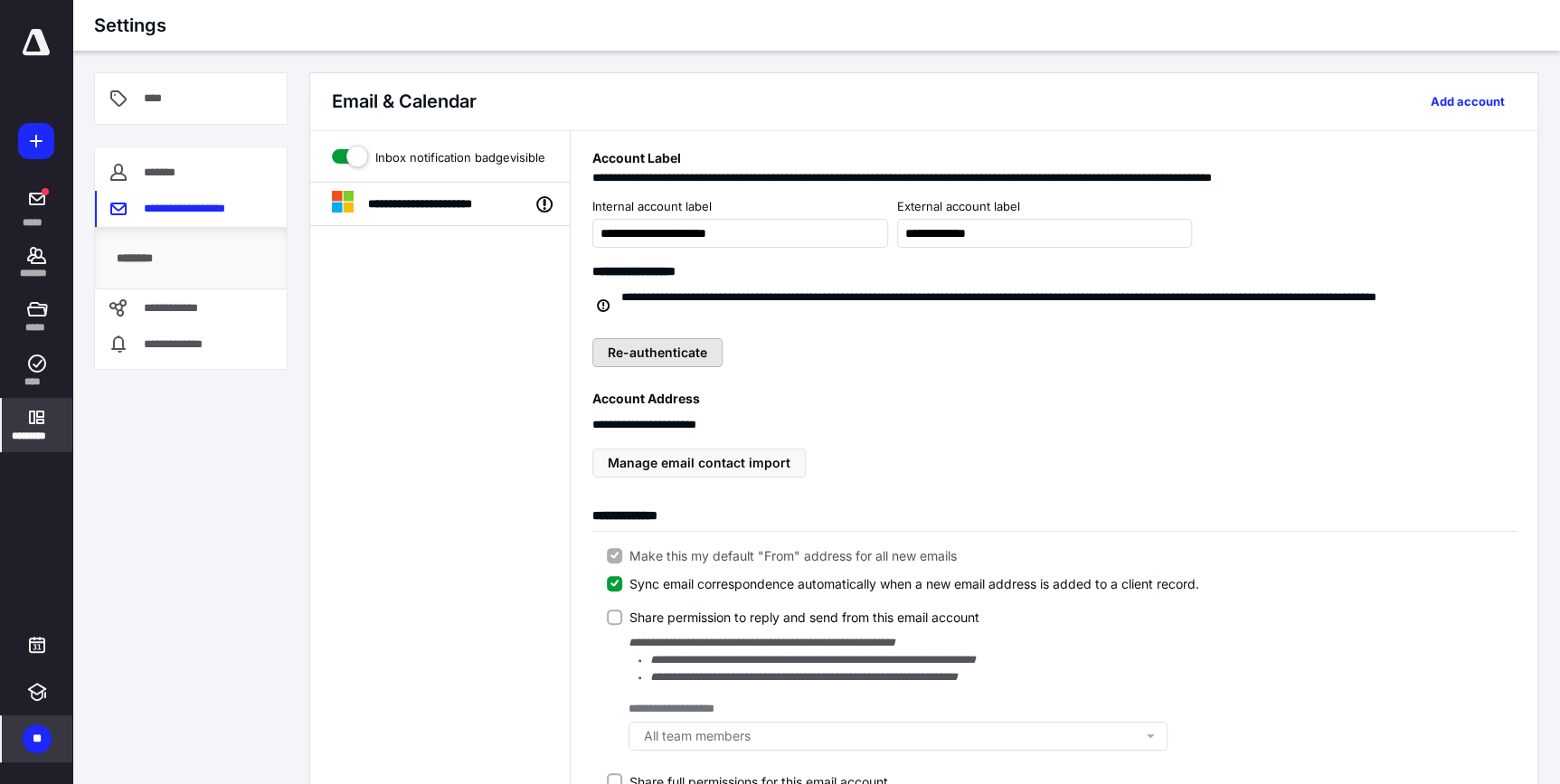 click on "Re-authenticate" at bounding box center (657, 353) 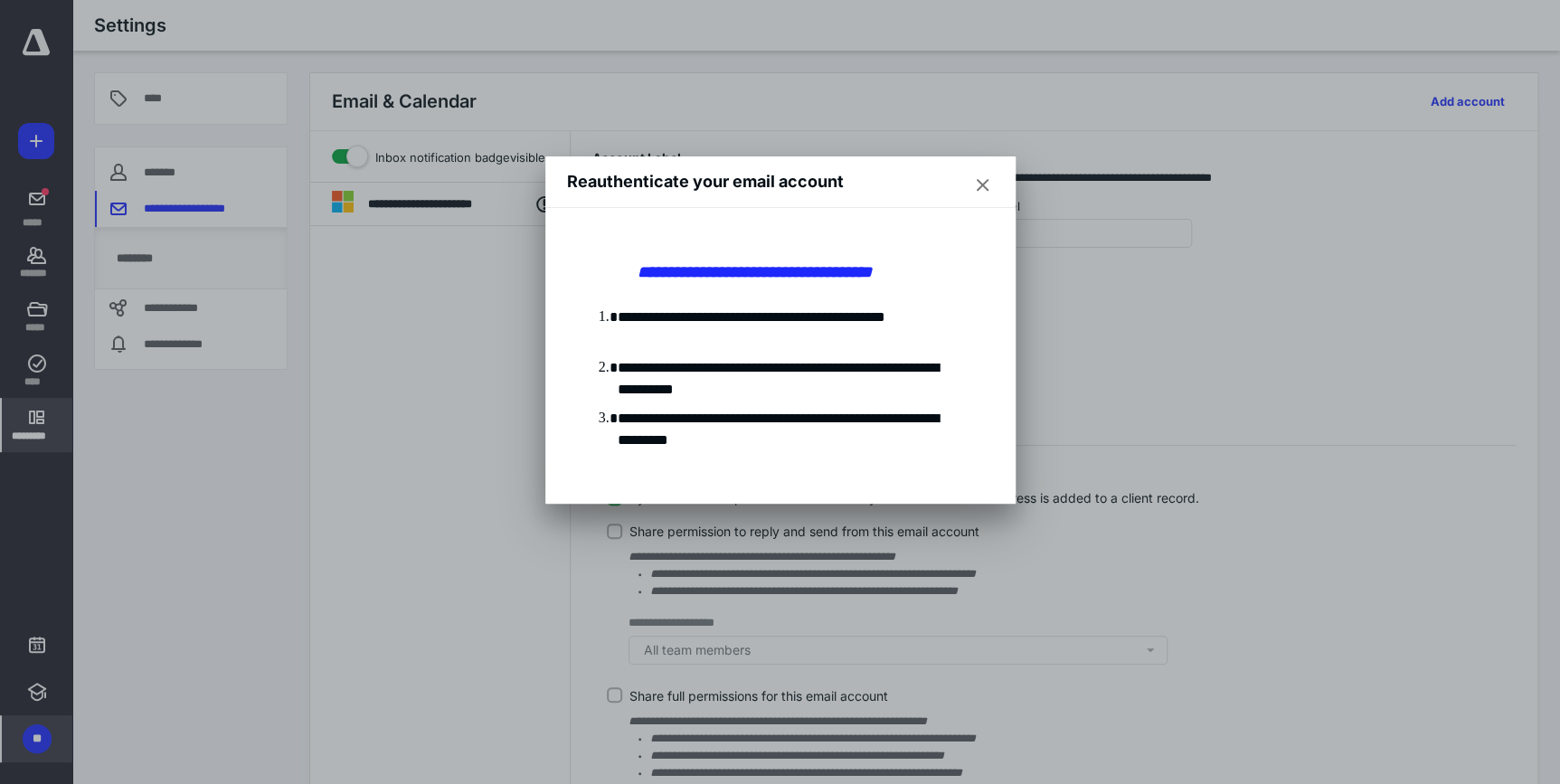 click at bounding box center (983, 185) 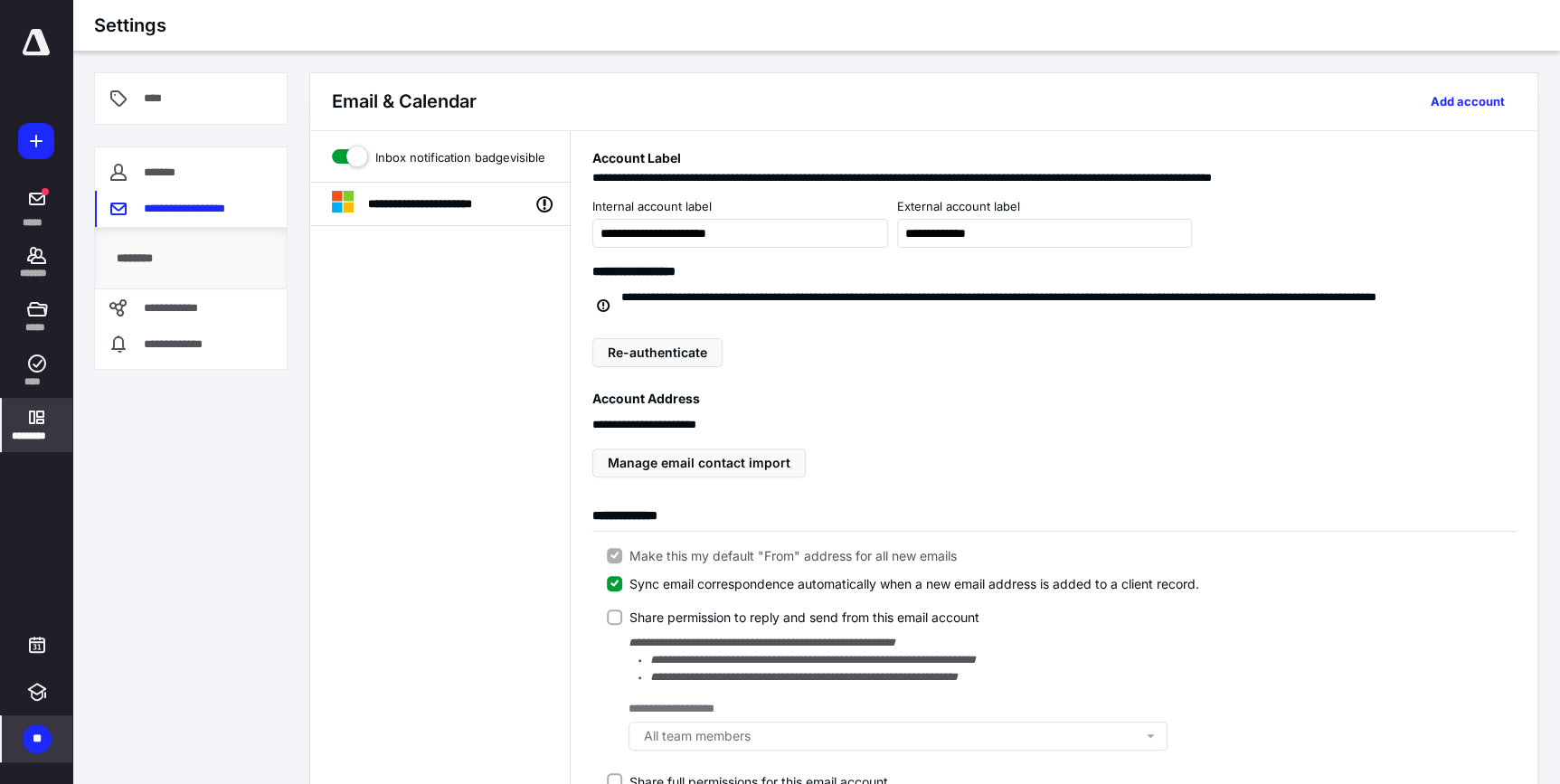 click on "**" at bounding box center (37, 739) 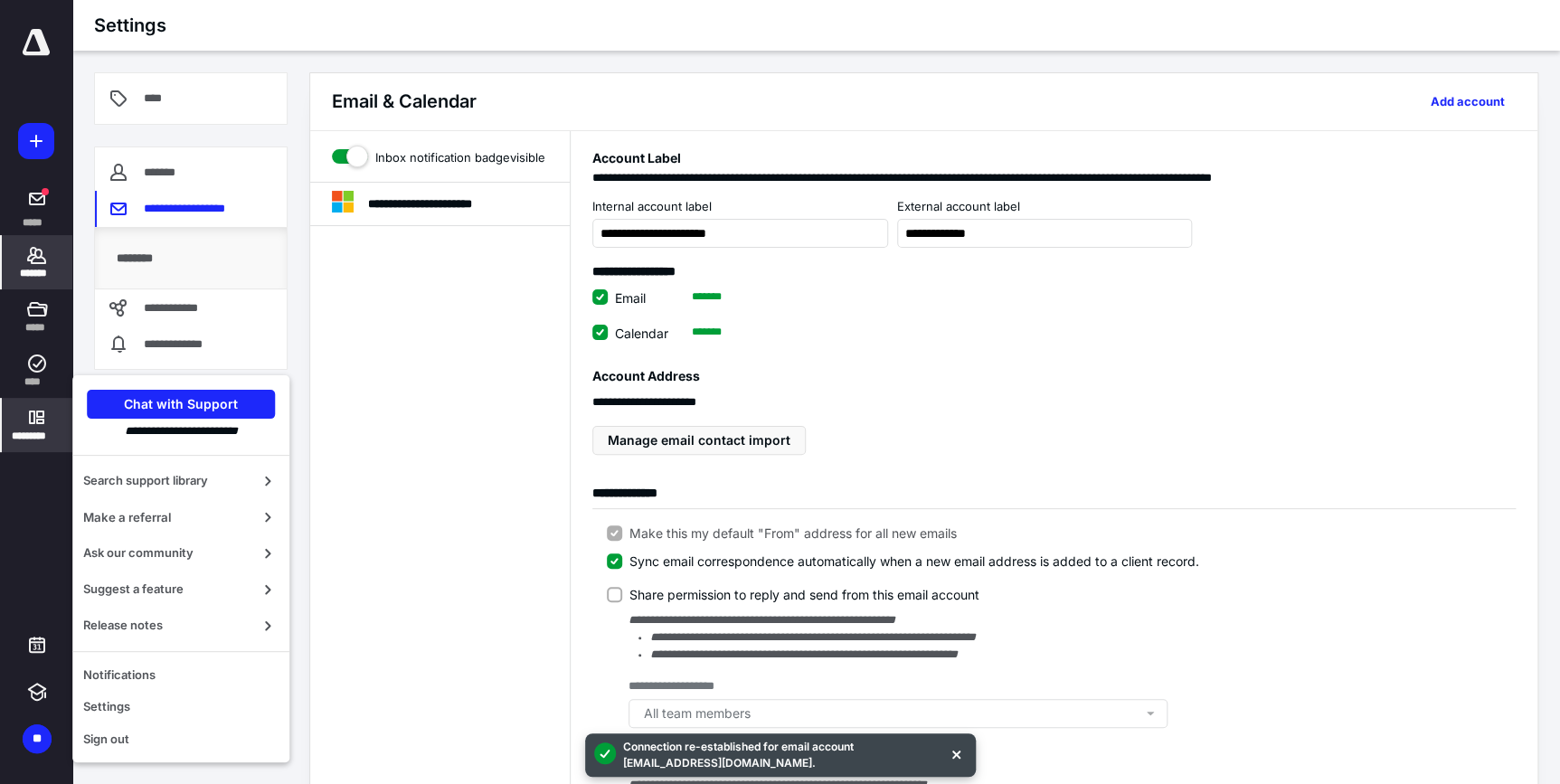 drag, startPoint x: 35, startPoint y: 257, endPoint x: 48, endPoint y: 234, distance: 26.41969 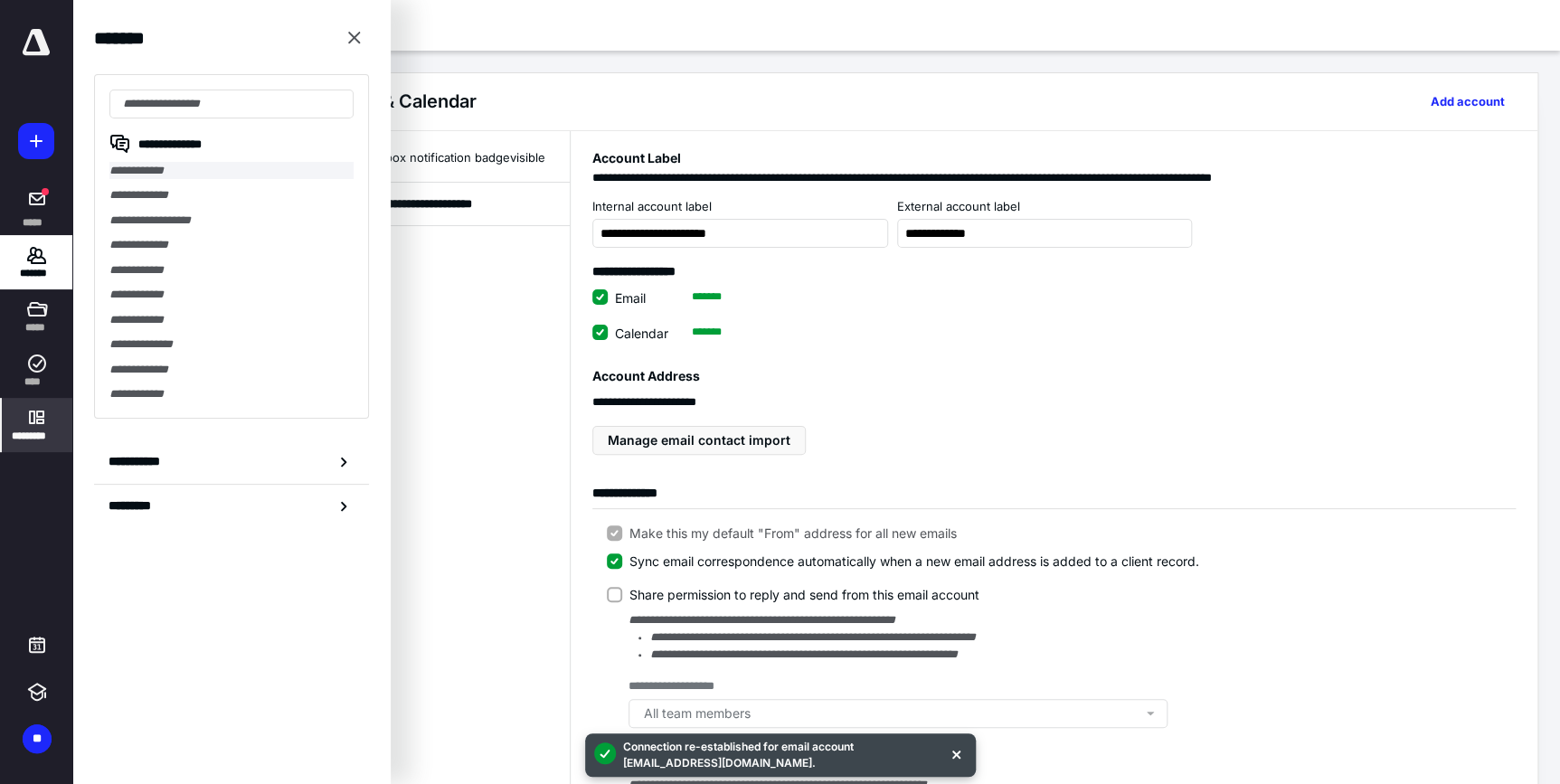 click on "**********" at bounding box center (232, 170) 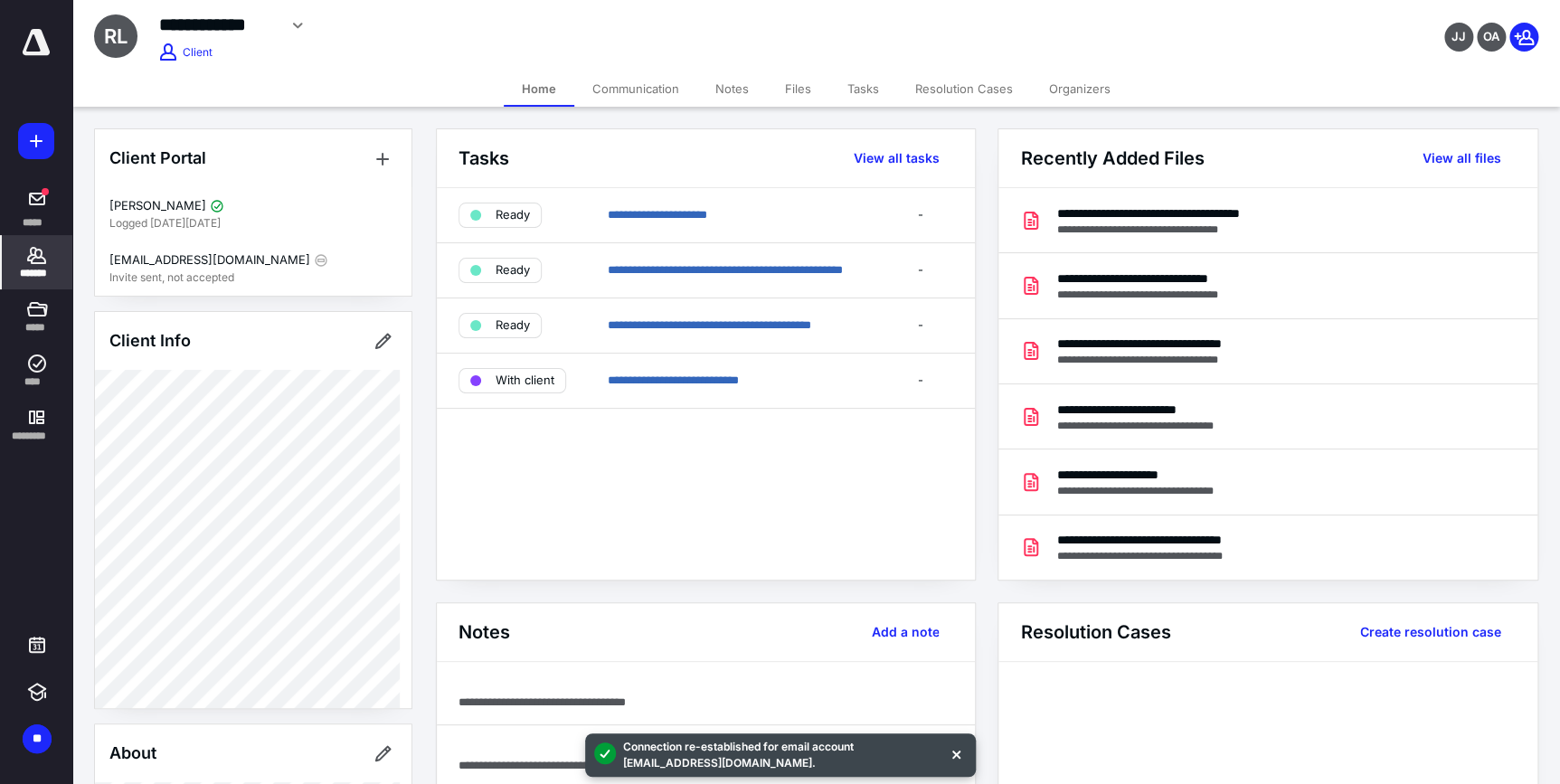 click on "Communication" at bounding box center [636, 89] 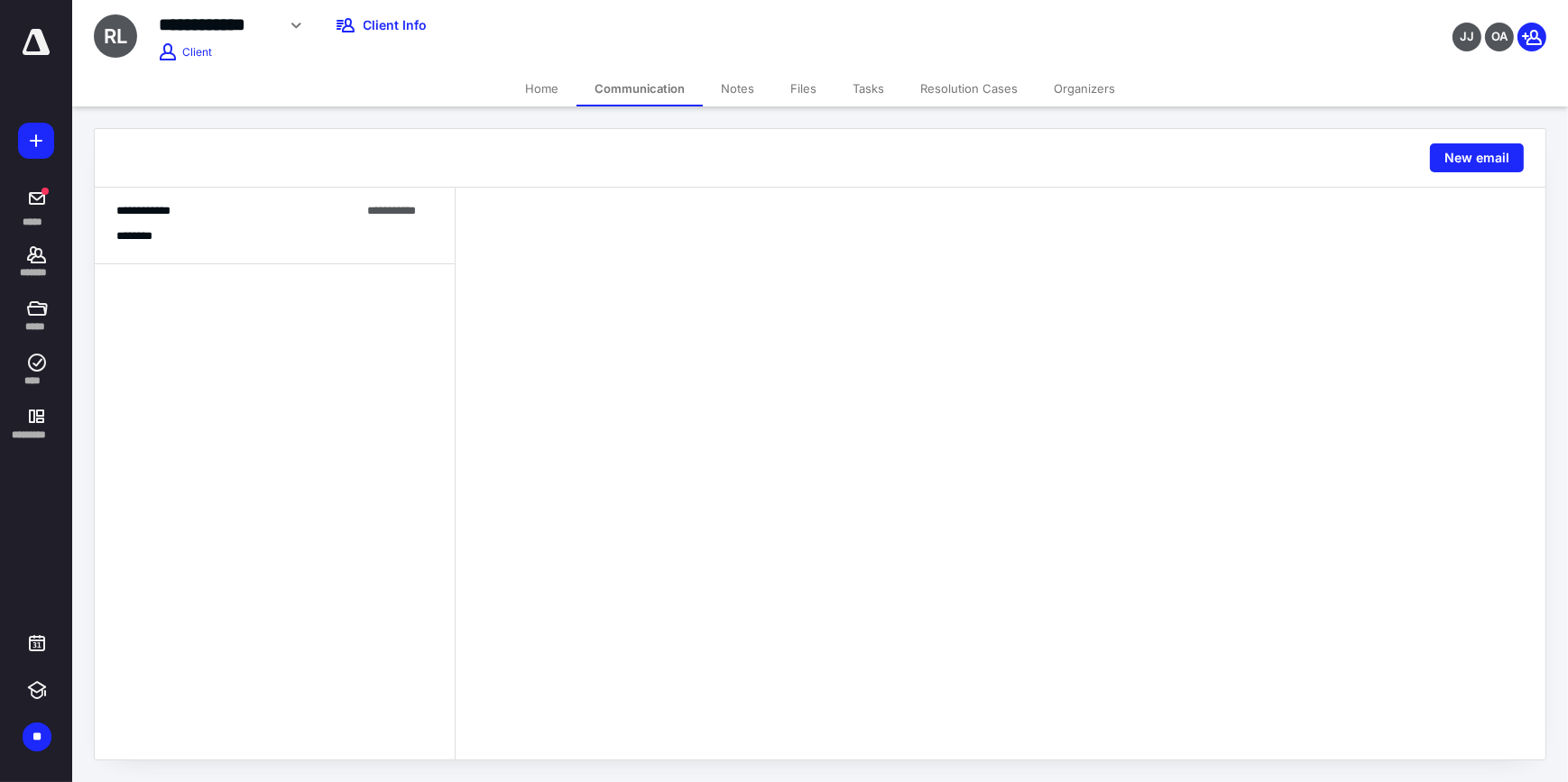 click on "********" at bounding box center (274, 235) 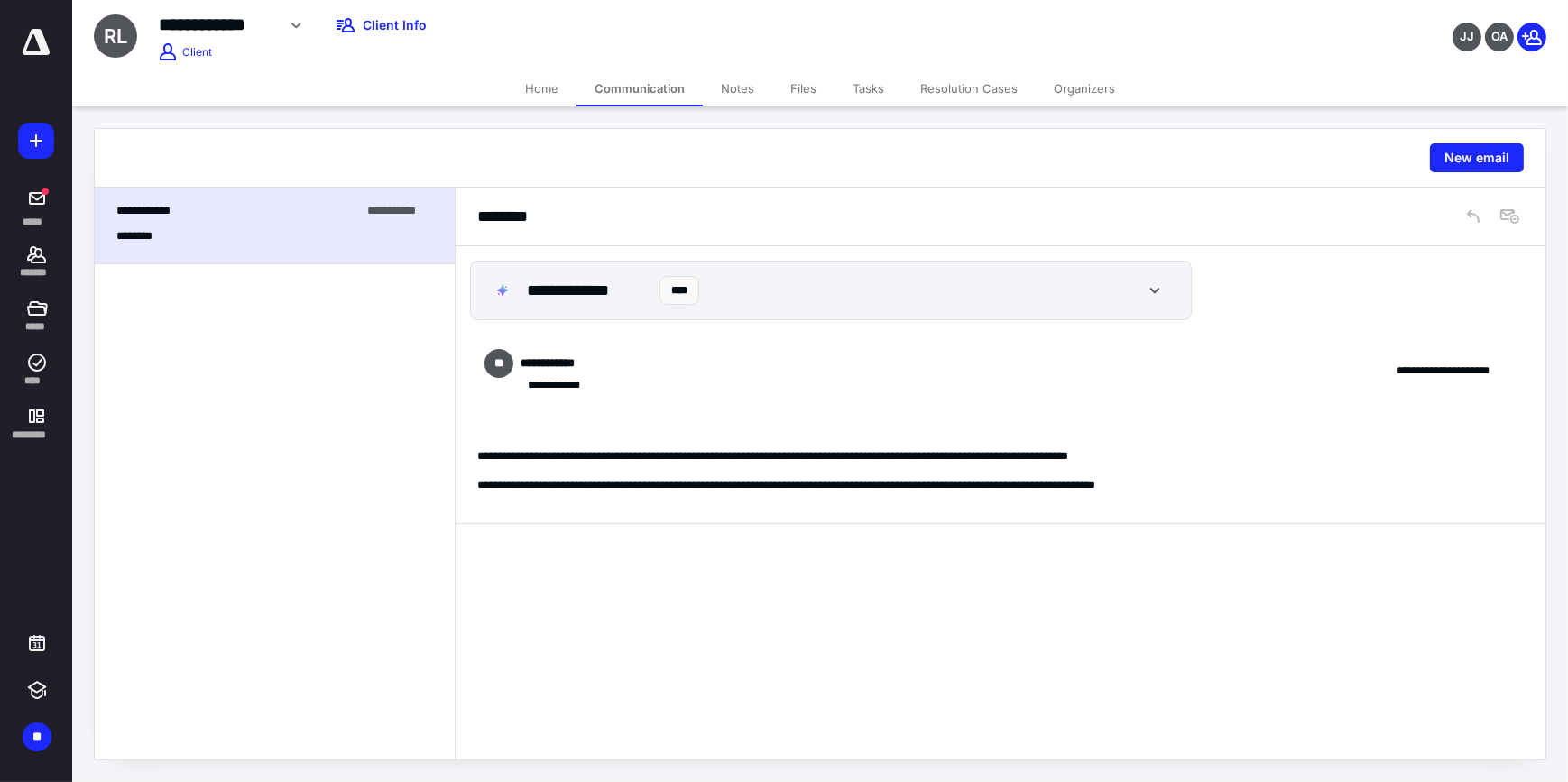 click on "Notes" at bounding box center [737, 88] 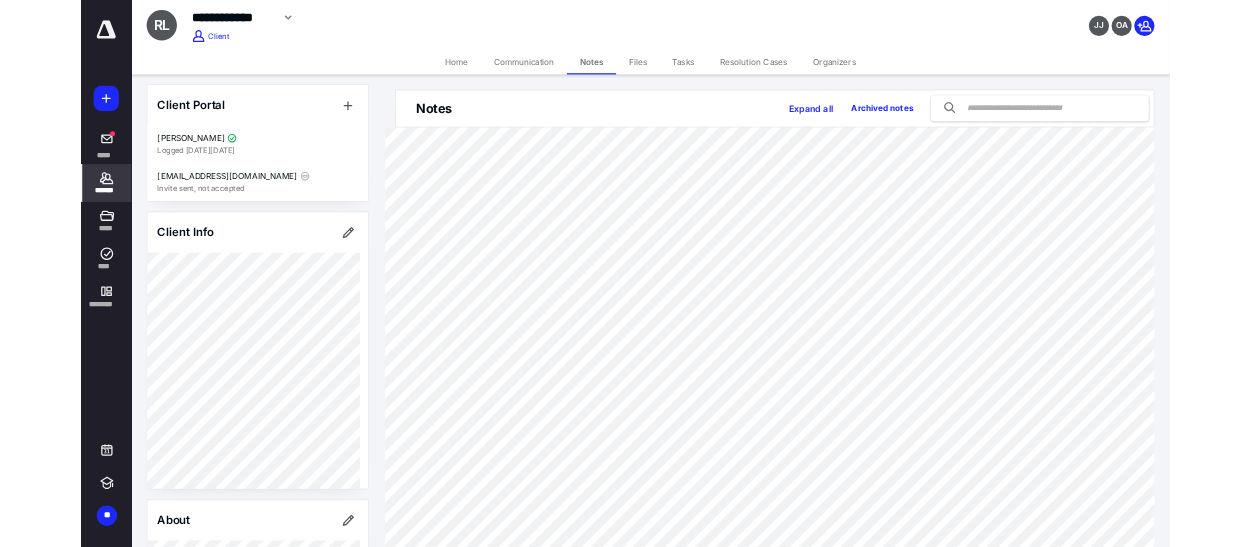 scroll, scrollTop: 0, scrollLeft: 0, axis: both 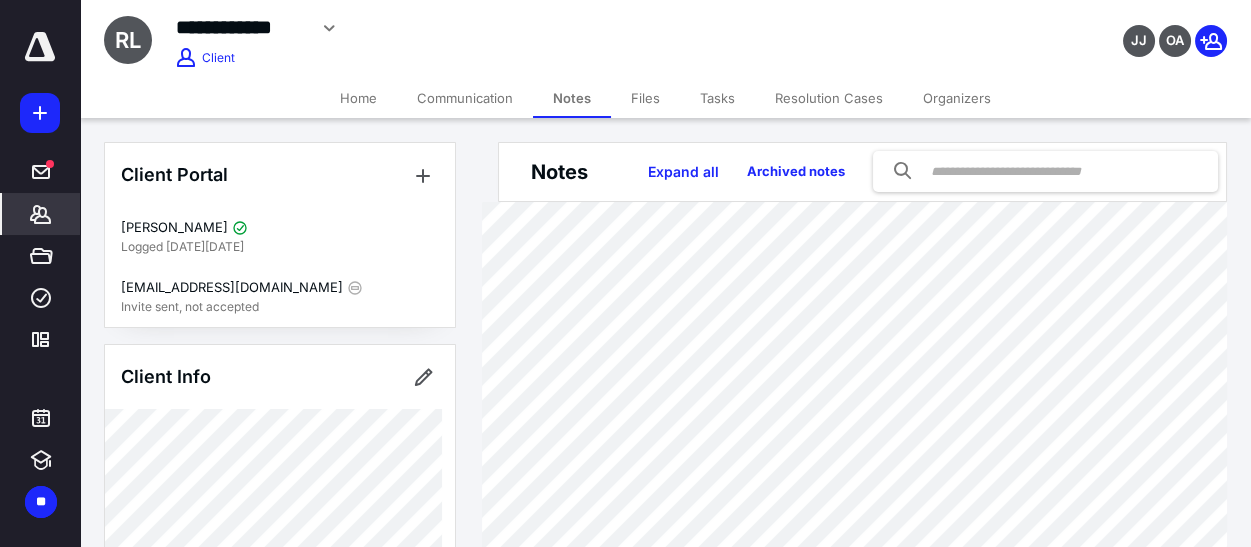 click on "**********" at bounding box center (511, 28) 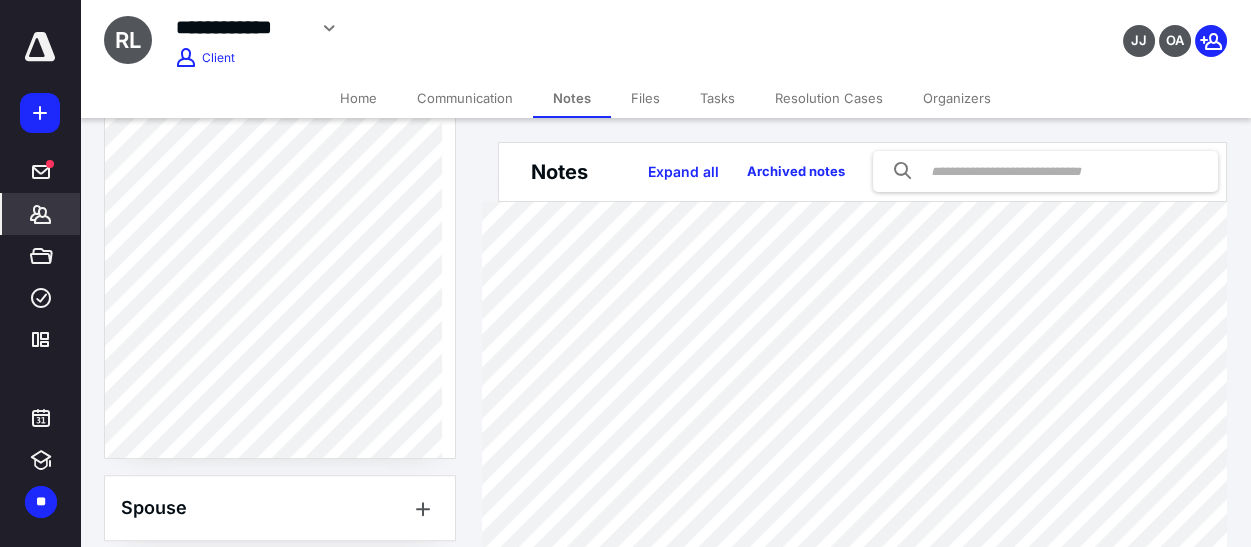 scroll, scrollTop: 1272, scrollLeft: 0, axis: vertical 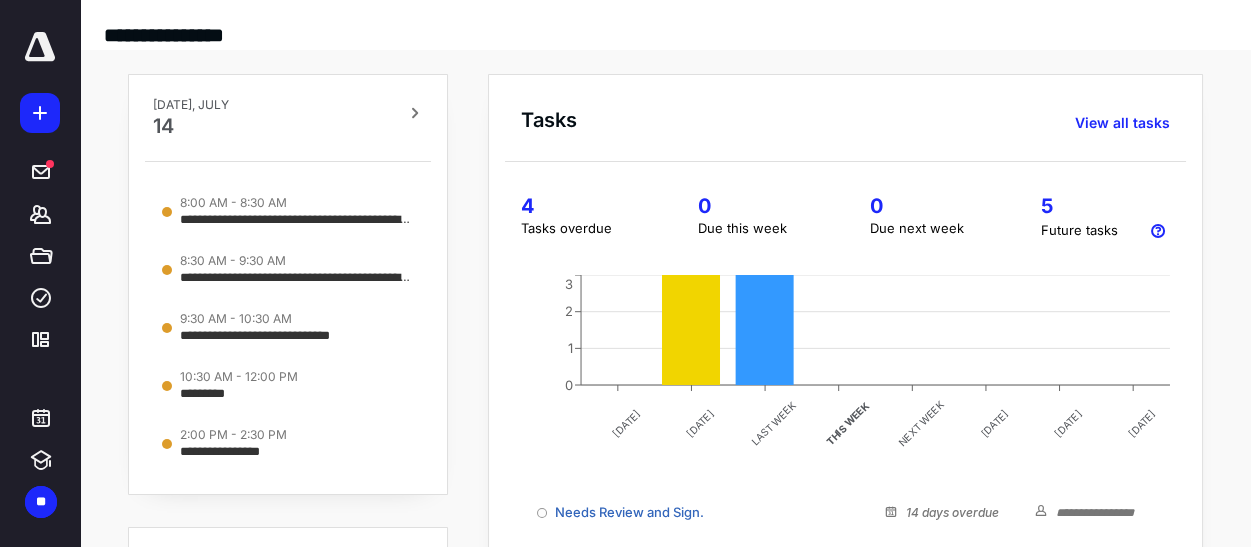 click on "**********" at bounding box center (665, 19) 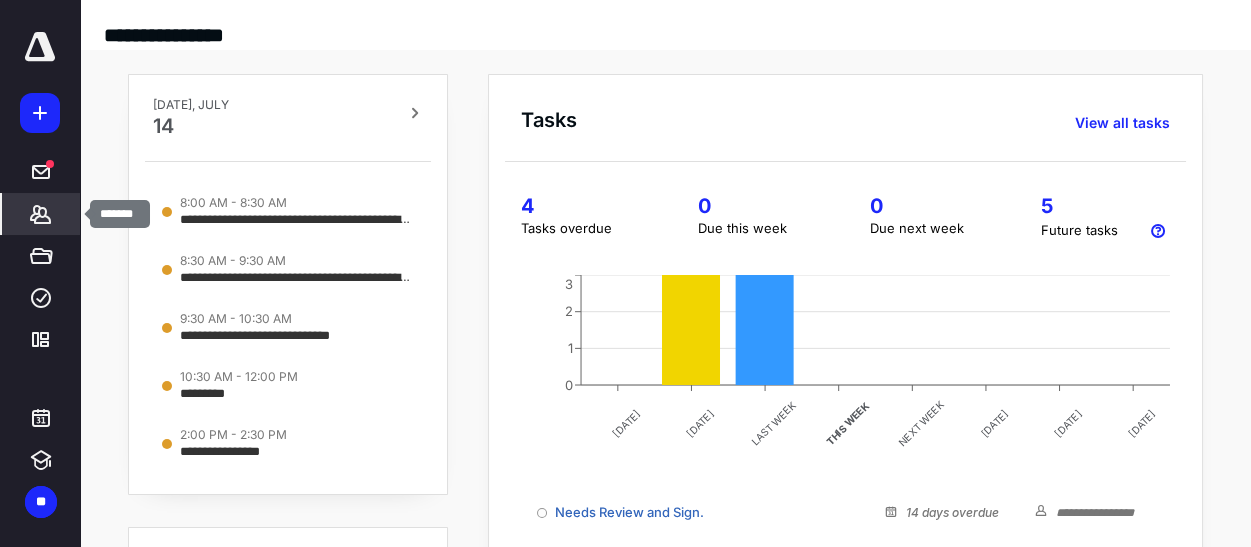 click 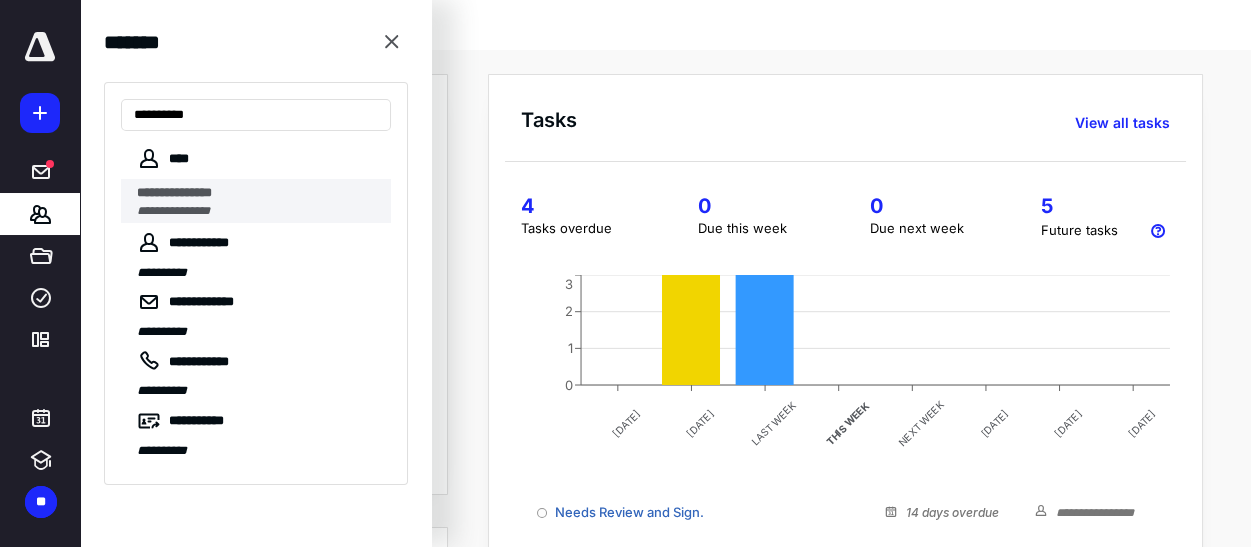 type on "**********" 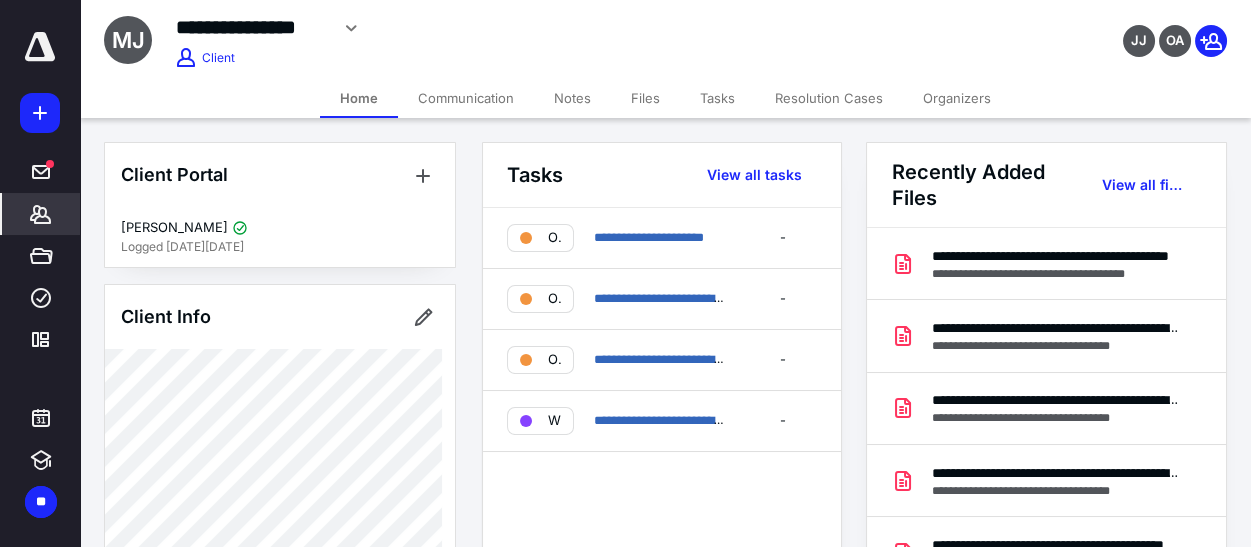 click on "Notes" at bounding box center [572, 98] 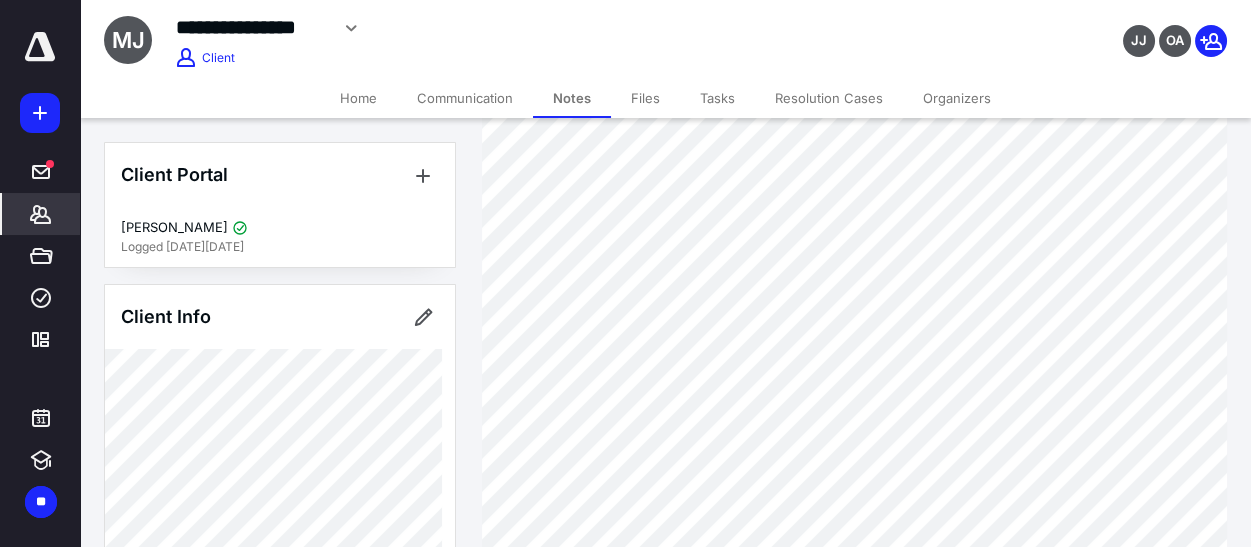 scroll, scrollTop: 181, scrollLeft: 0, axis: vertical 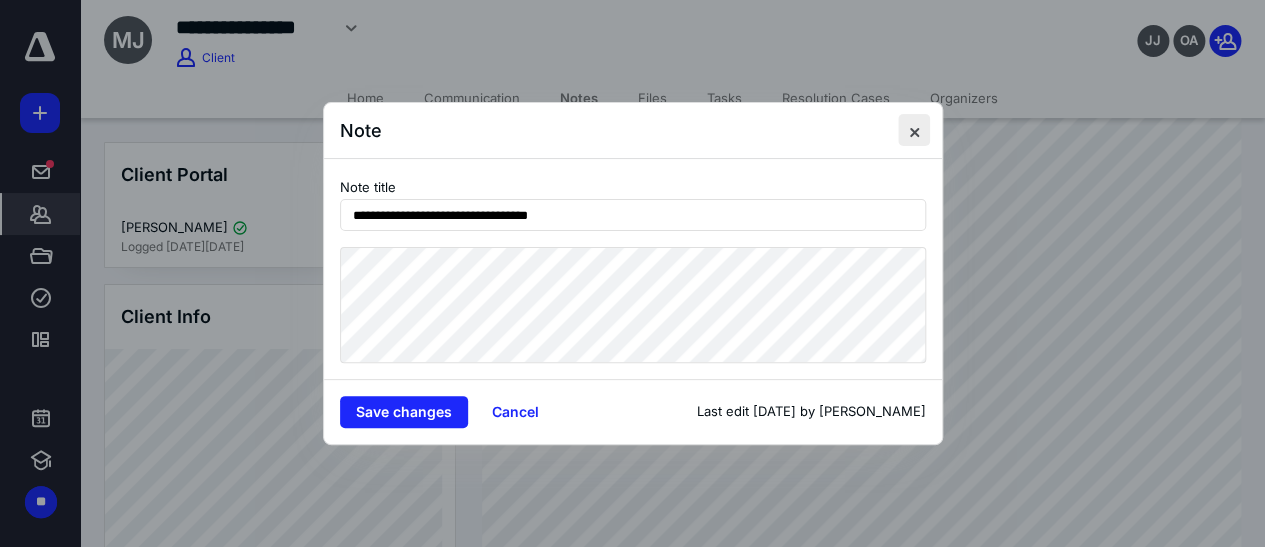 click at bounding box center [914, 130] 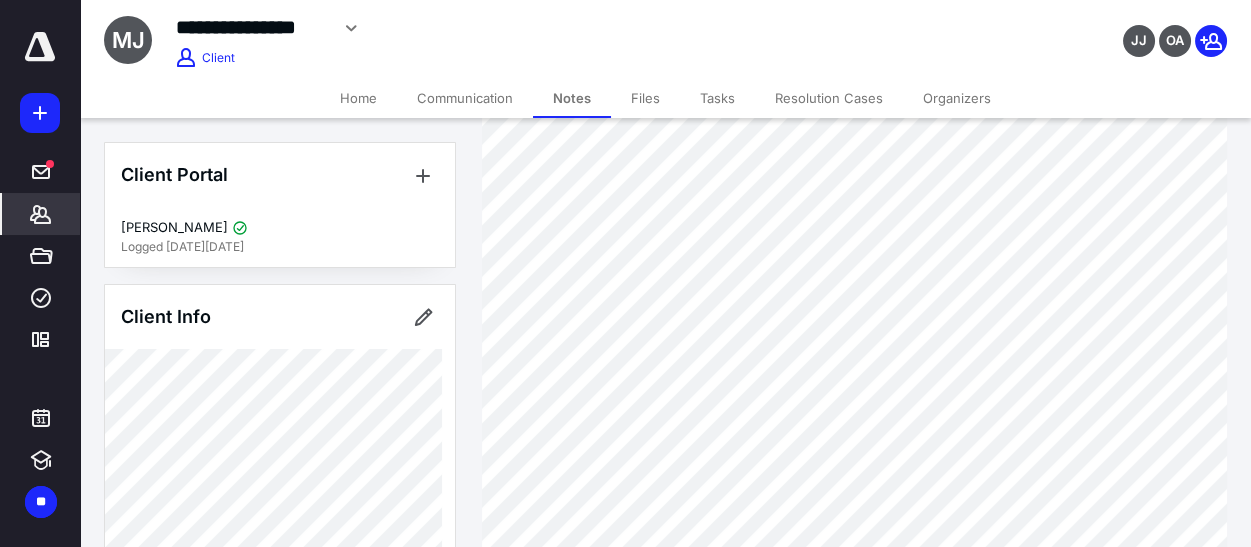 scroll, scrollTop: 363, scrollLeft: 0, axis: vertical 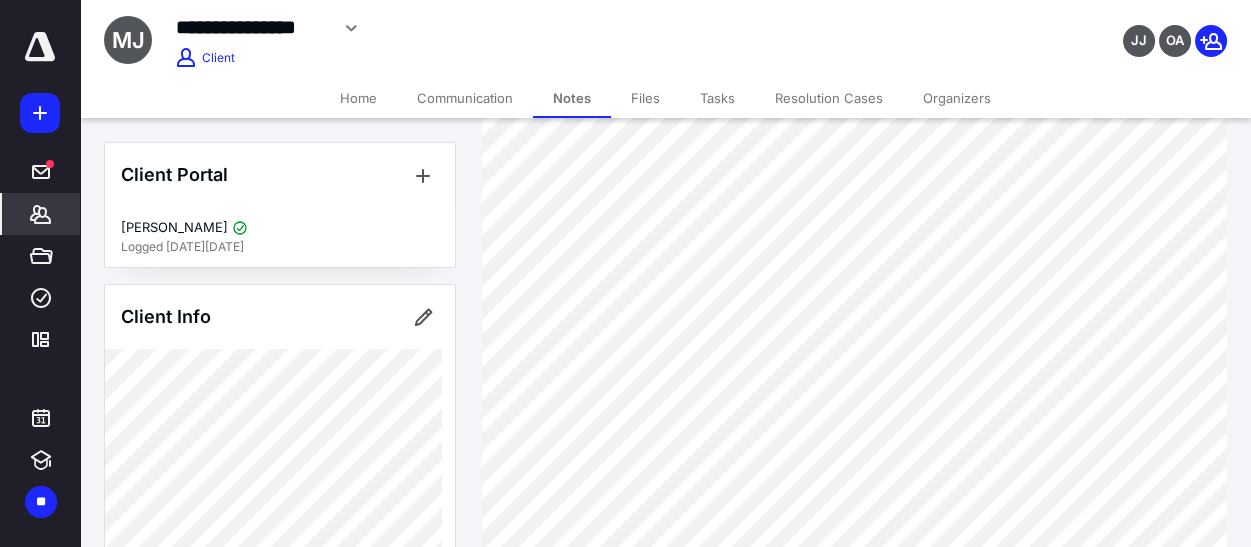 click on "Files" at bounding box center [645, 98] 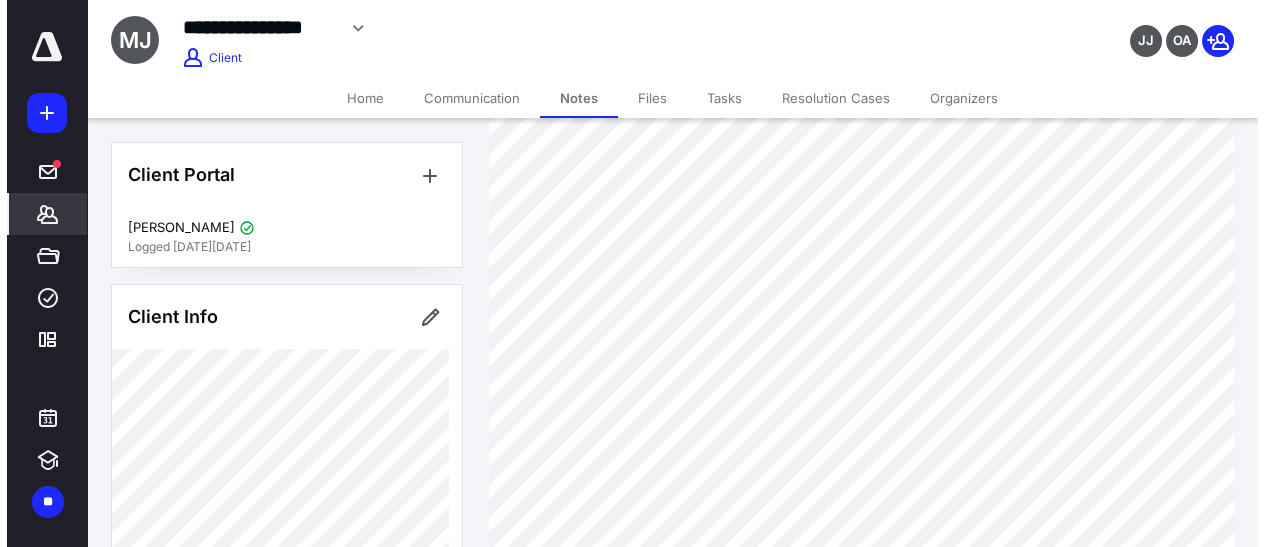 scroll, scrollTop: 0, scrollLeft: 0, axis: both 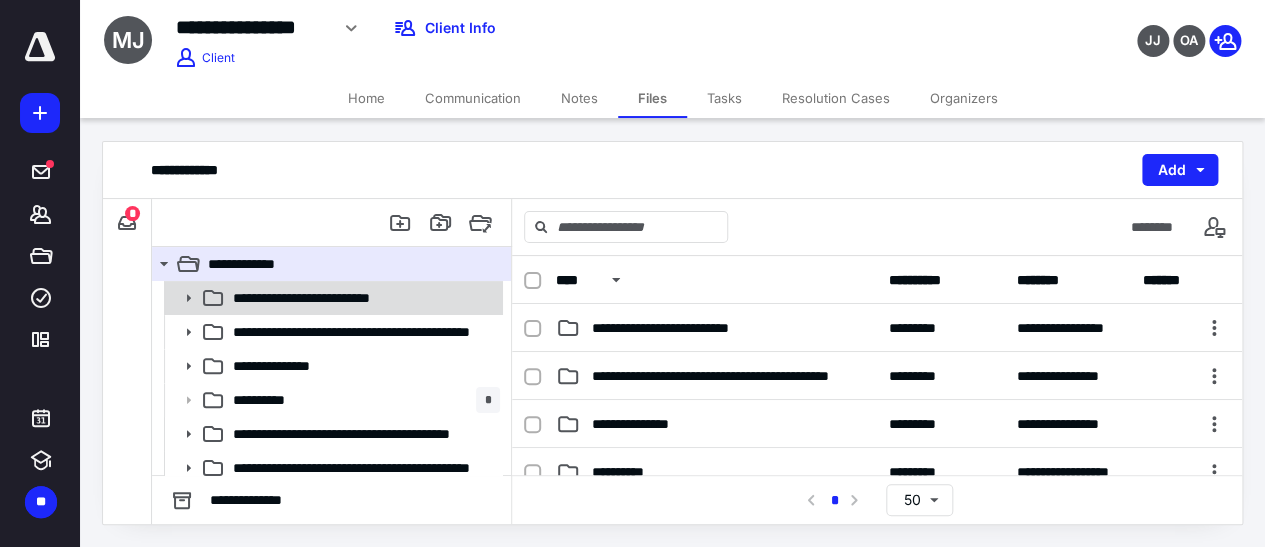 click 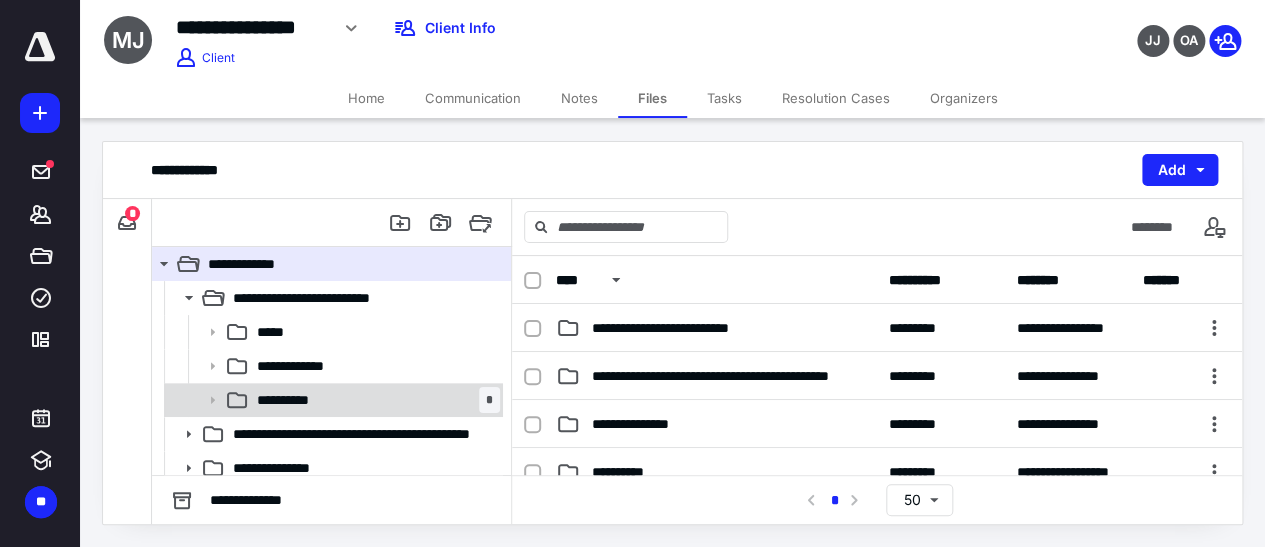 click on "**********" at bounding box center [292, 400] 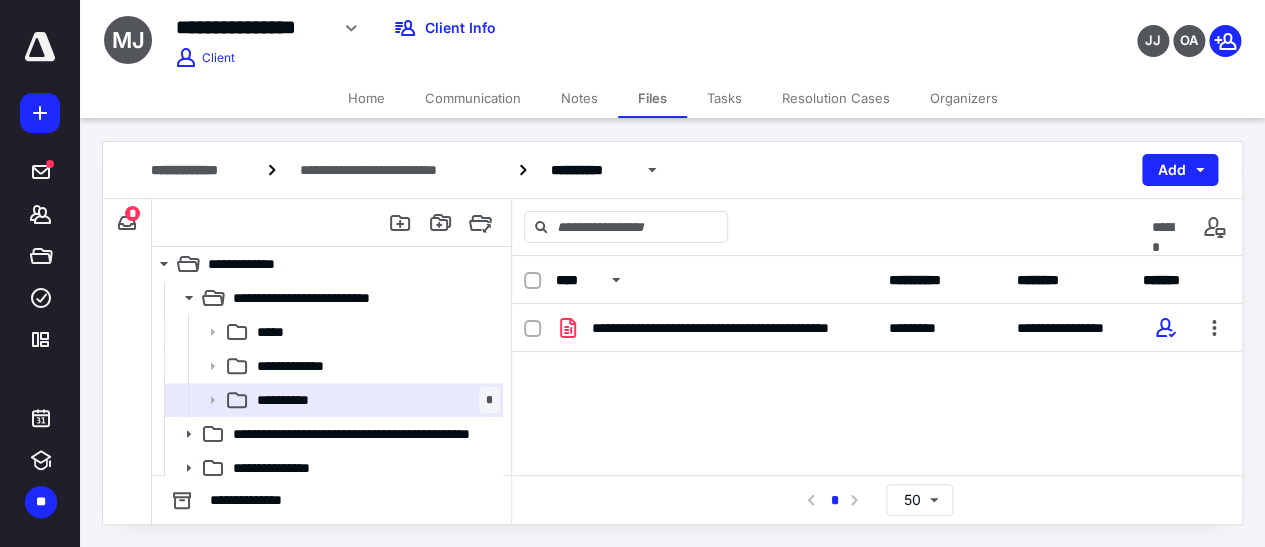 click on "**********" at bounding box center (516, 28) 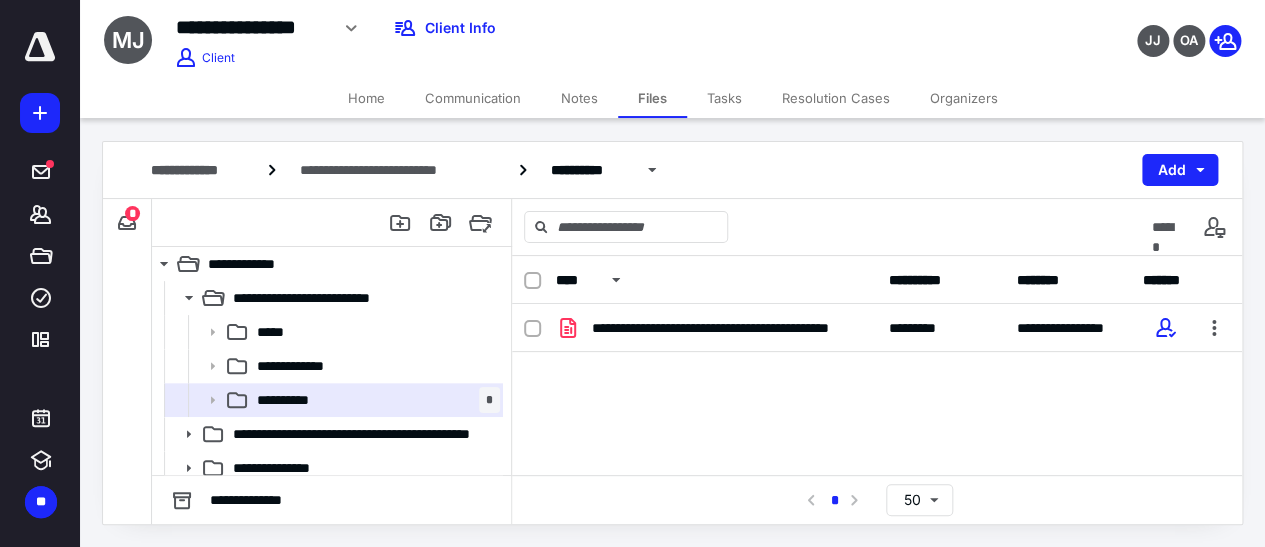 click on "**********" at bounding box center [374, 400] 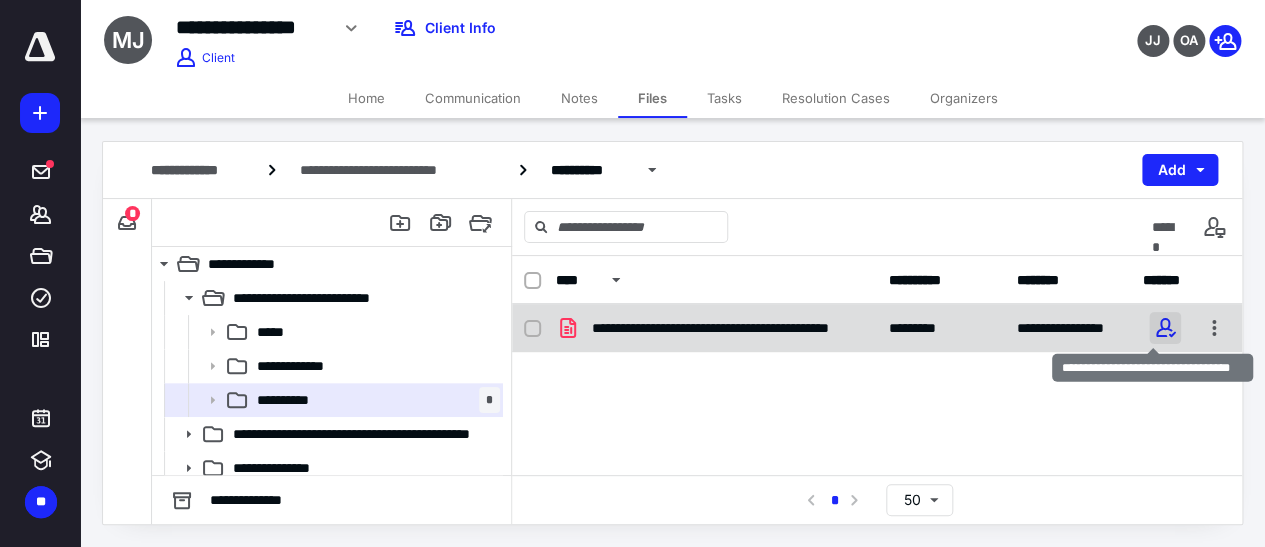click at bounding box center (1165, 328) 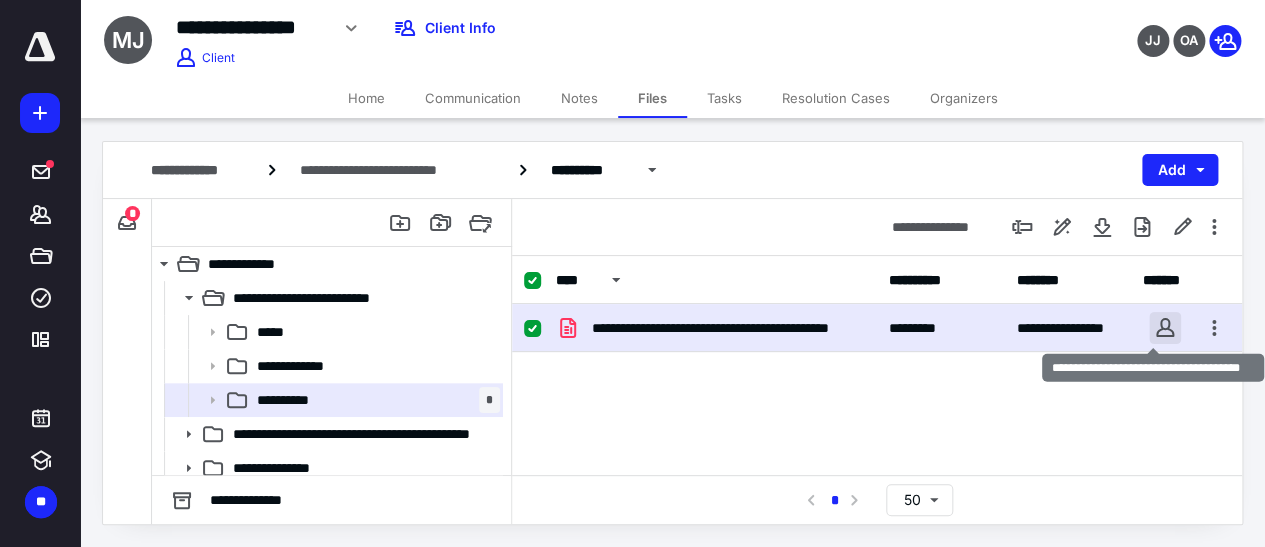 click at bounding box center [1165, 328] 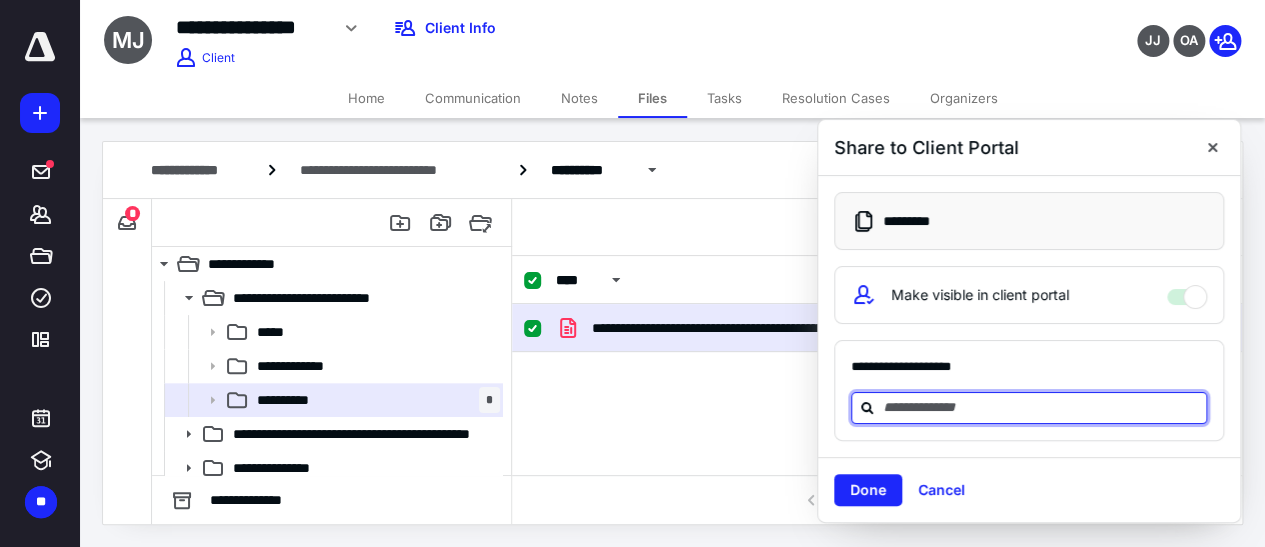 click at bounding box center [1041, 407] 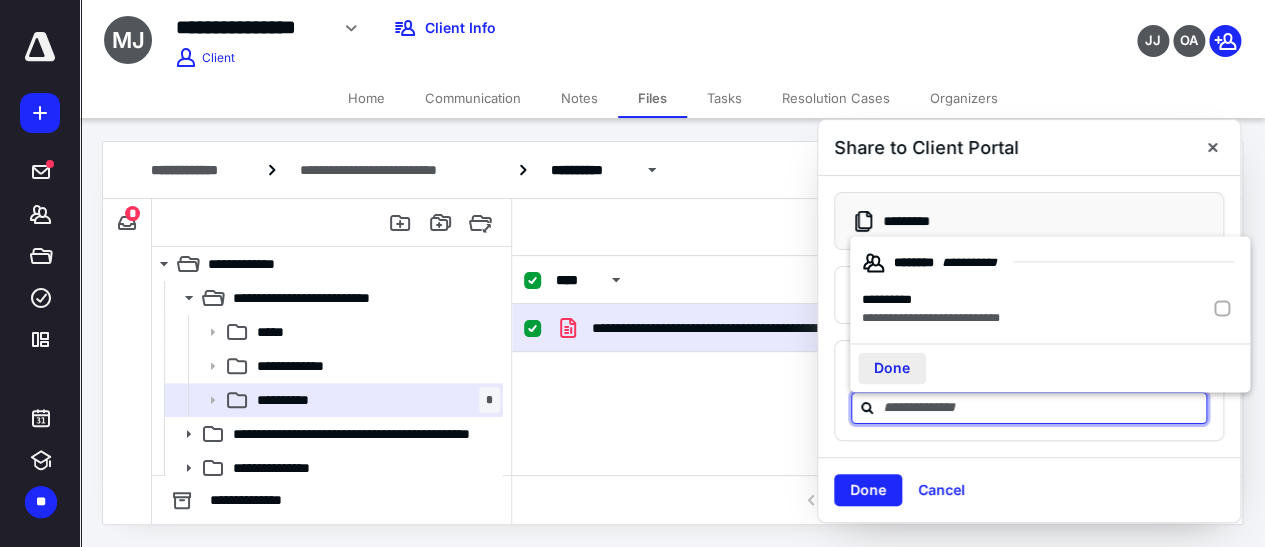 click on "Done" at bounding box center [892, 369] 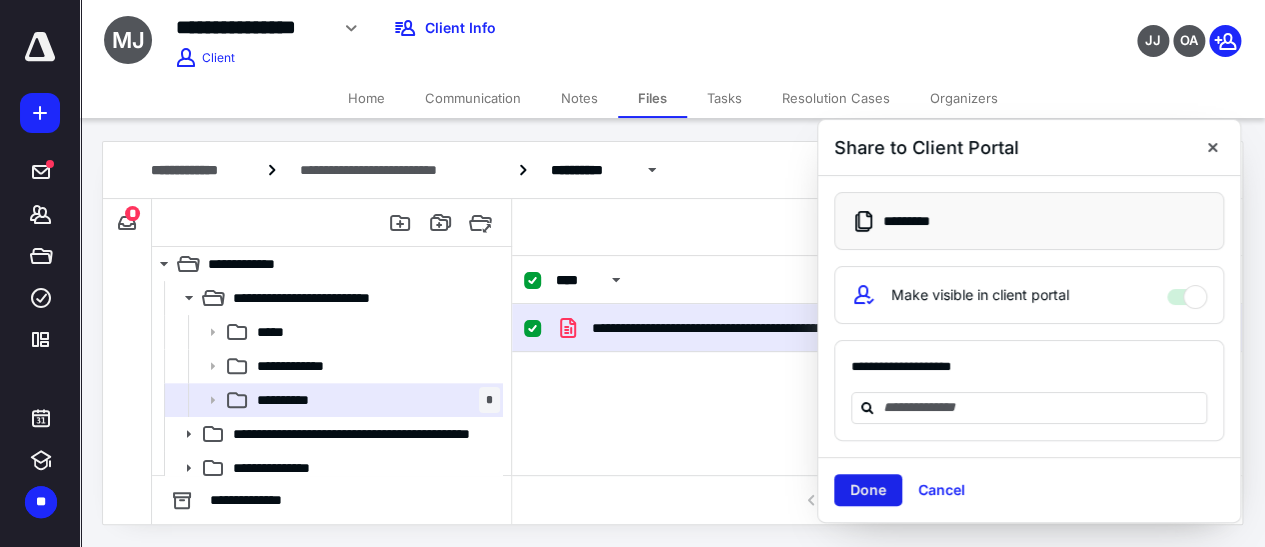 click on "Done" at bounding box center (868, 490) 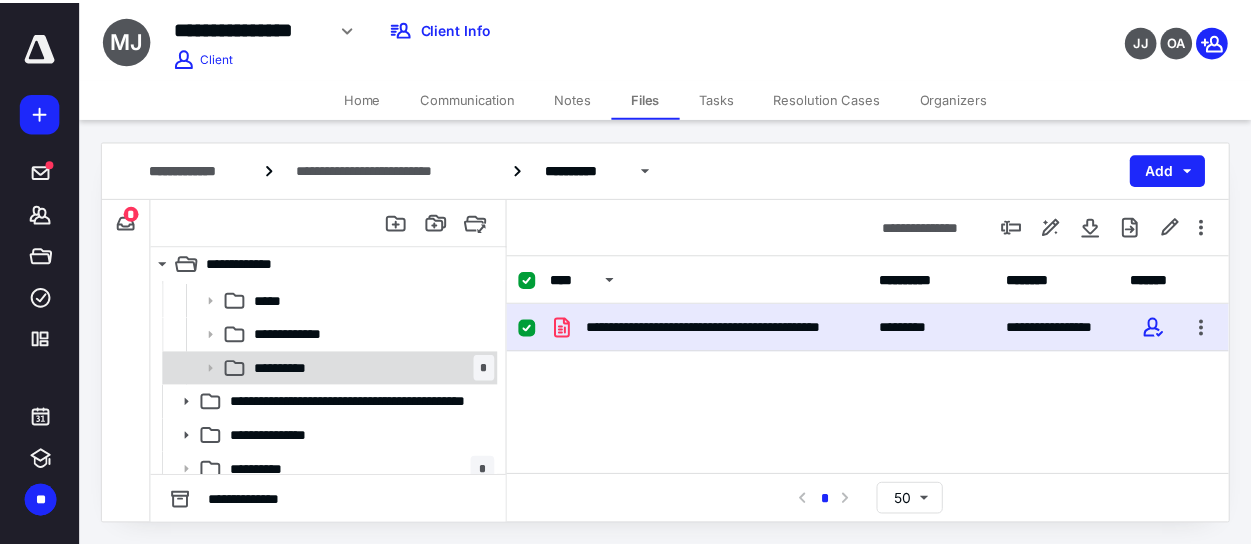 scroll, scrollTop: 0, scrollLeft: 0, axis: both 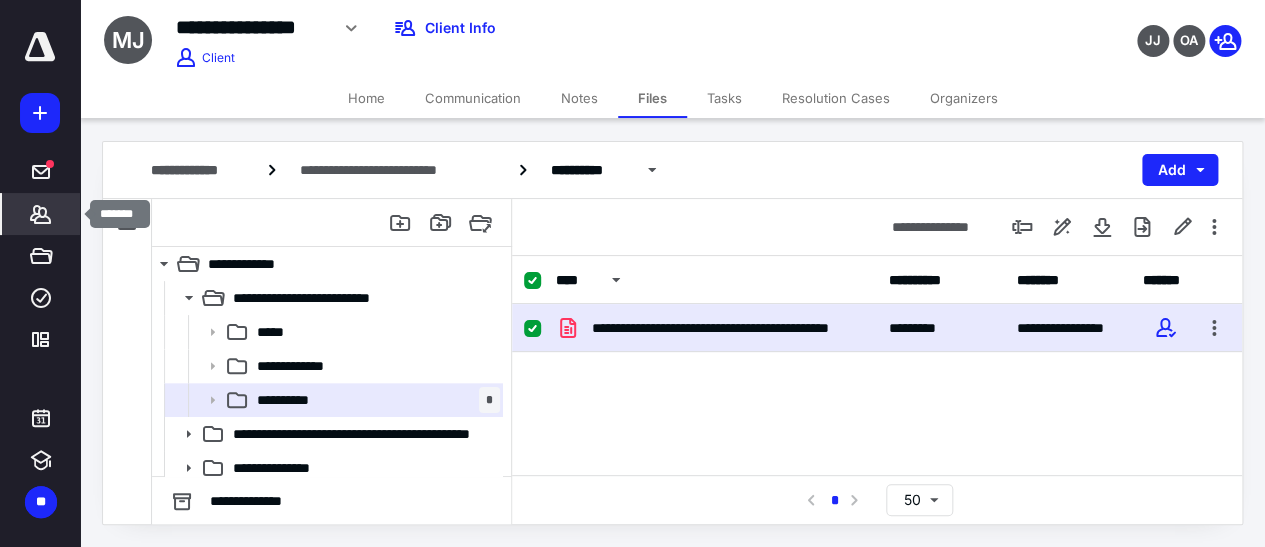 click 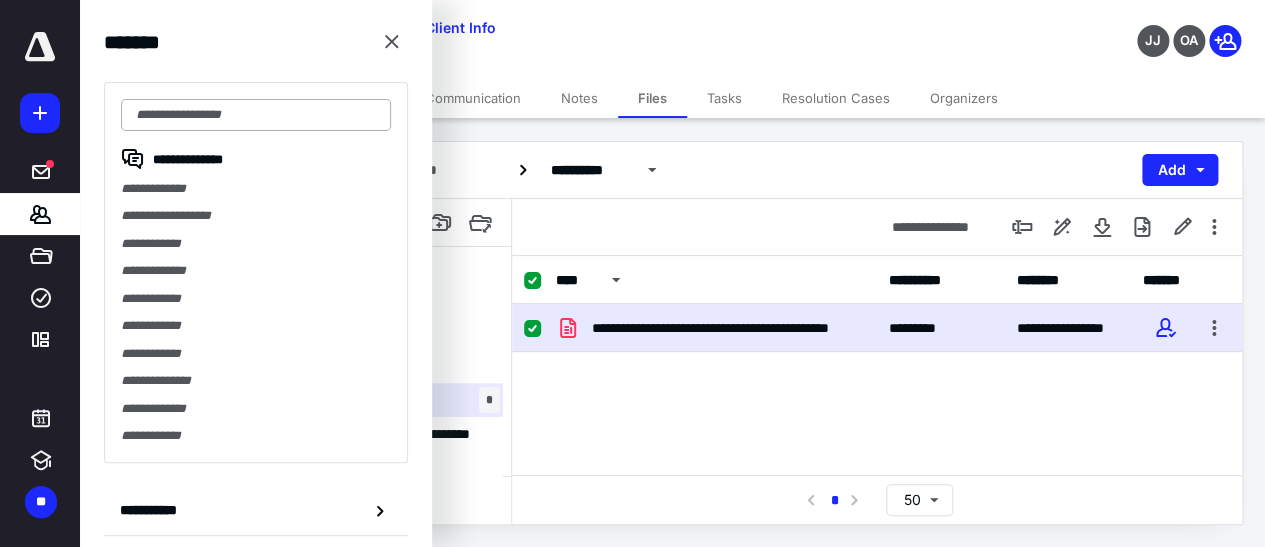 click at bounding box center (256, 115) 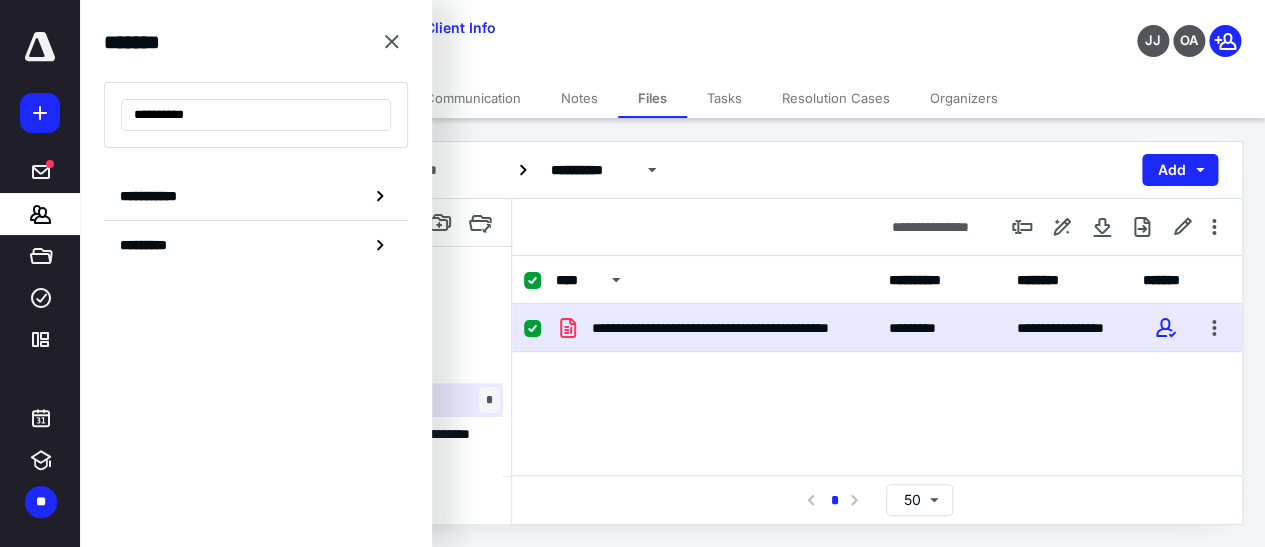 type on "**********" 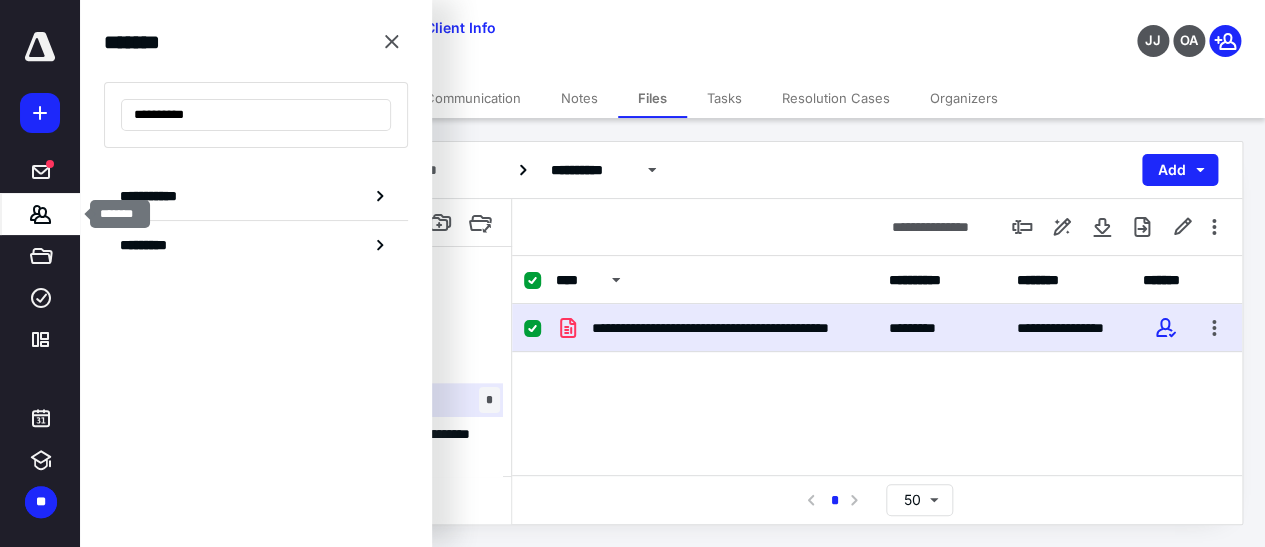 click 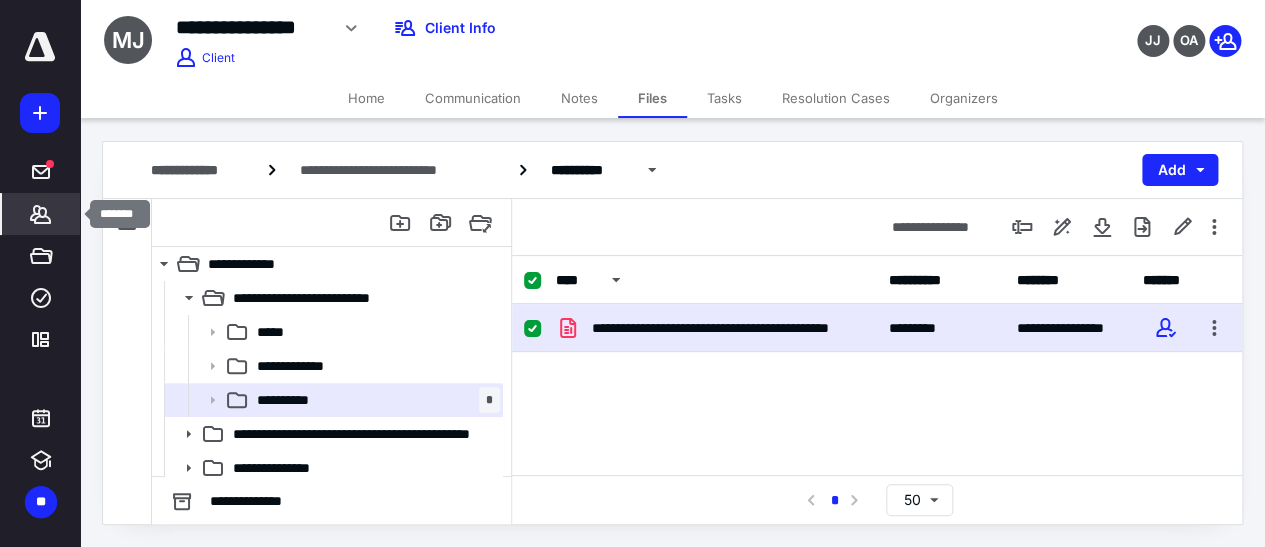 click 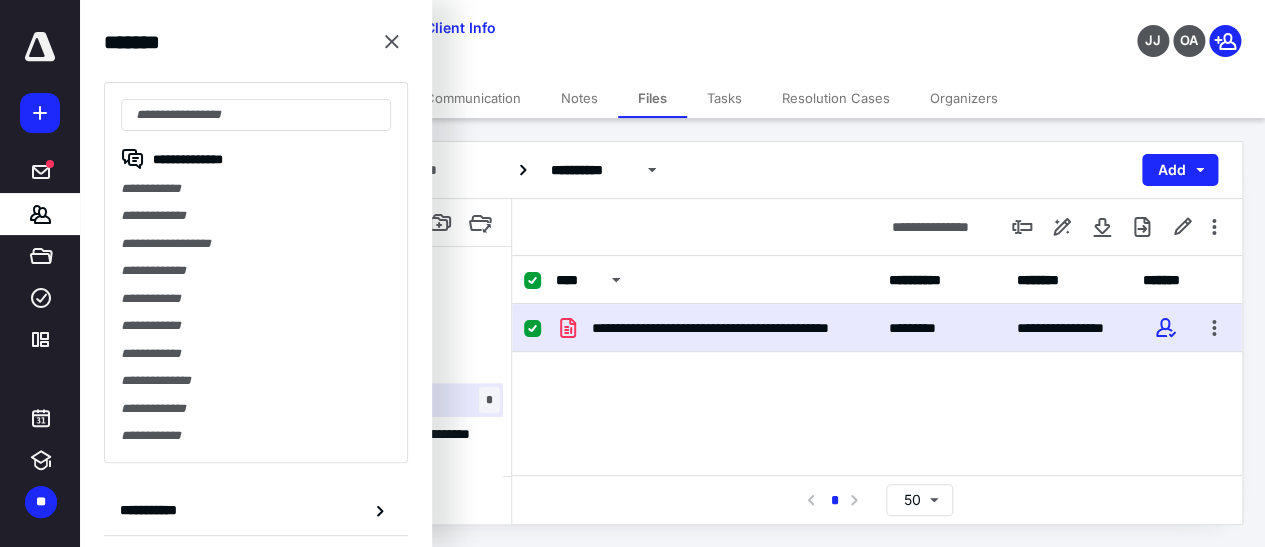 click on "**********" at bounding box center [256, 272] 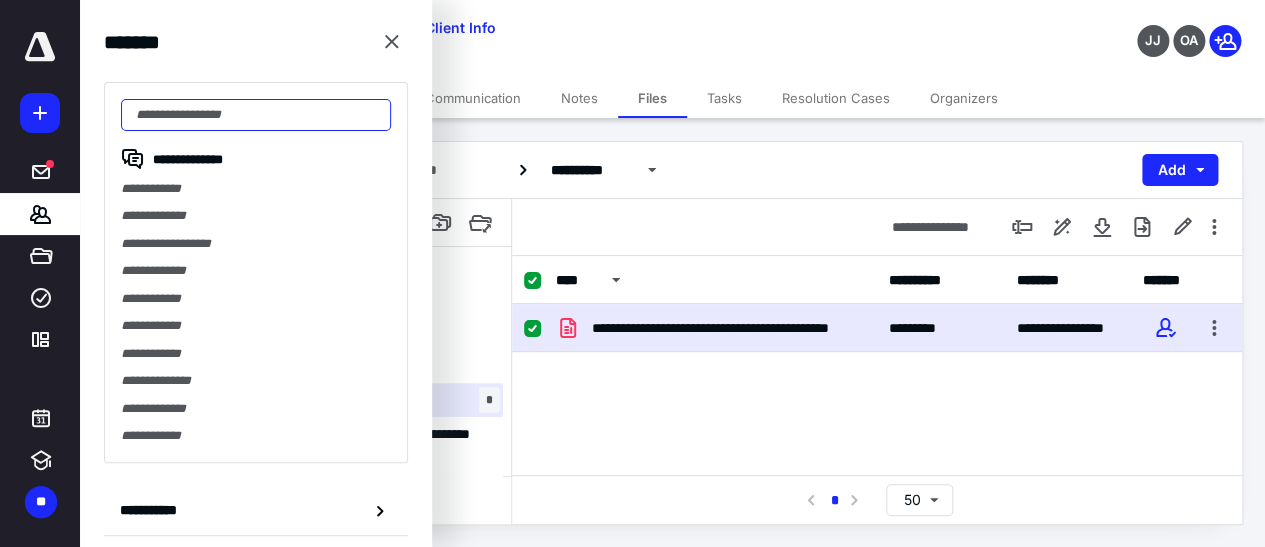 click at bounding box center (256, 115) 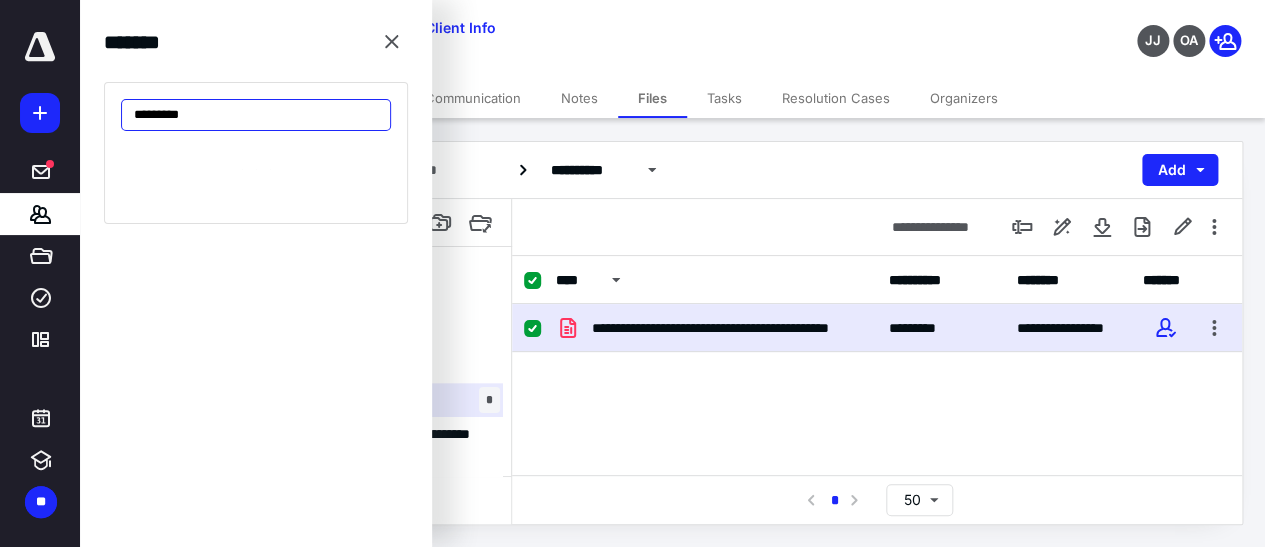type on "*********" 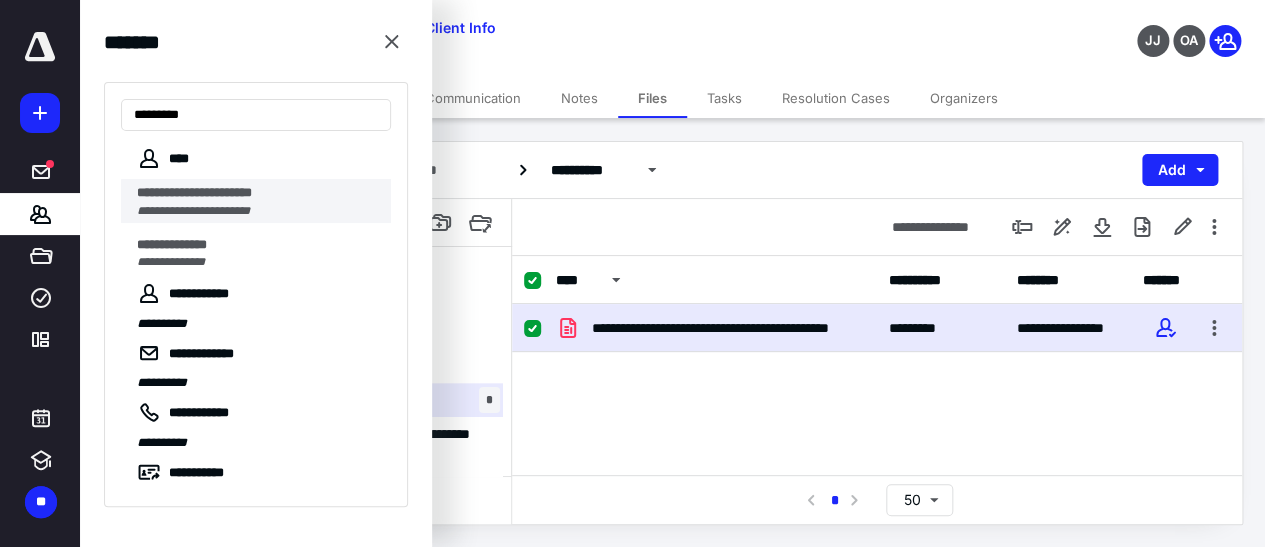 click on "**********" at bounding box center (258, 211) 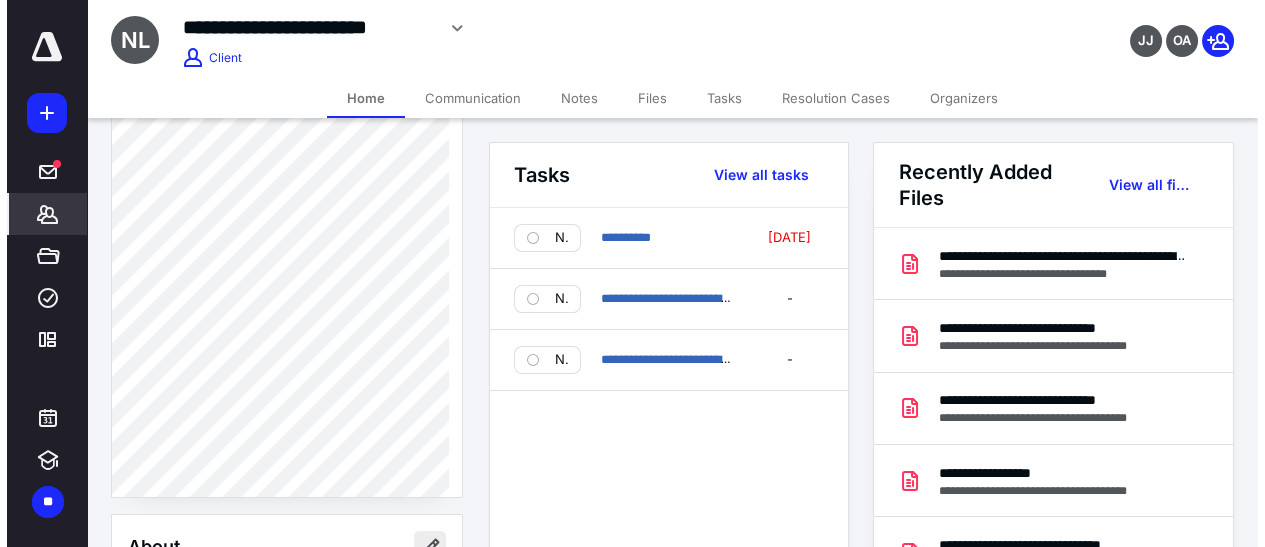 scroll, scrollTop: 454, scrollLeft: 0, axis: vertical 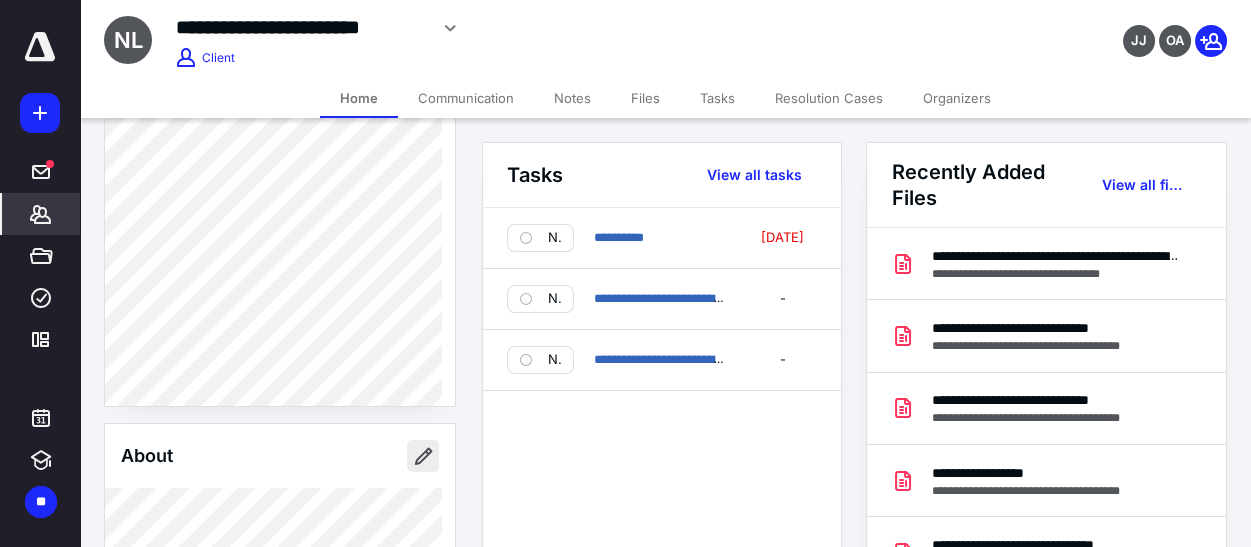 click at bounding box center [423, 456] 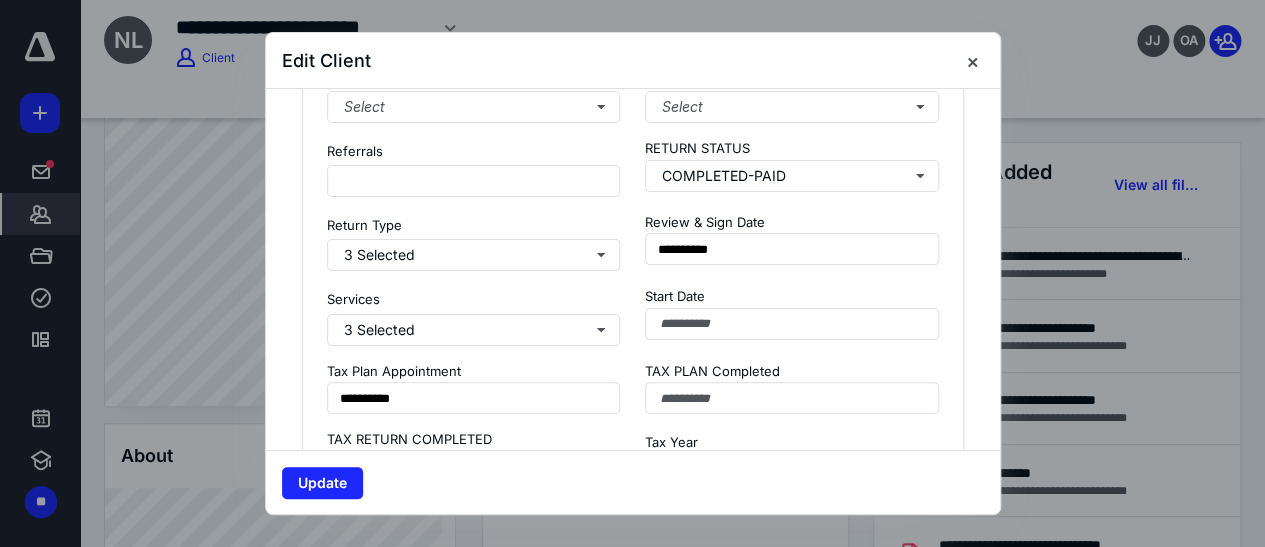 scroll, scrollTop: 2454, scrollLeft: 0, axis: vertical 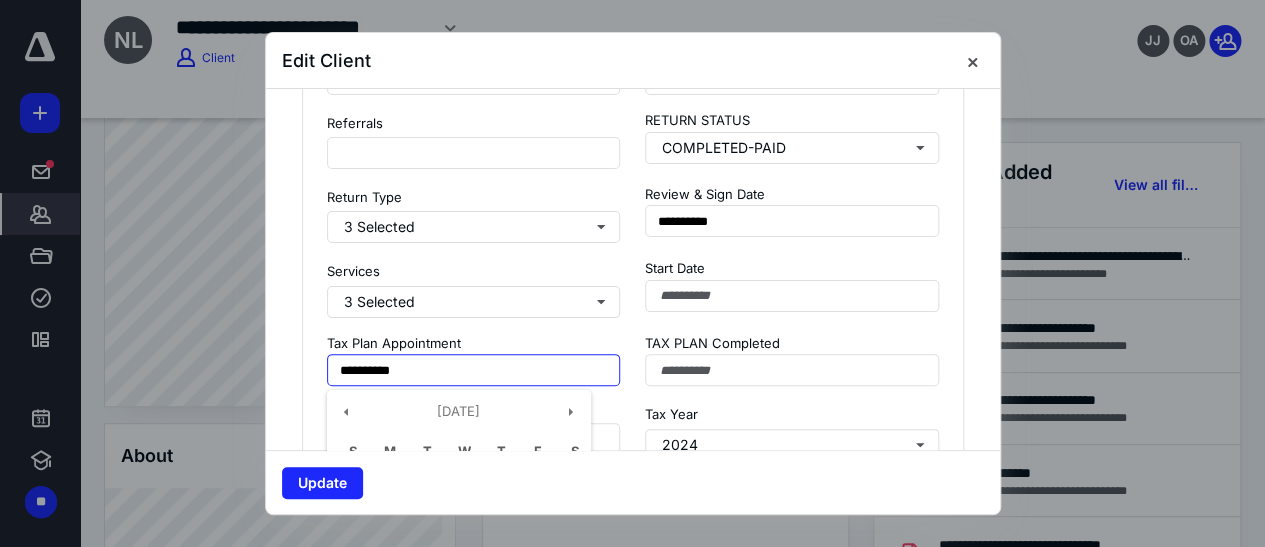 click on "**********" at bounding box center [474, 370] 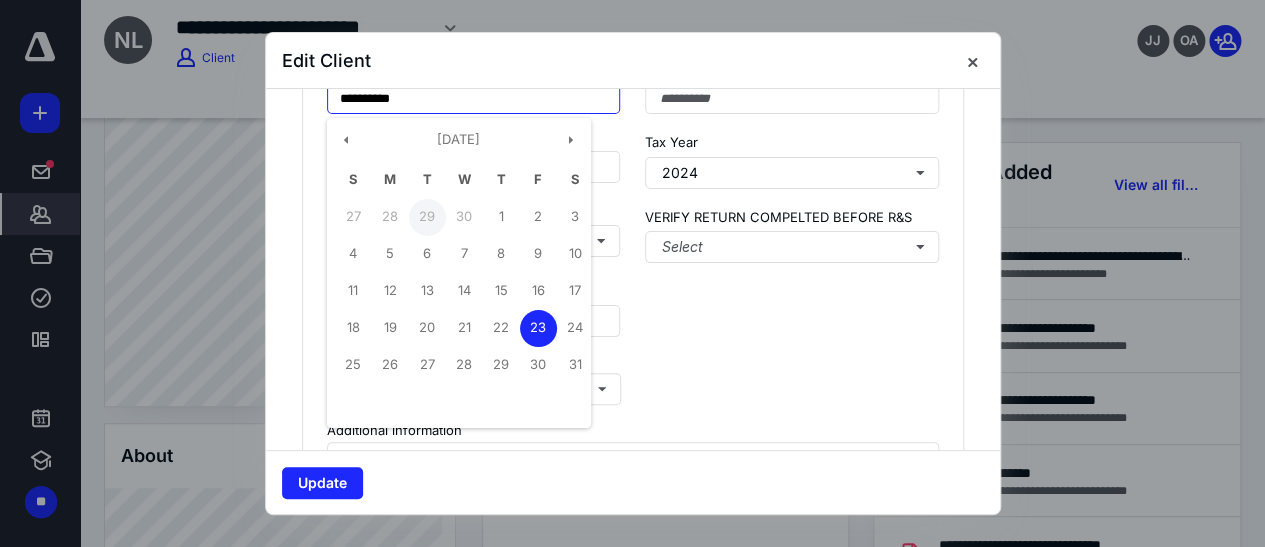scroll, scrollTop: 2727, scrollLeft: 0, axis: vertical 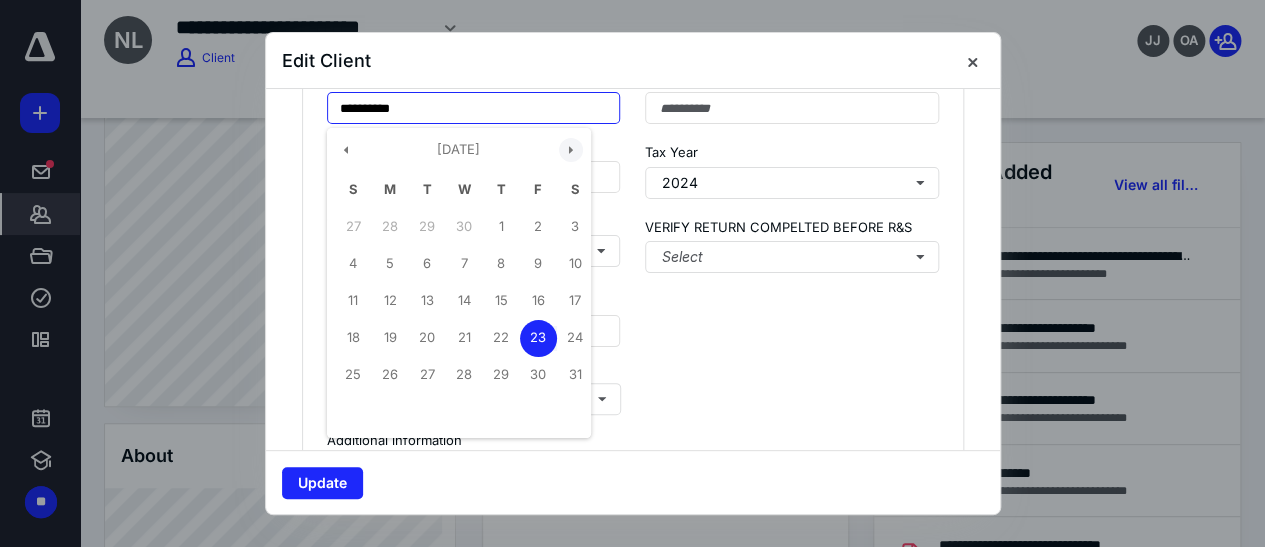click at bounding box center (571, 150) 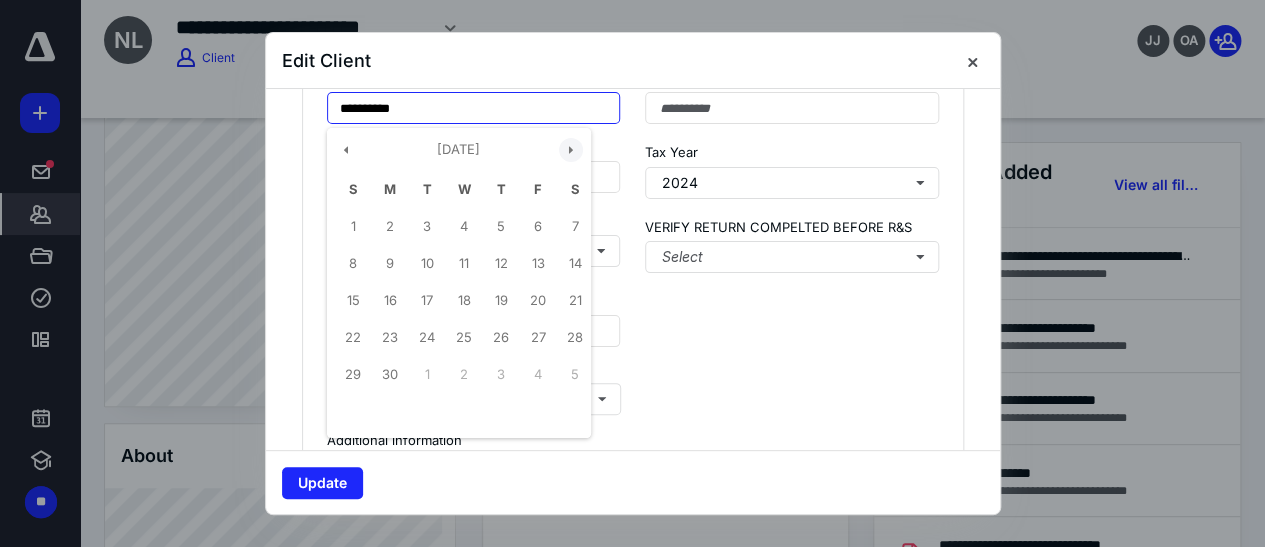 click at bounding box center (571, 150) 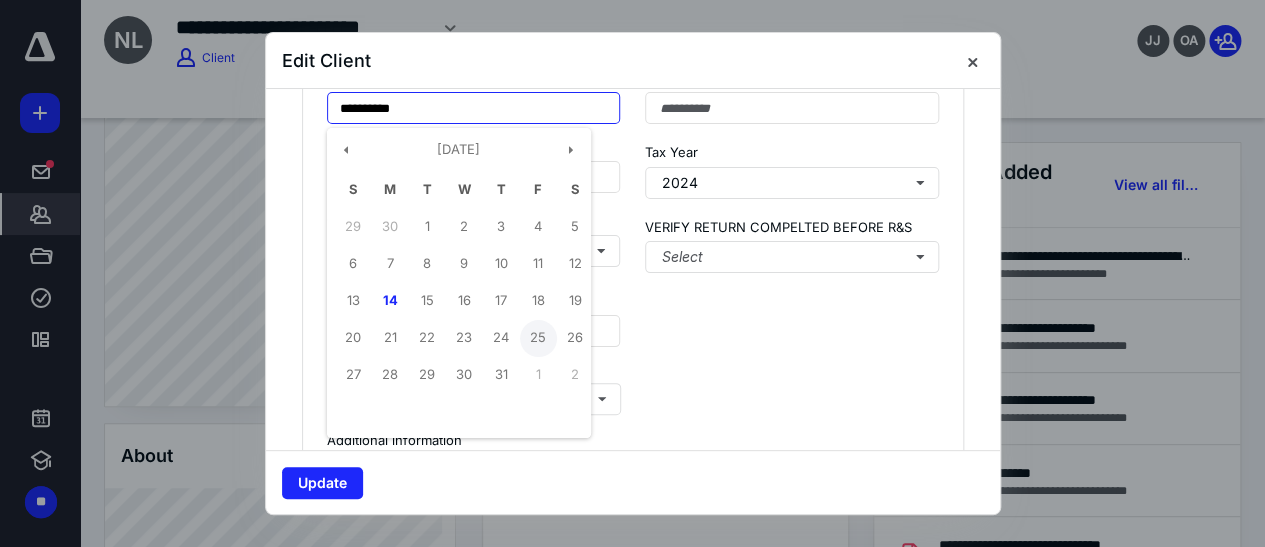 click on "25" at bounding box center [538, 338] 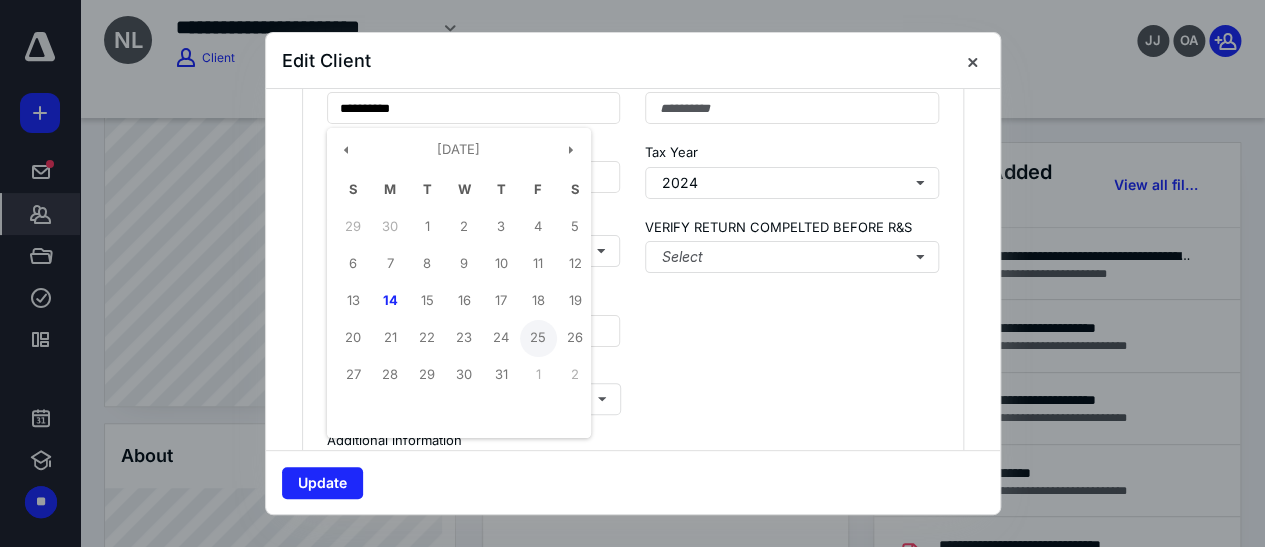 type on "**********" 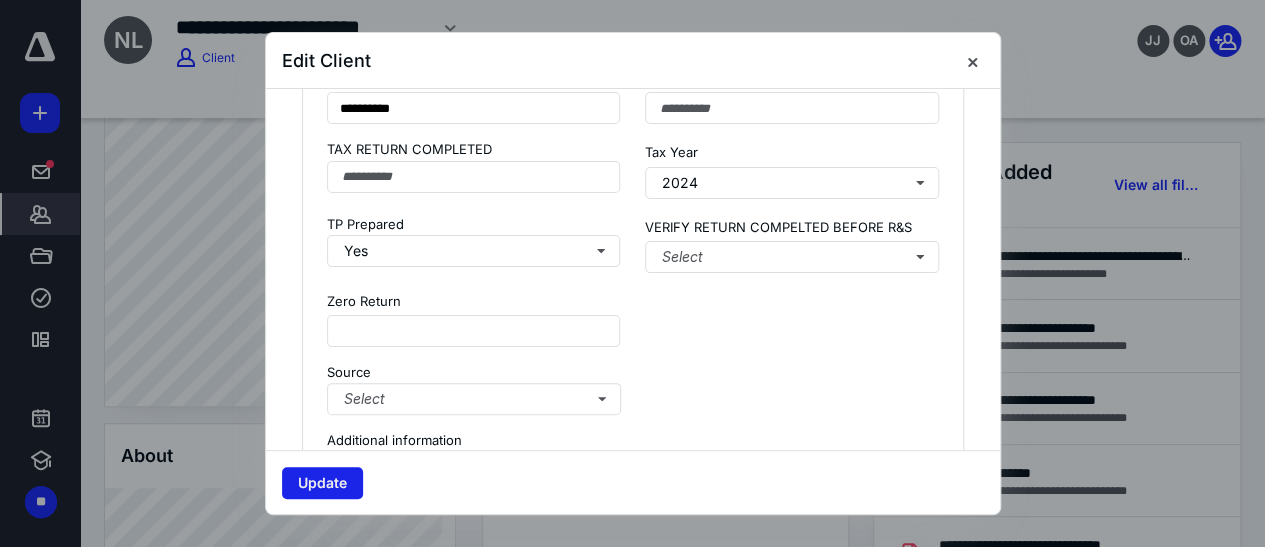 click on "Update" at bounding box center [322, 483] 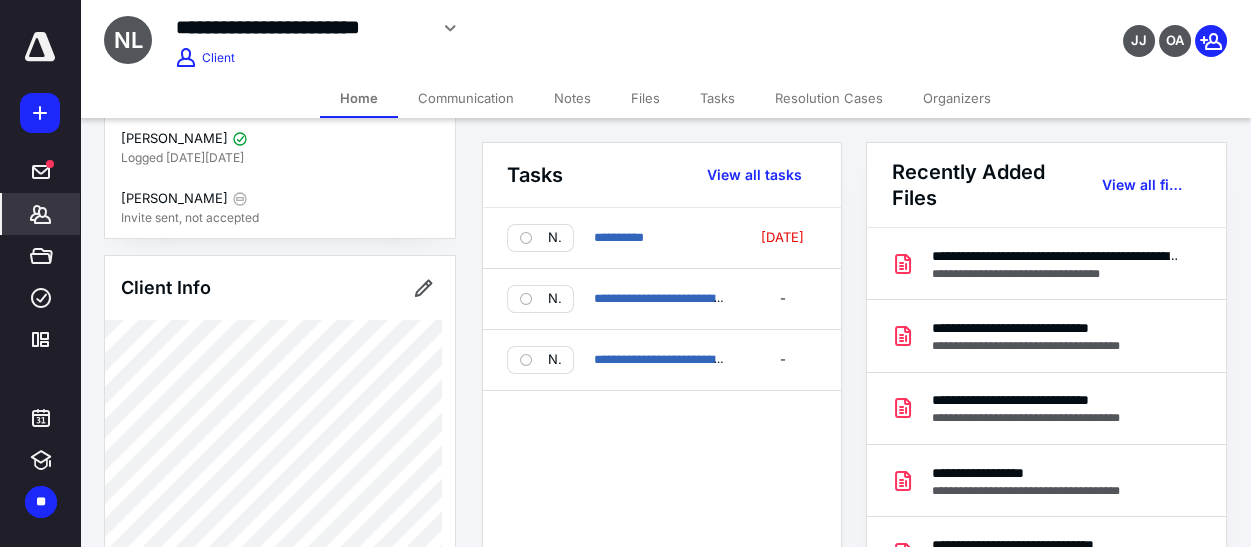 scroll, scrollTop: 0, scrollLeft: 0, axis: both 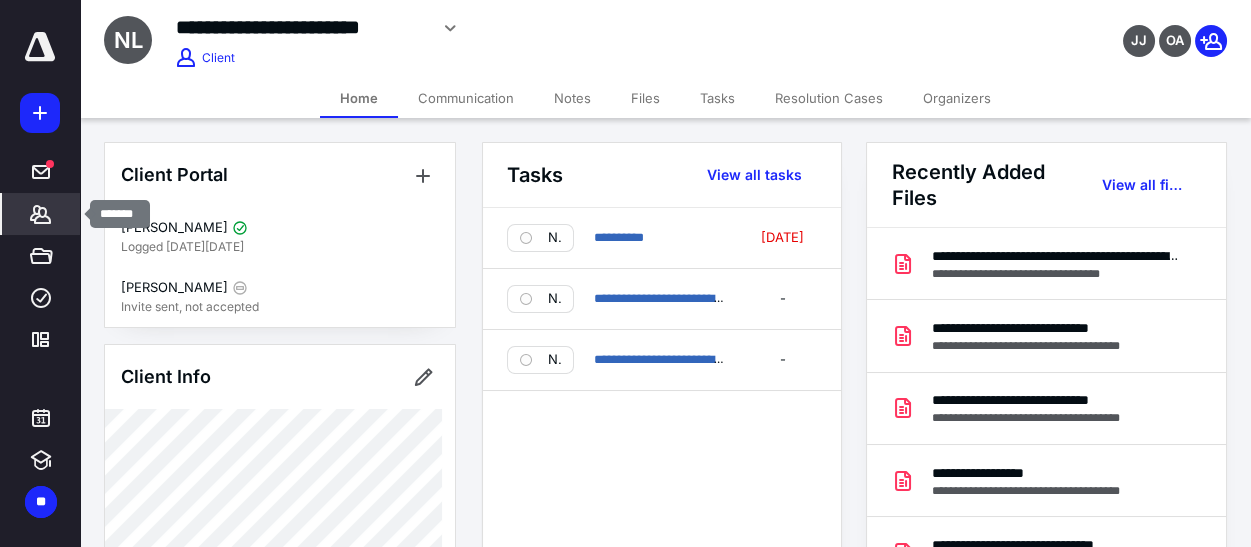 click 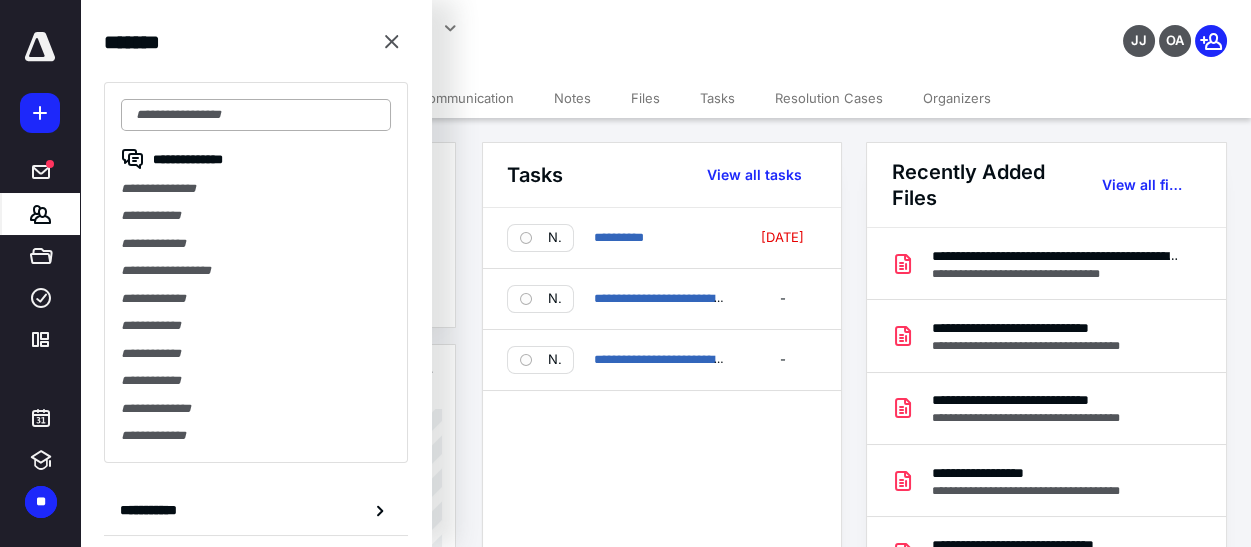 click at bounding box center [256, 115] 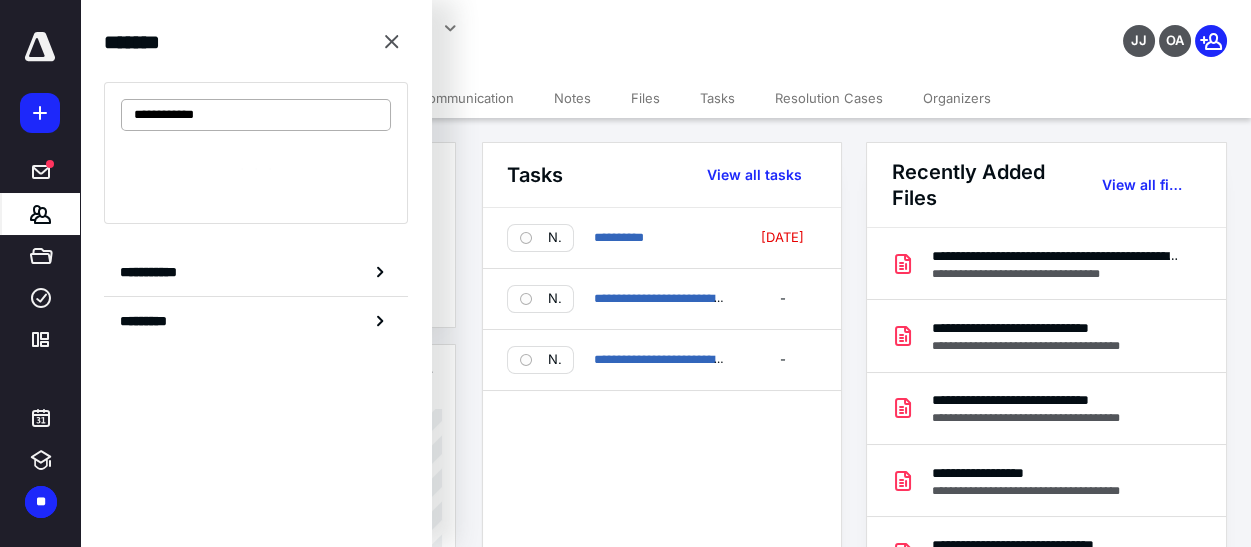 type on "**********" 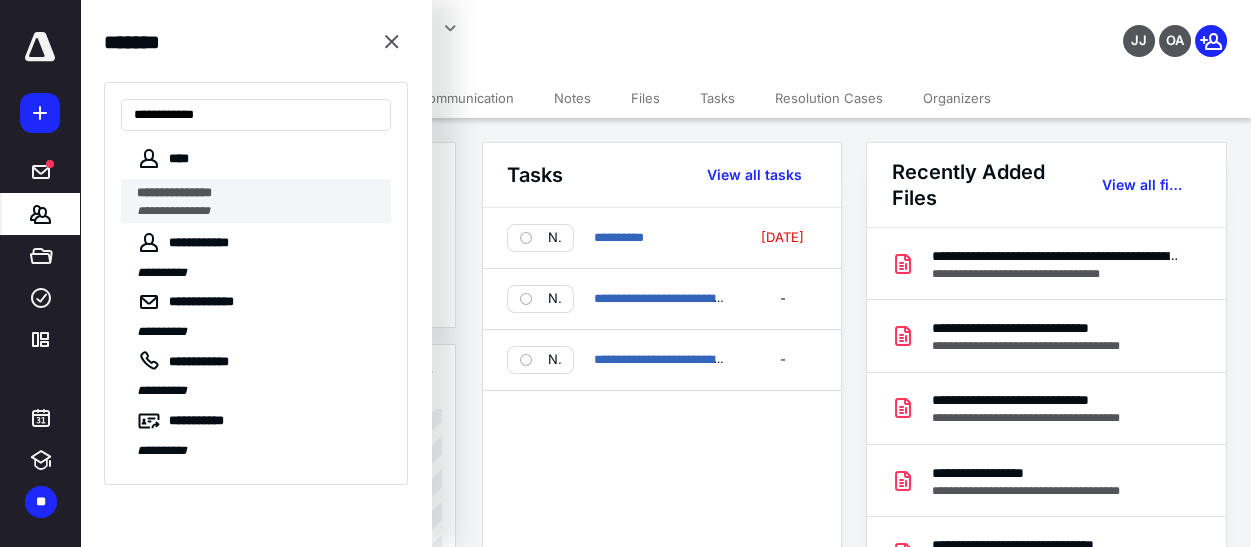 click on "**********" at bounding box center [258, 211] 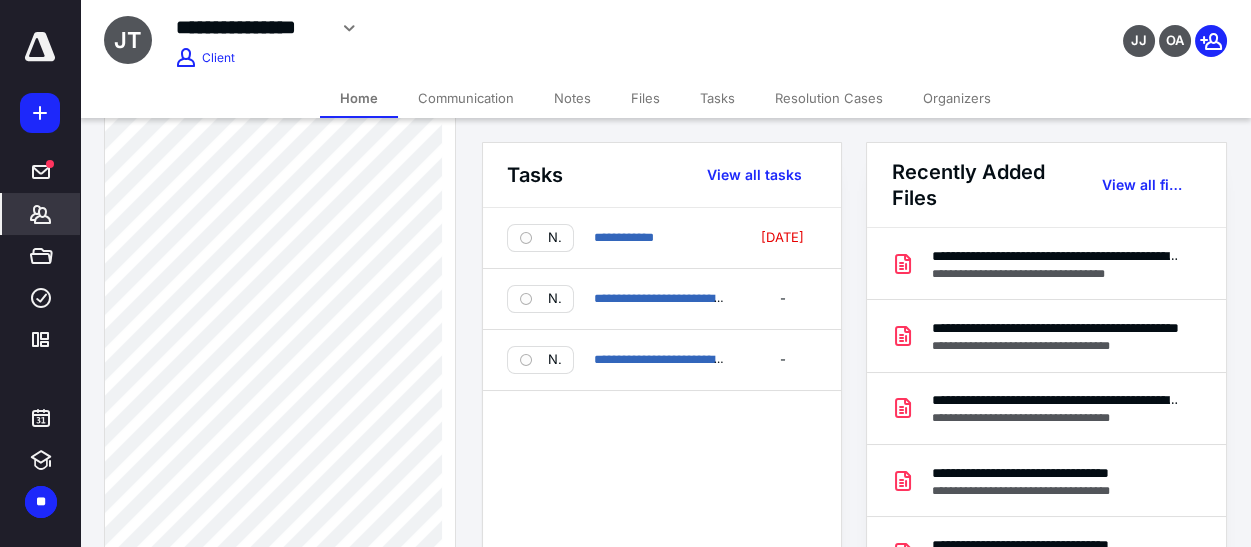 scroll, scrollTop: 916, scrollLeft: 0, axis: vertical 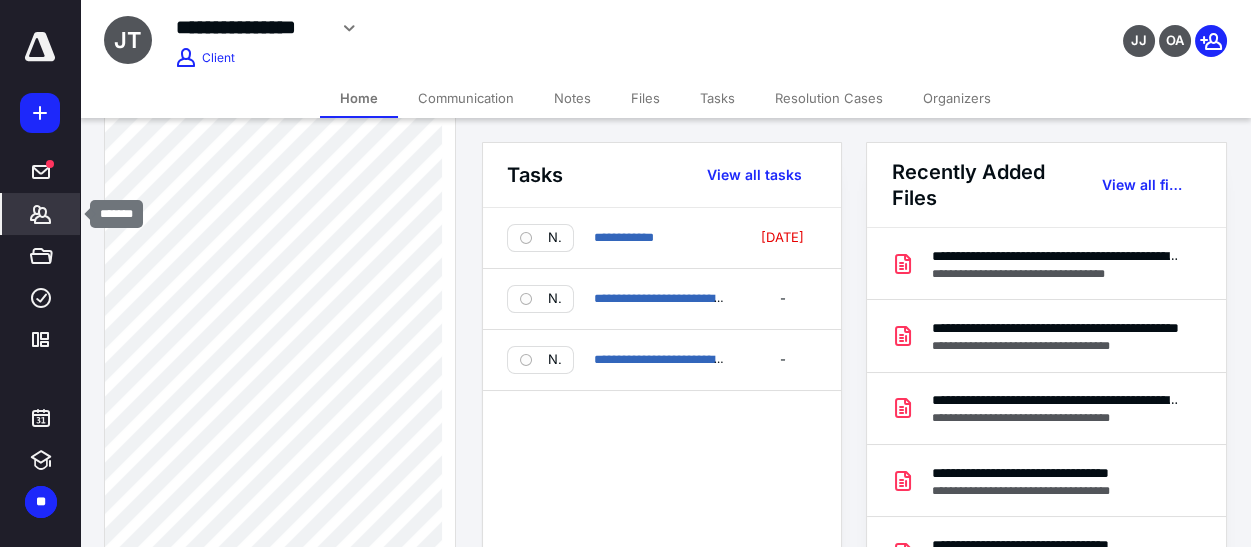 click on "*******" at bounding box center [41, 214] 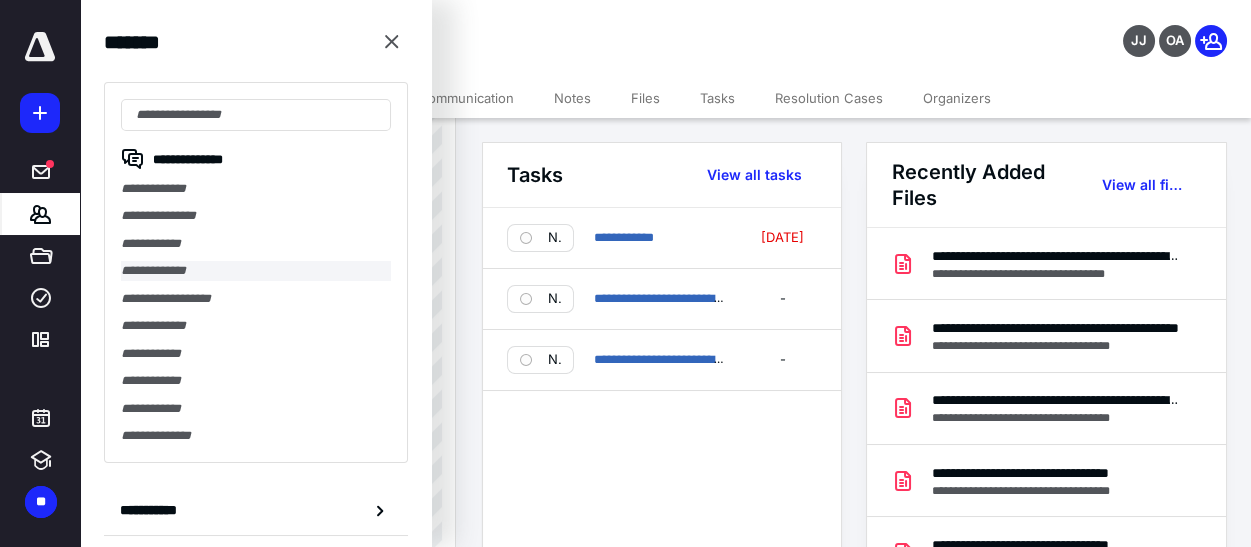 click on "**********" at bounding box center [256, 270] 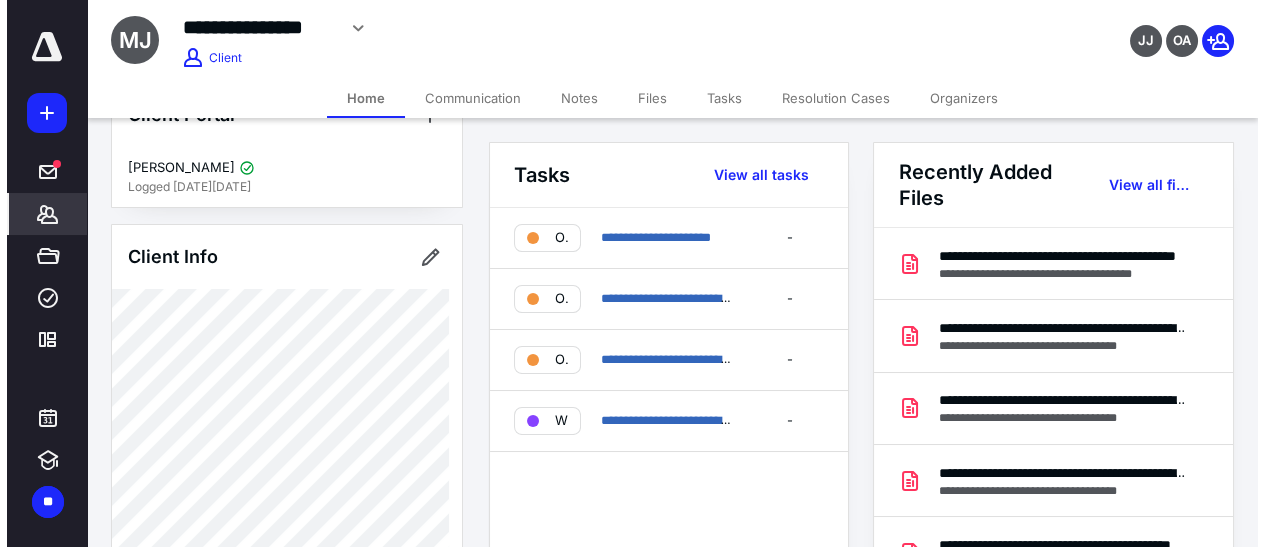 scroll, scrollTop: 90, scrollLeft: 0, axis: vertical 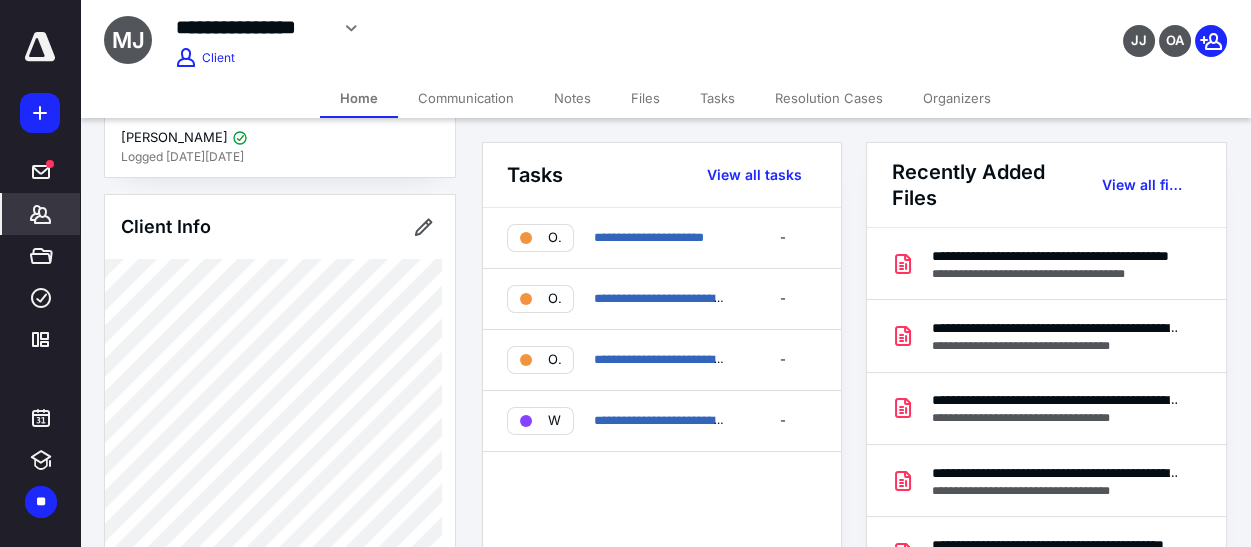 click on "Files" at bounding box center [645, 98] 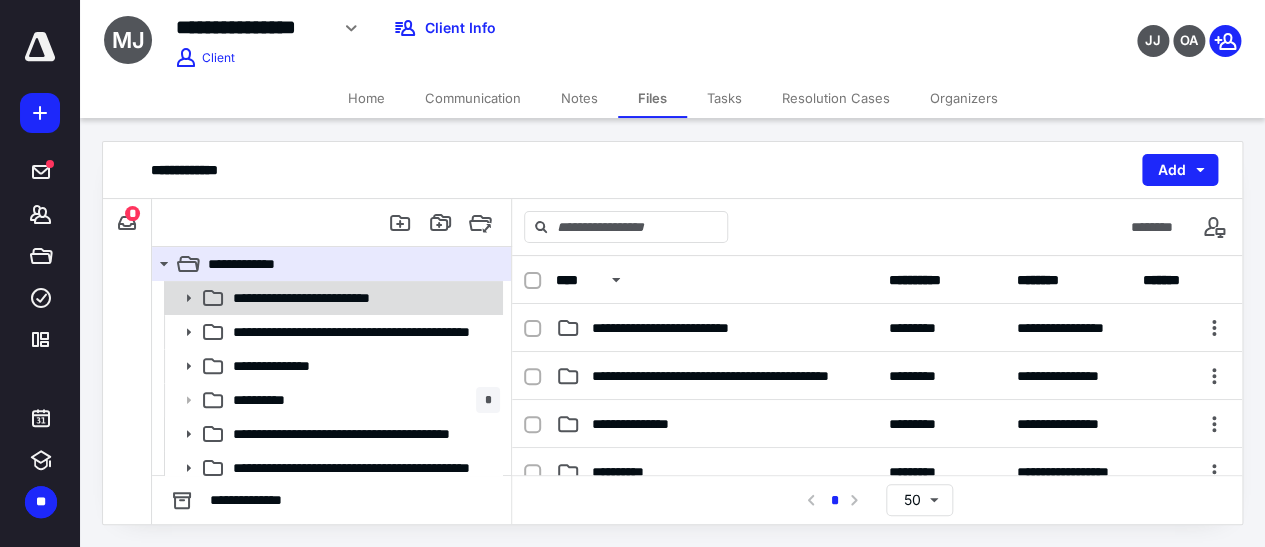 click 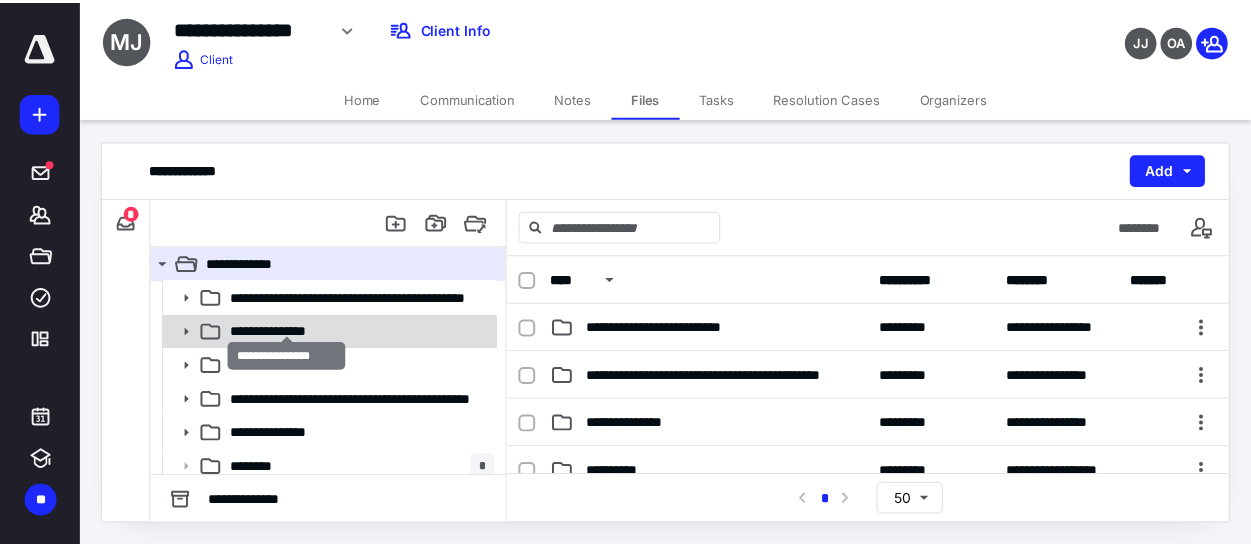 scroll, scrollTop: 280, scrollLeft: 0, axis: vertical 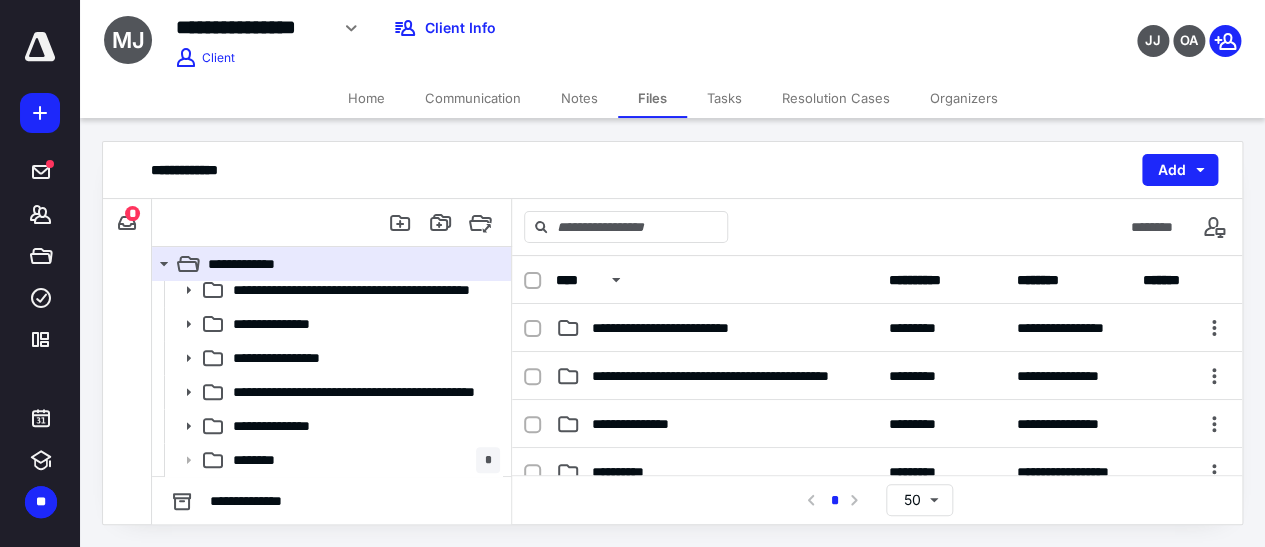 click on "Home" at bounding box center (366, 98) 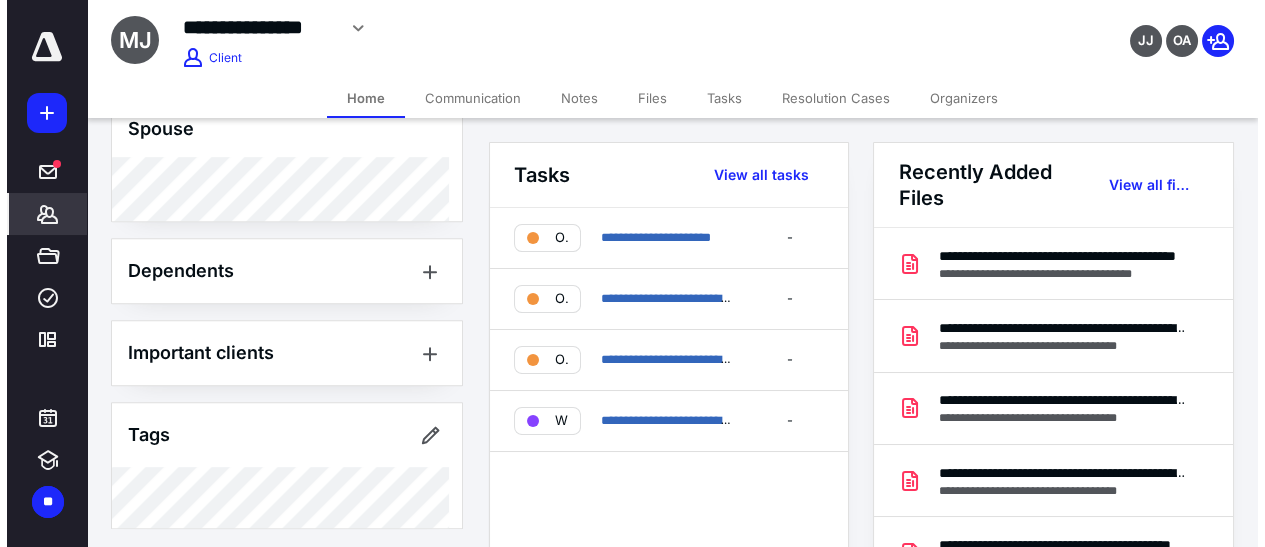 scroll, scrollTop: 2240, scrollLeft: 0, axis: vertical 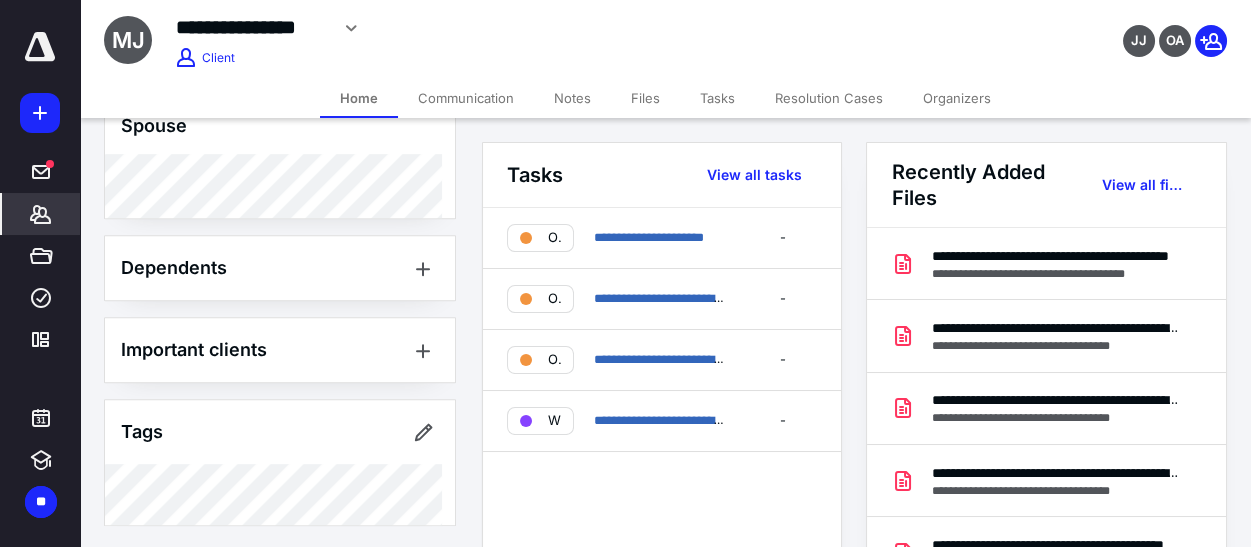 click on "**********" at bounding box center [475, 35] 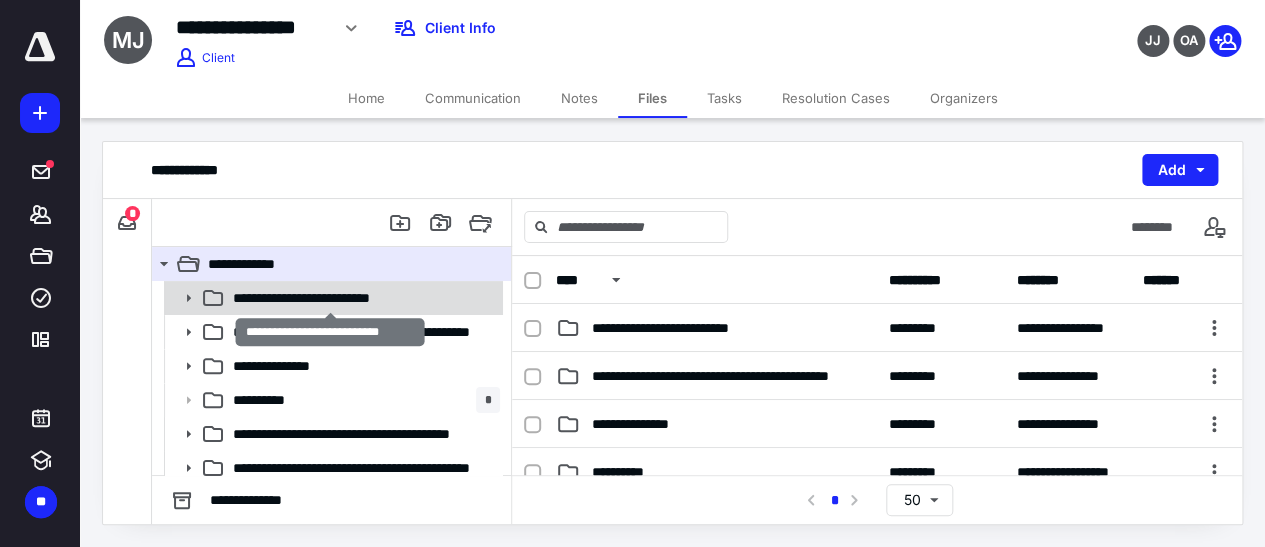 click on "**********" at bounding box center (330, 298) 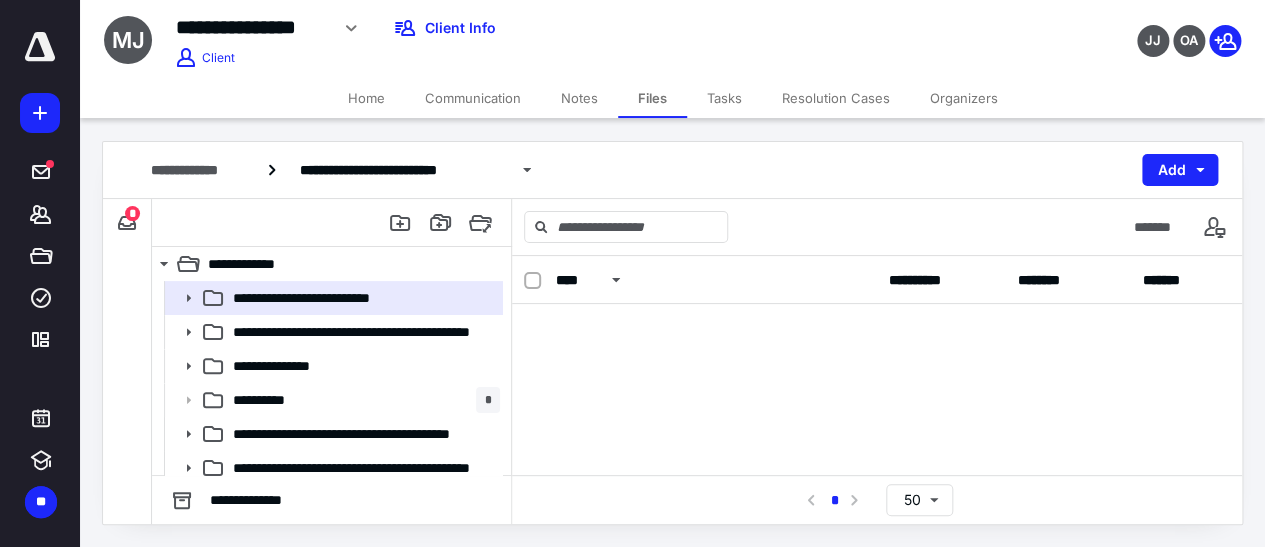 scroll, scrollTop: 271, scrollLeft: 0, axis: vertical 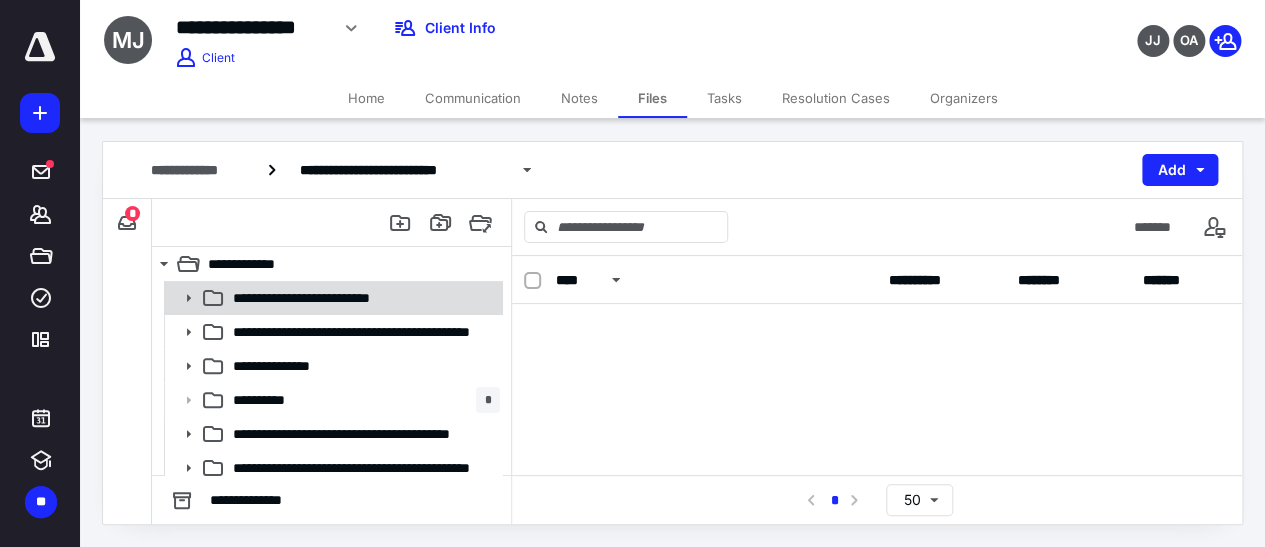 click 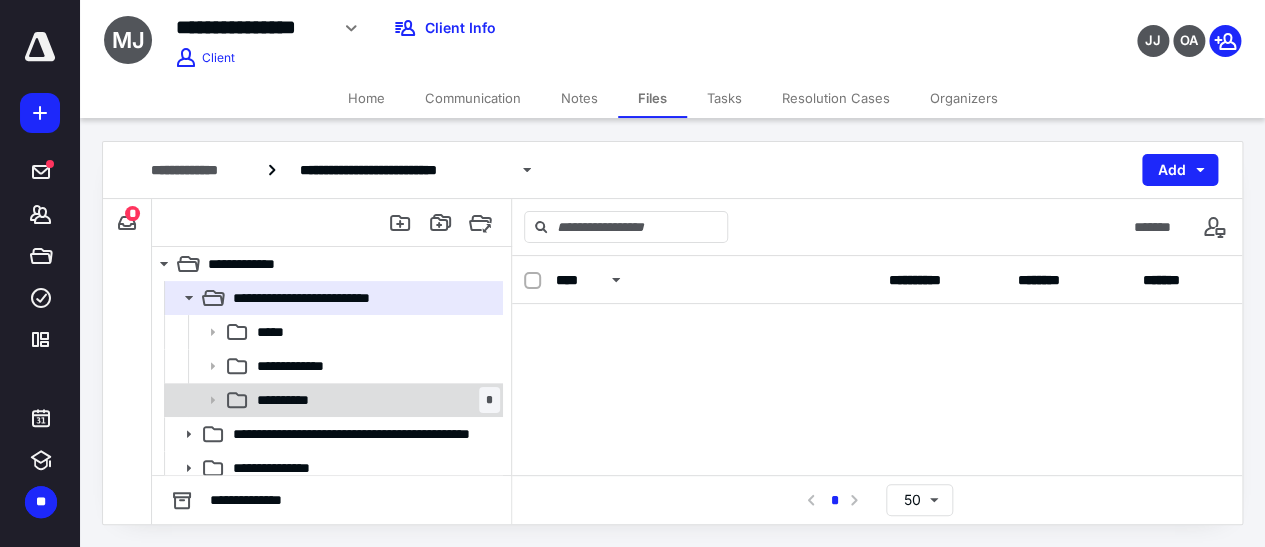 click on "**********" at bounding box center [374, 400] 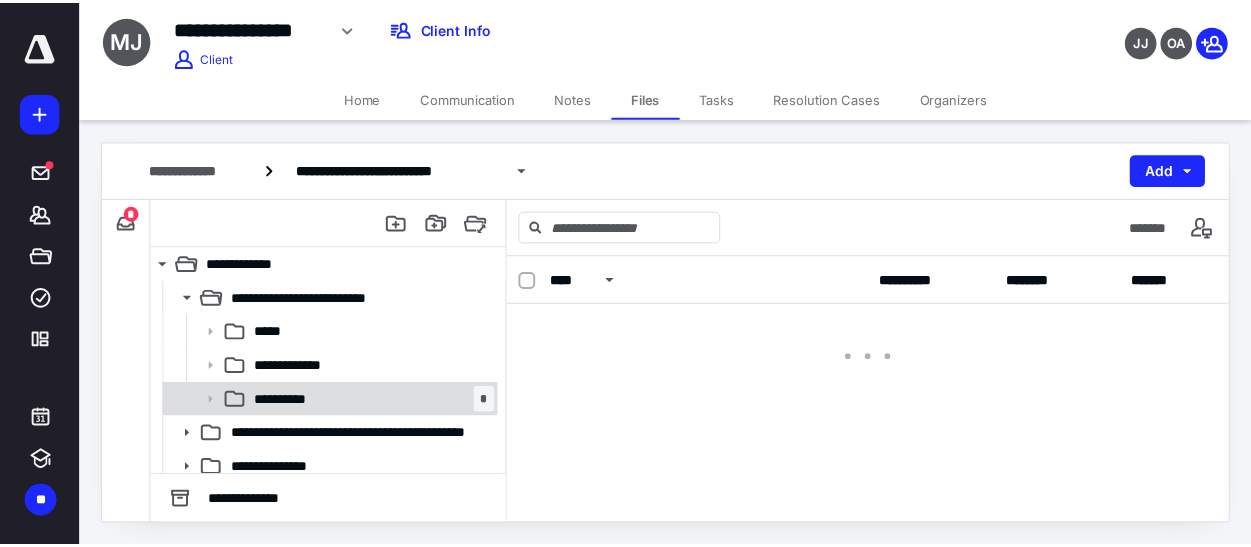 scroll, scrollTop: 0, scrollLeft: 0, axis: both 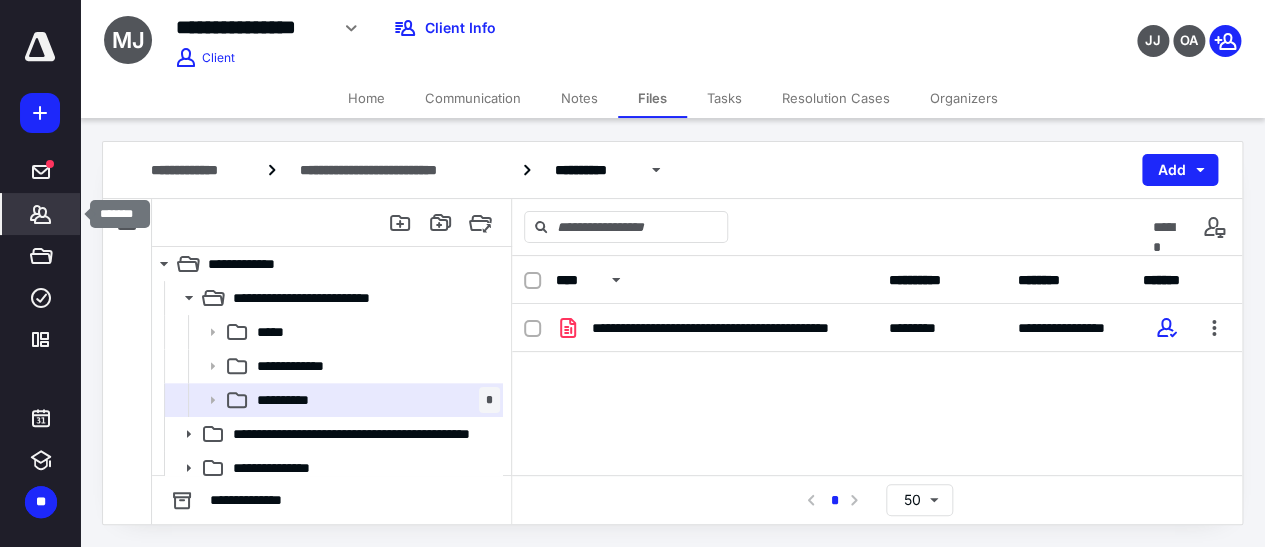 click 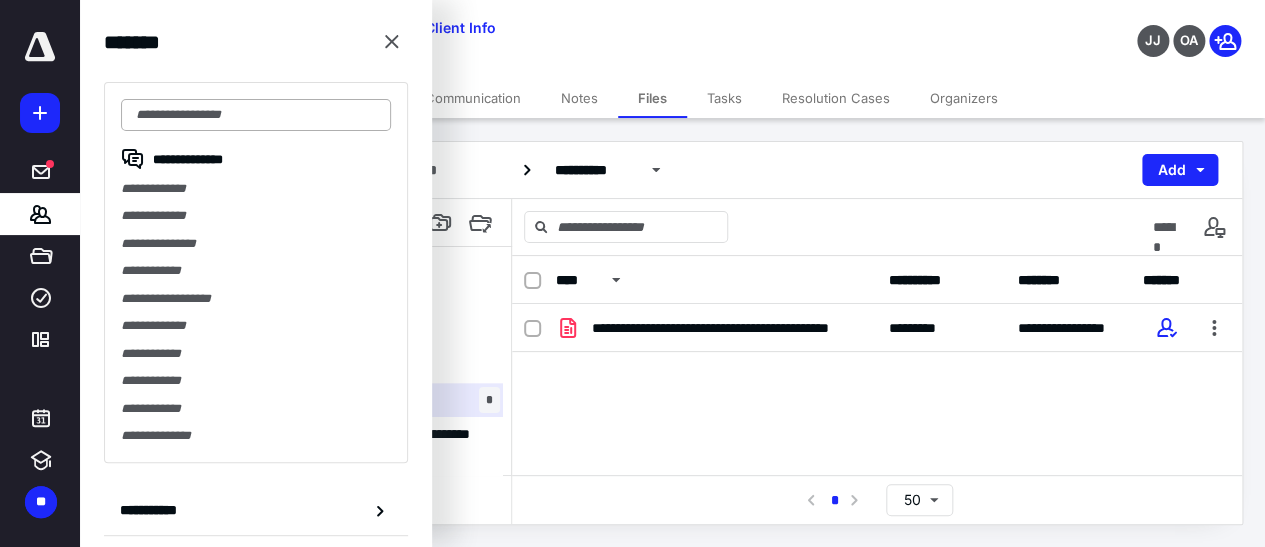 click at bounding box center (256, 115) 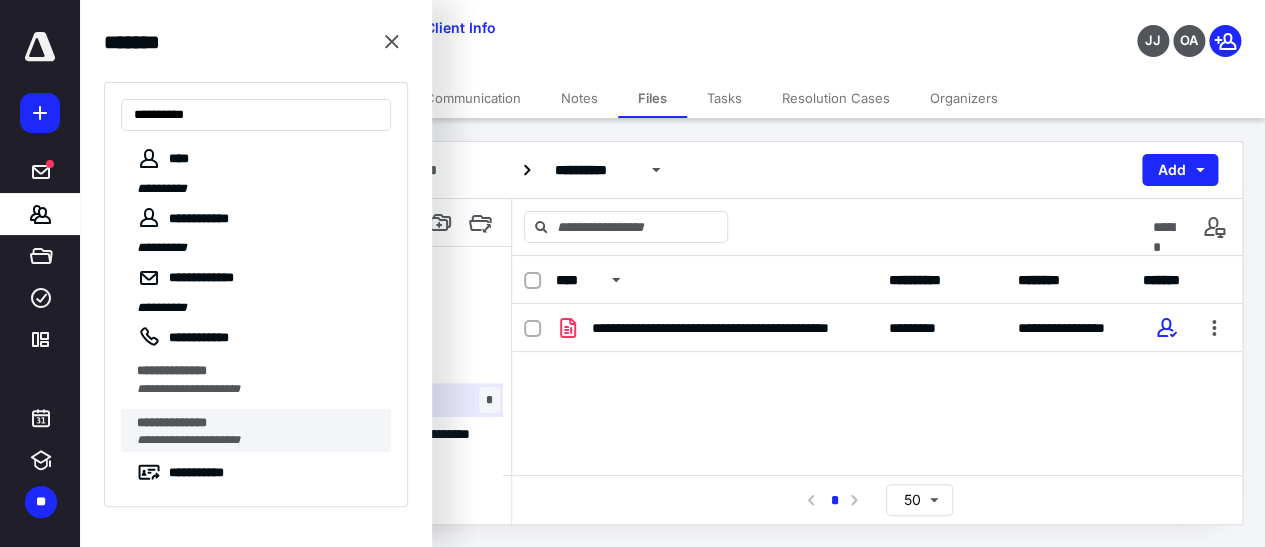 type on "**********" 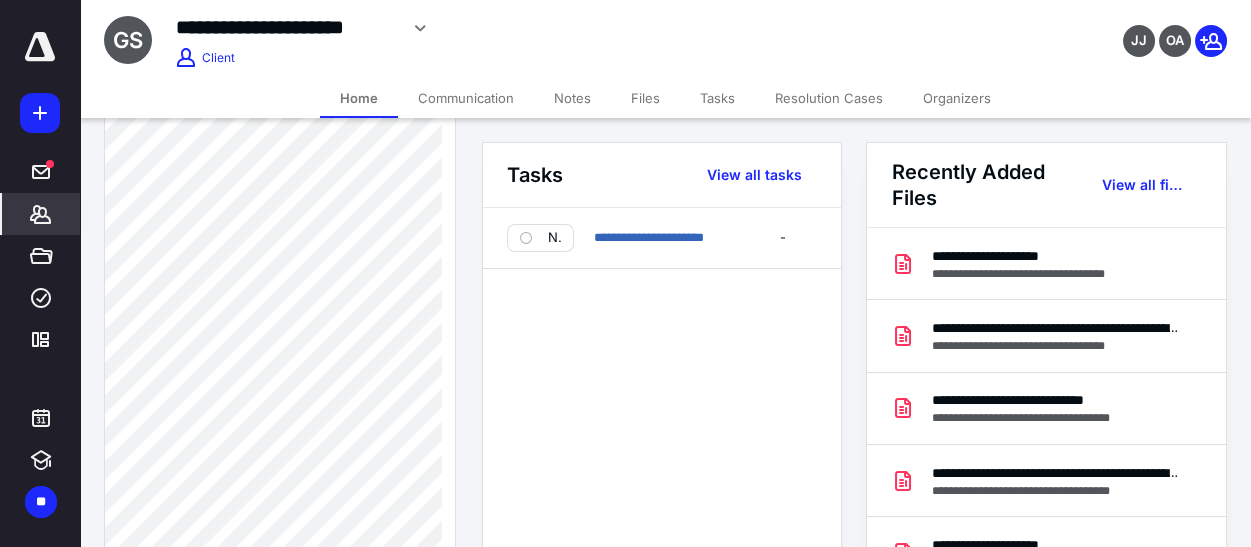 scroll, scrollTop: 909, scrollLeft: 0, axis: vertical 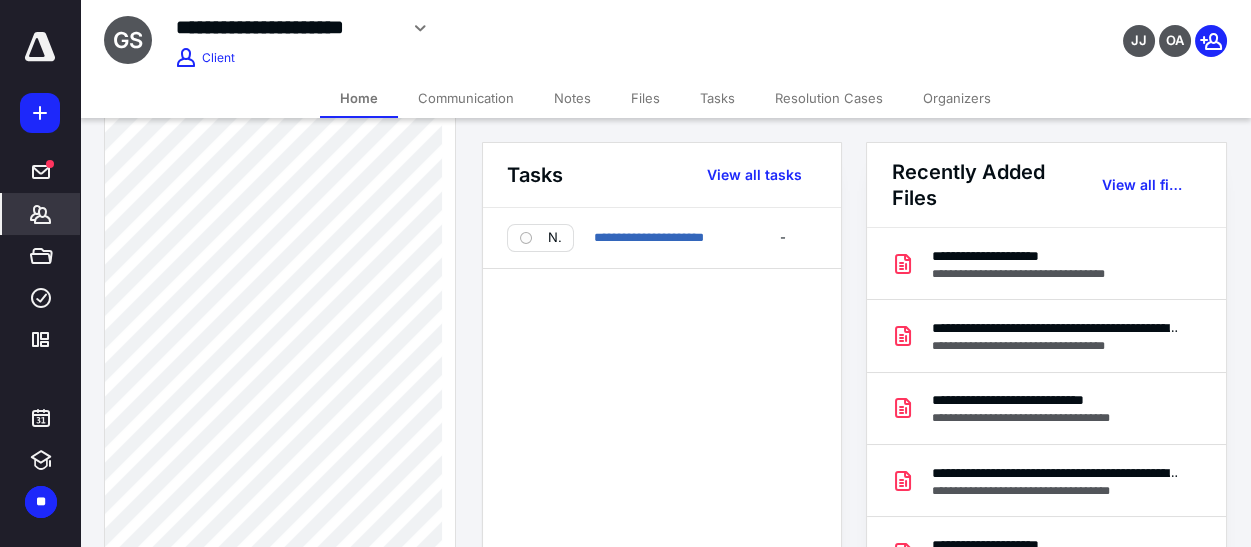 click on "Notes" at bounding box center (572, 98) 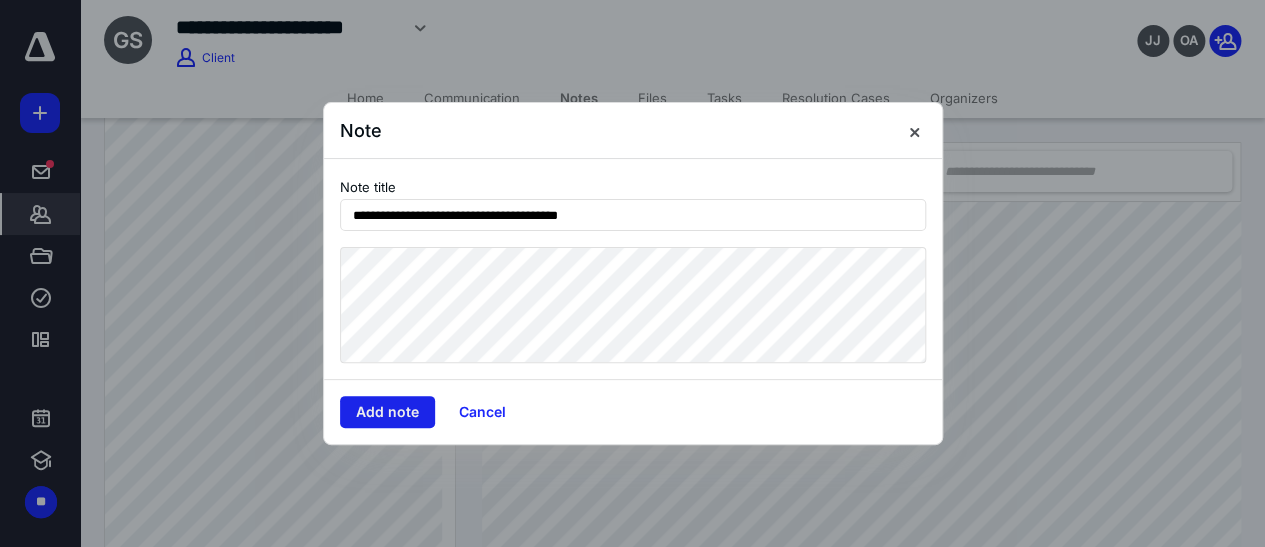 type on "**********" 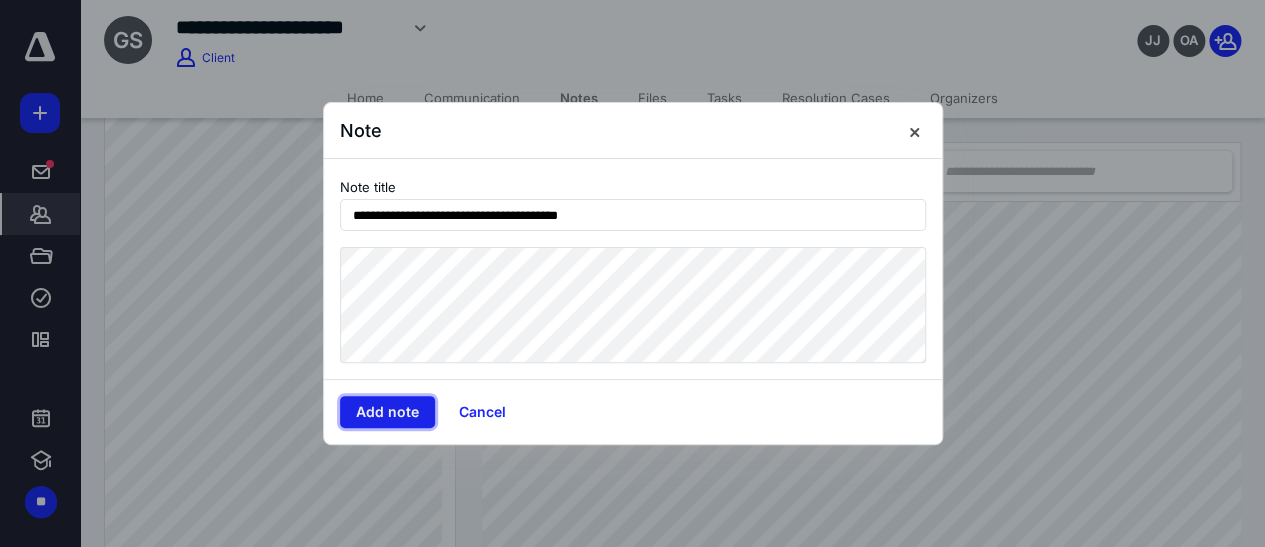 click on "Add note" at bounding box center [387, 412] 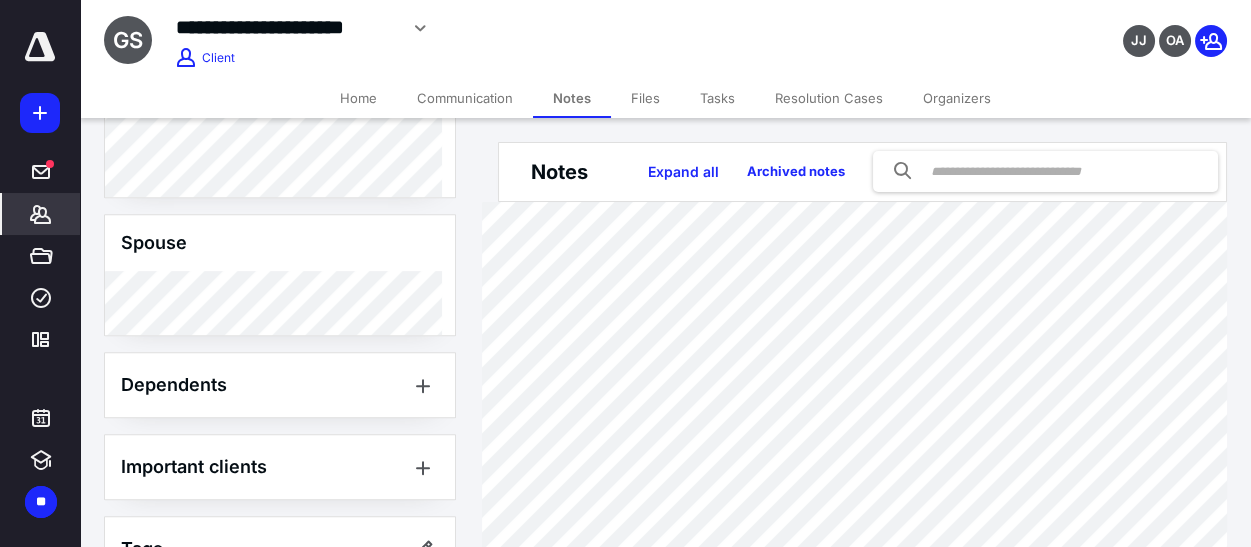 scroll, scrollTop: 1818, scrollLeft: 0, axis: vertical 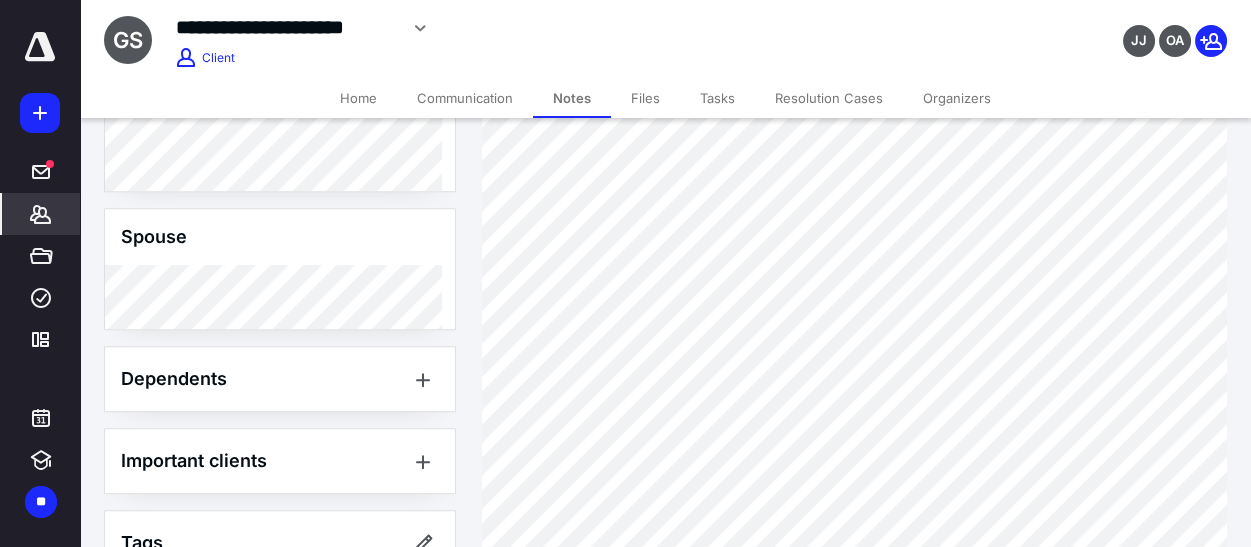 click on "**********" at bounding box center (475, 25) 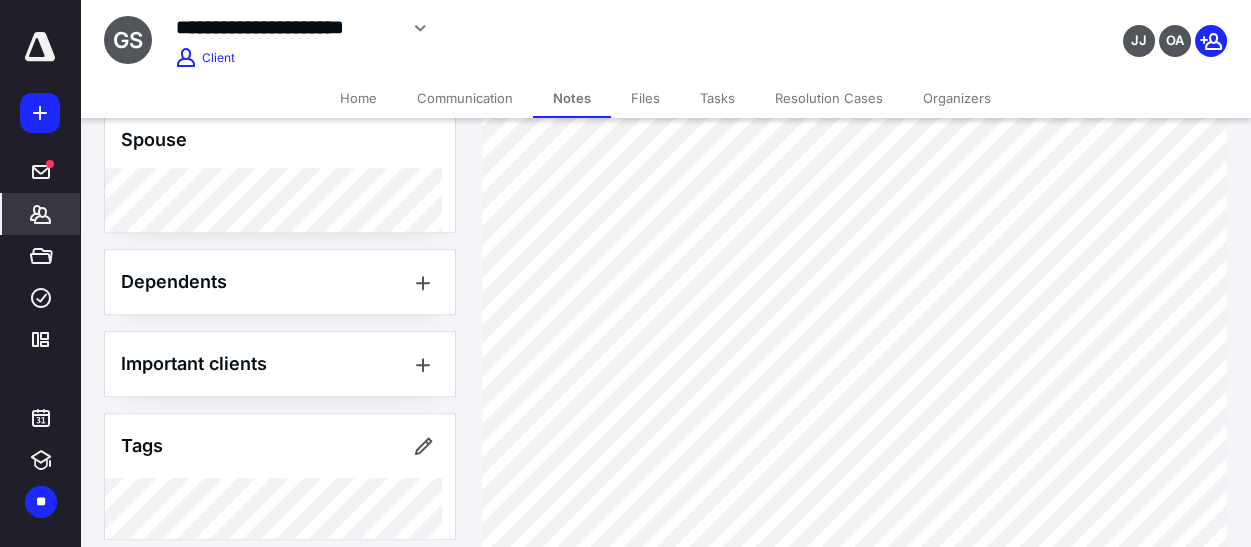scroll, scrollTop: 1930, scrollLeft: 0, axis: vertical 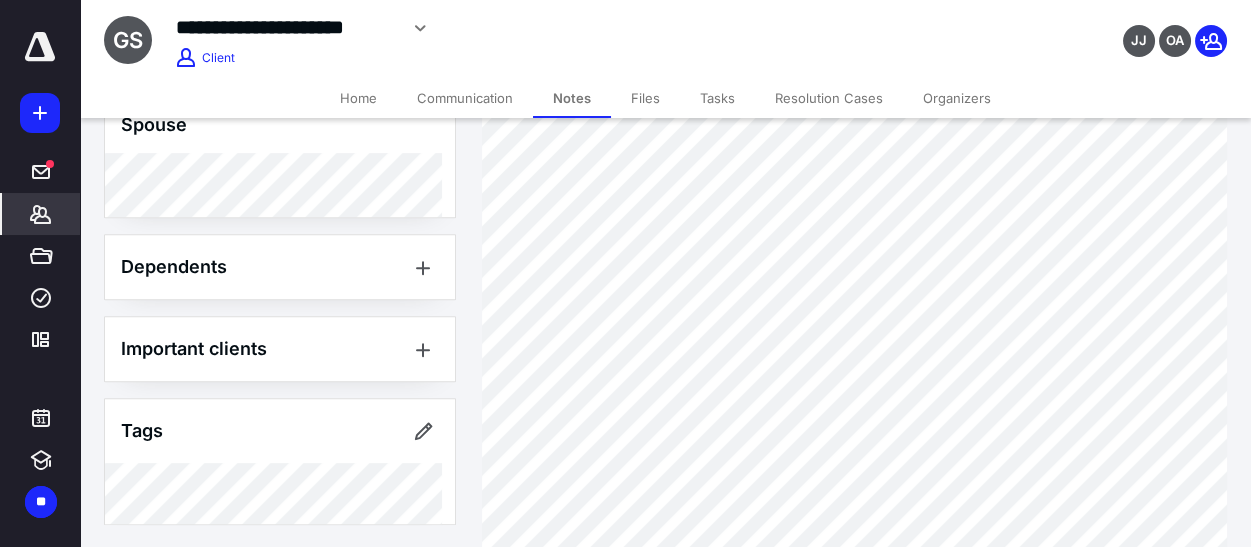click 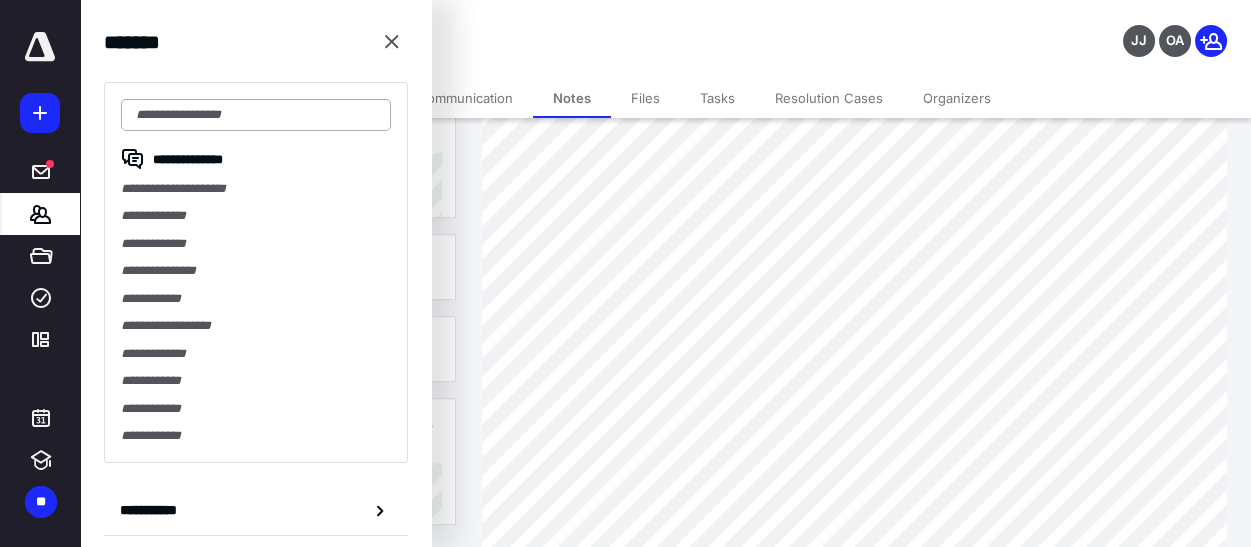 click at bounding box center [256, 115] 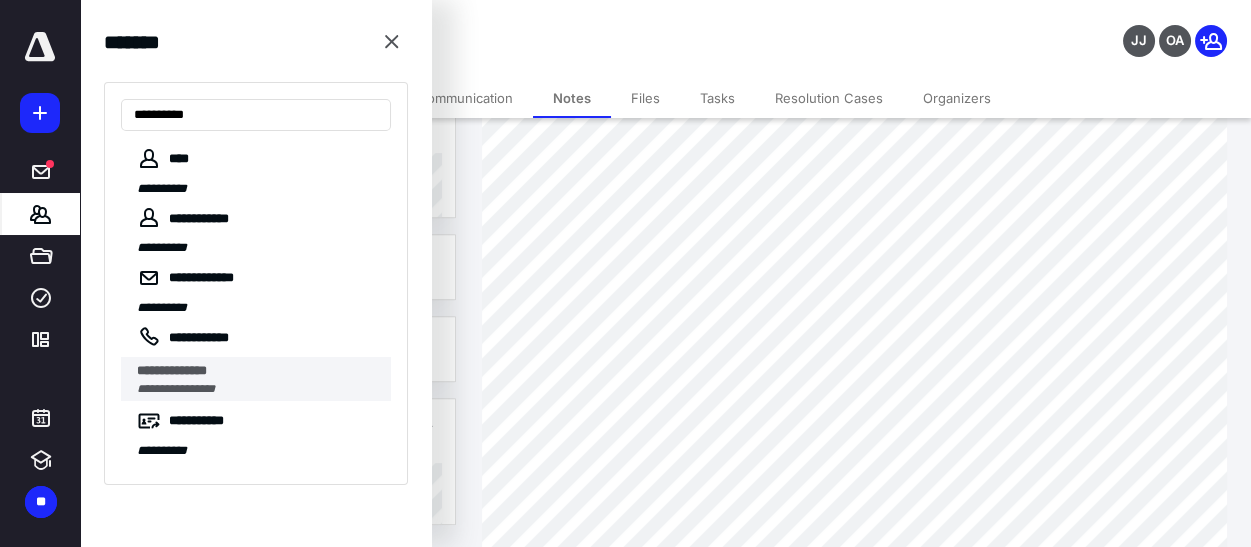 type on "**********" 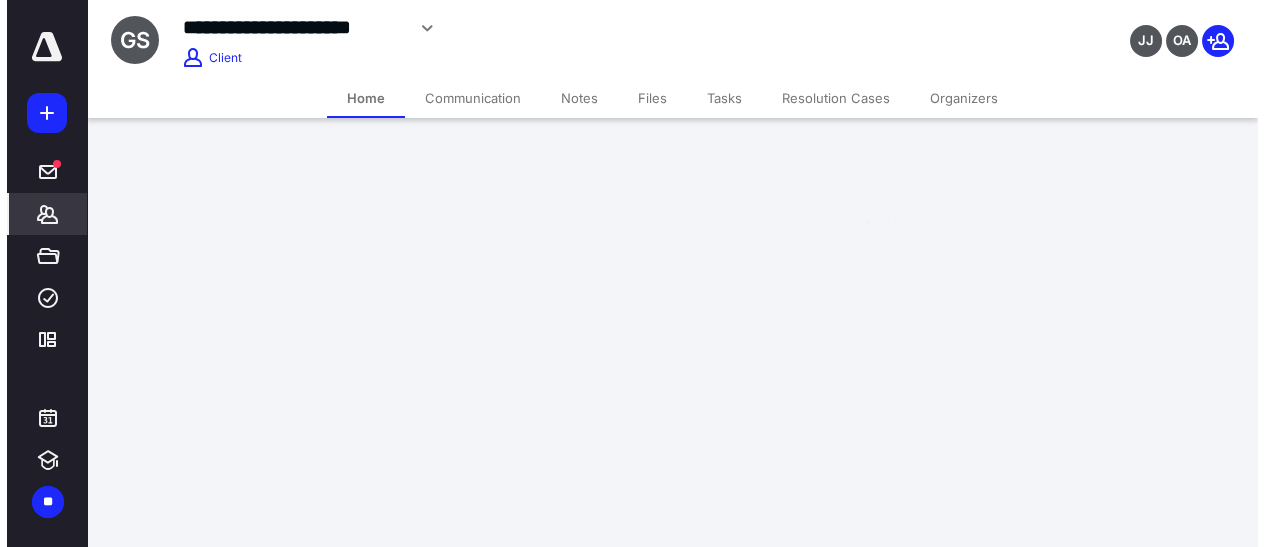 scroll, scrollTop: 0, scrollLeft: 0, axis: both 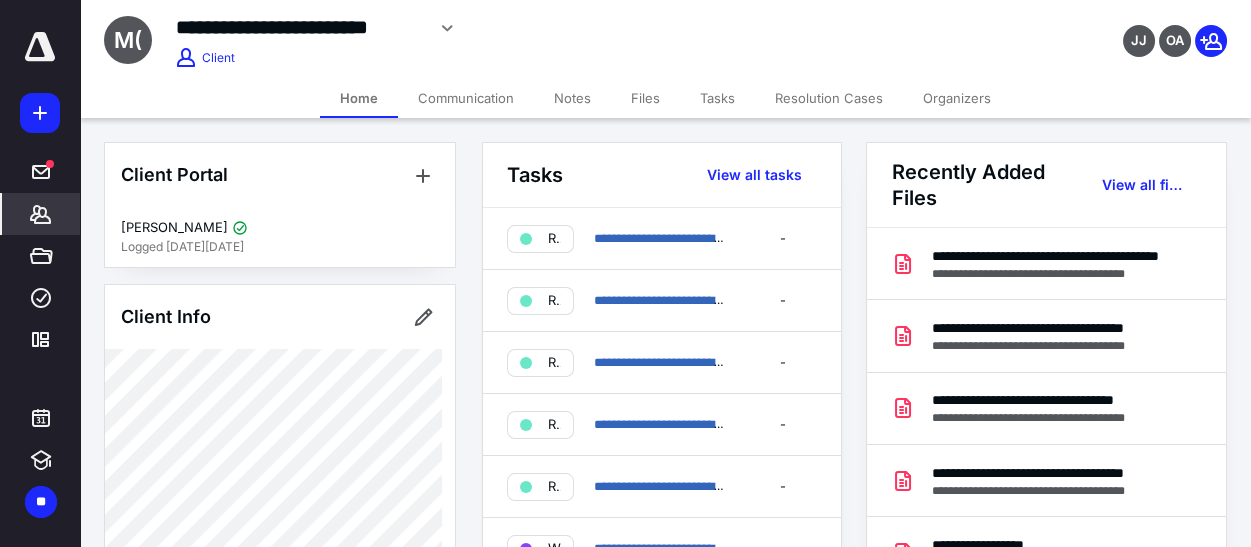 drag, startPoint x: 630, startPoint y: 51, endPoint x: 615, endPoint y: 67, distance: 21.931713 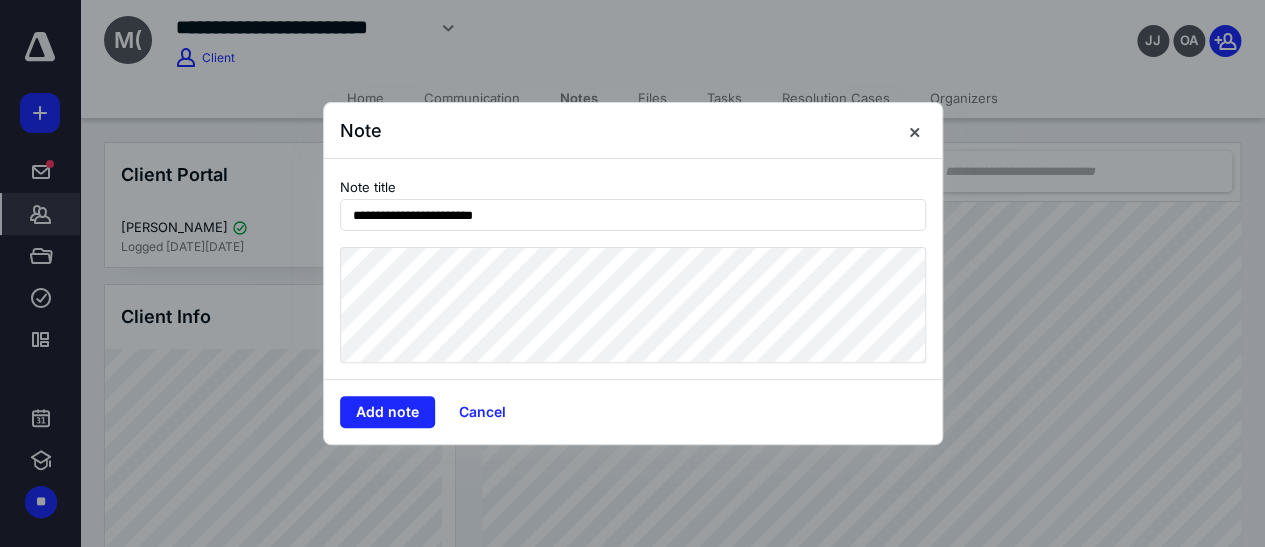 type on "**********" 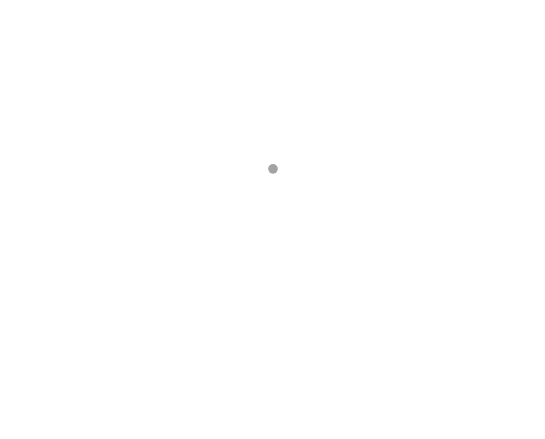 scroll, scrollTop: 0, scrollLeft: 0, axis: both 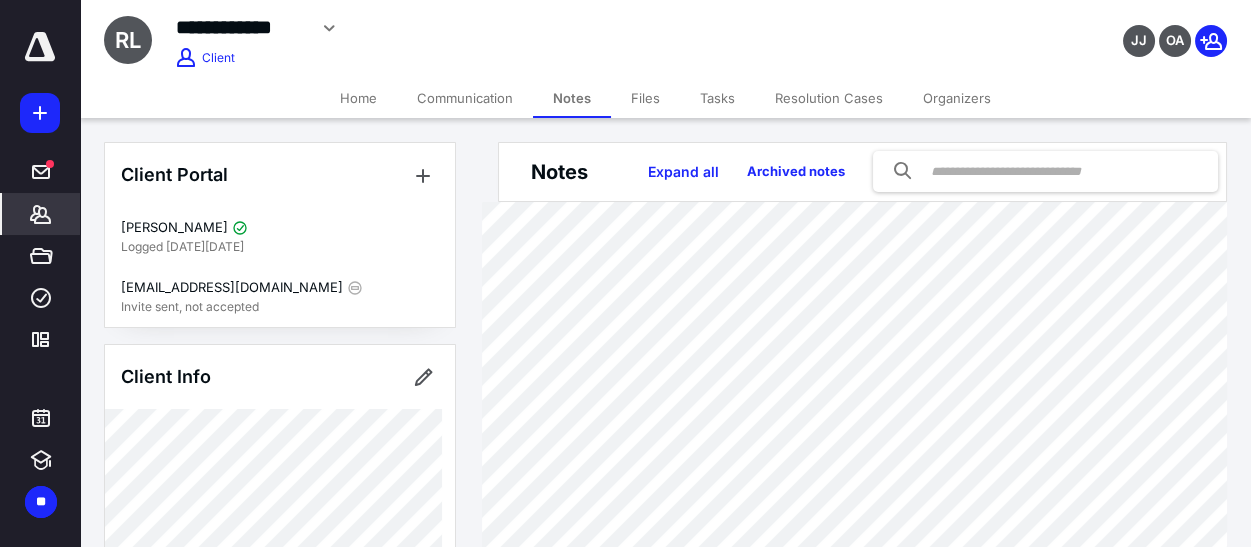 click on "Client Portal [PERSON_NAME] Logged [DATE][DATE] [EMAIL_ADDRESS][DOMAIN_NAME] Invite sent, not accepted Client Info About Spouse Dependents Important clients Tags Manage all tags" at bounding box center [280, 1176] 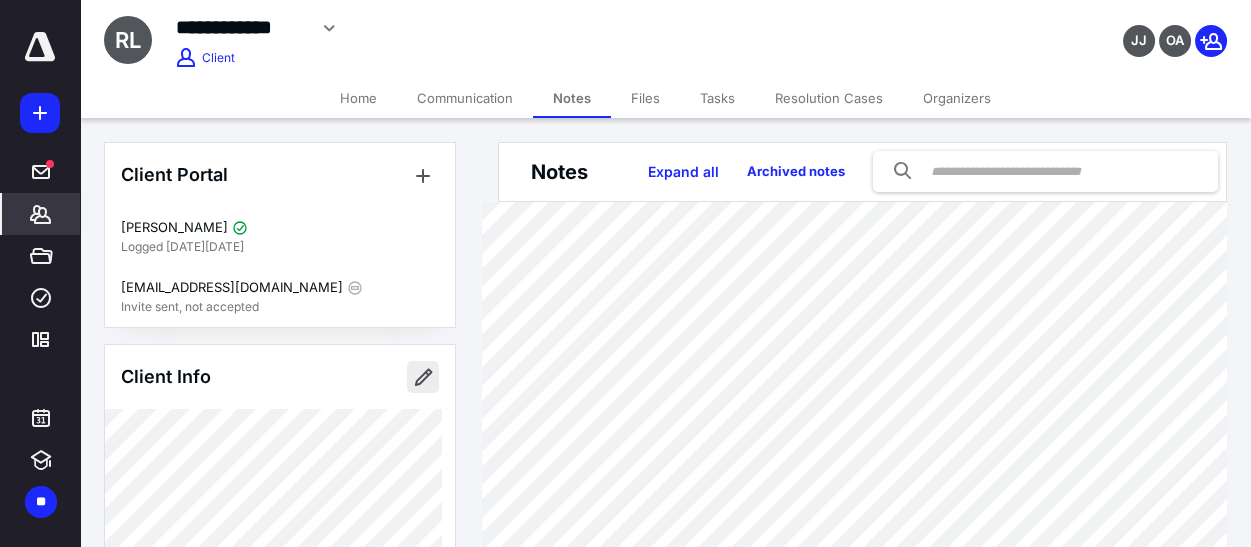 click at bounding box center [423, 377] 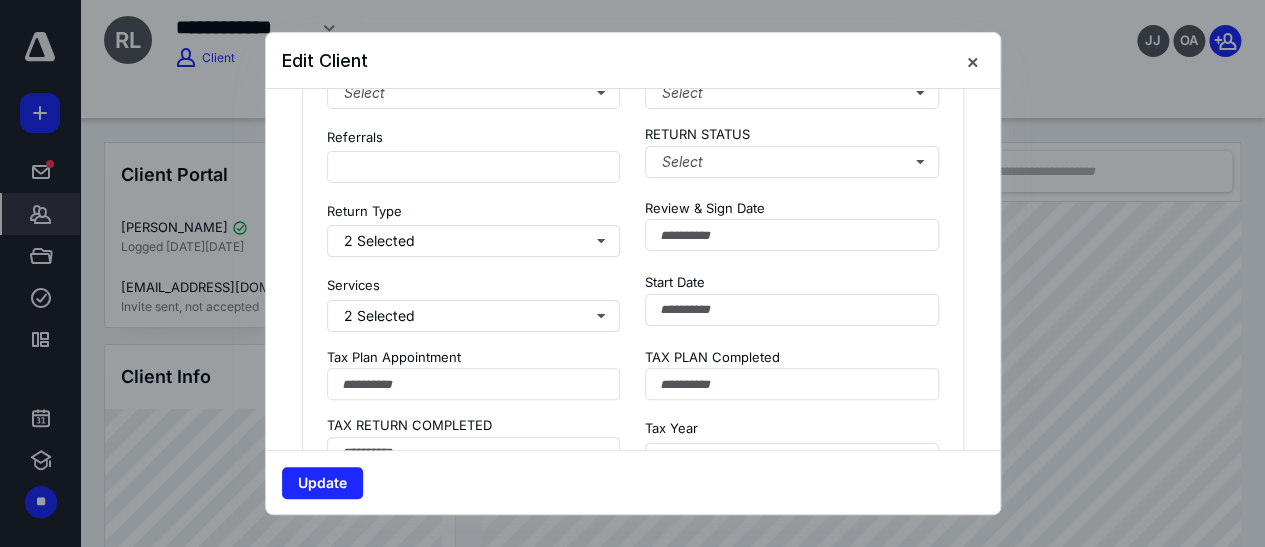 scroll, scrollTop: 2363, scrollLeft: 0, axis: vertical 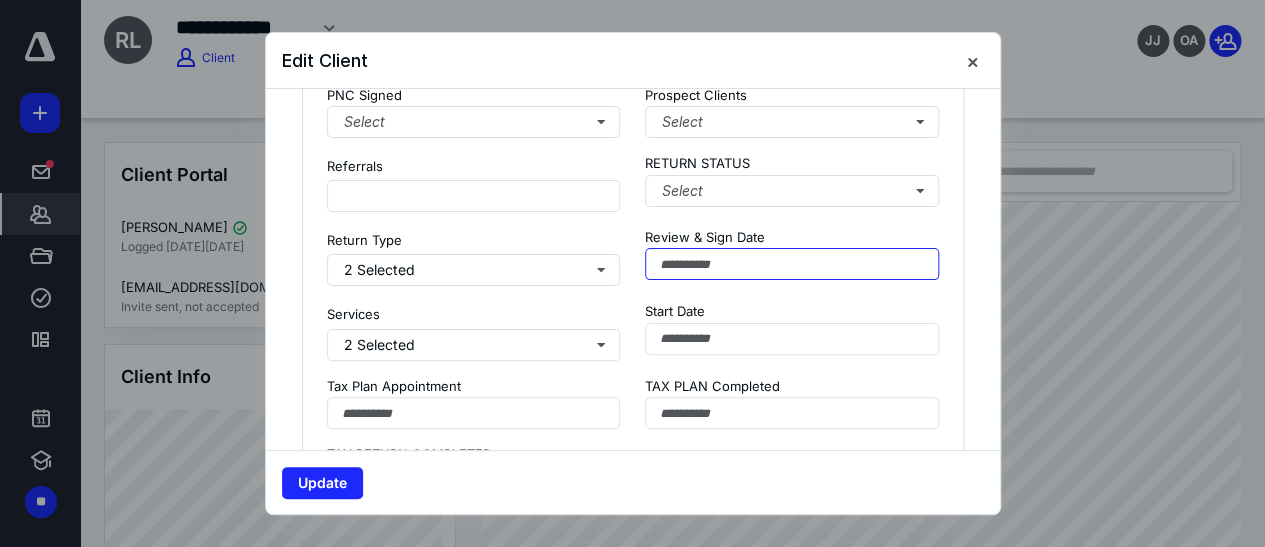 click at bounding box center (792, 264) 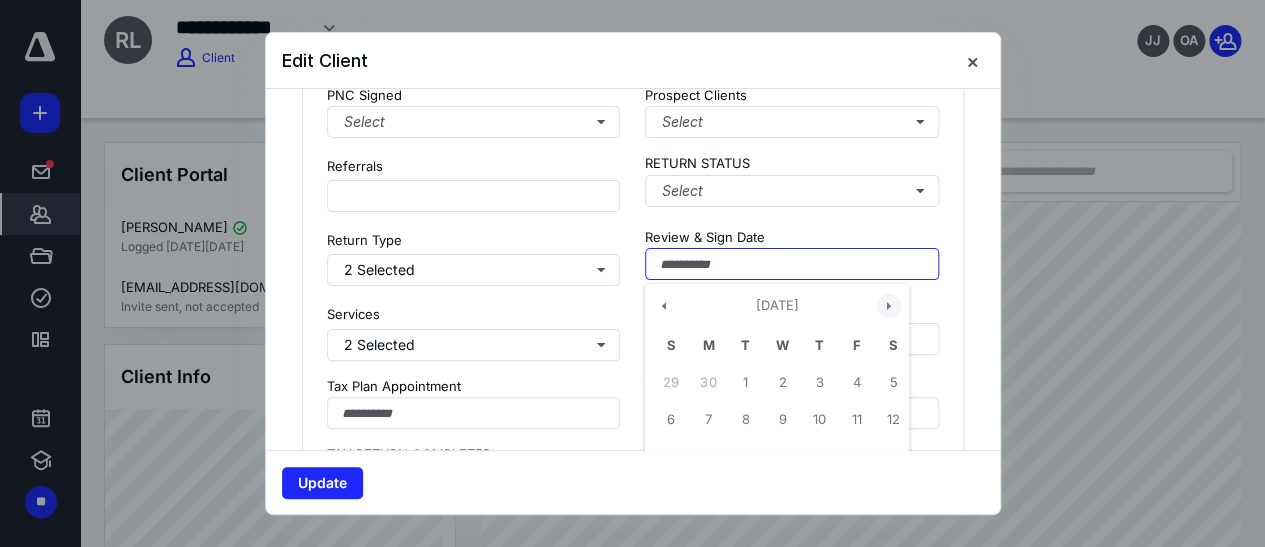 click at bounding box center (889, 306) 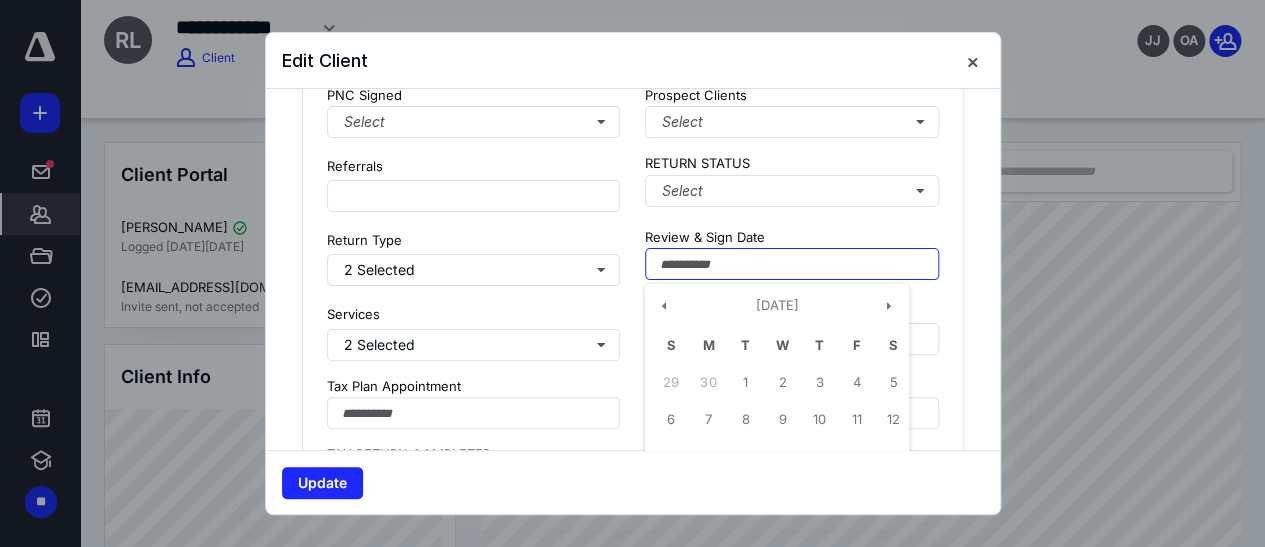 click at bounding box center [792, 264] 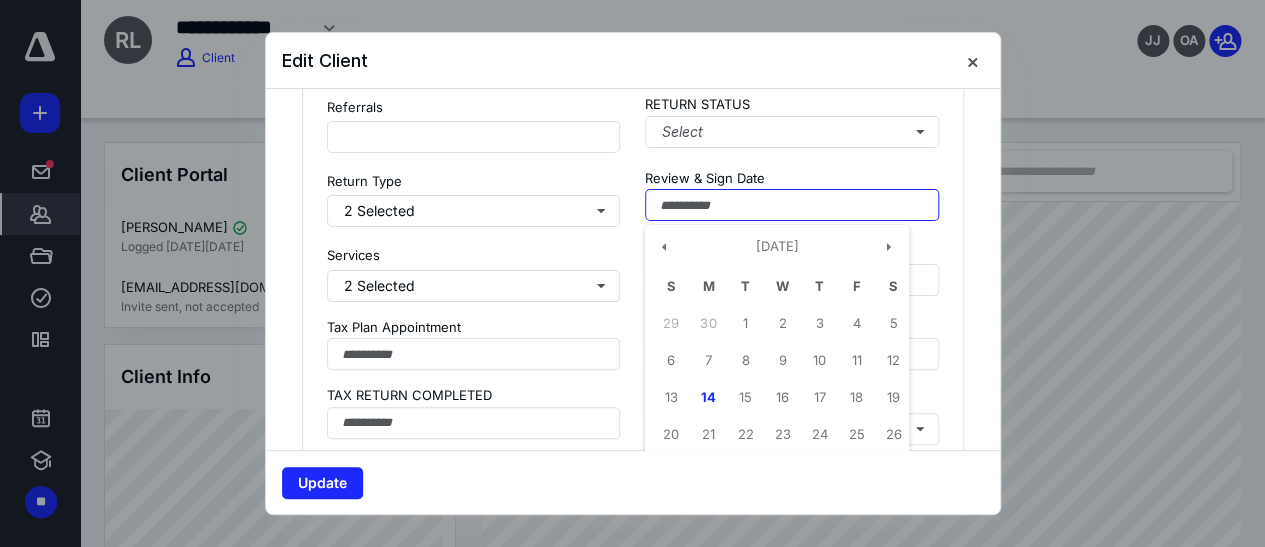 scroll, scrollTop: 2636, scrollLeft: 0, axis: vertical 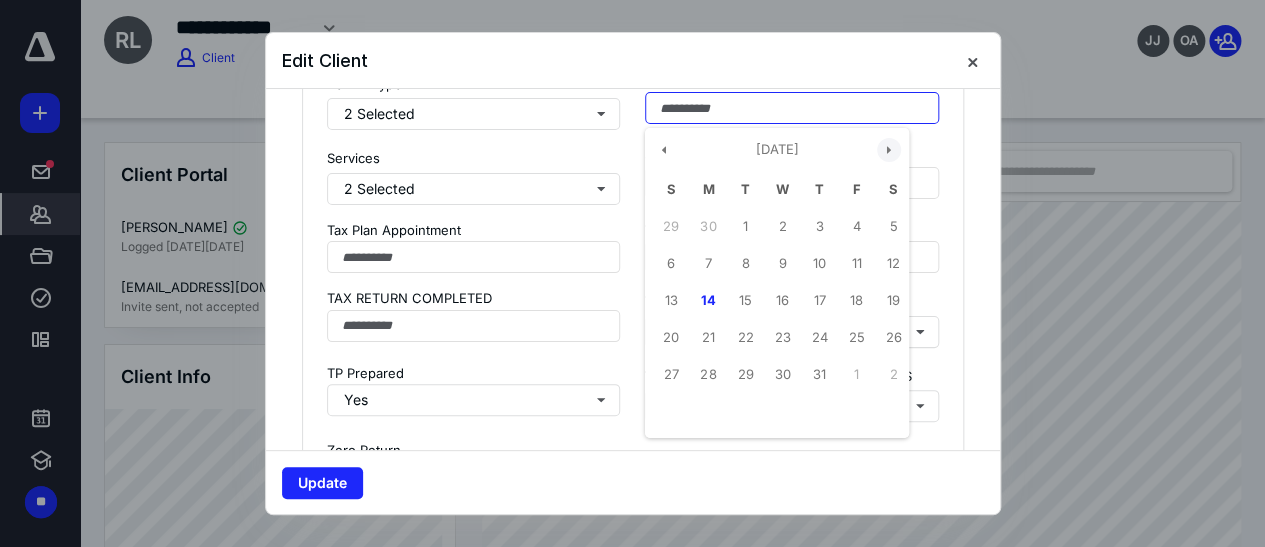click on "[DATE] S M T W T F S 29 30 1 2 3 4 5 6 7 8 9 10 11 12 13 14 15 16 17 18 19 20 21 22 23 24 25 26 27 28 29 30 31 1 2" at bounding box center [792, 108] 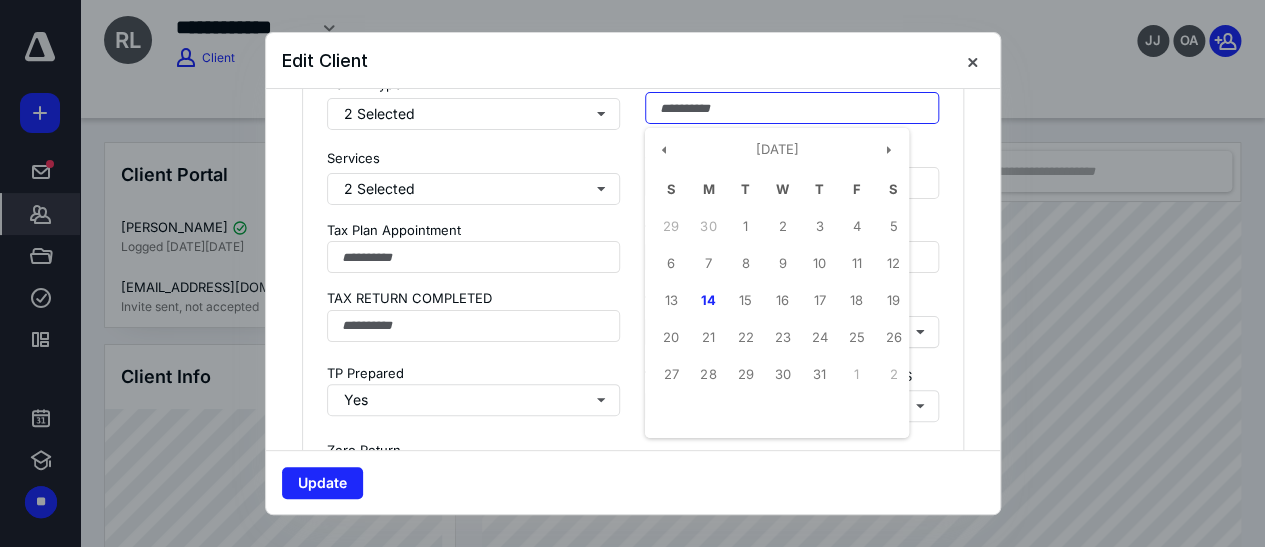 click on "[DATE]" at bounding box center [777, 154] 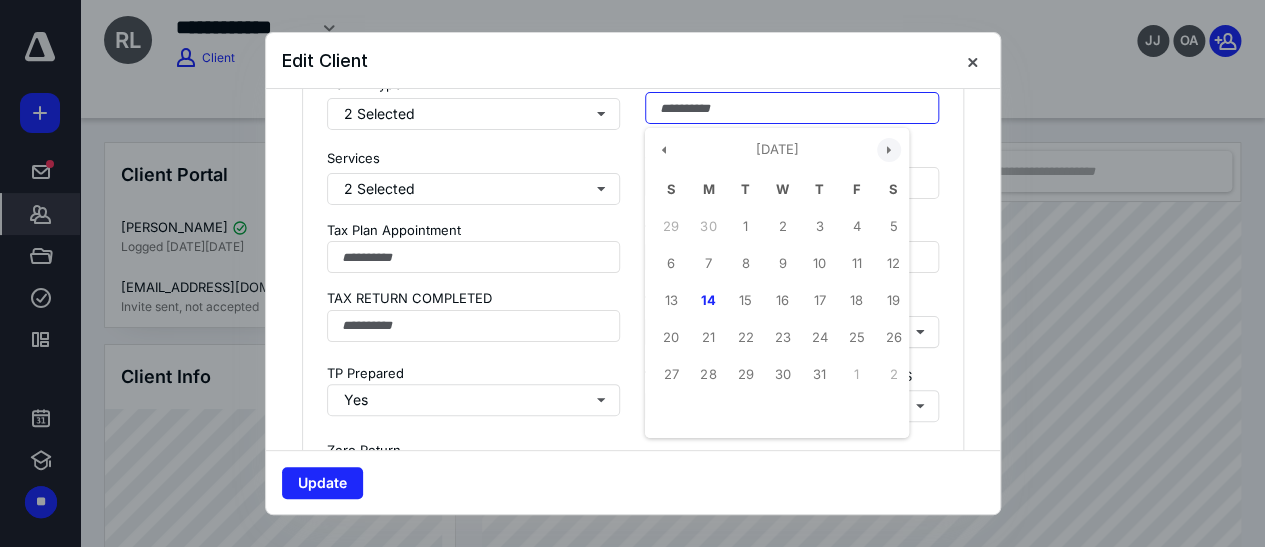 click at bounding box center [889, 150] 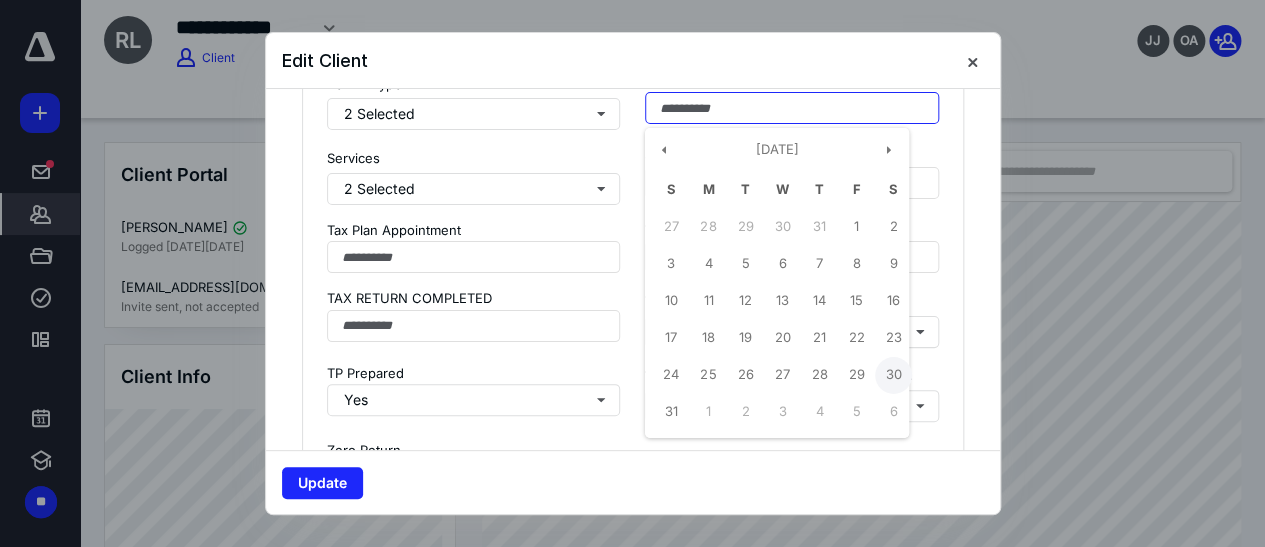 click on "30" at bounding box center (893, 375) 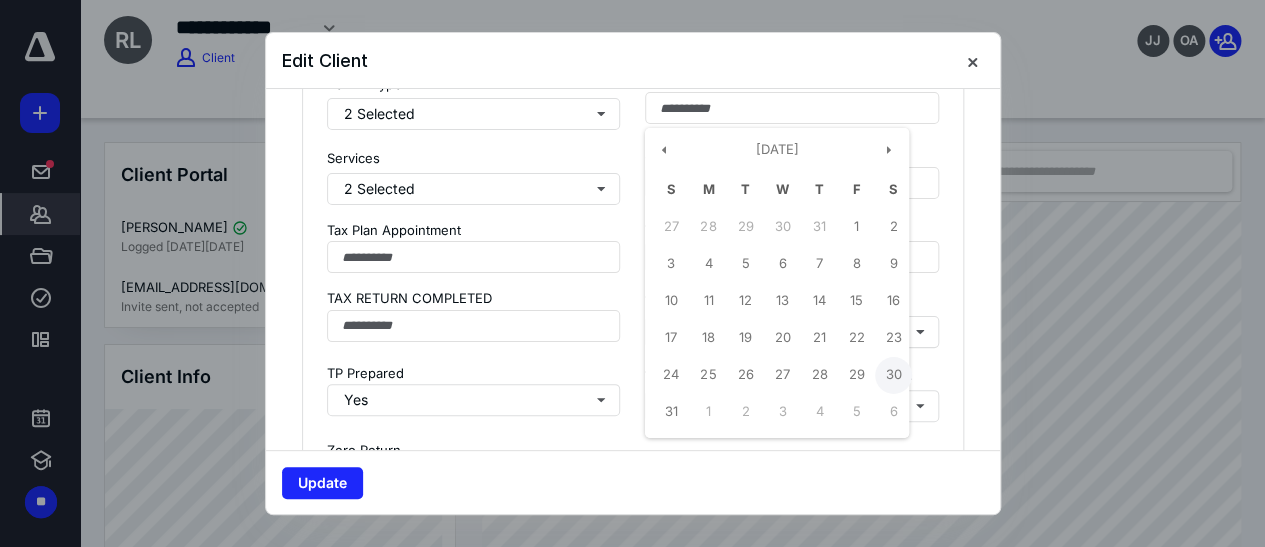 type on "**********" 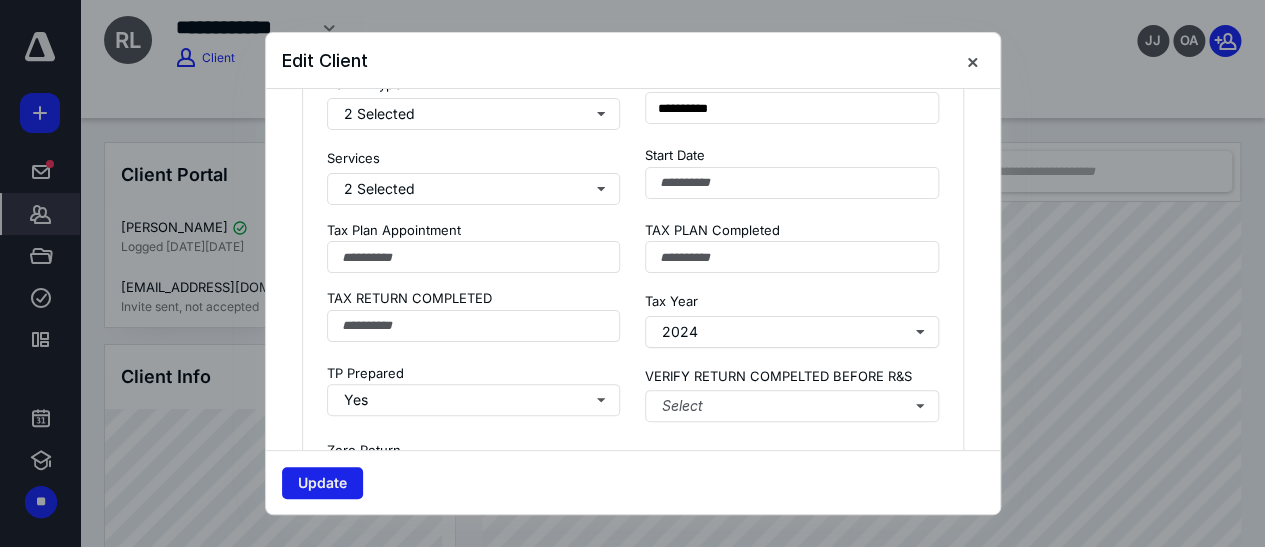 click on "Update" at bounding box center (322, 483) 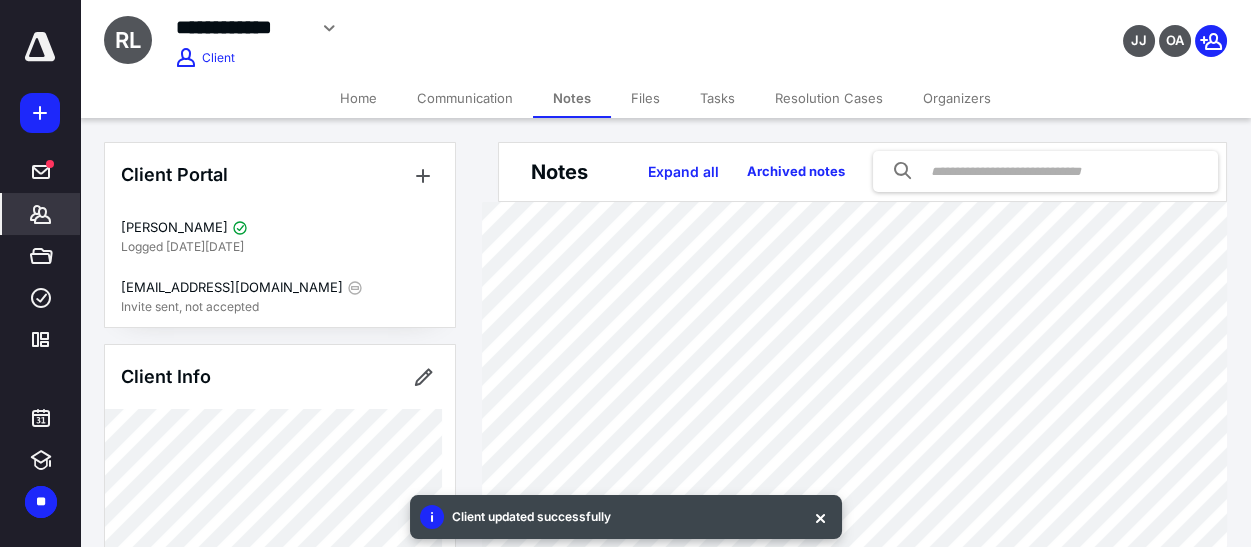 click on "Client Info" at bounding box center [280, 377] 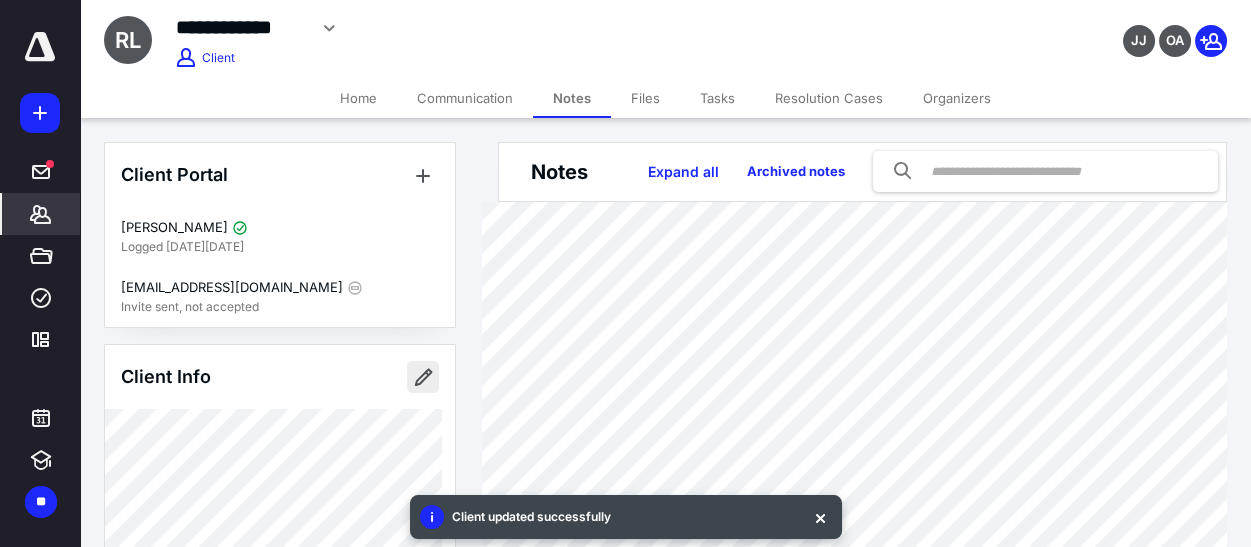 click at bounding box center (423, 377) 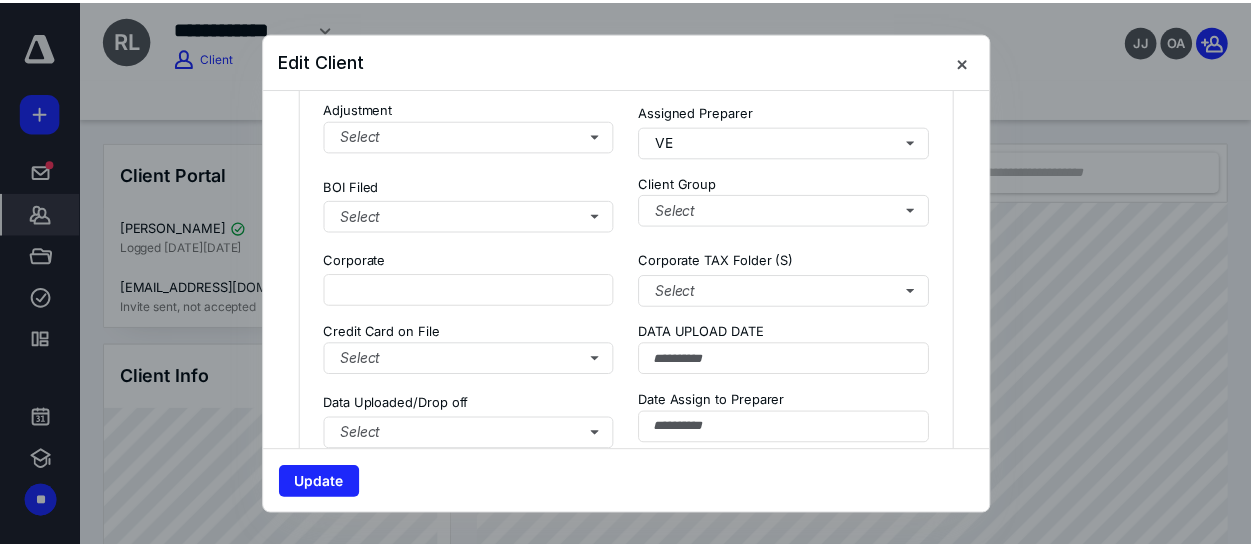 scroll, scrollTop: 1636, scrollLeft: 0, axis: vertical 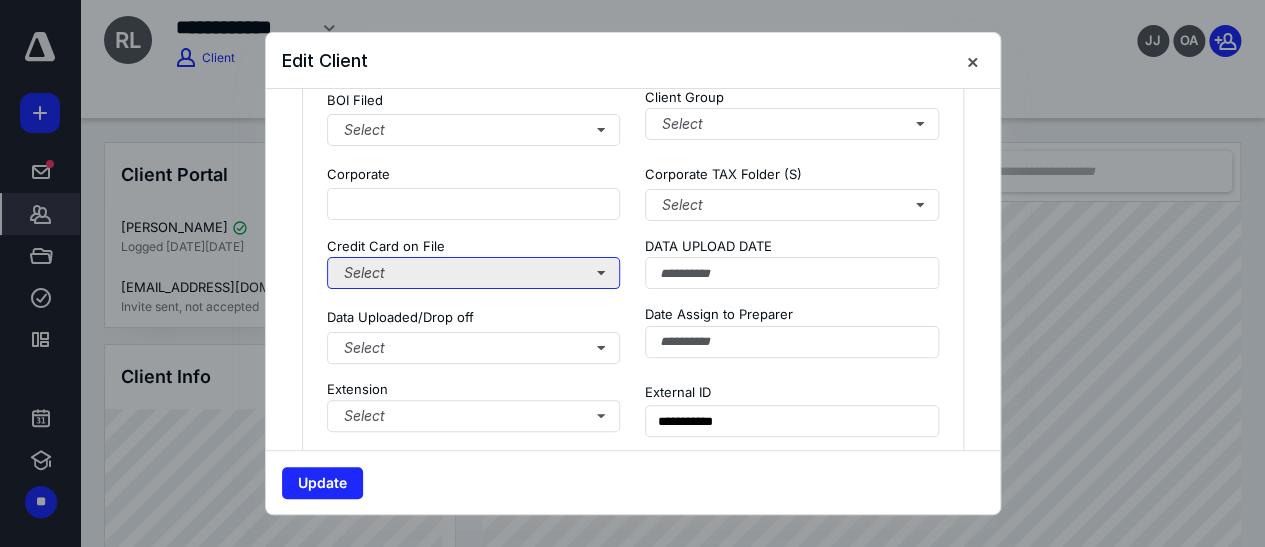 click on "Select" at bounding box center (474, 273) 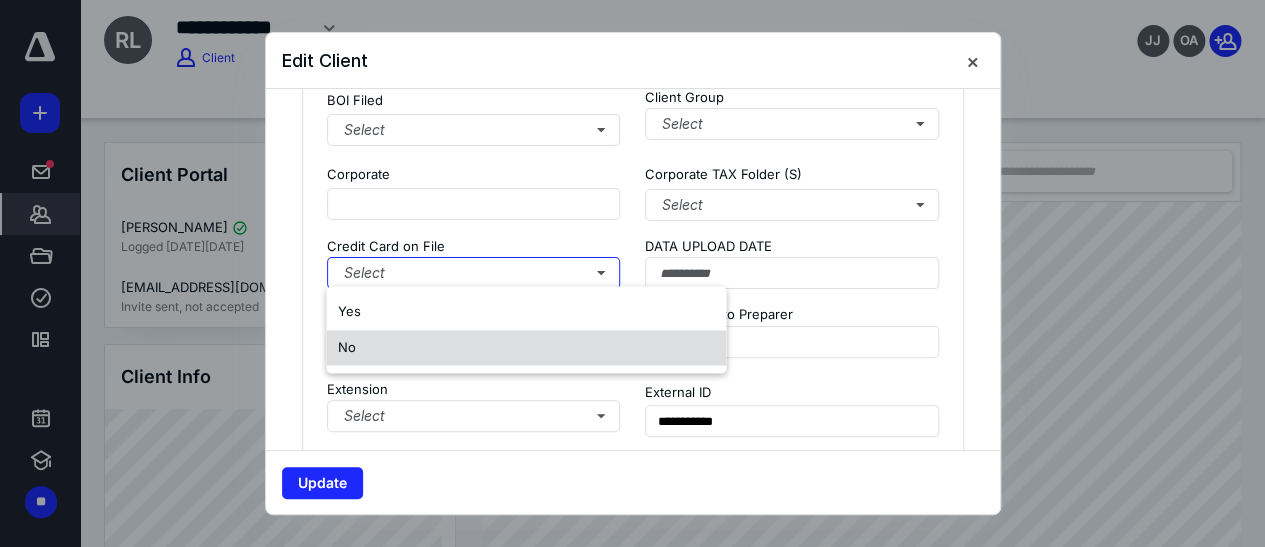 click on "No" at bounding box center (526, 348) 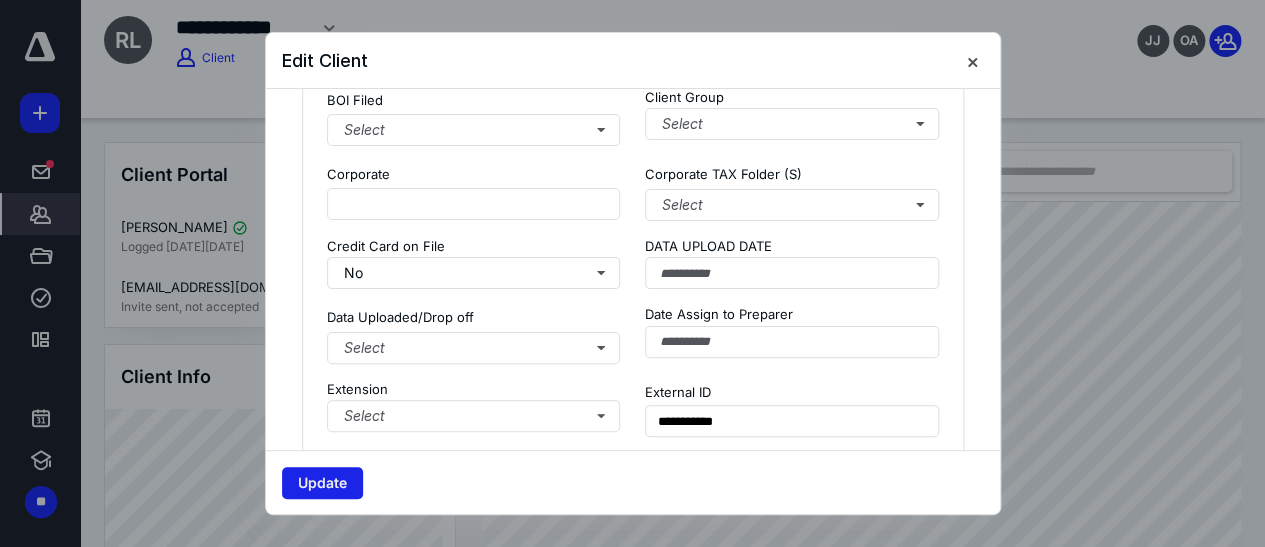 click on "Update" at bounding box center (322, 483) 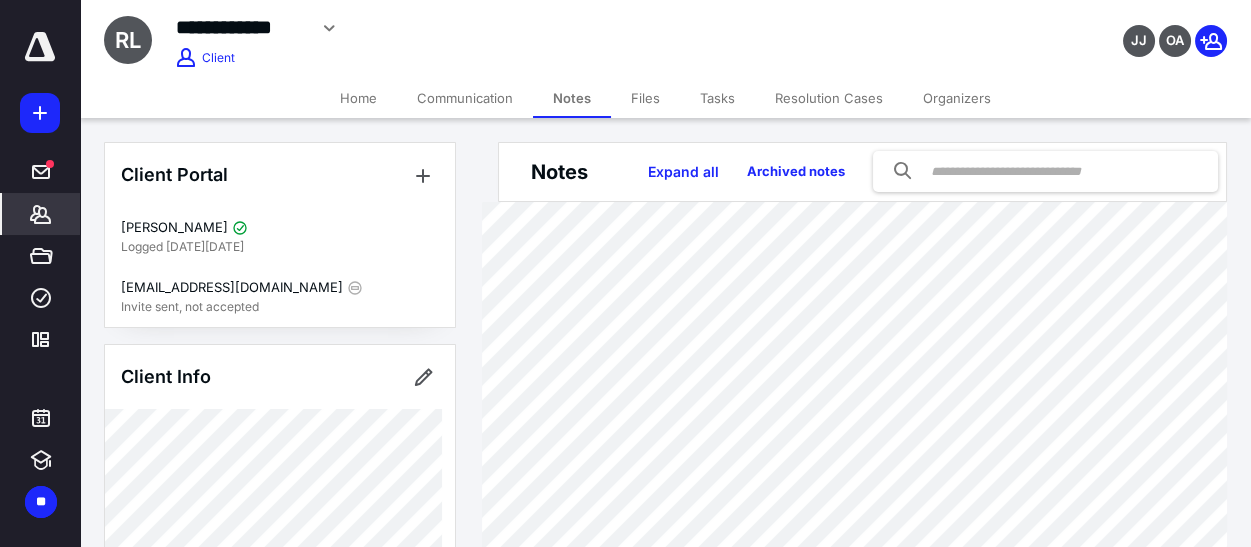 click on "Notes" at bounding box center (572, 98) 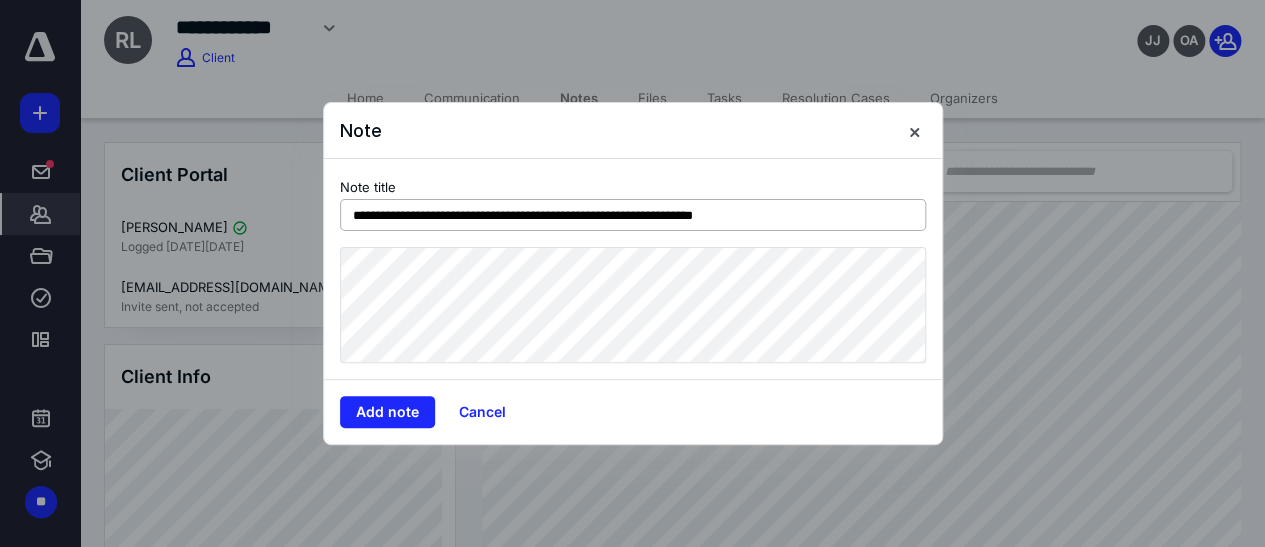 click on "**********" at bounding box center (633, 215) 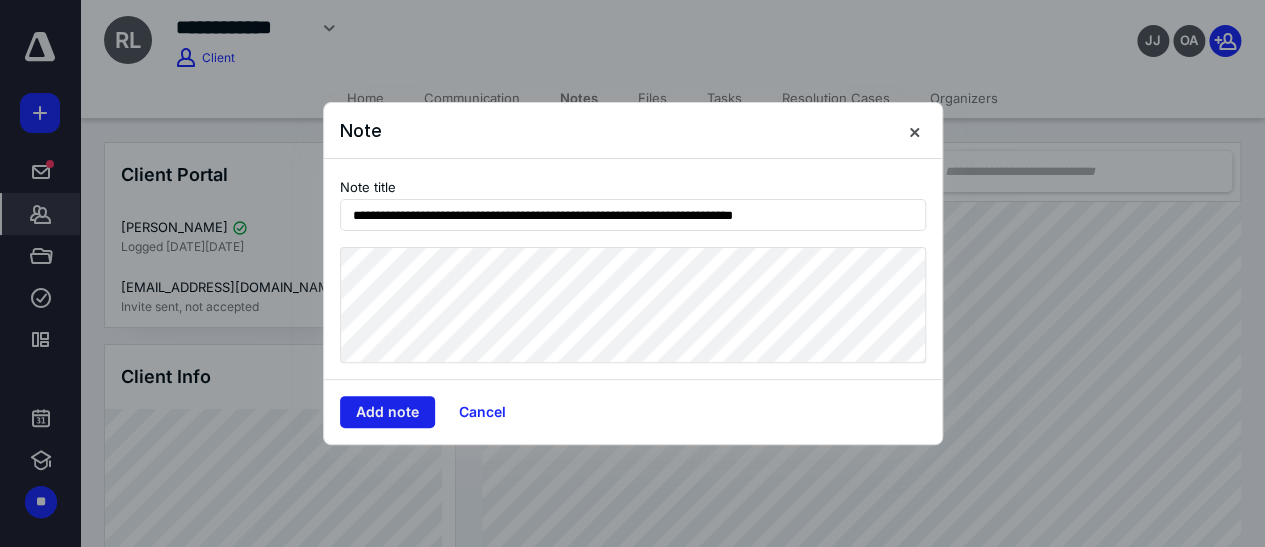type on "**********" 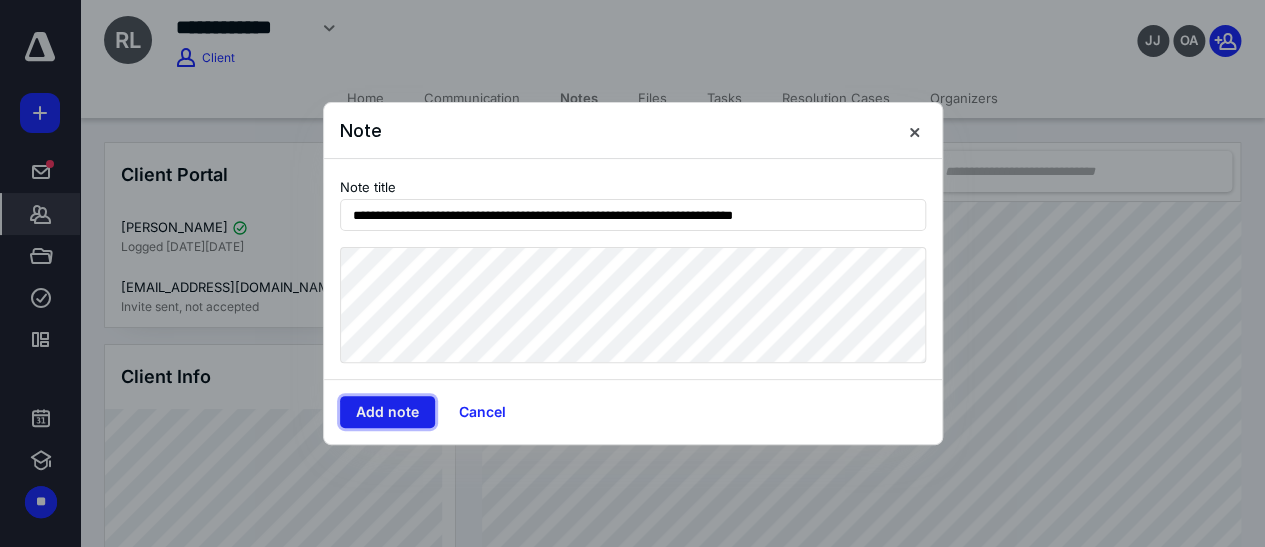 click on "Add note" at bounding box center [387, 412] 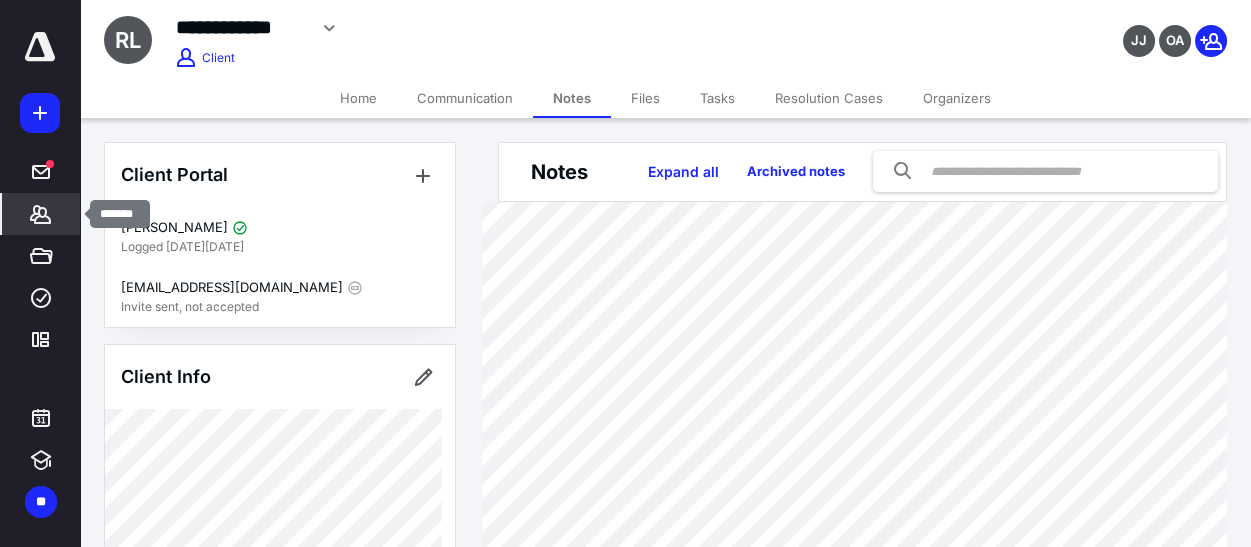 click 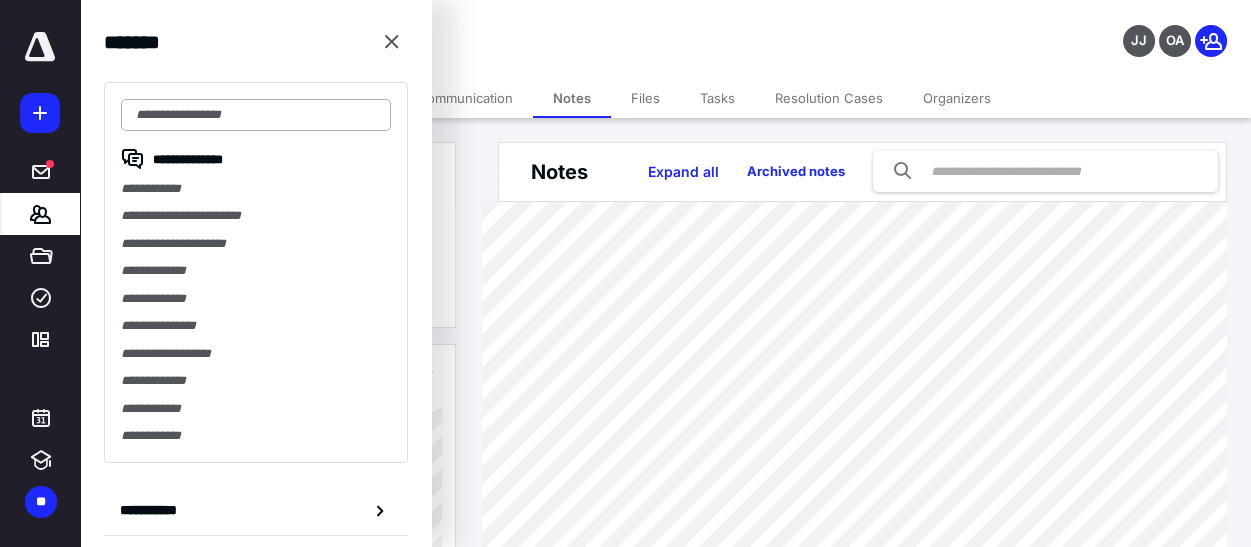 click at bounding box center (256, 115) 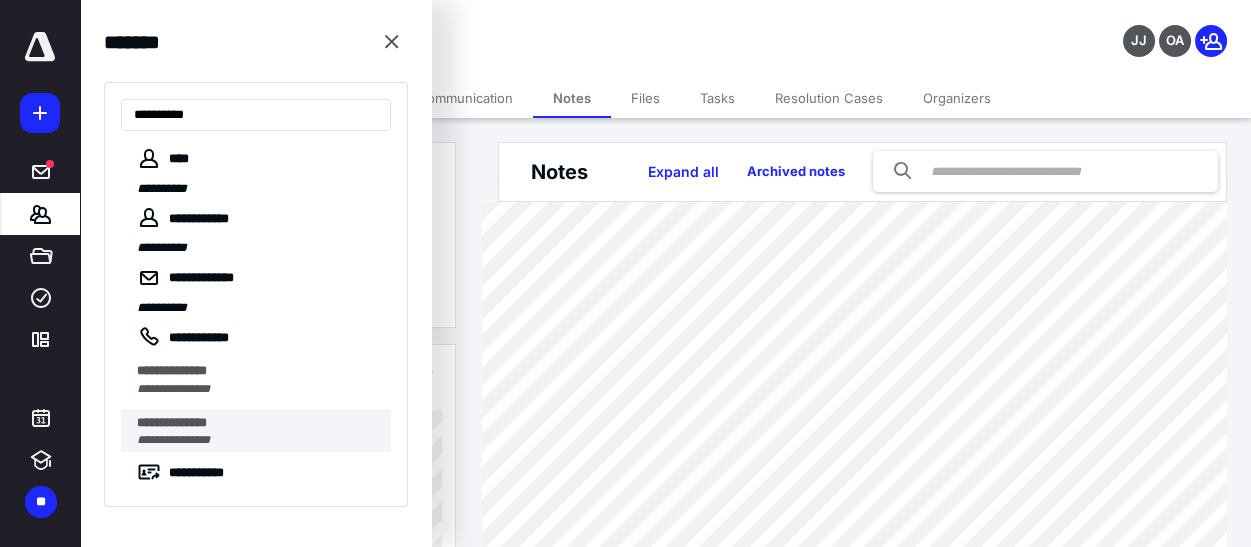 type on "**********" 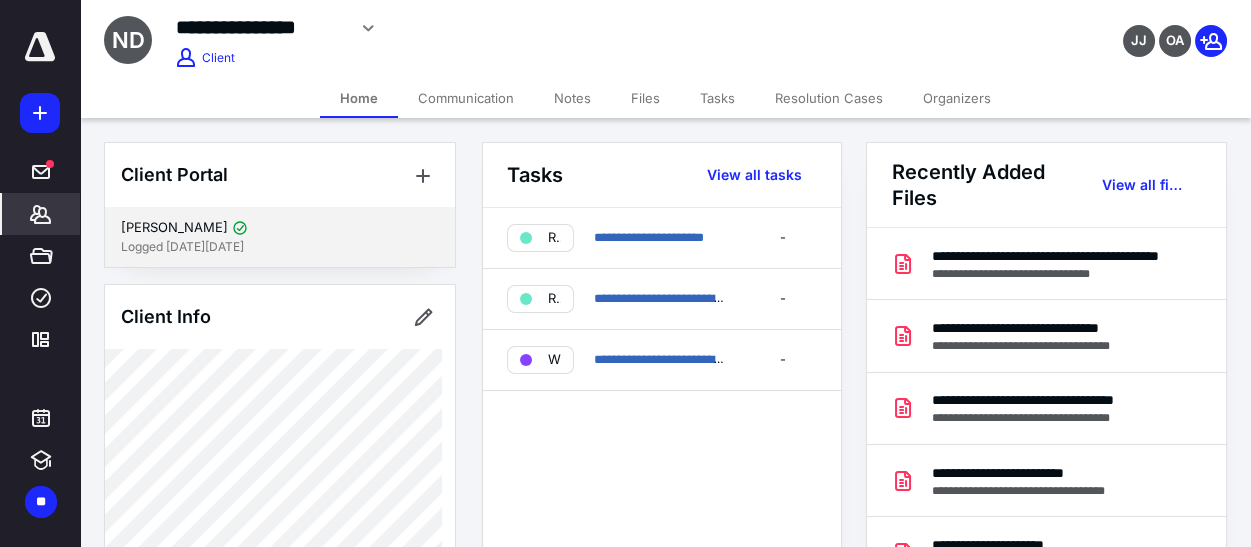 click on "Logged [DATE][DATE]" at bounding box center (280, 247) 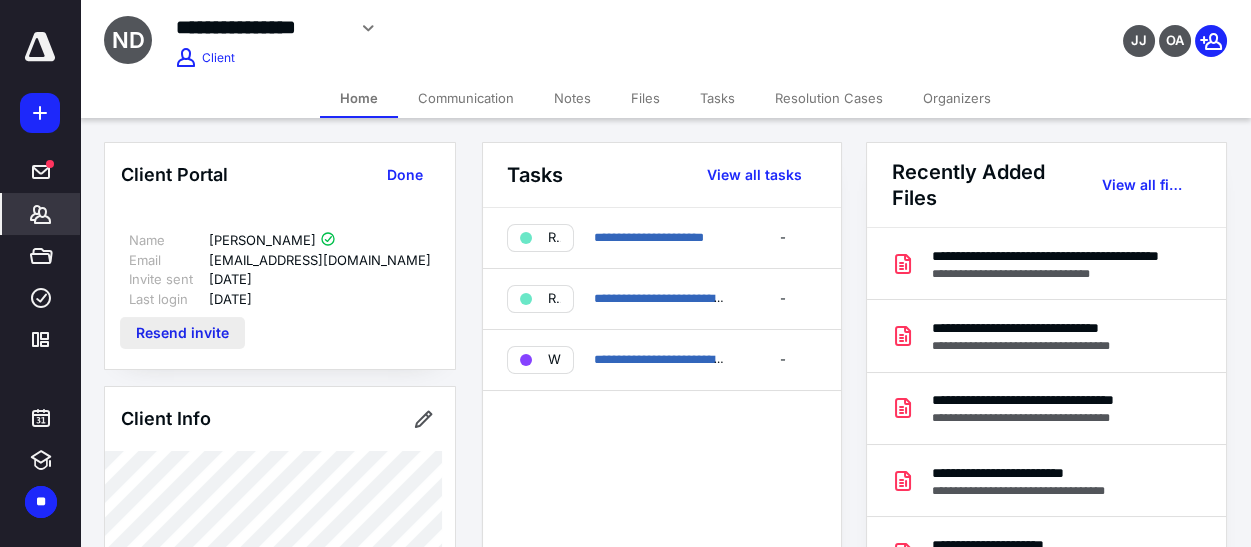 click on "Resend invite" at bounding box center [182, 333] 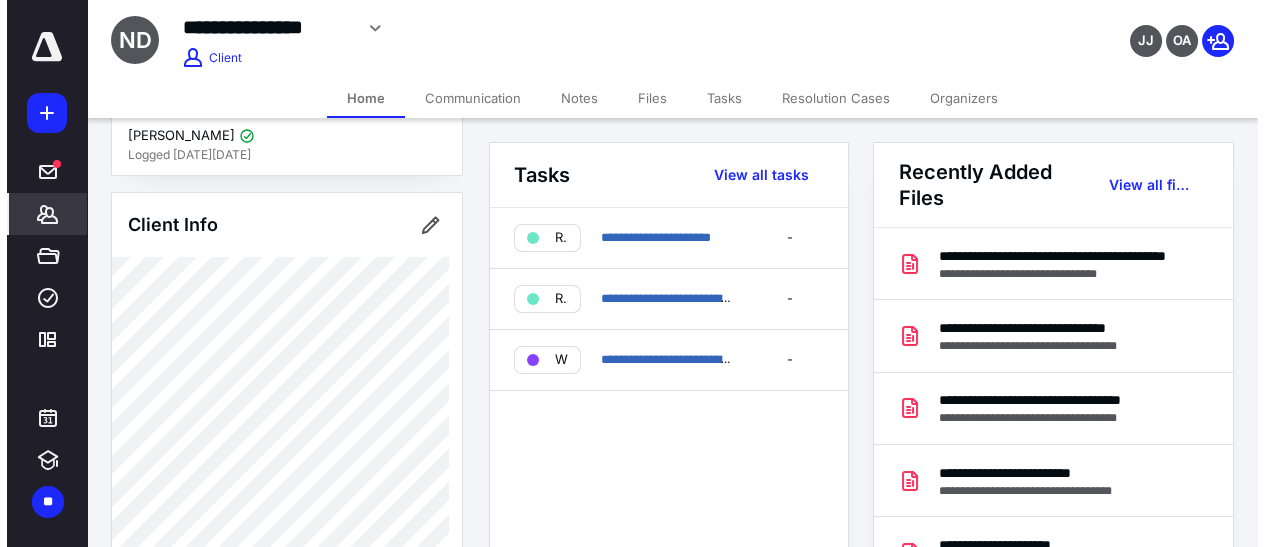 scroll, scrollTop: 0, scrollLeft: 0, axis: both 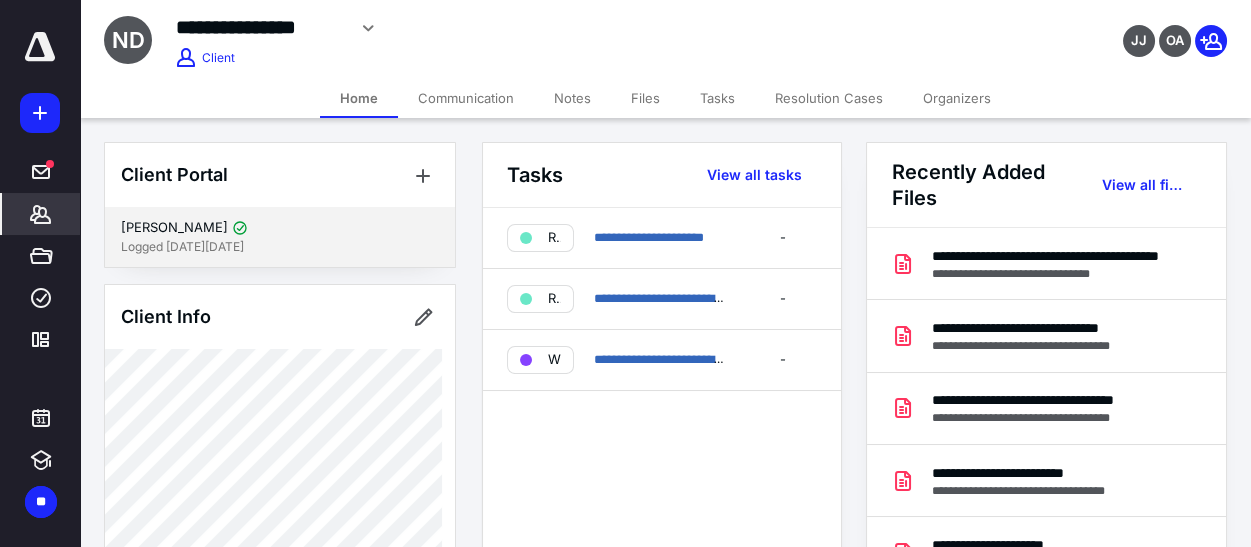 click on "Logged [DATE][DATE]" at bounding box center (280, 247) 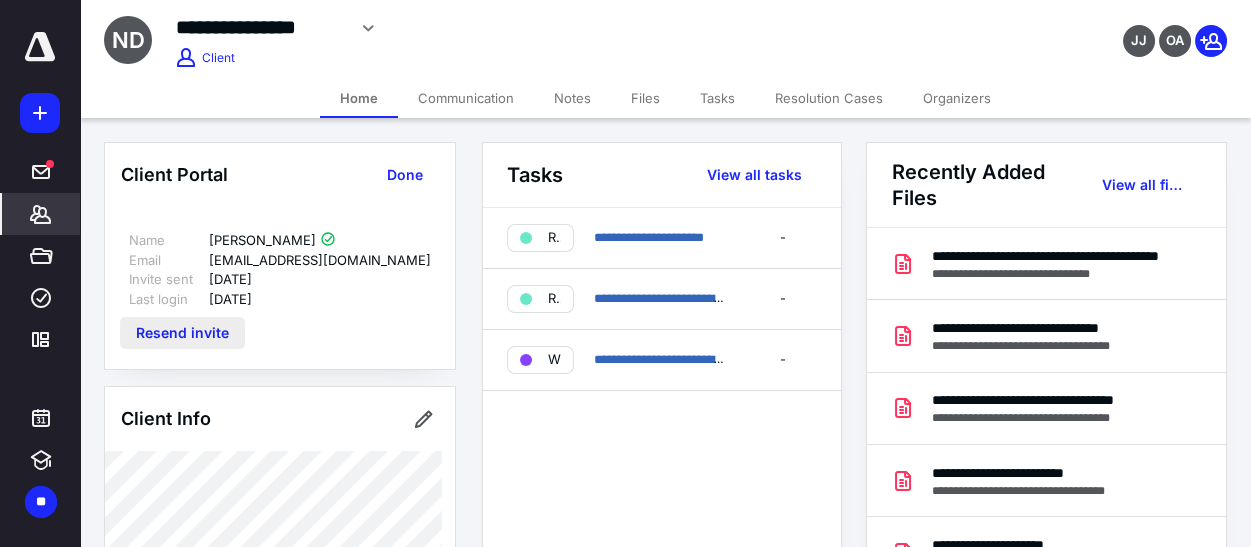 click on "Resend invite" at bounding box center (182, 333) 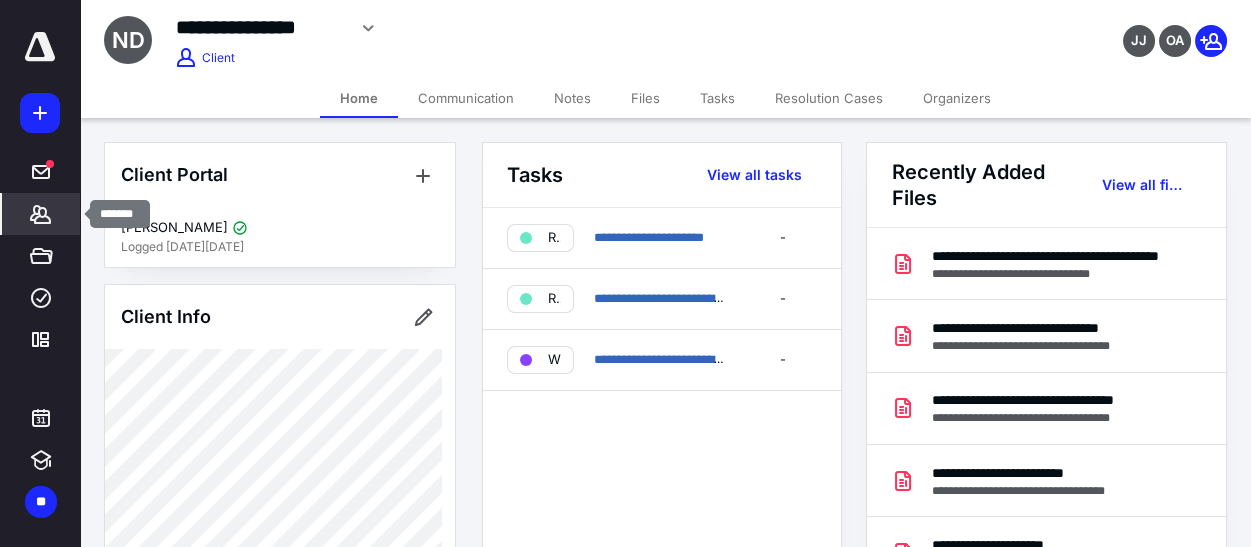 click on "*******" at bounding box center (41, 214) 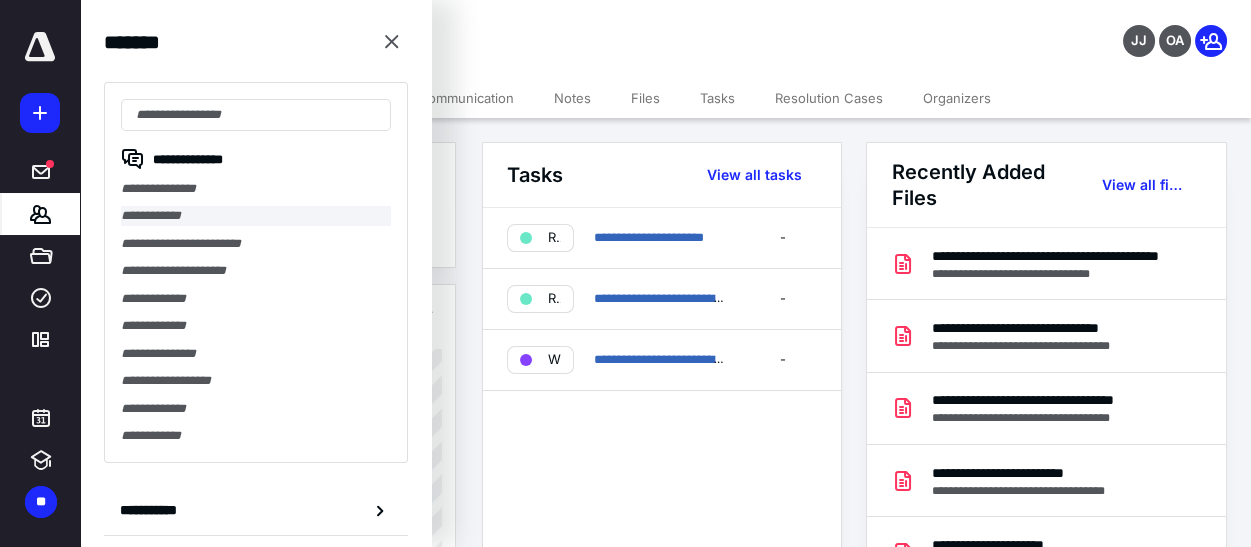 click on "**********" at bounding box center (256, 215) 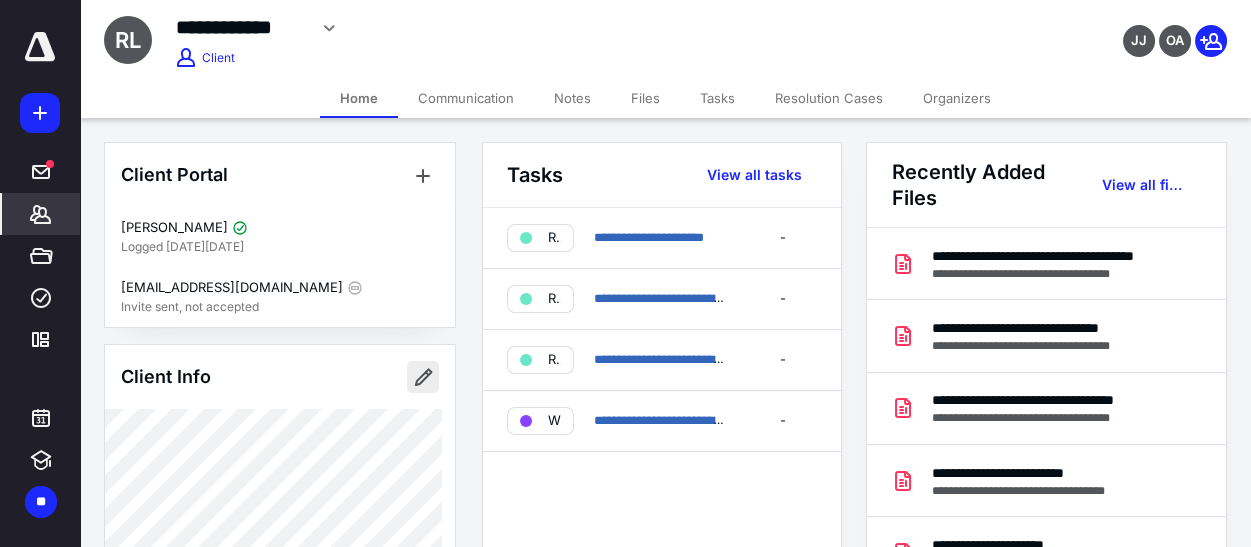 click at bounding box center [423, 377] 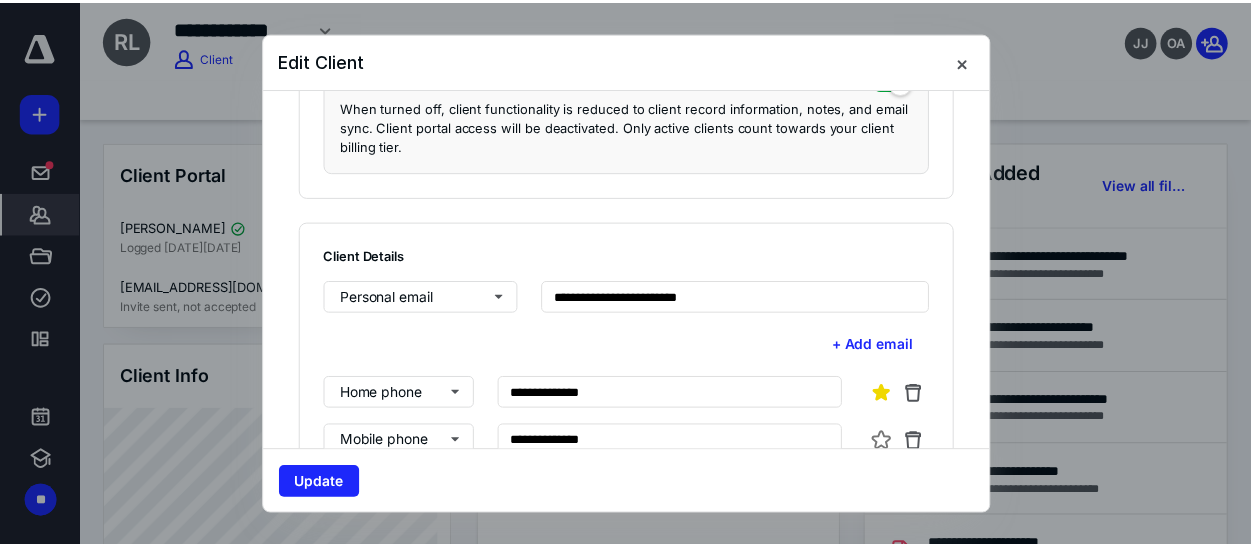 scroll, scrollTop: 363, scrollLeft: 0, axis: vertical 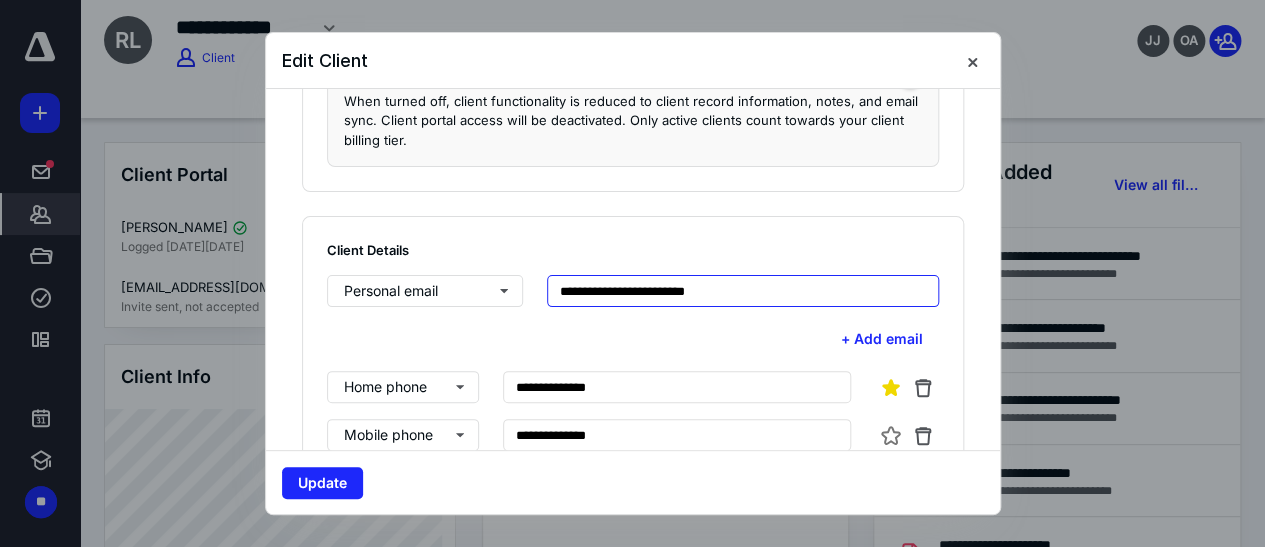 drag, startPoint x: 746, startPoint y: 293, endPoint x: 548, endPoint y: 283, distance: 198.25237 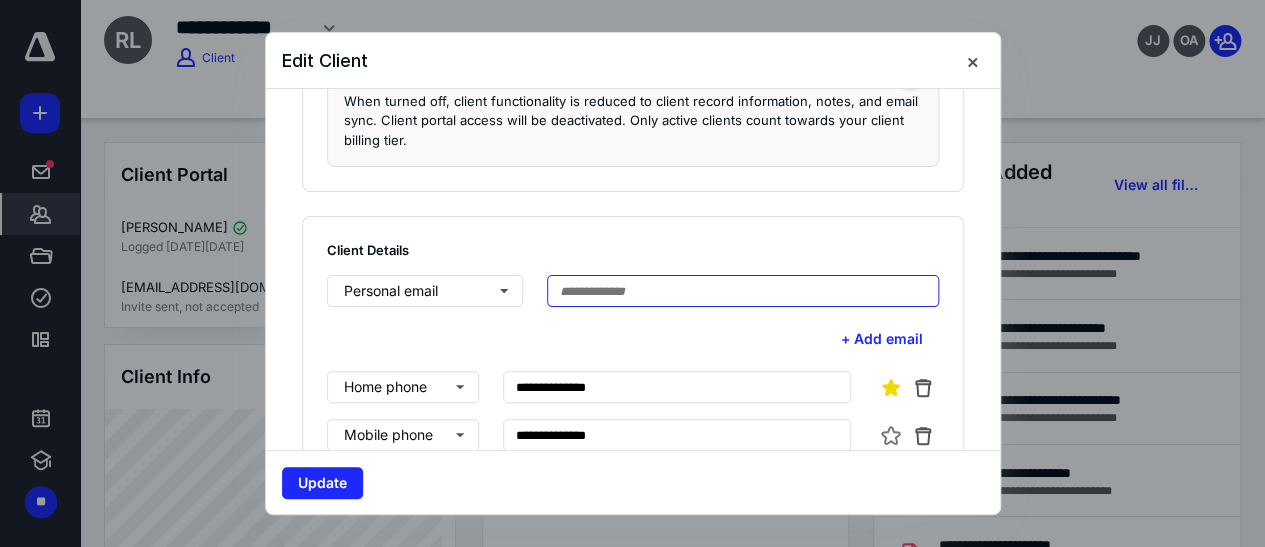 paste on "**********" 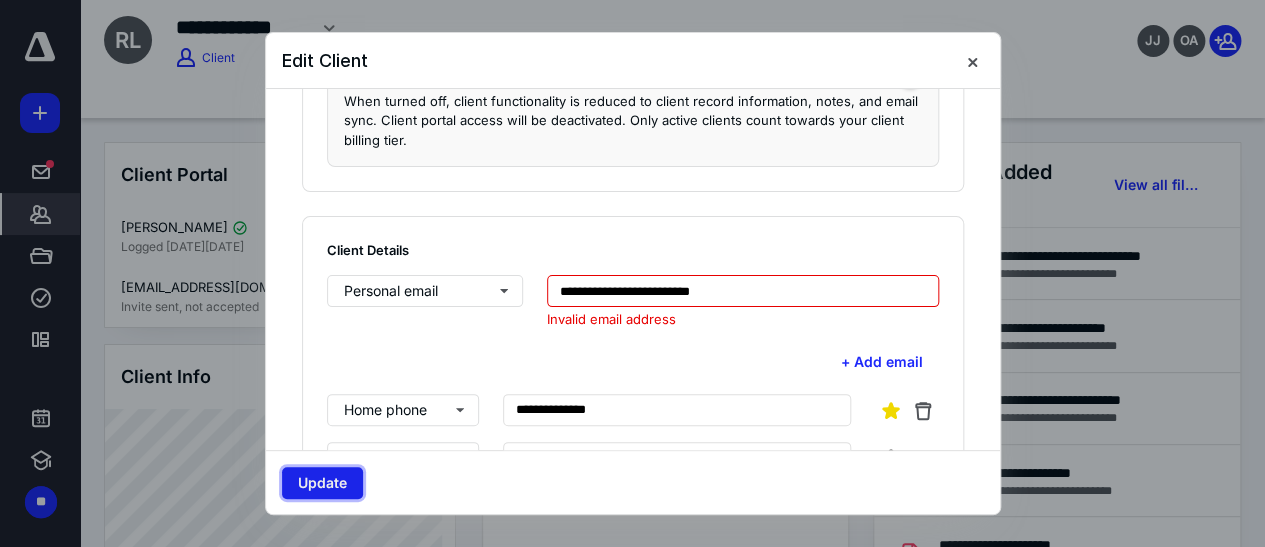 click on "Update" at bounding box center [322, 483] 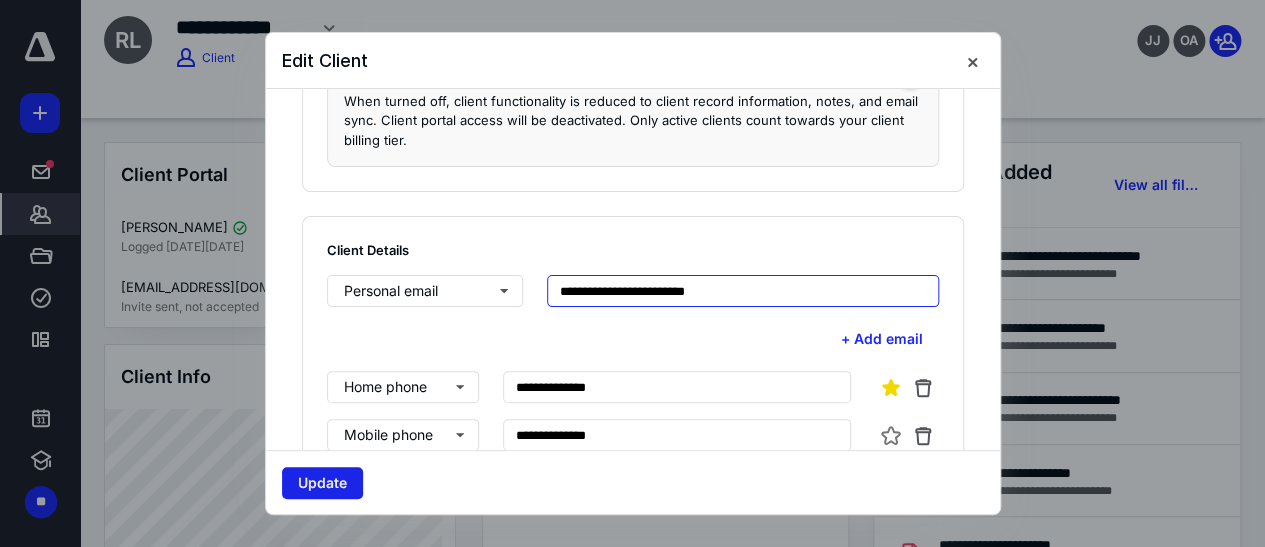 type on "**********" 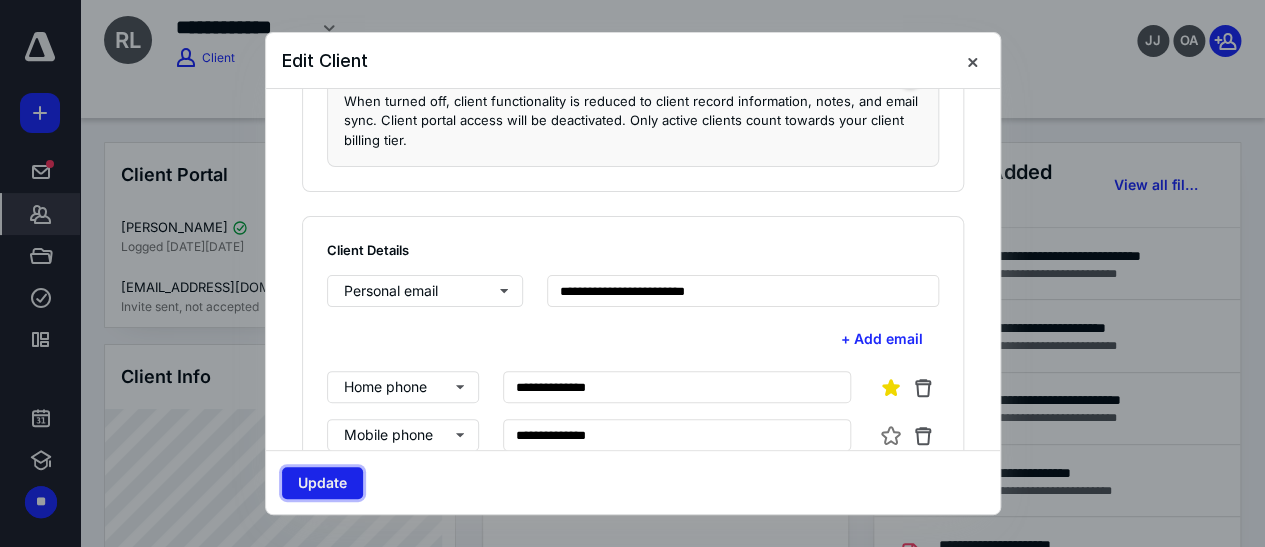 click on "Update" at bounding box center [322, 483] 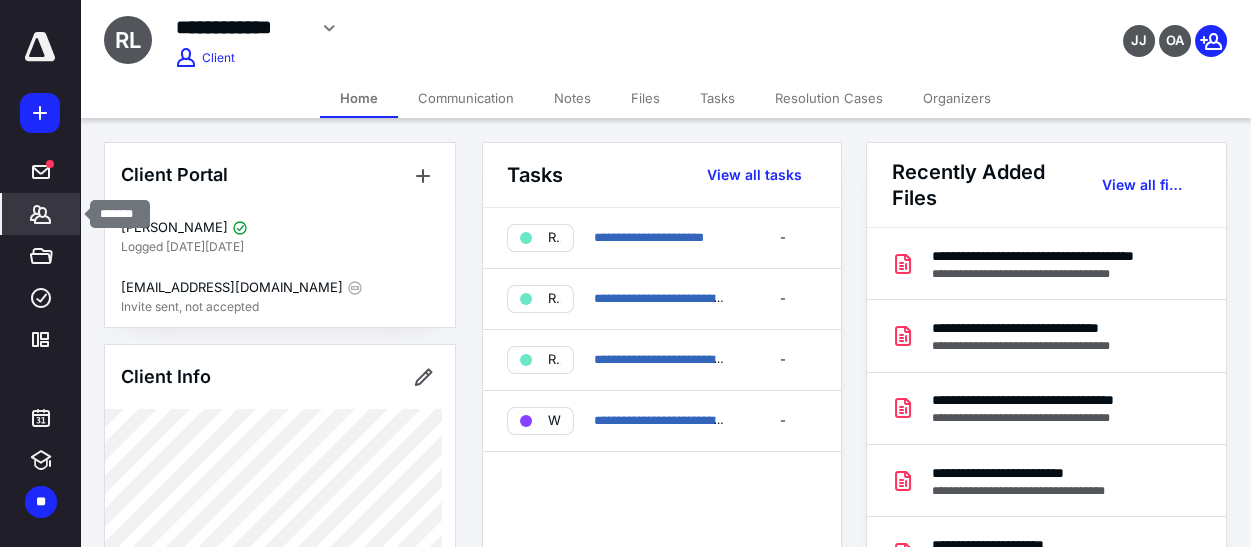 click 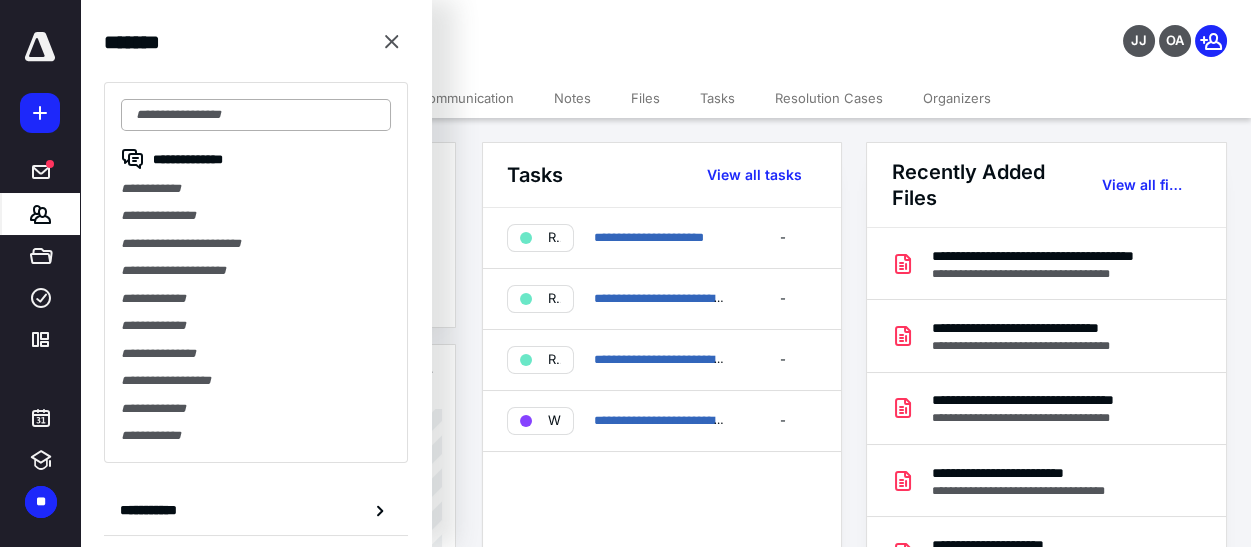 click at bounding box center [256, 115] 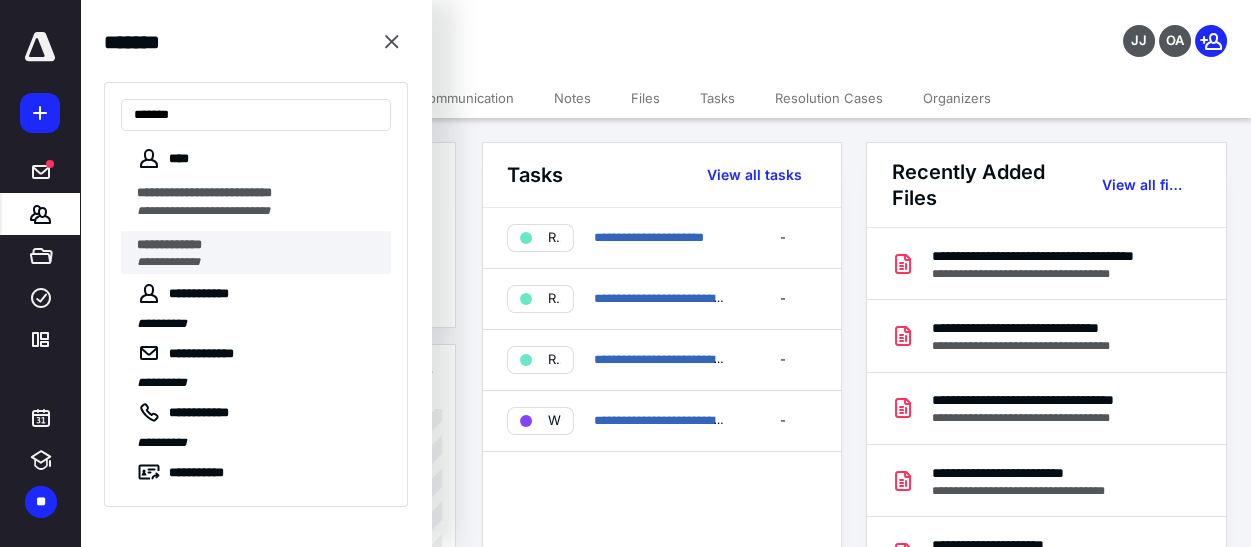 type on "*******" 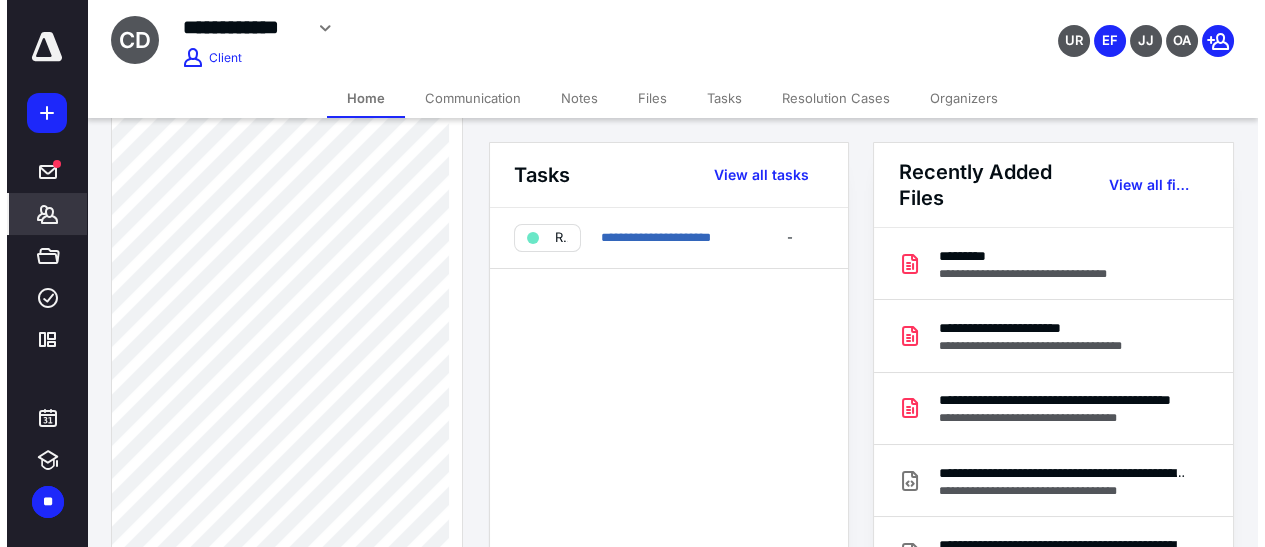 scroll, scrollTop: 818, scrollLeft: 0, axis: vertical 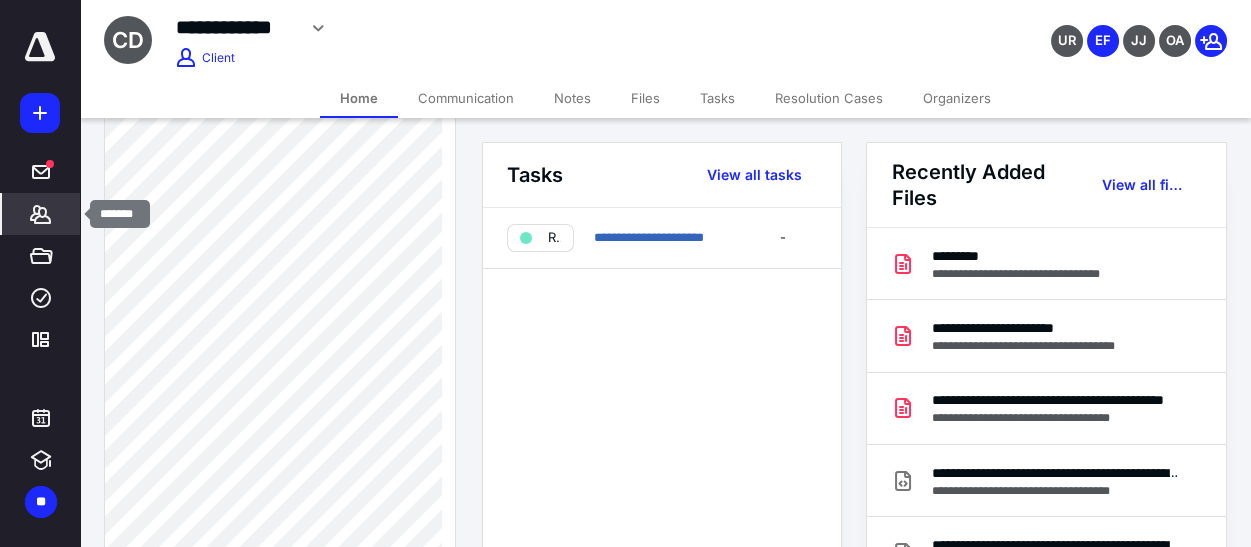 click 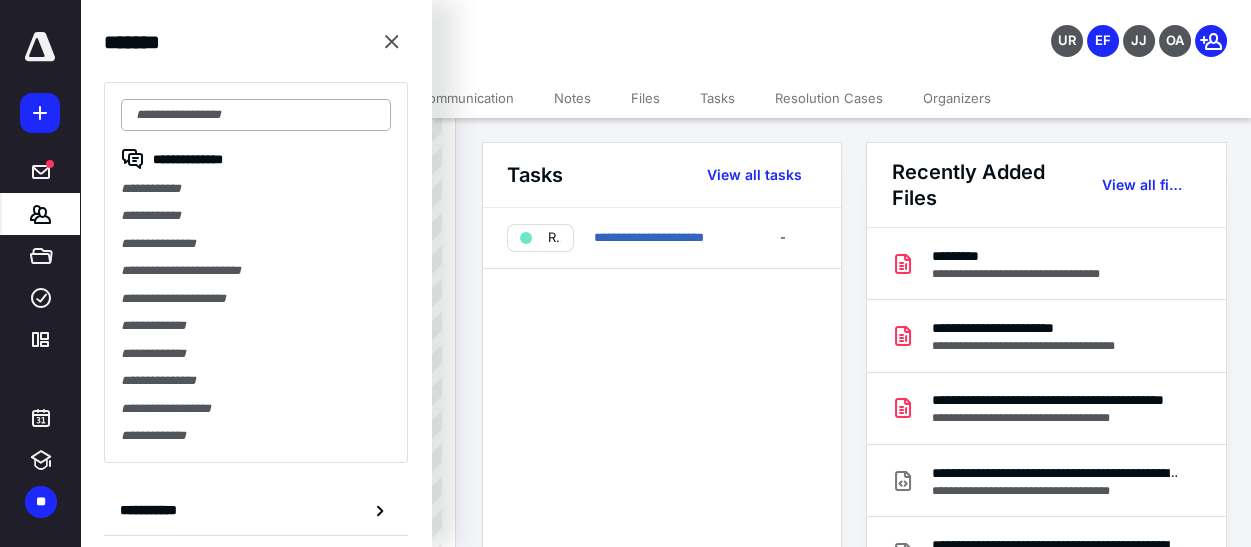 click at bounding box center (256, 115) 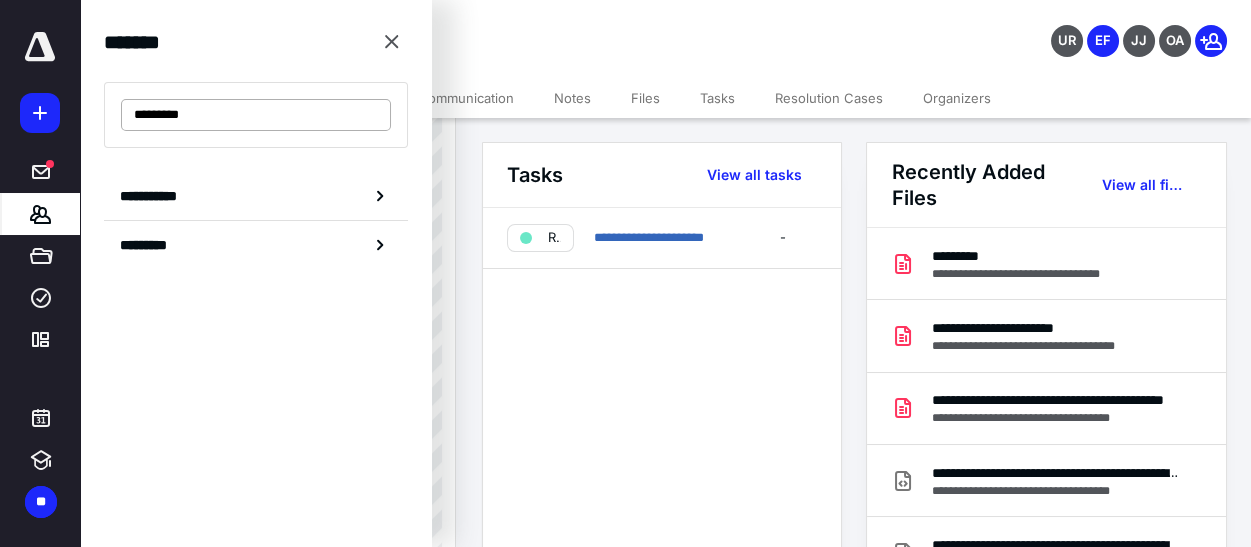 click on "*********" at bounding box center [256, 115] 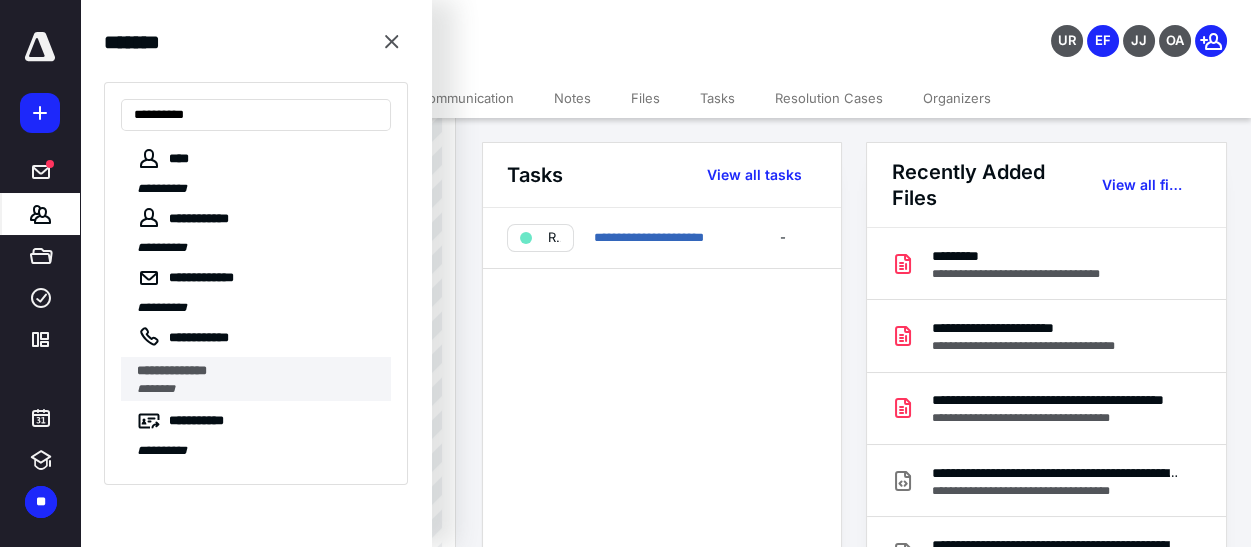 type on "**********" 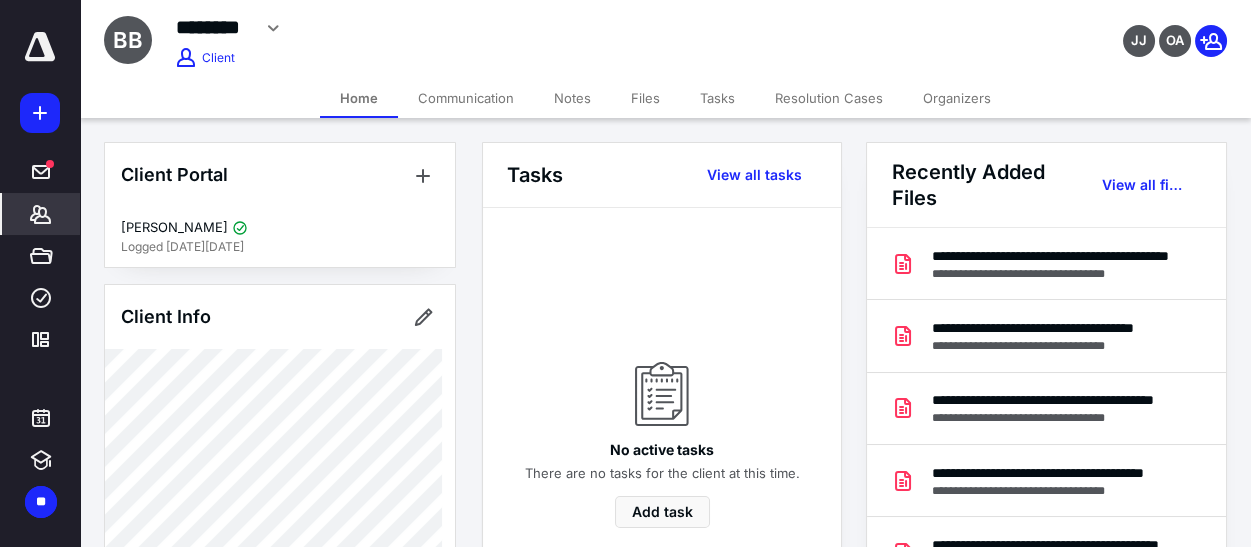 click on "Notes" at bounding box center [572, 98] 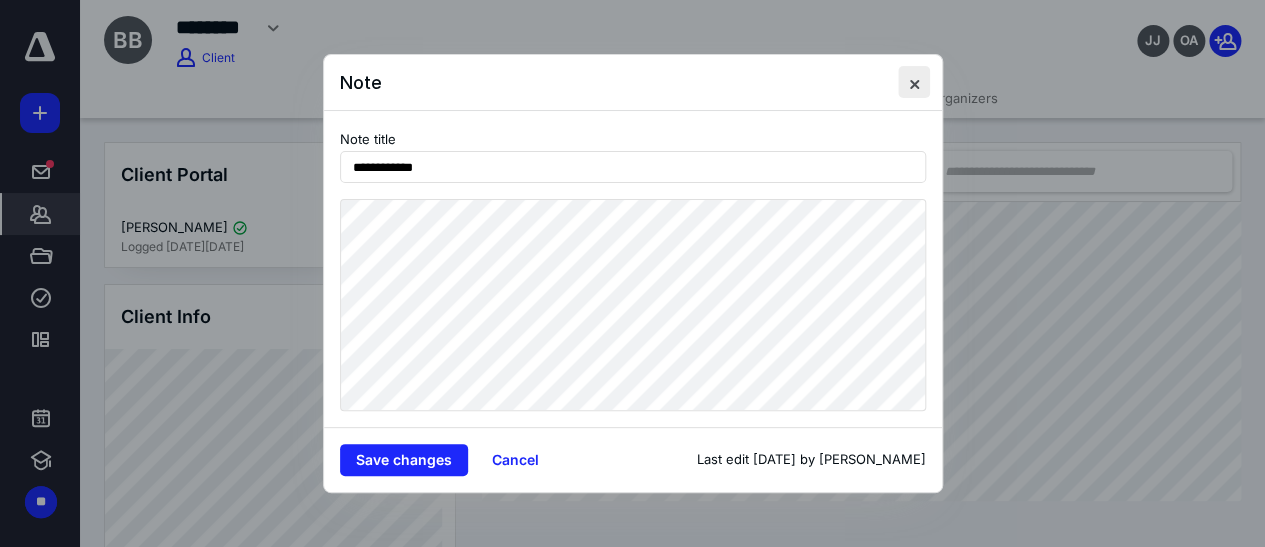click at bounding box center (914, 82) 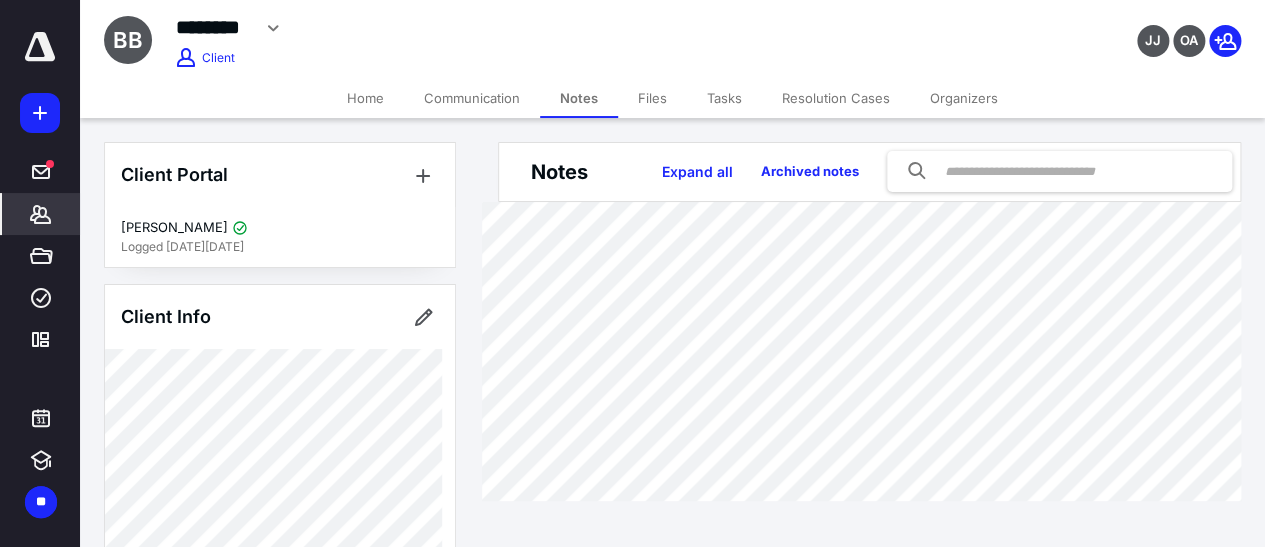 click on "Files" at bounding box center [652, 98] 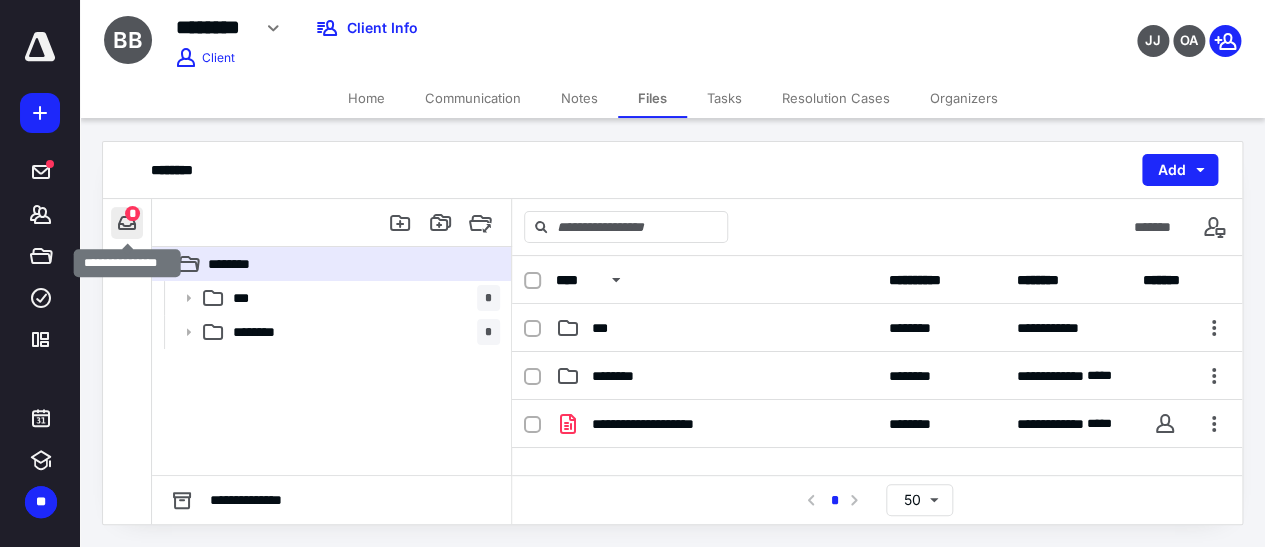 click at bounding box center (127, 223) 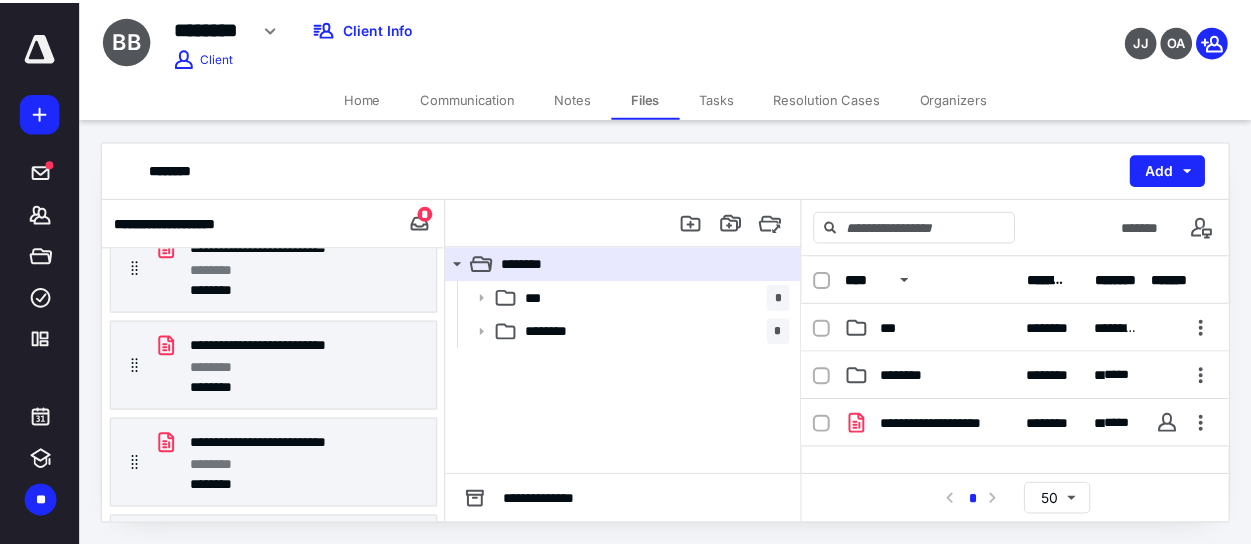 scroll, scrollTop: 283, scrollLeft: 0, axis: vertical 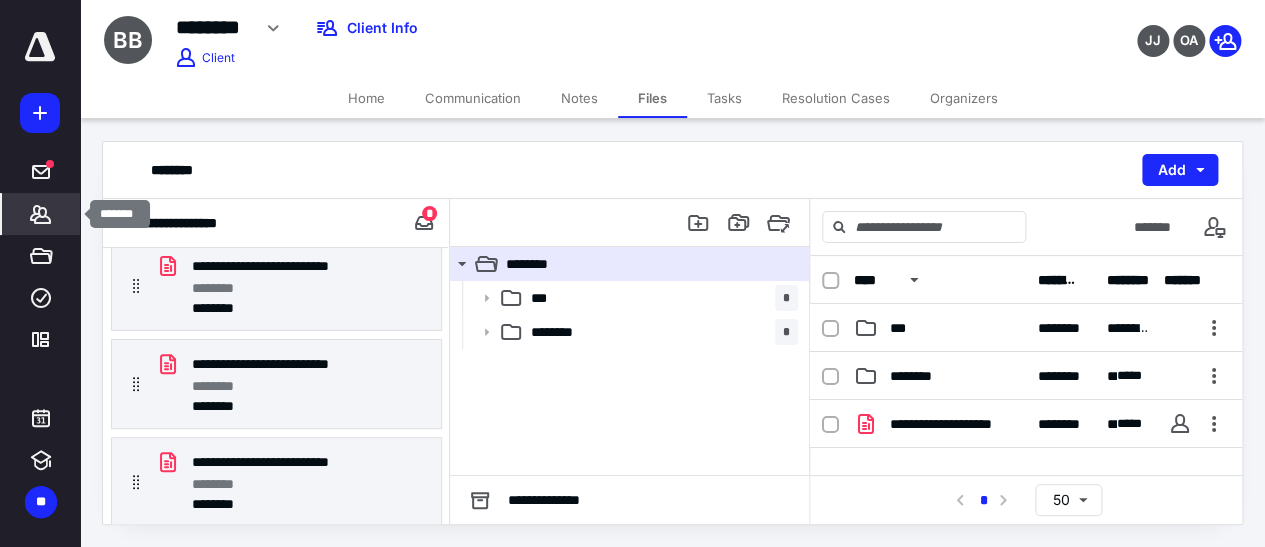 click 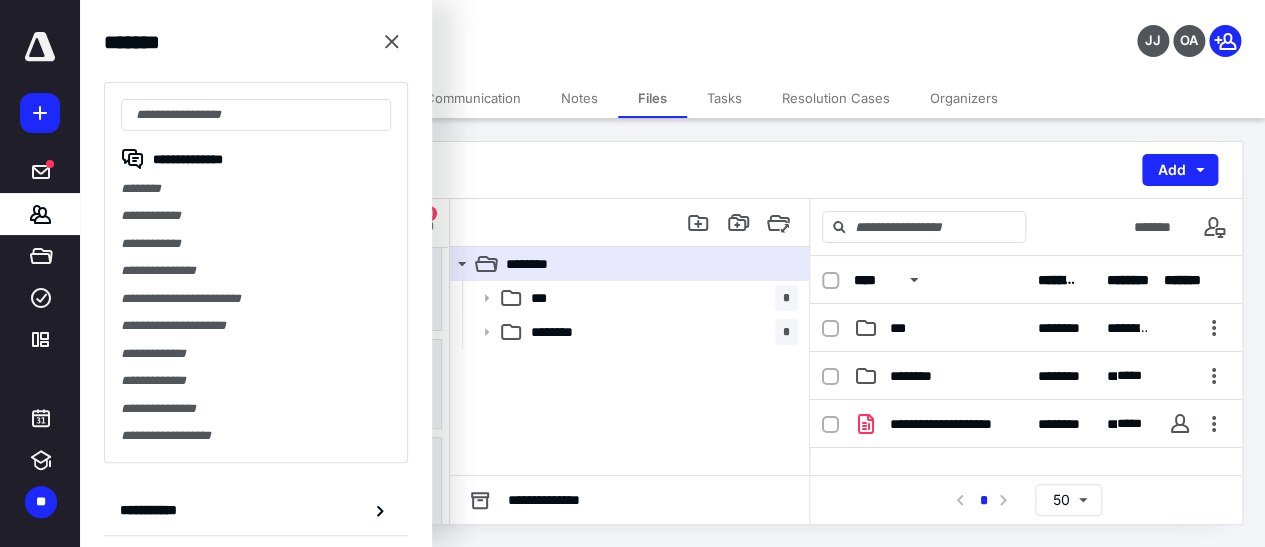 drag, startPoint x: 294, startPoint y: 20, endPoint x: 254, endPoint y: 110, distance: 98.48858 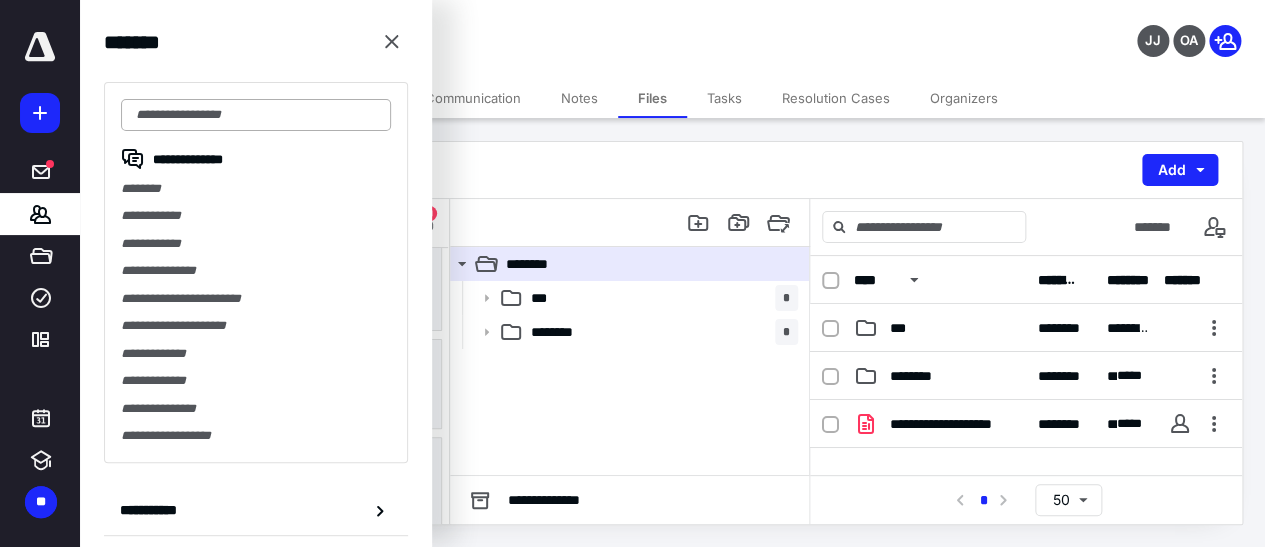 click on "**********" at bounding box center (256, 305) 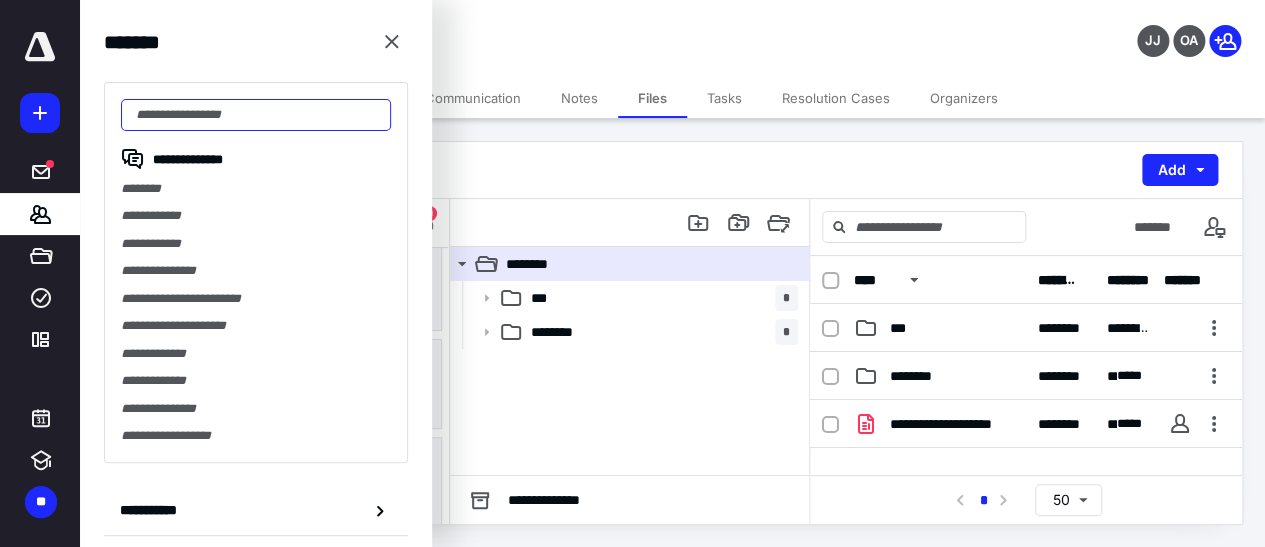click at bounding box center [256, 115] 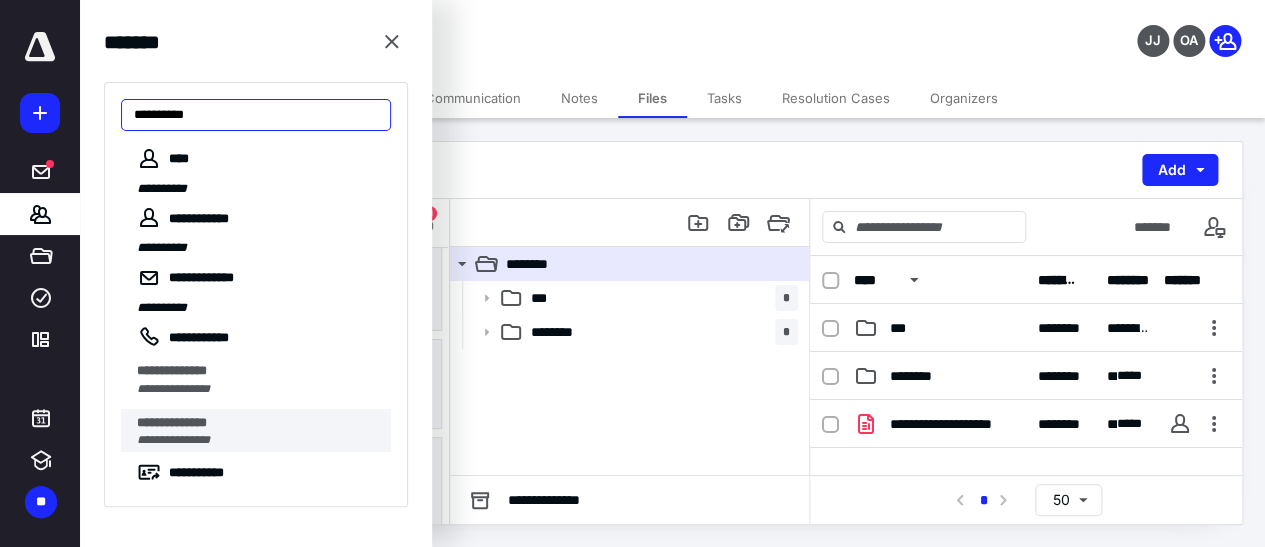 type on "**********" 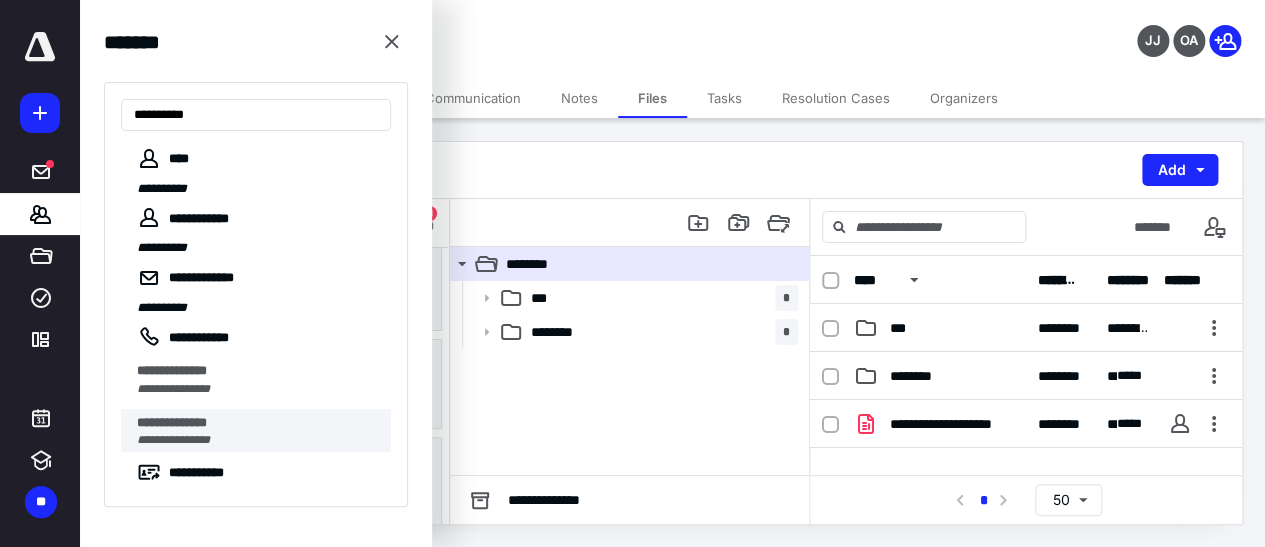 click on "**********" at bounding box center [258, 423] 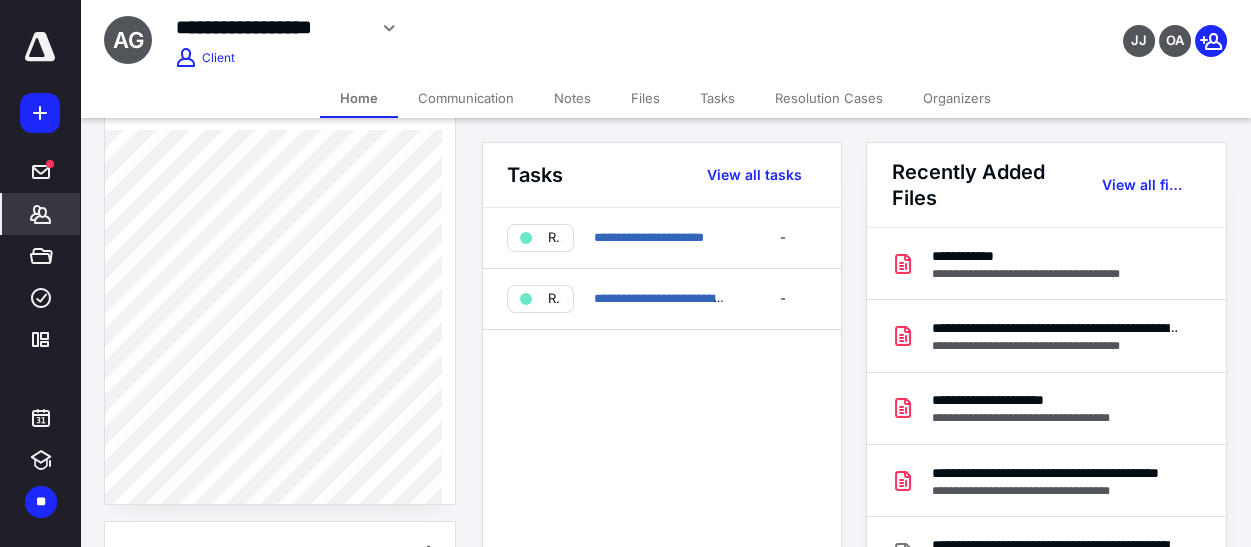 scroll, scrollTop: 181, scrollLeft: 0, axis: vertical 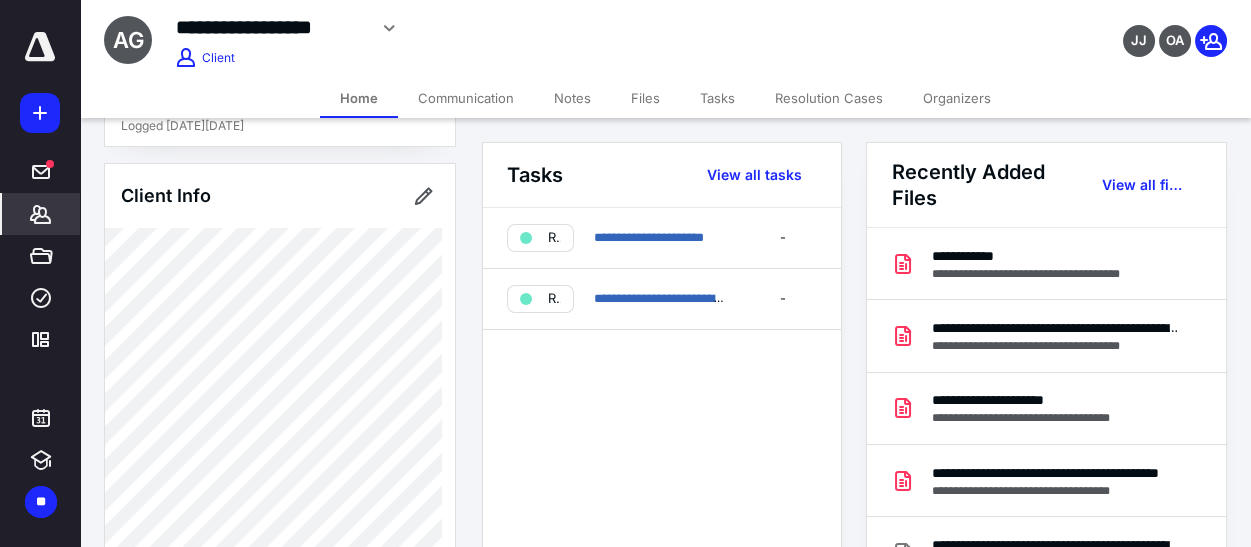 click on "**********" at bounding box center (475, 25) 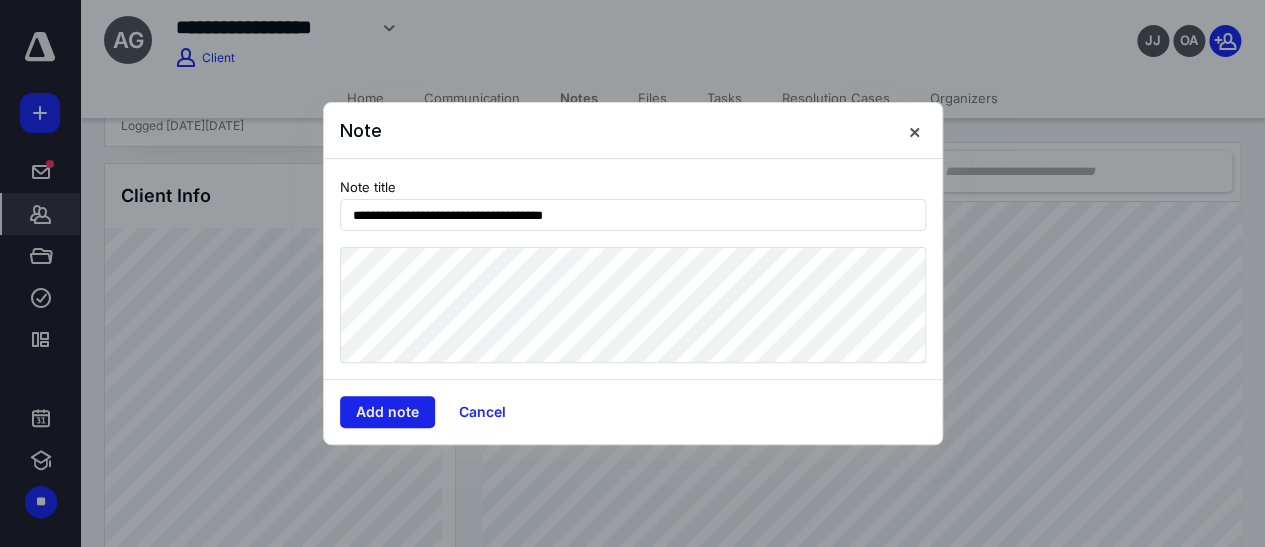 type on "**********" 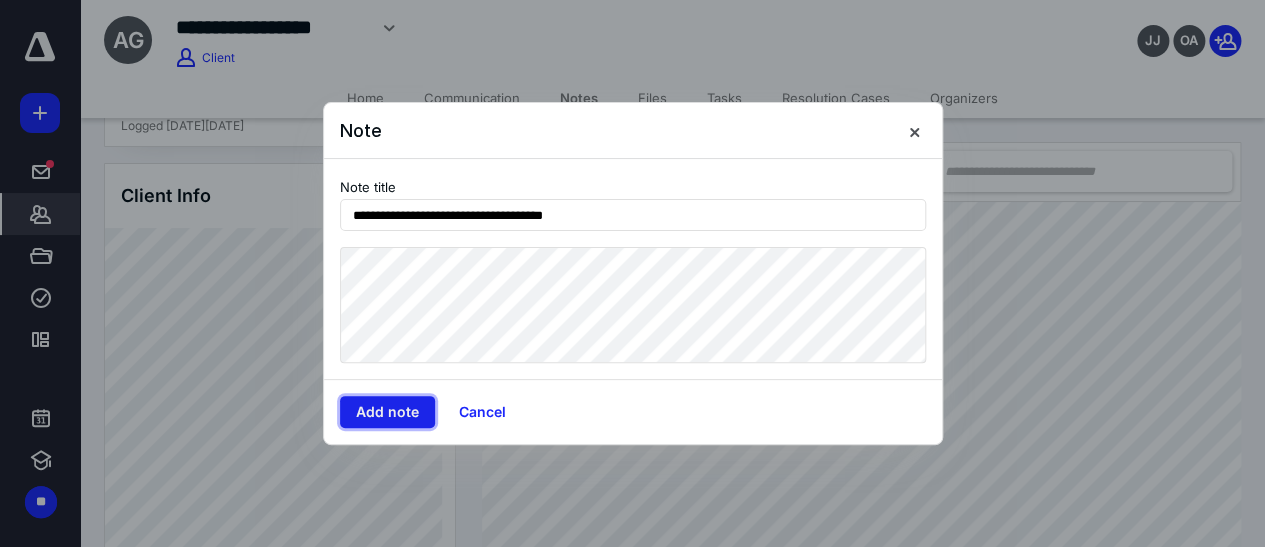 click on "Add note" at bounding box center (387, 412) 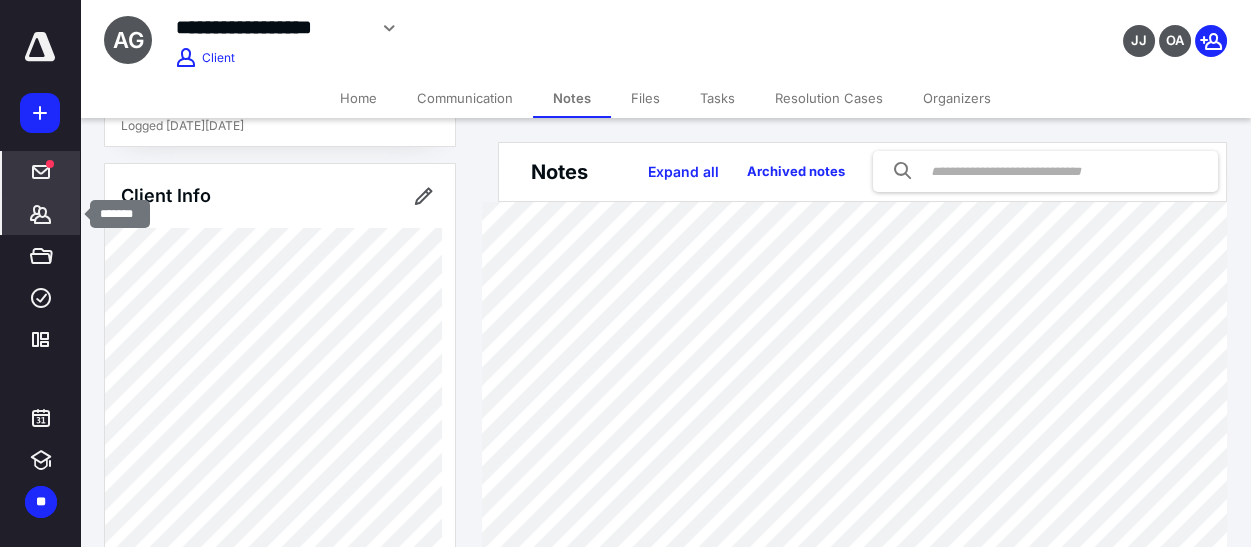 drag, startPoint x: 46, startPoint y: 202, endPoint x: 47, endPoint y: 190, distance: 12.0415945 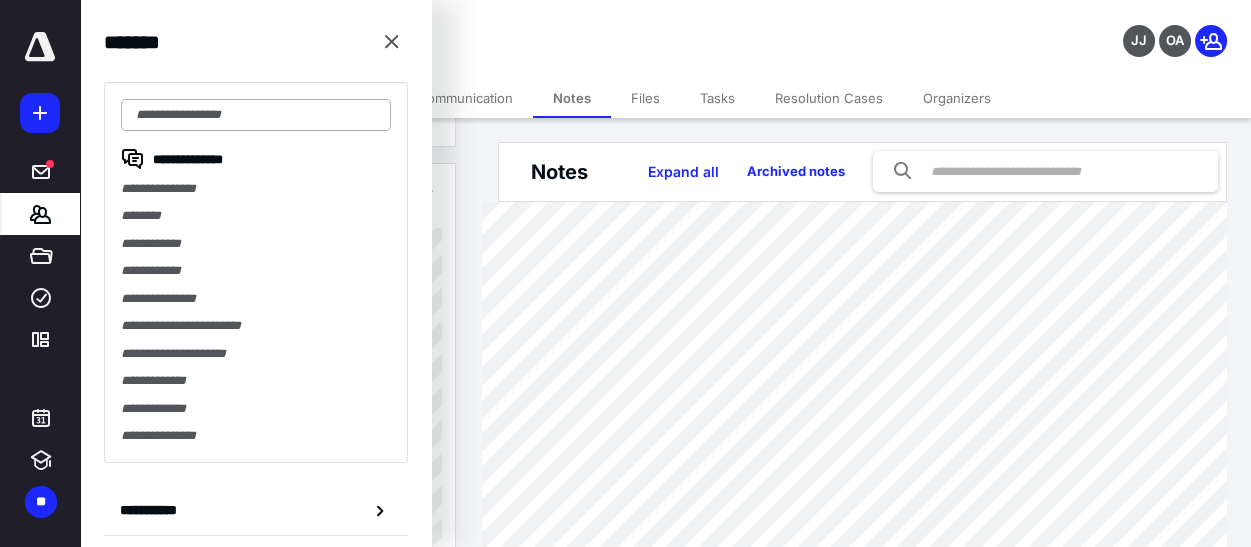 click at bounding box center [256, 115] 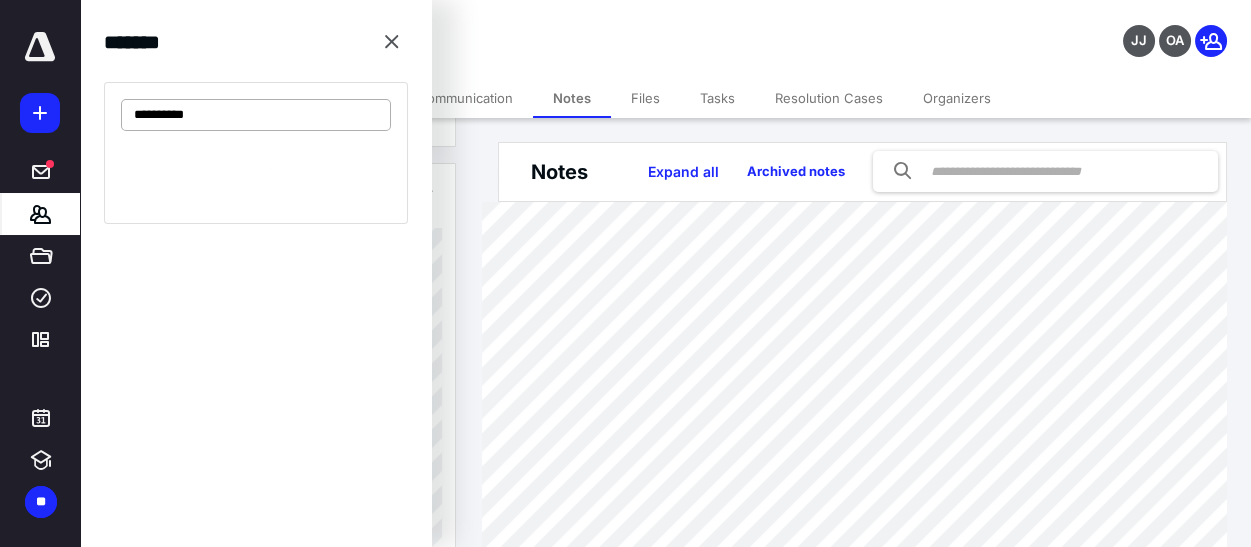 type on "**********" 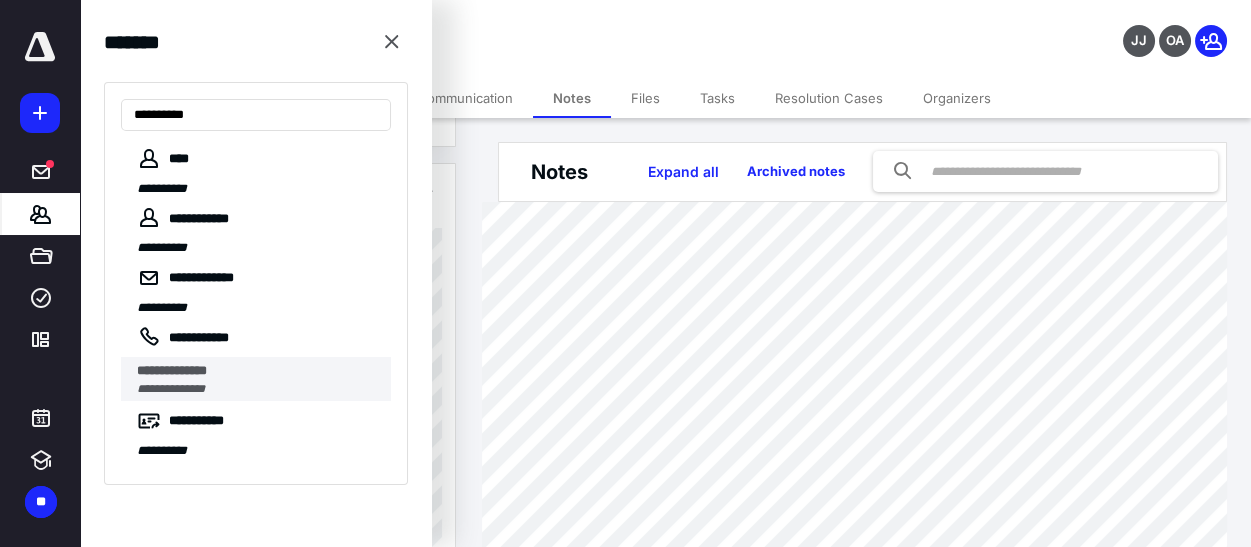 click on "**********" at bounding box center (264, 379) 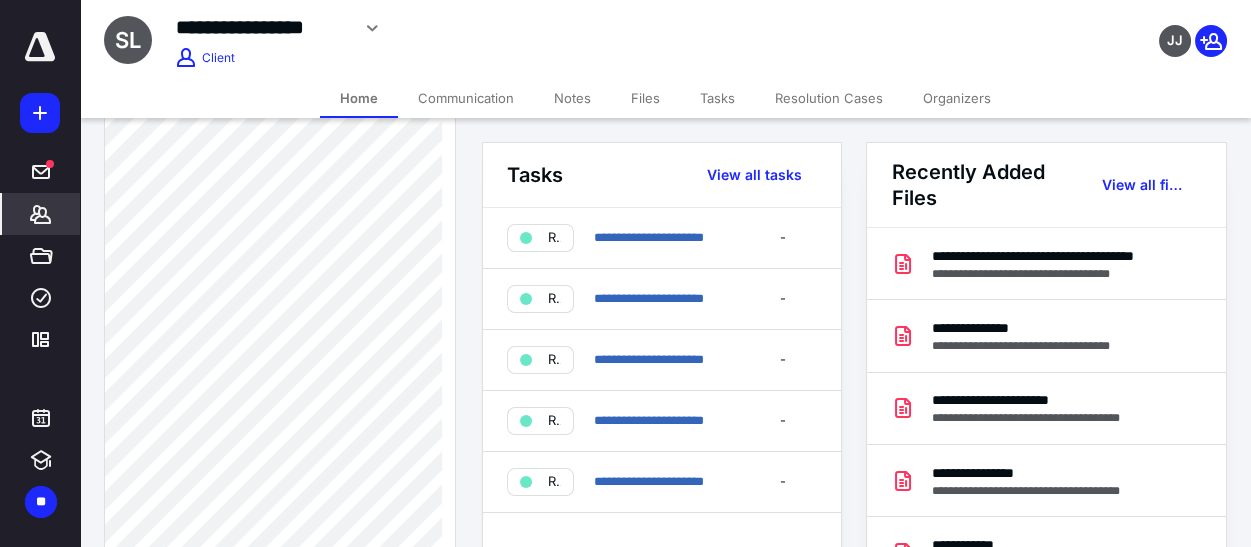 scroll, scrollTop: 1000, scrollLeft: 0, axis: vertical 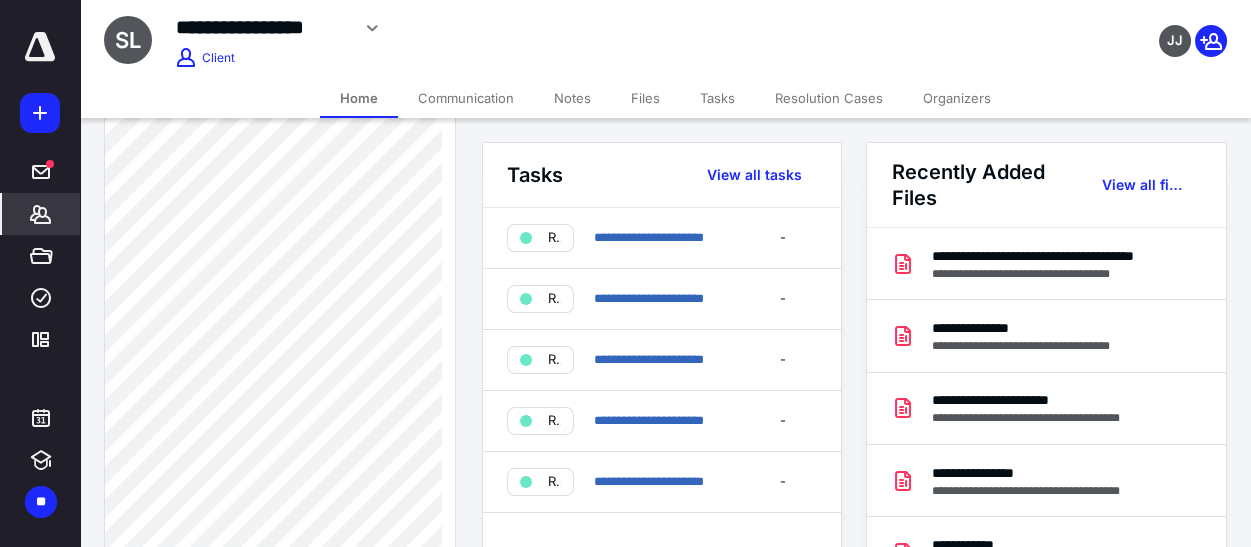 click on "Files" at bounding box center (645, 98) 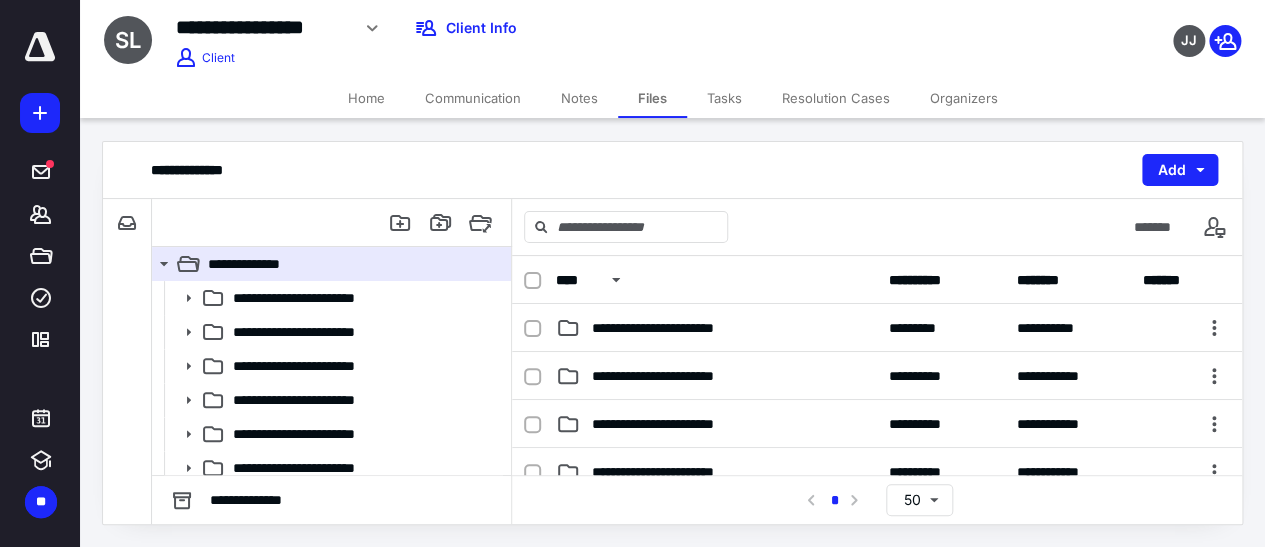 click on "Notes" at bounding box center [579, 98] 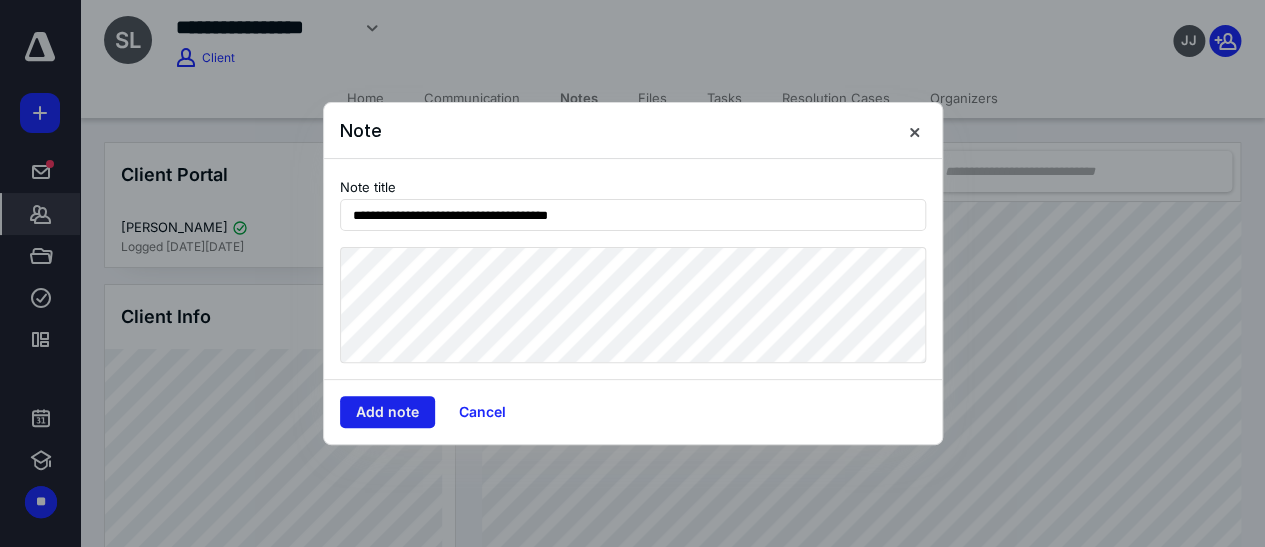type on "**********" 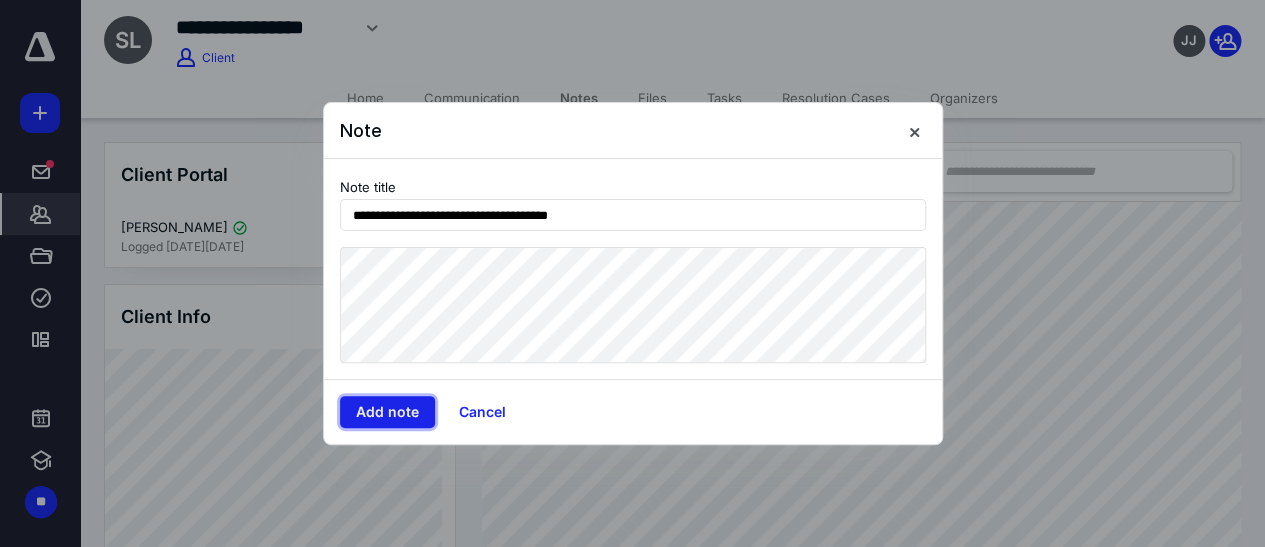 click on "Add note" at bounding box center (387, 412) 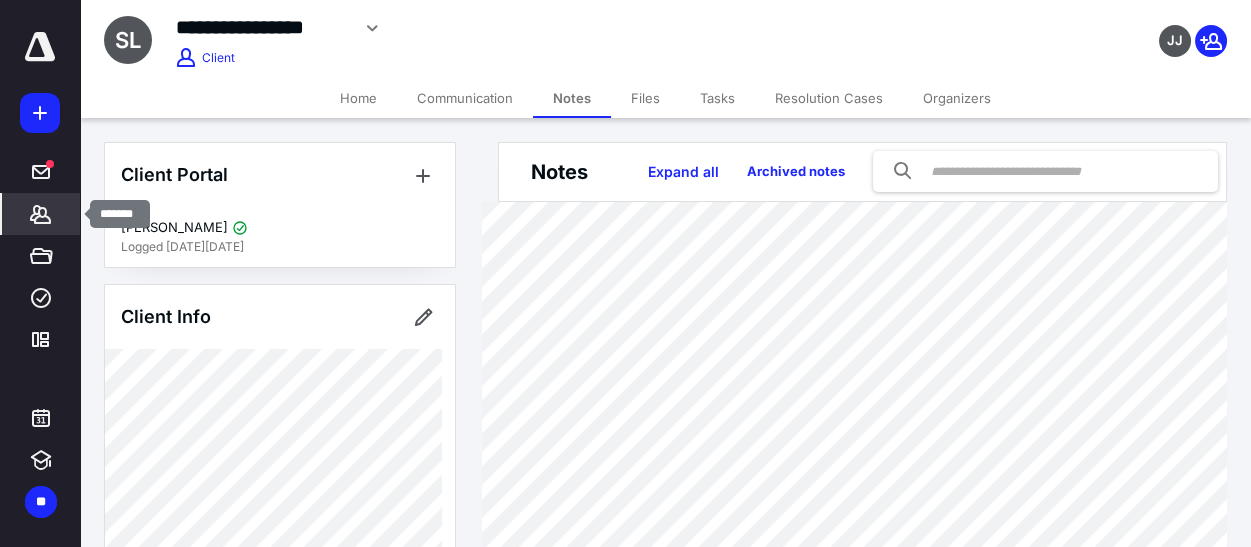 click 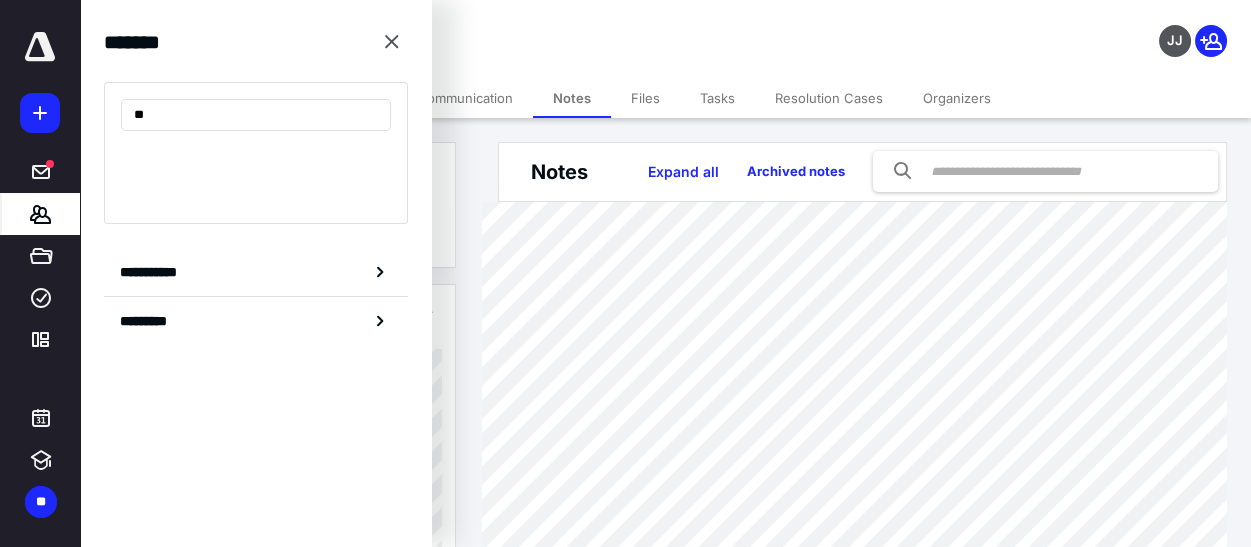 type on "*" 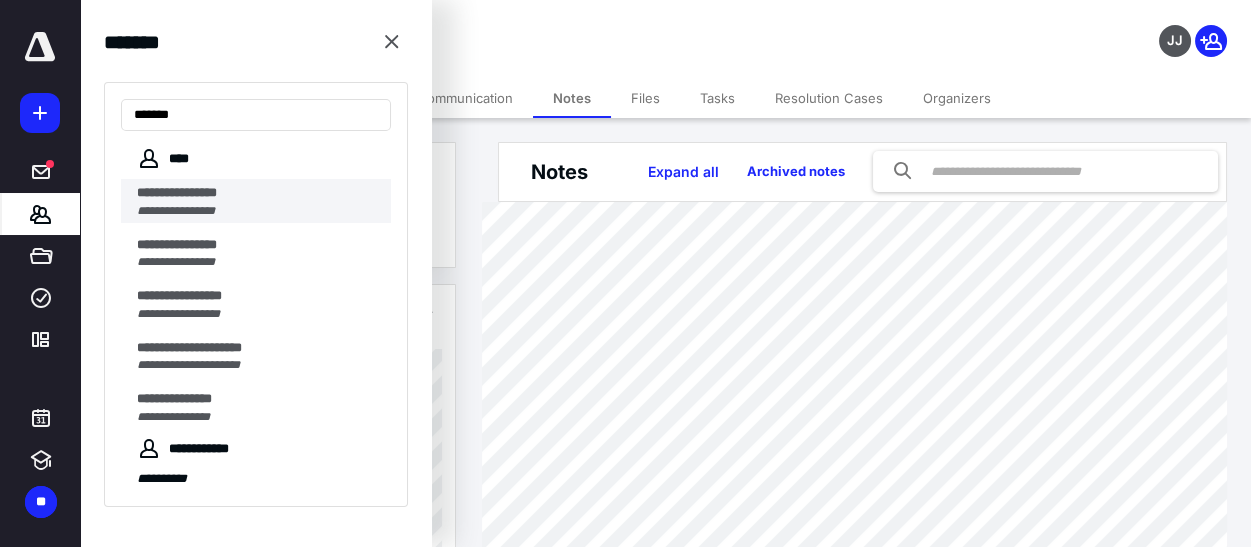 type on "*******" 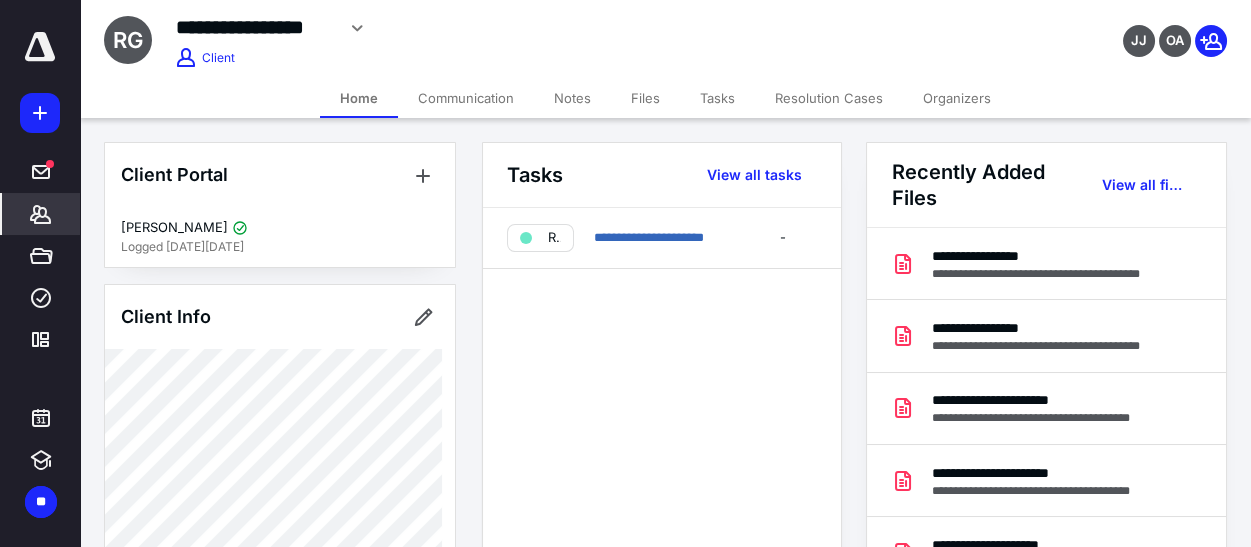 click on "**********" at bounding box center (475, 35) 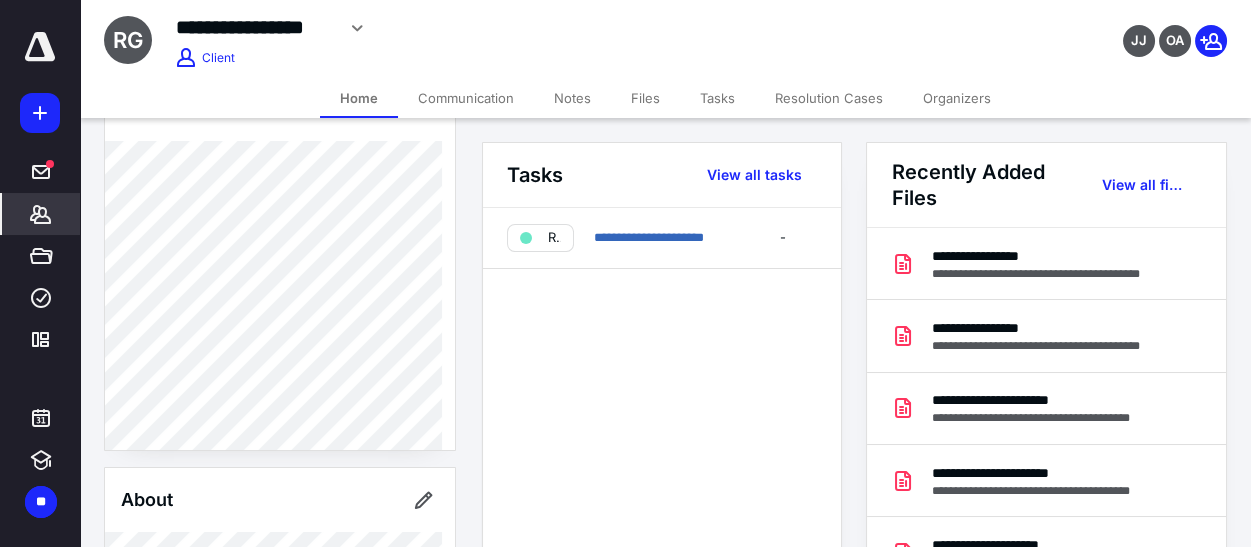 scroll, scrollTop: 181, scrollLeft: 0, axis: vertical 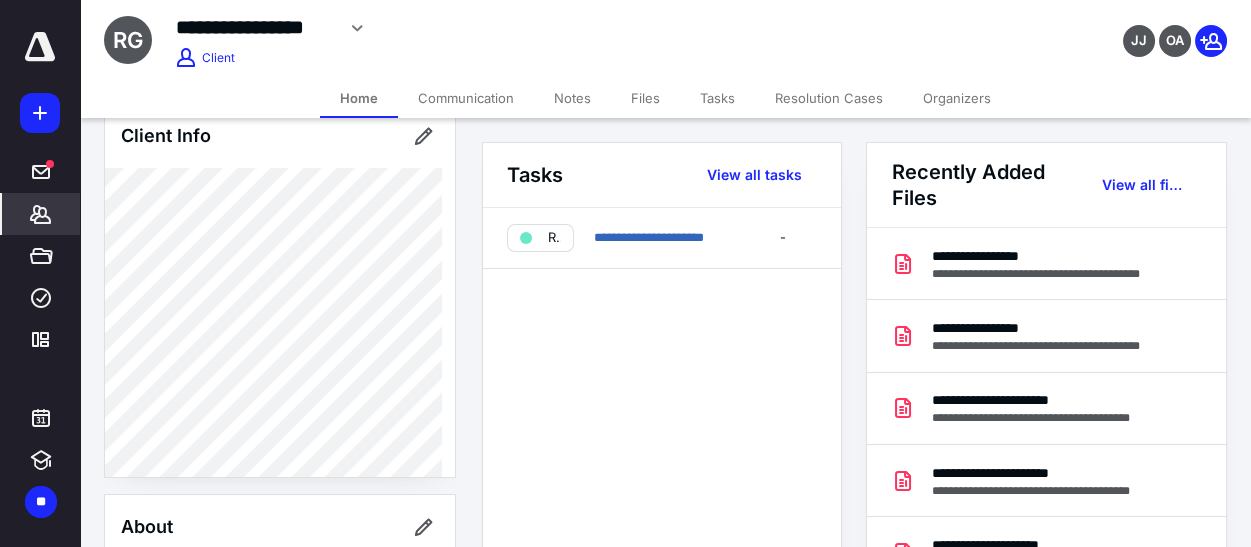 click on "Notes" at bounding box center (572, 98) 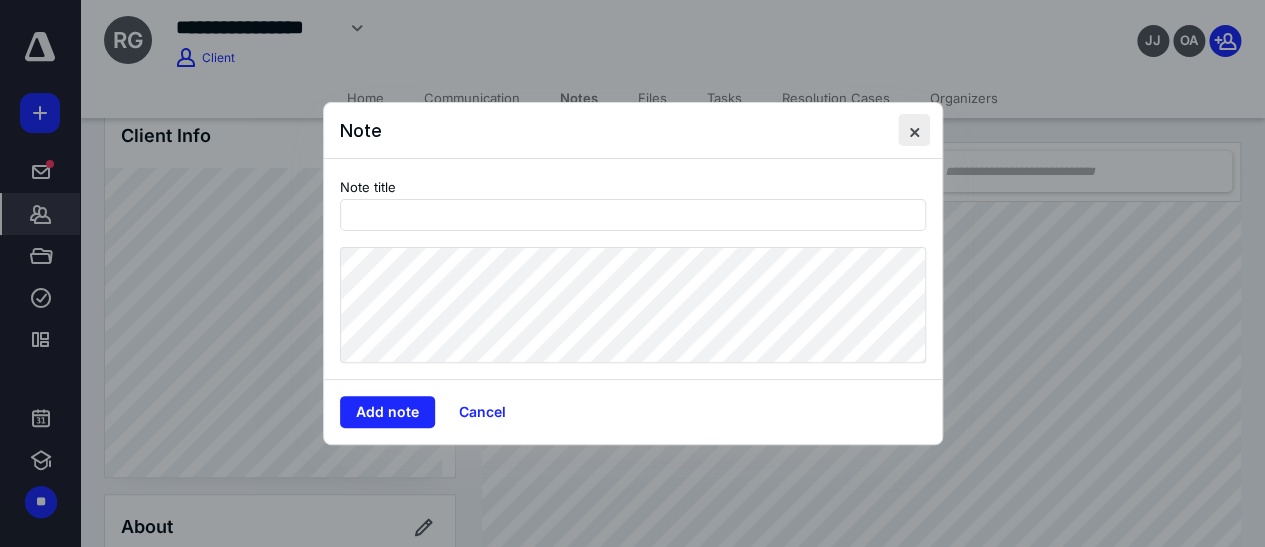 click at bounding box center (914, 130) 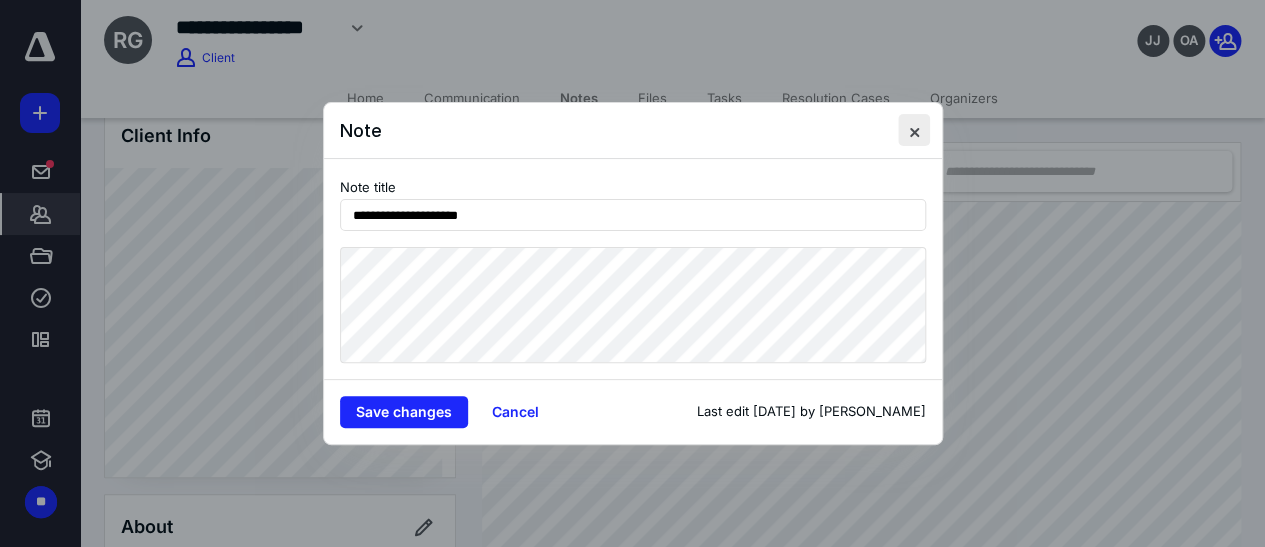 click at bounding box center (914, 130) 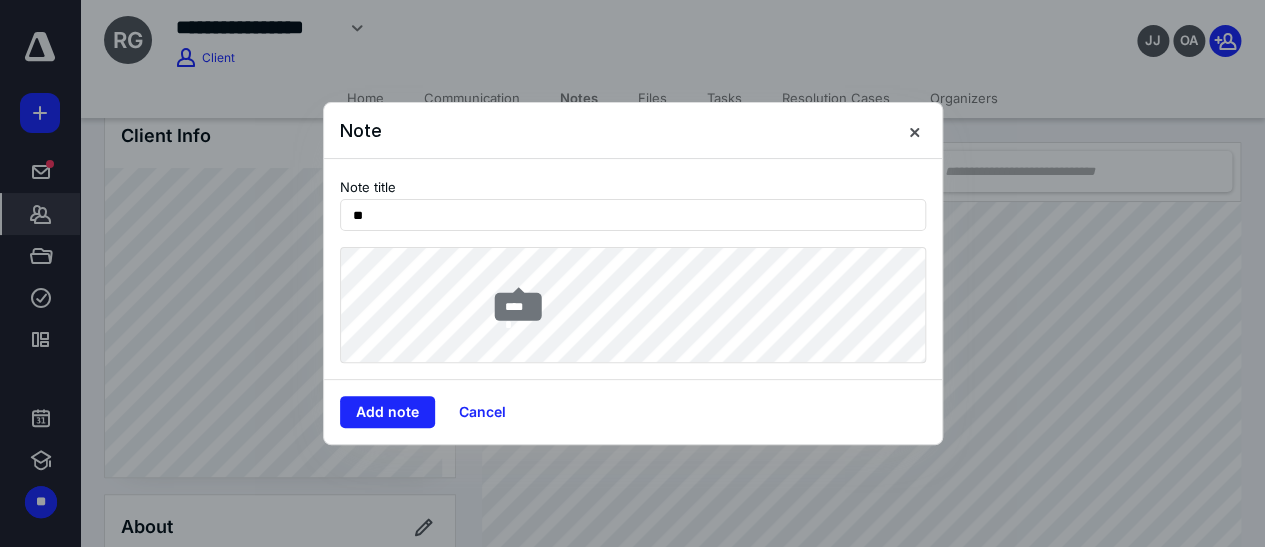 type on "*" 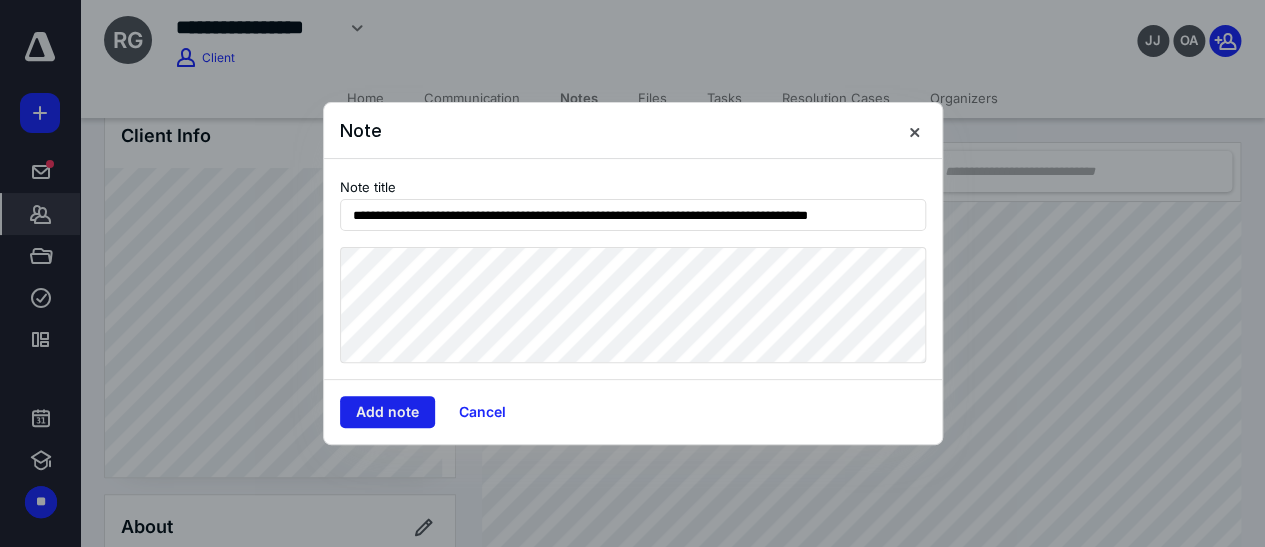 type on "**********" 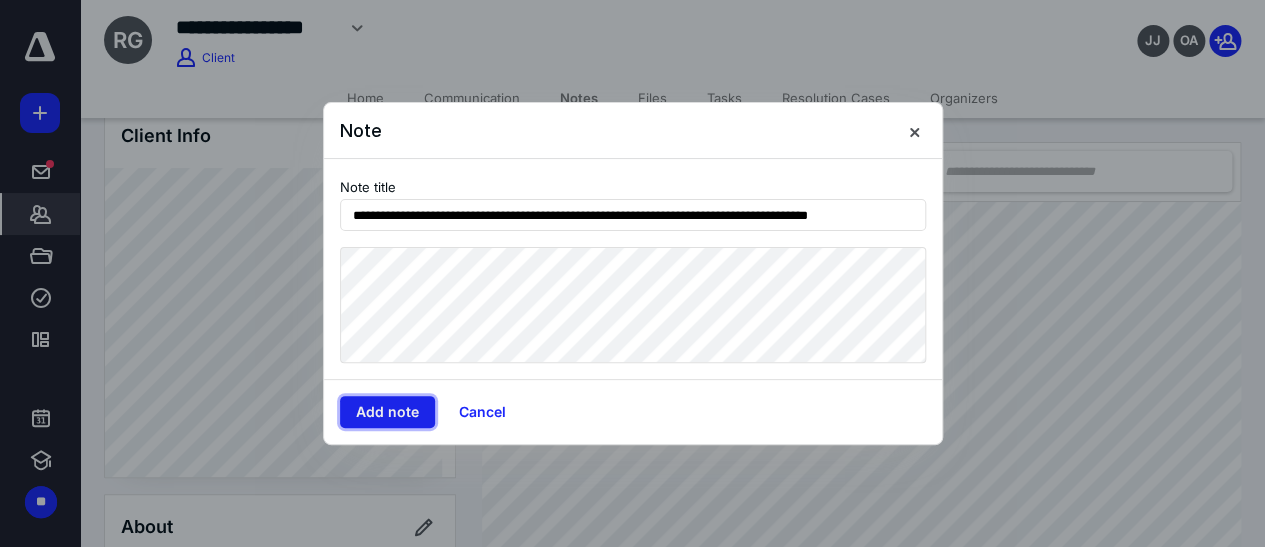 click on "Add note" at bounding box center (387, 412) 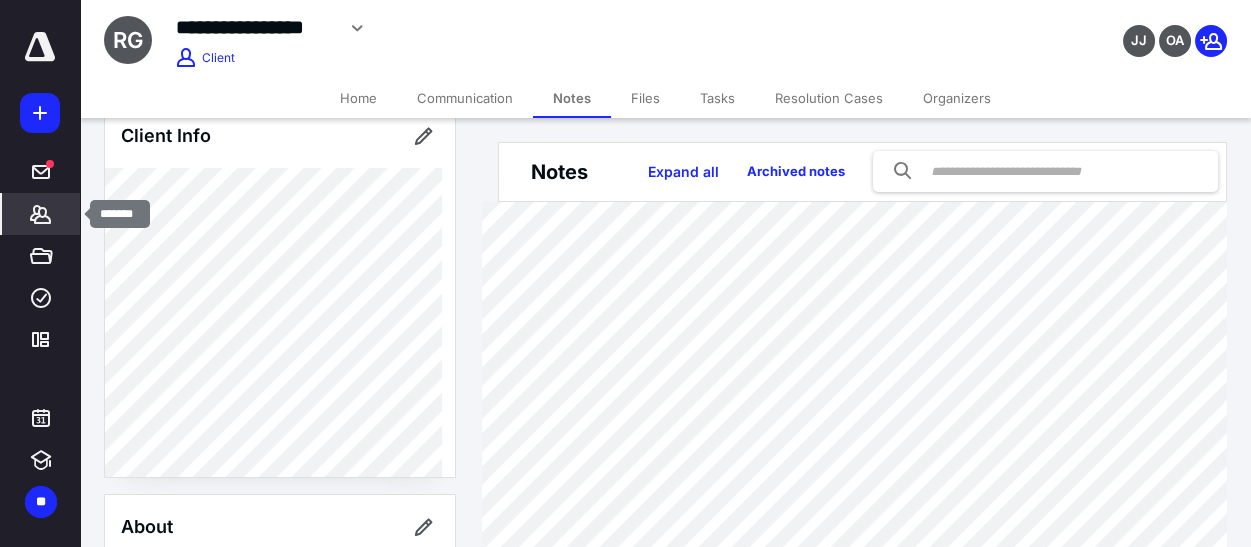 click 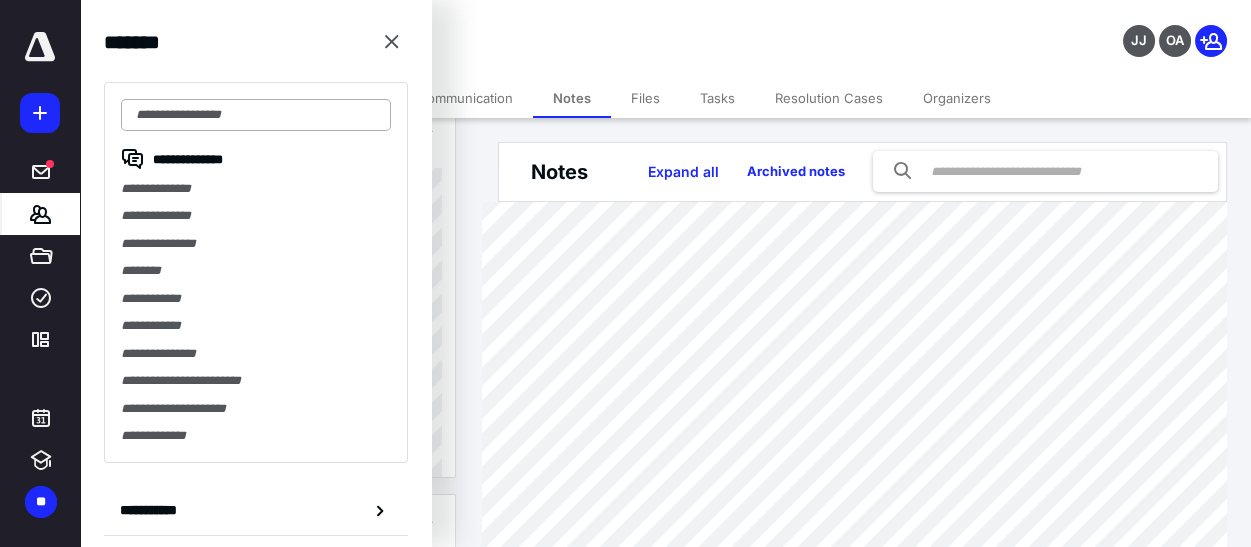 click at bounding box center [256, 115] 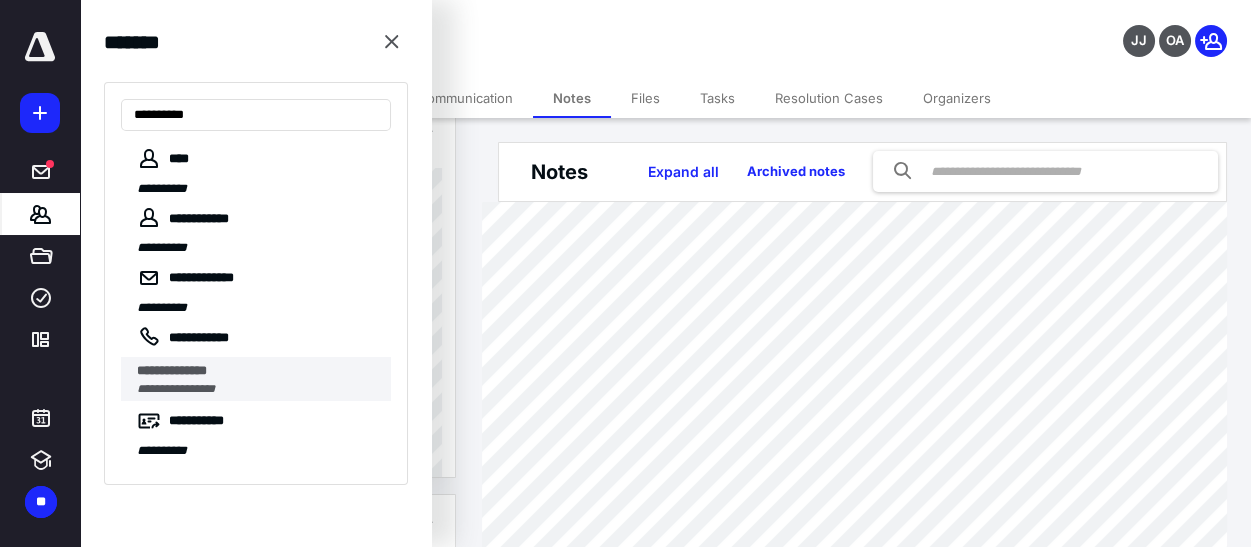 type on "**********" 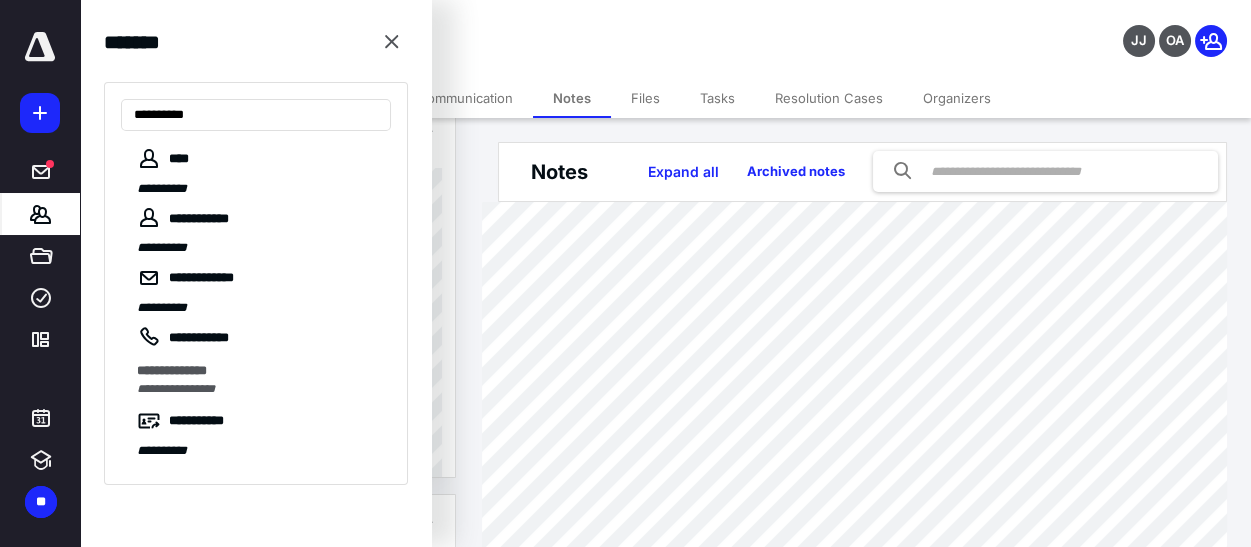 click on "**********" at bounding box center (172, 370) 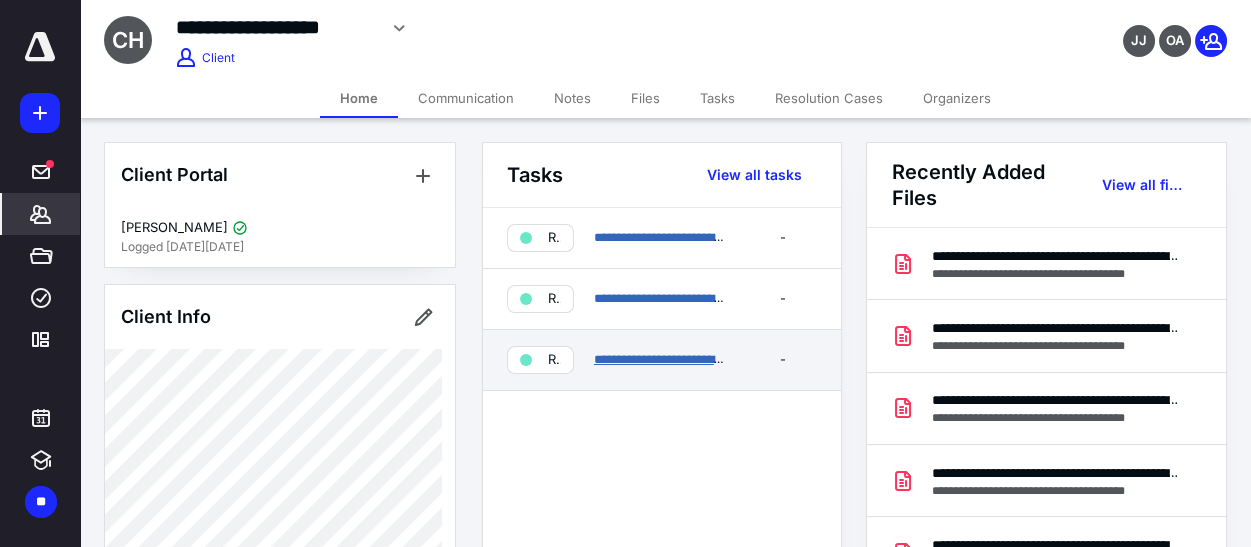 click on "**********" at bounding box center [709, 359] 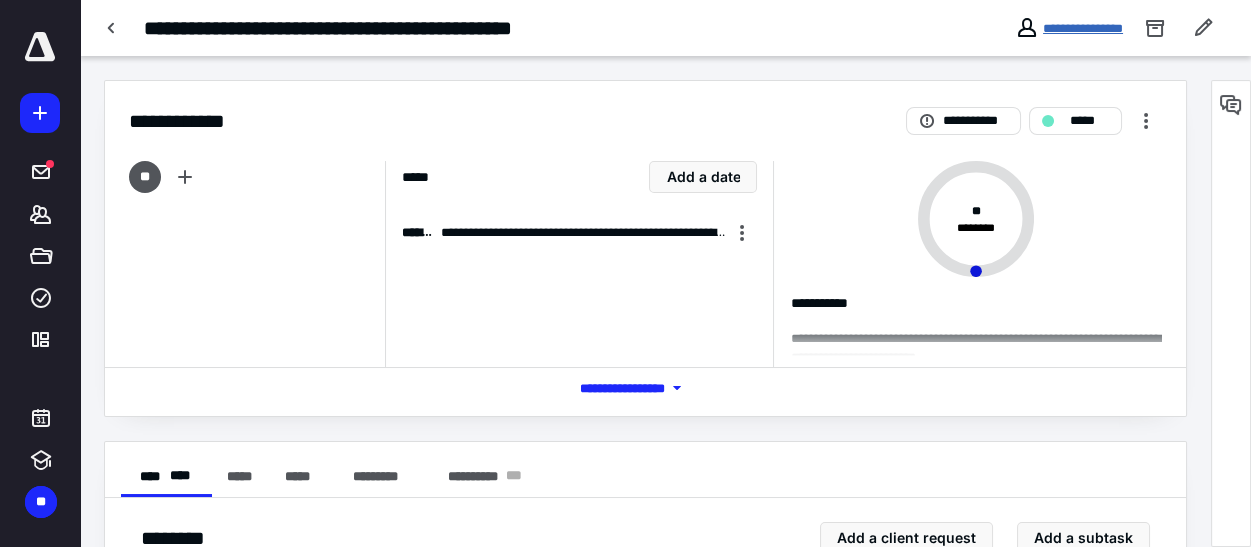 click on "**********" at bounding box center [1083, 28] 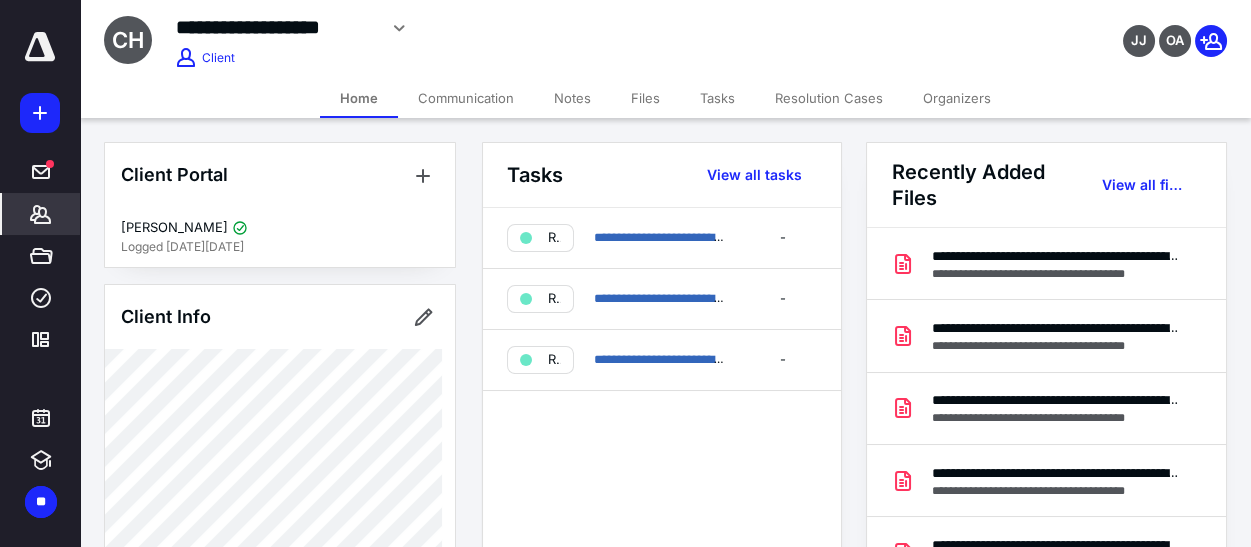 click on "Notes" at bounding box center (572, 98) 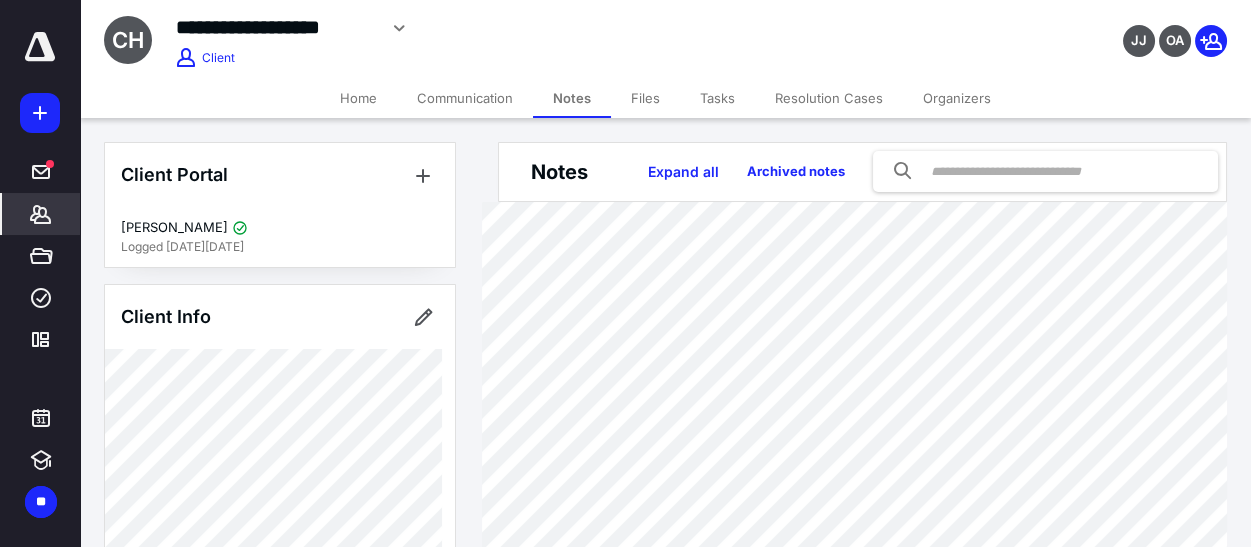 click 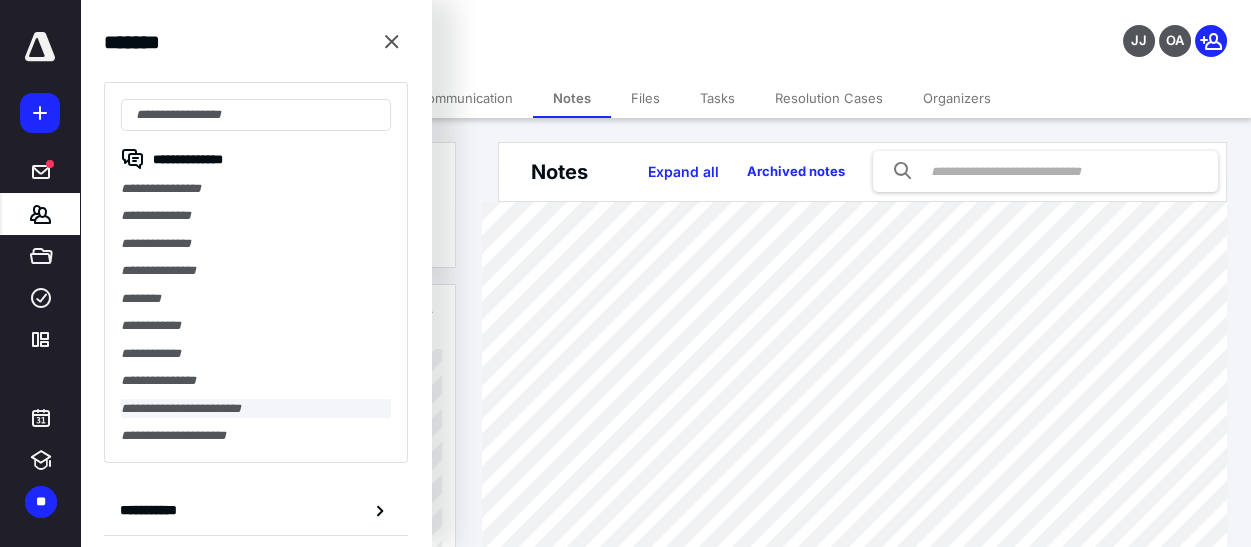 click on "**********" at bounding box center [256, 408] 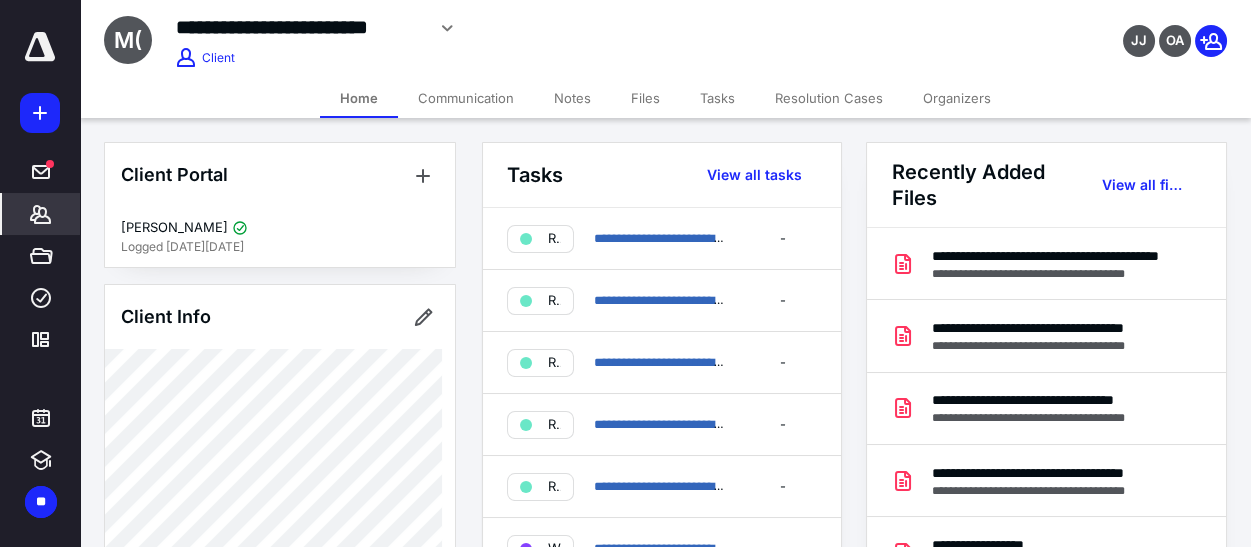 click on "Notes" at bounding box center (572, 98) 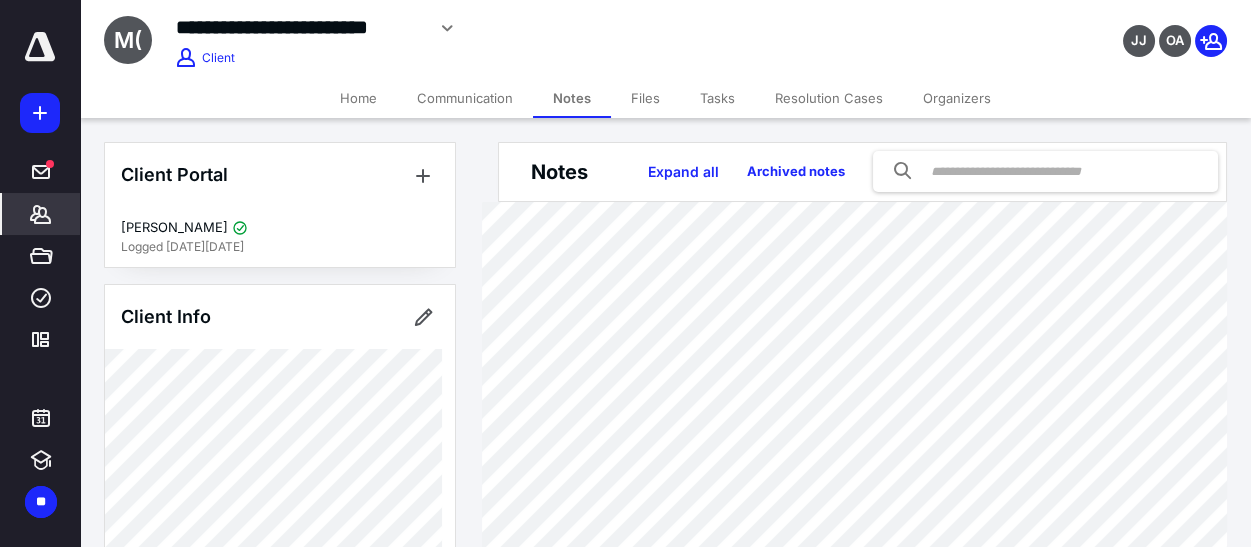 click 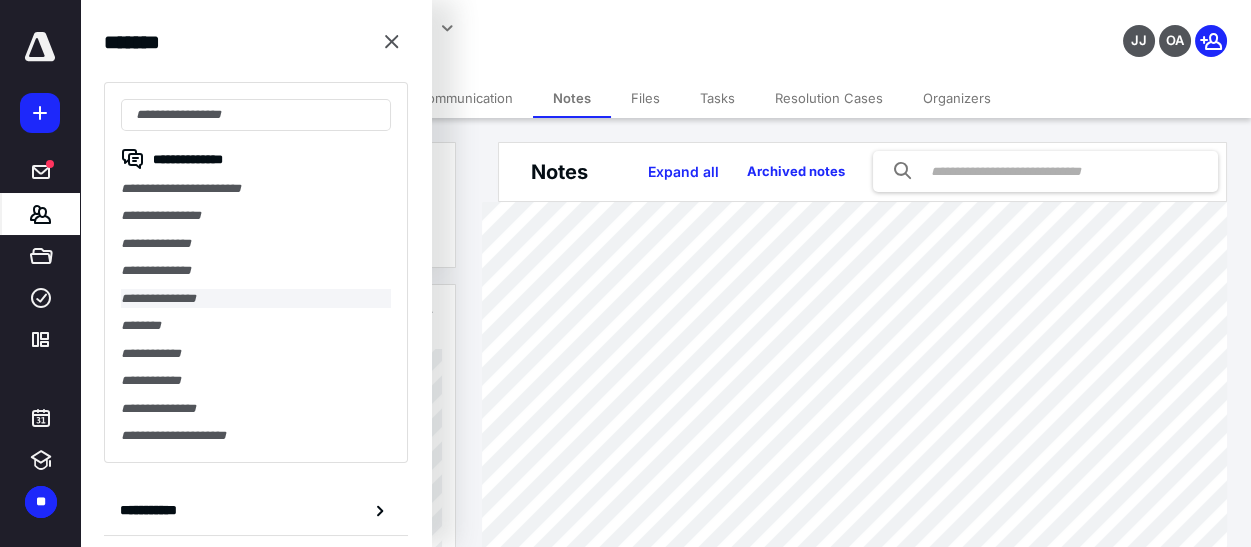 click on "**********" at bounding box center (256, 298) 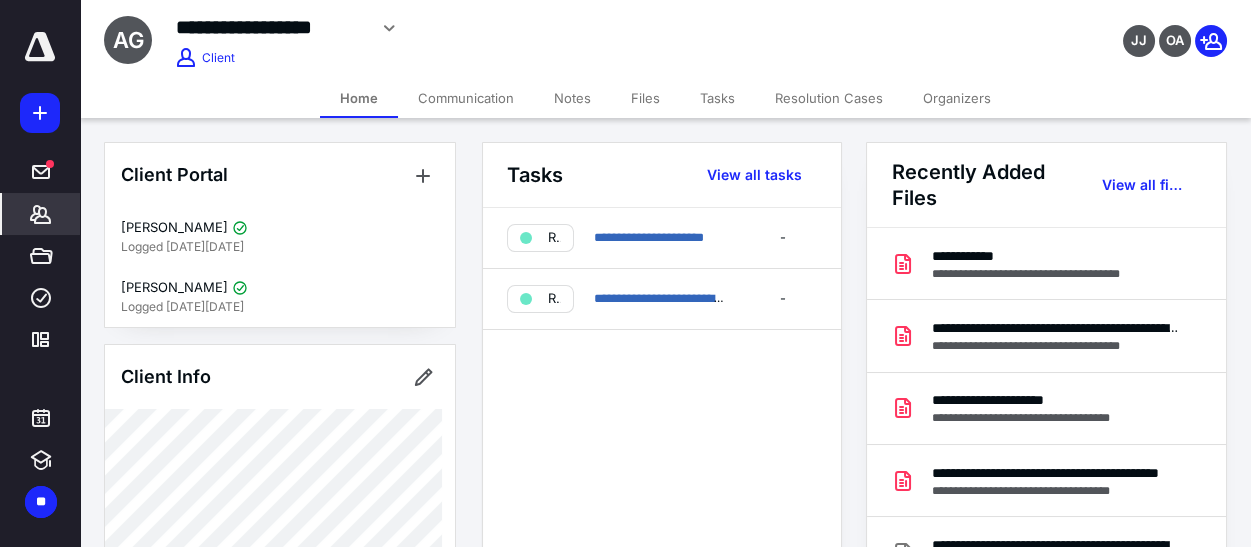 click on "Notes" at bounding box center [572, 98] 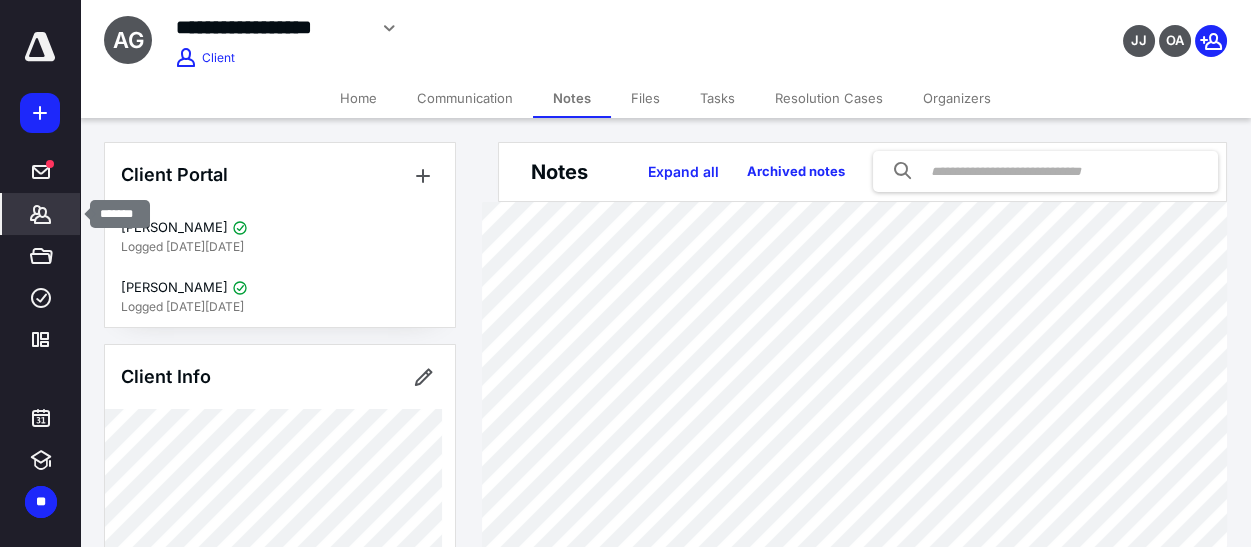 click 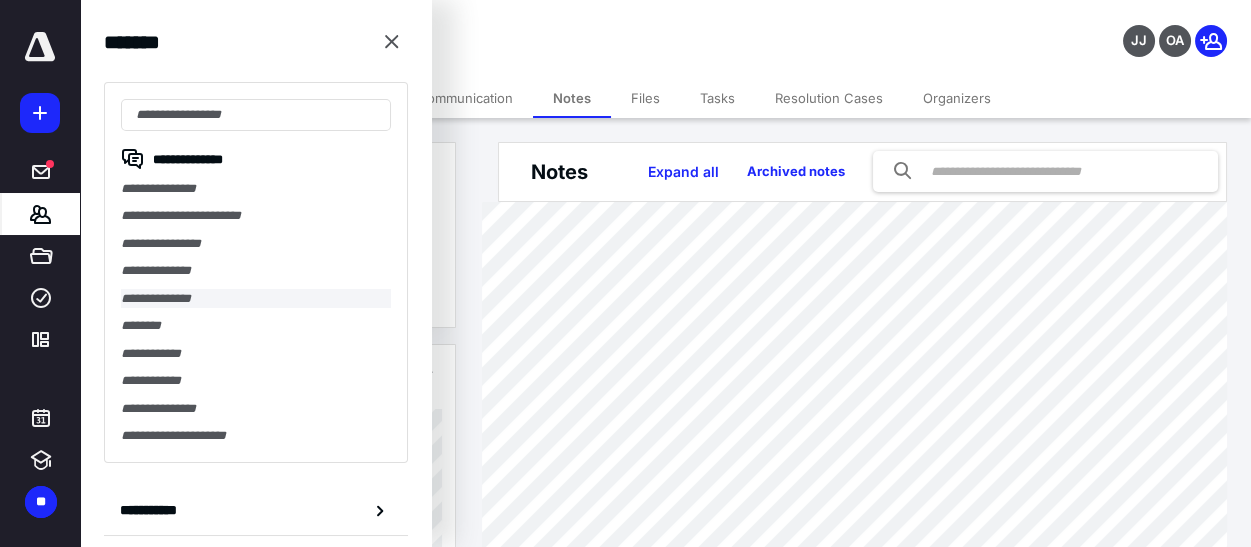 click on "**********" at bounding box center (256, 298) 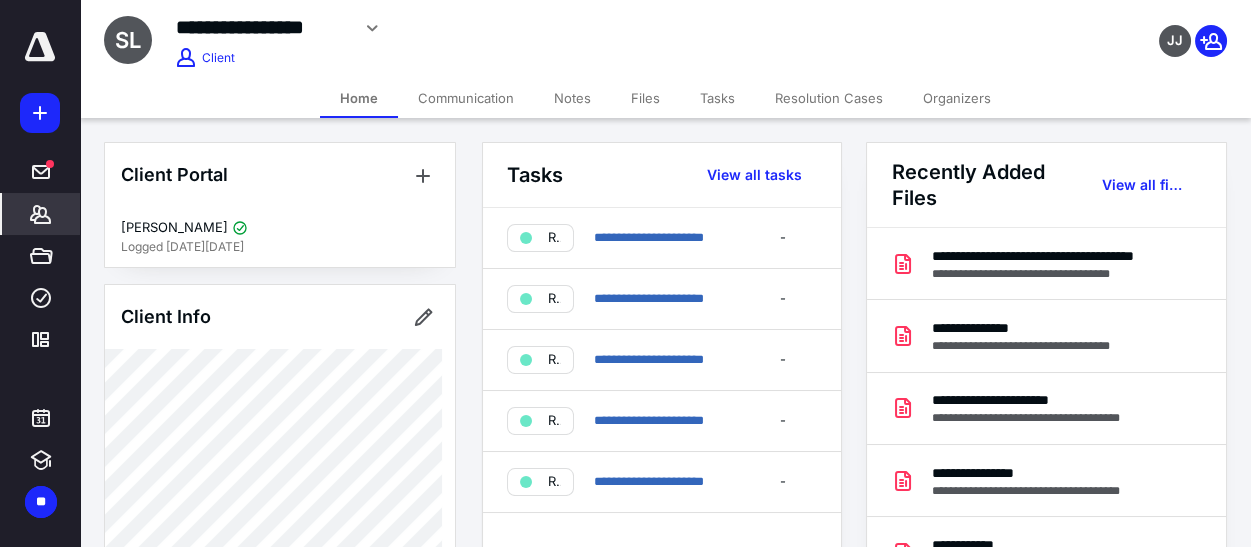 click on "Notes" at bounding box center [572, 98] 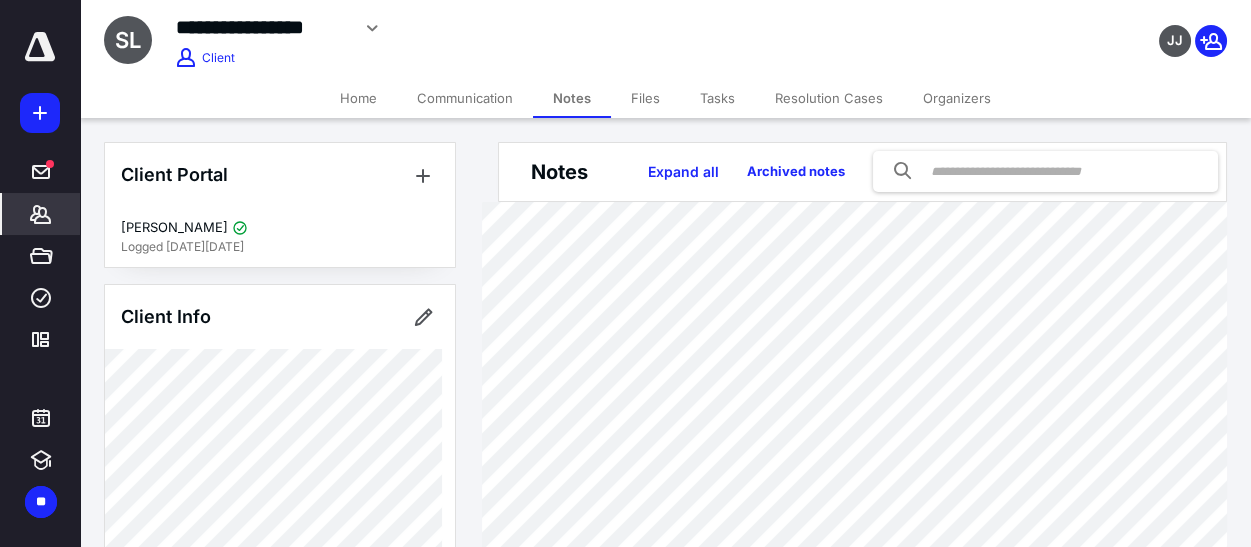 click 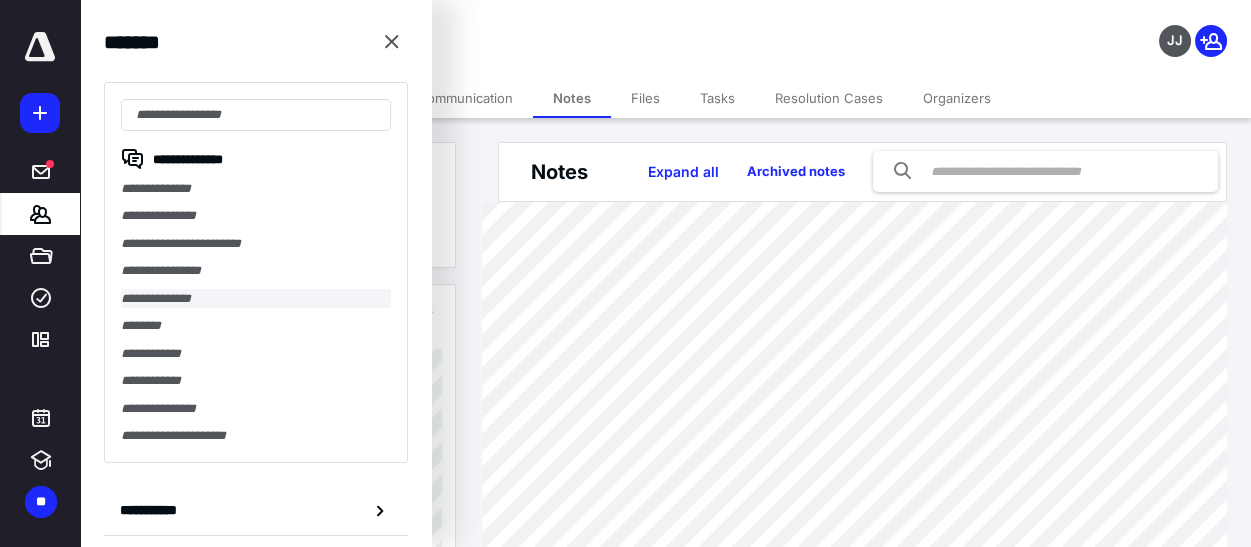 click on "**********" at bounding box center (256, 298) 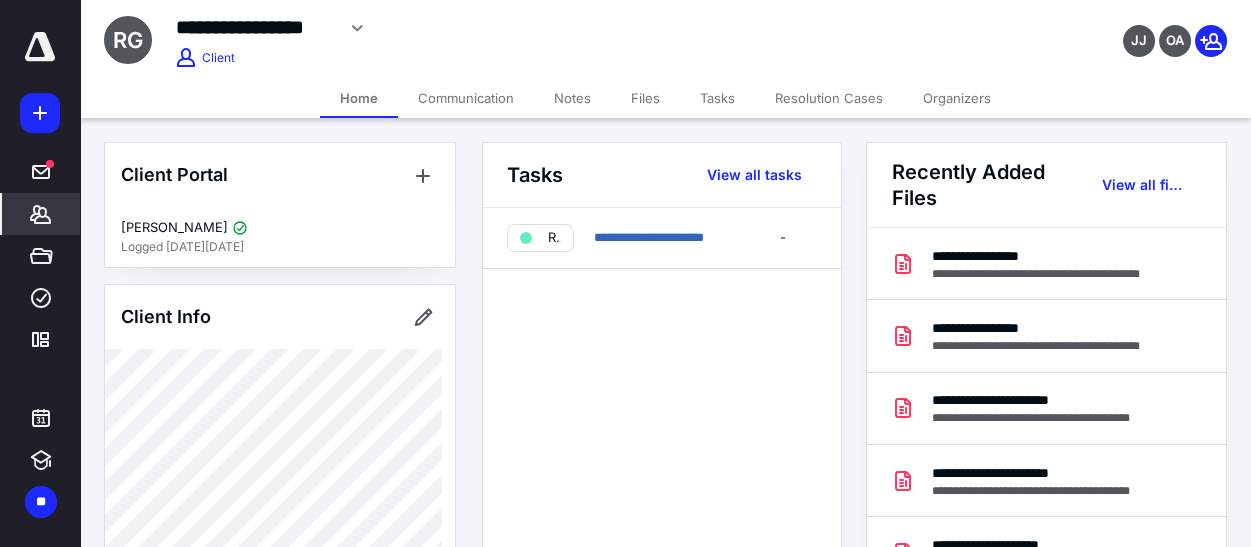 click on "Notes" at bounding box center [572, 98] 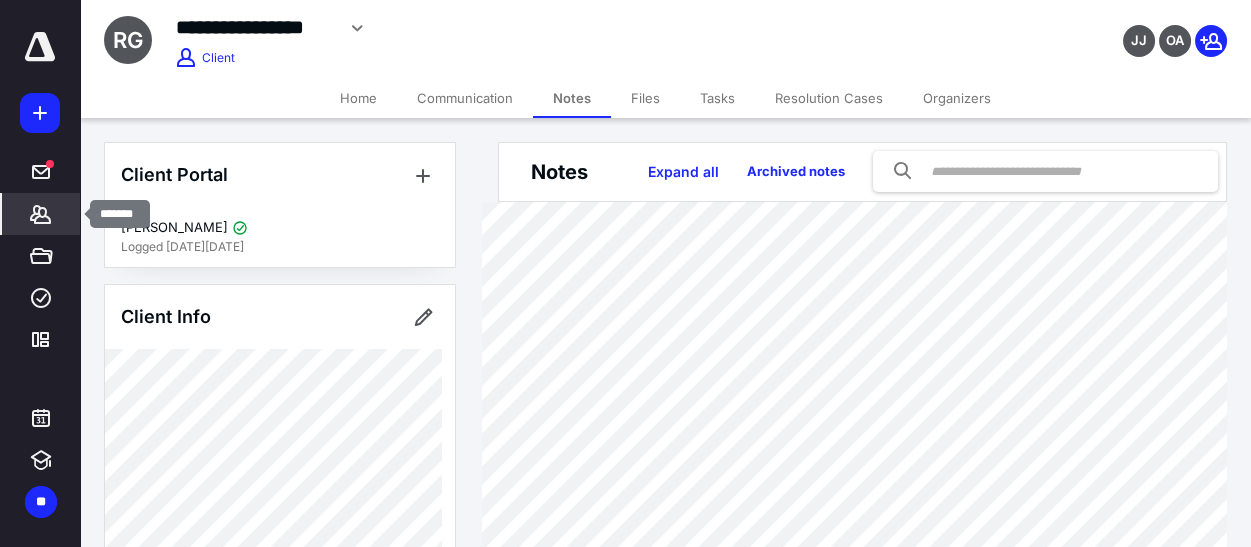 drag, startPoint x: 30, startPoint y: 211, endPoint x: 236, endPoint y: 195, distance: 206.62042 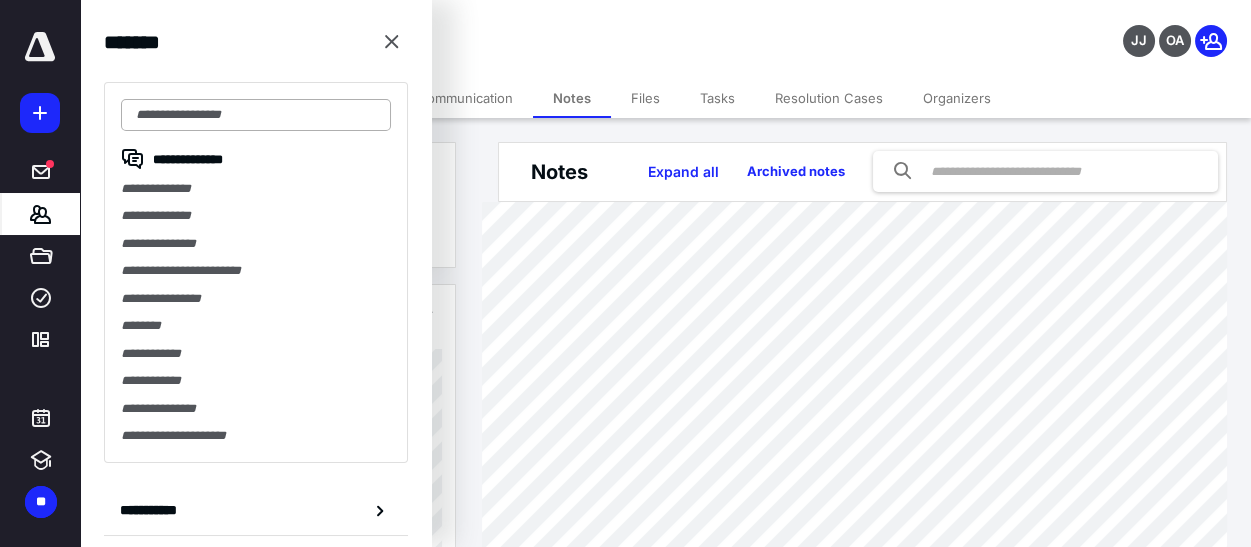click at bounding box center (256, 115) 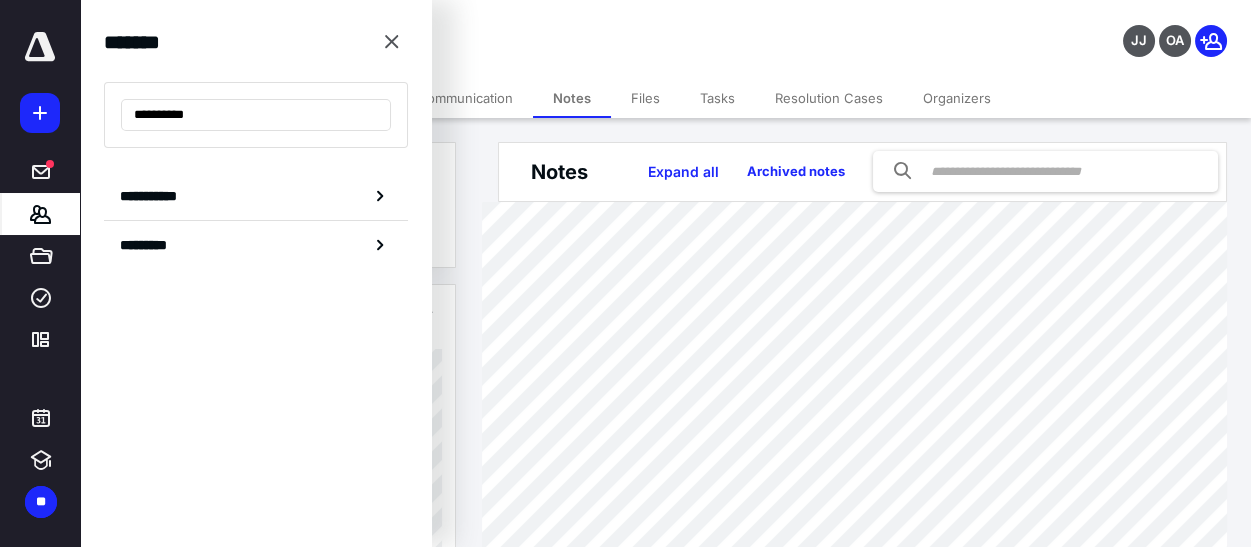 drag, startPoint x: 235, startPoint y: 117, endPoint x: 116, endPoint y: 120, distance: 119.03781 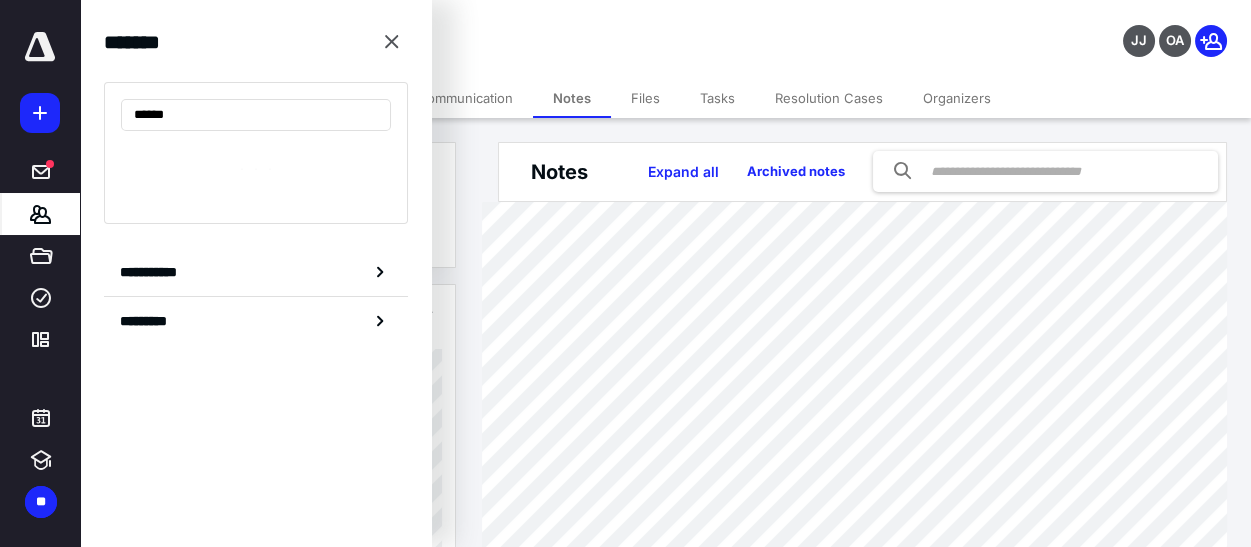 type on "*******" 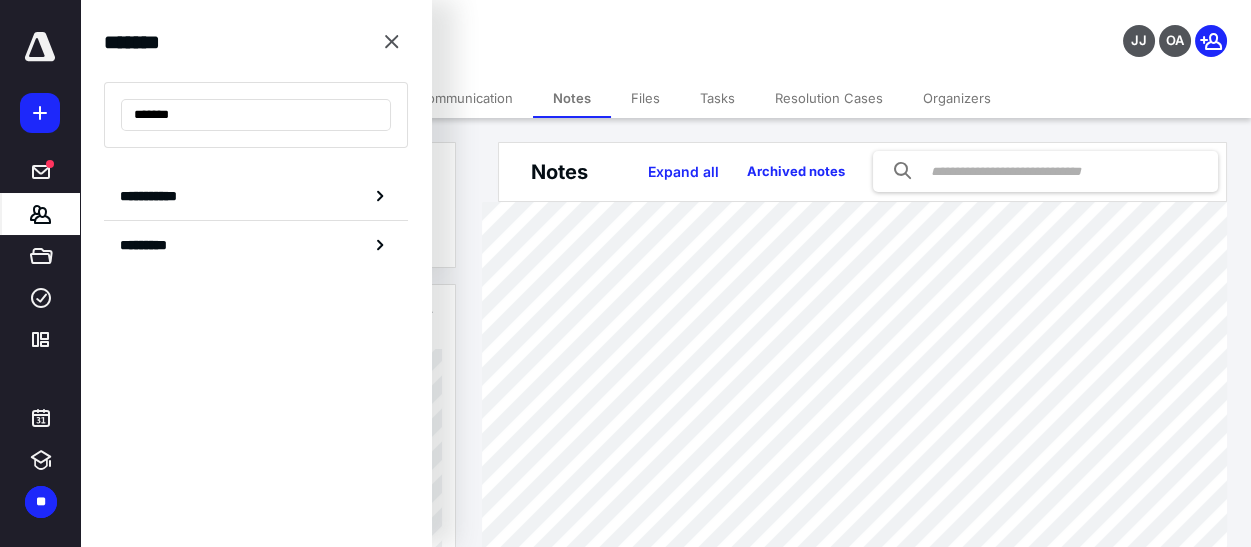 drag, startPoint x: 168, startPoint y: 114, endPoint x: 75, endPoint y: 112, distance: 93.0215 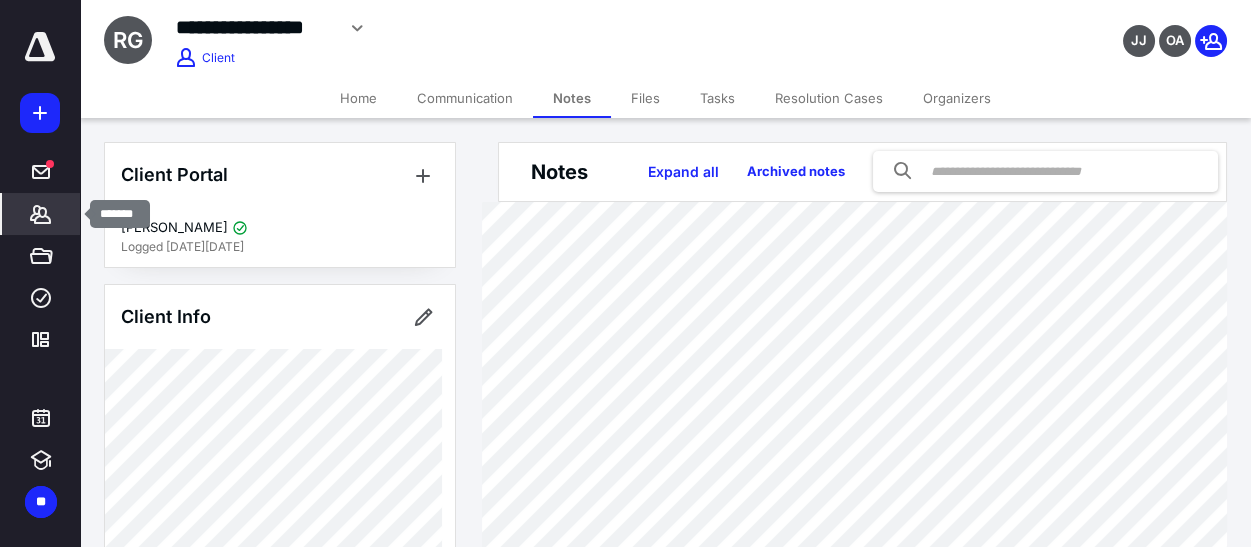 click on "*******" at bounding box center (41, 214) 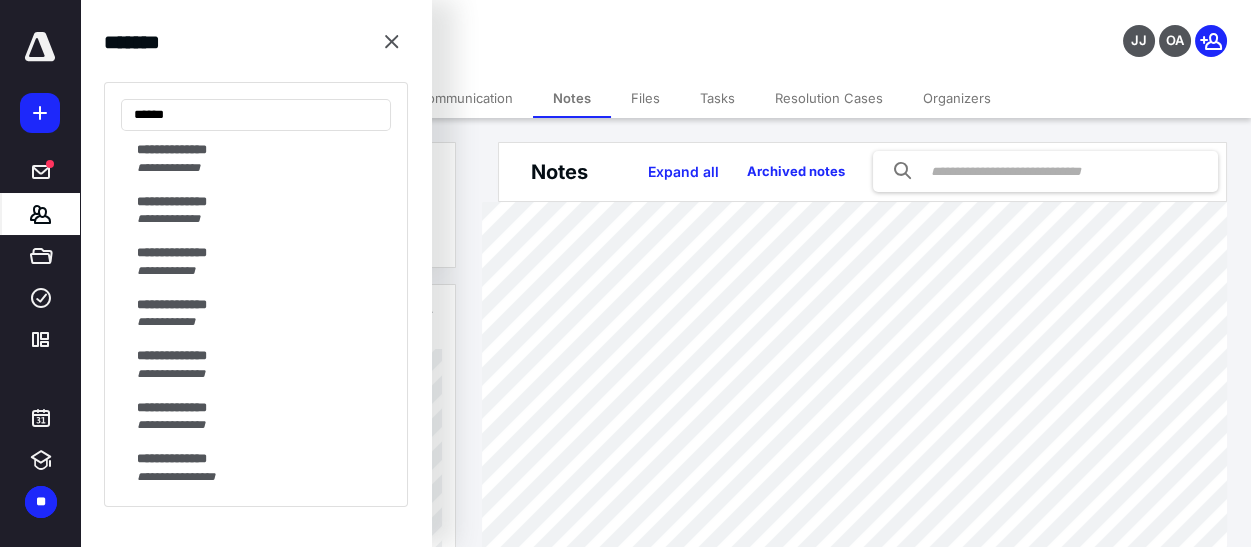 scroll, scrollTop: 3090, scrollLeft: 0, axis: vertical 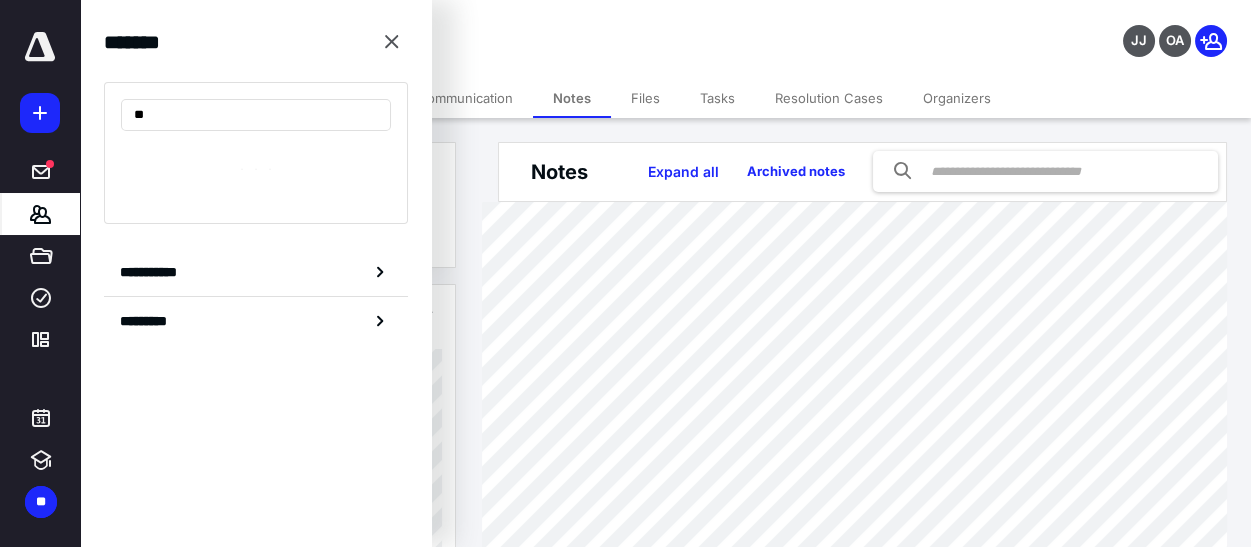 type on "*" 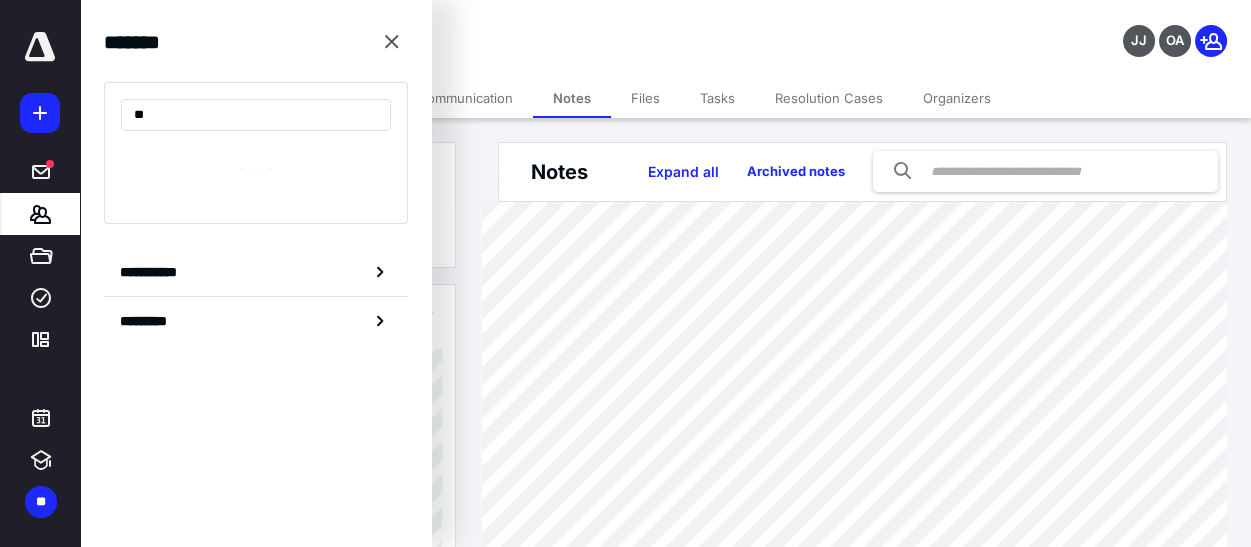 type on "*" 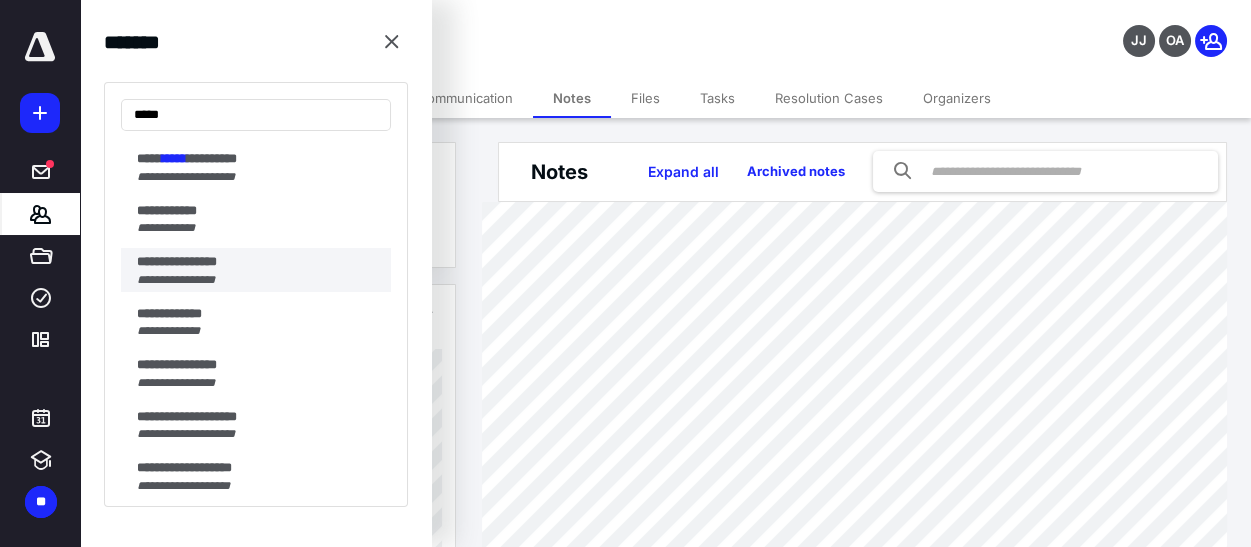 scroll, scrollTop: 272, scrollLeft: 0, axis: vertical 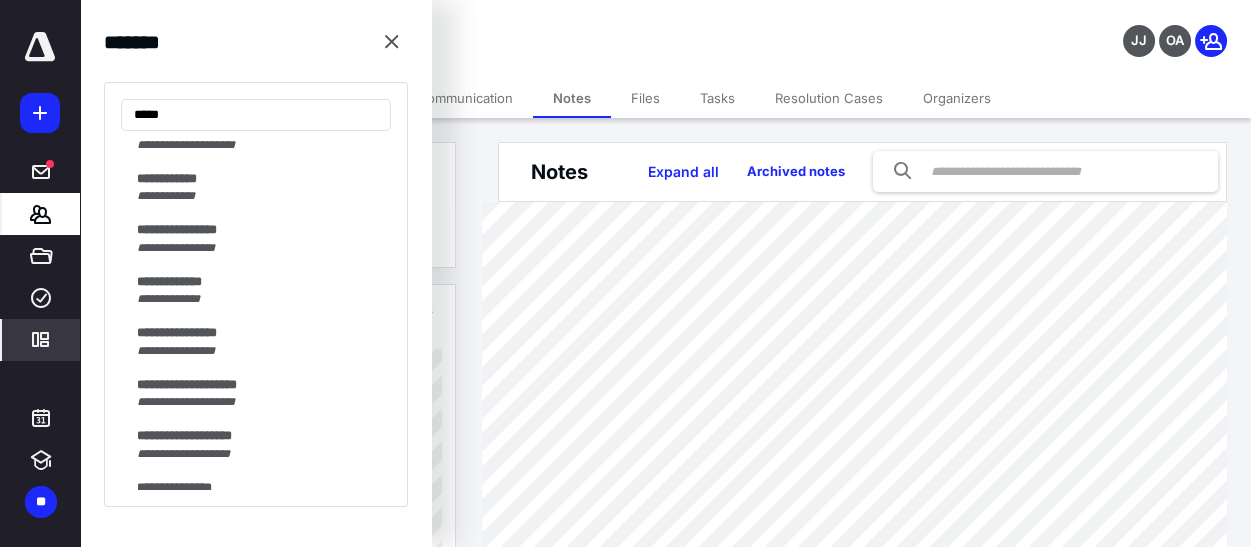 type on "*****" 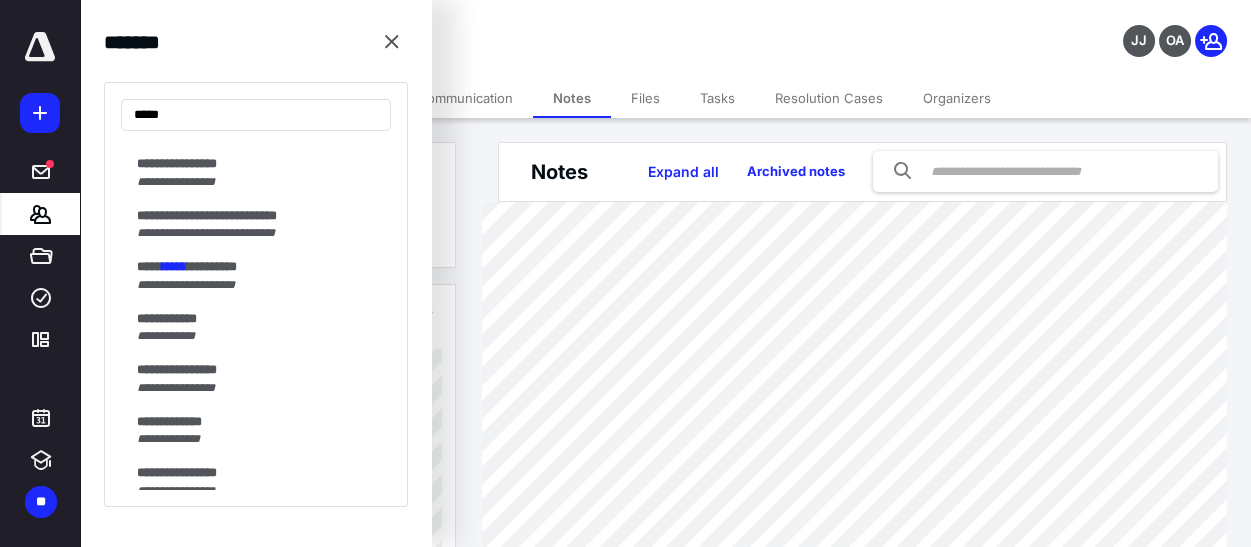scroll, scrollTop: 59, scrollLeft: 0, axis: vertical 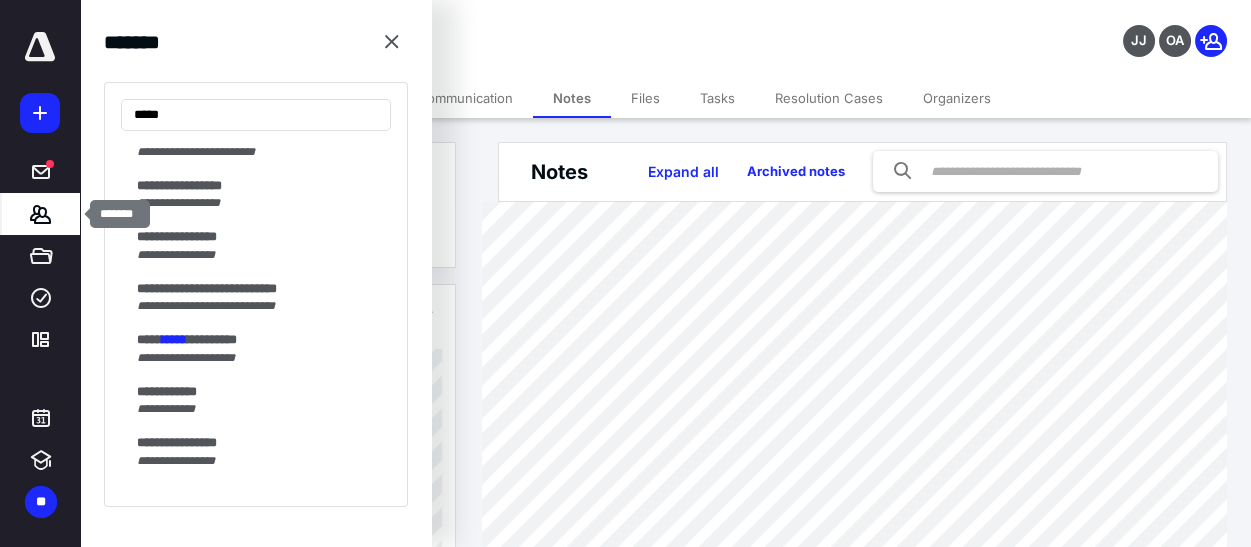 click 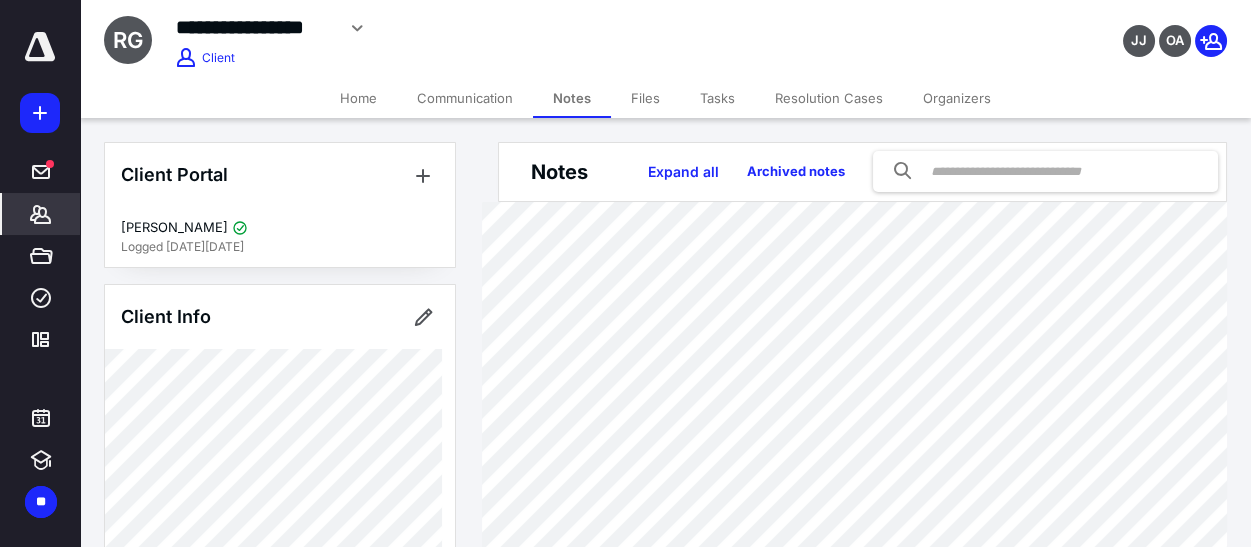 click 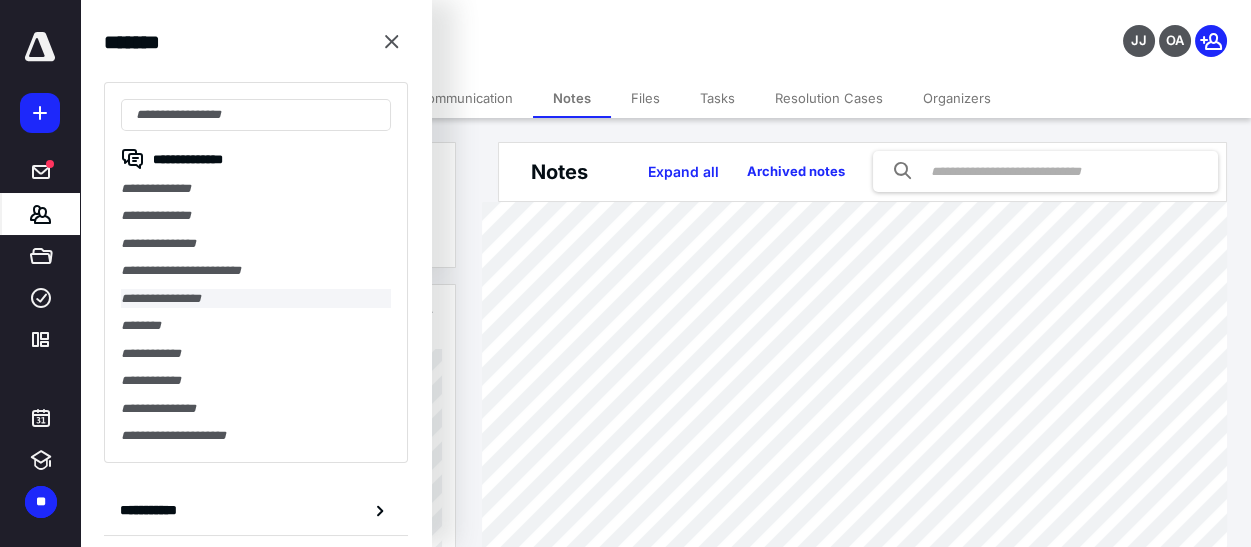 click on "**********" at bounding box center [256, 298] 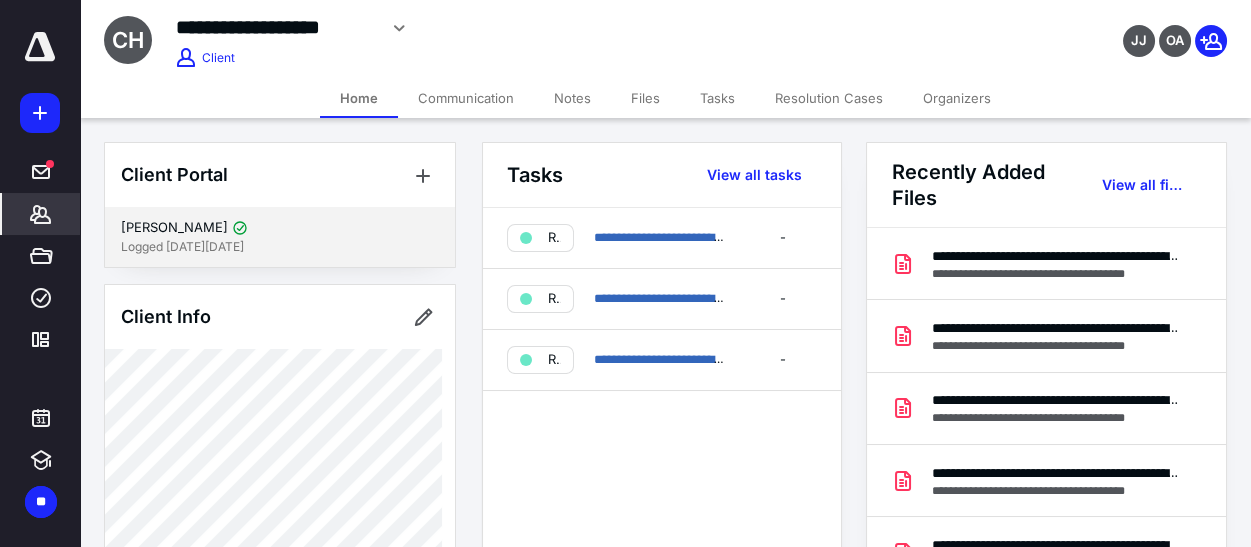 click on "Logged in 7 months ago" at bounding box center [280, 247] 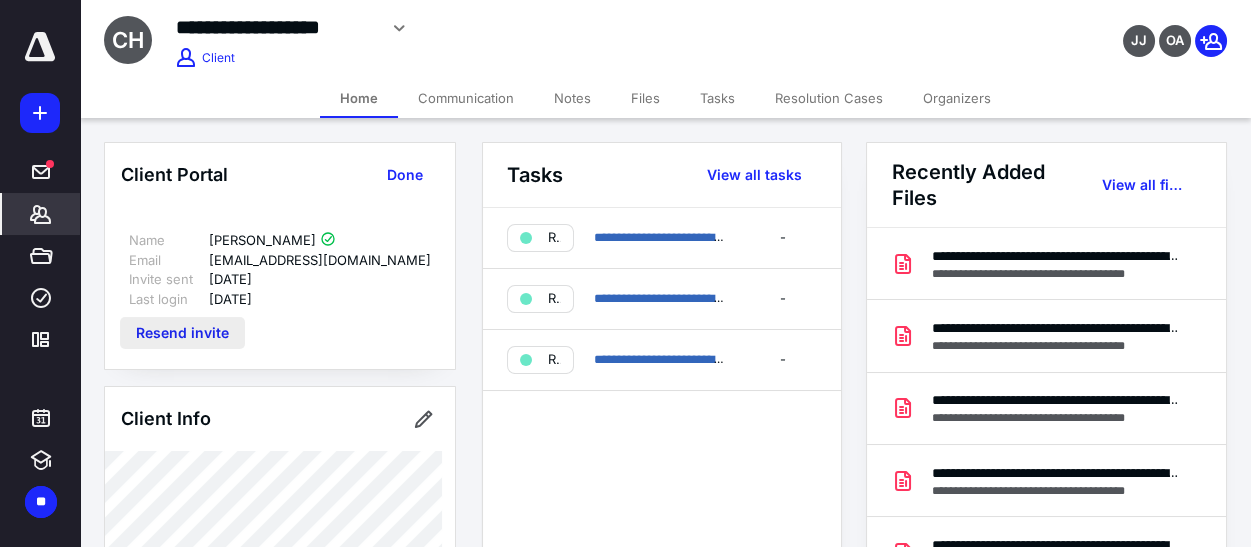 click on "Resend invite" at bounding box center (182, 333) 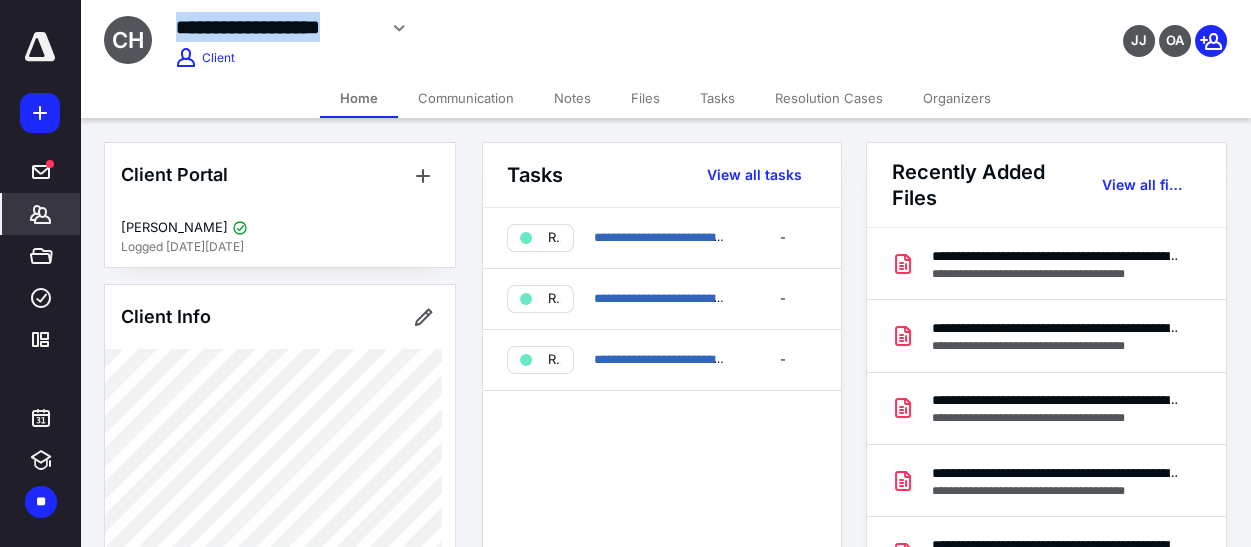 drag, startPoint x: 380, startPoint y: 32, endPoint x: 370, endPoint y: 30, distance: 10.198039 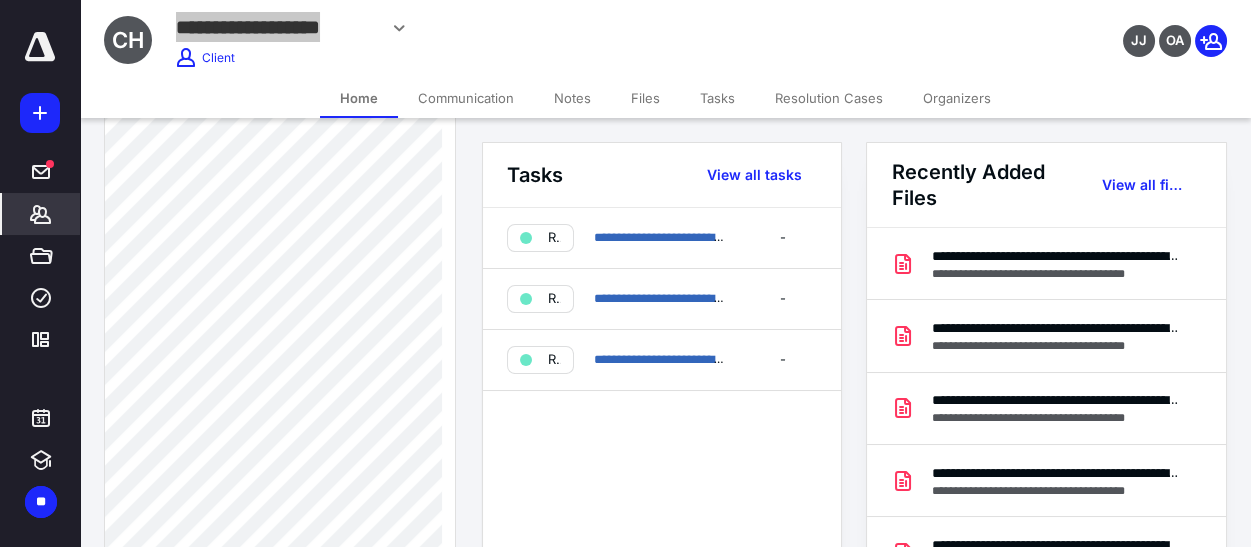 scroll, scrollTop: 1363, scrollLeft: 0, axis: vertical 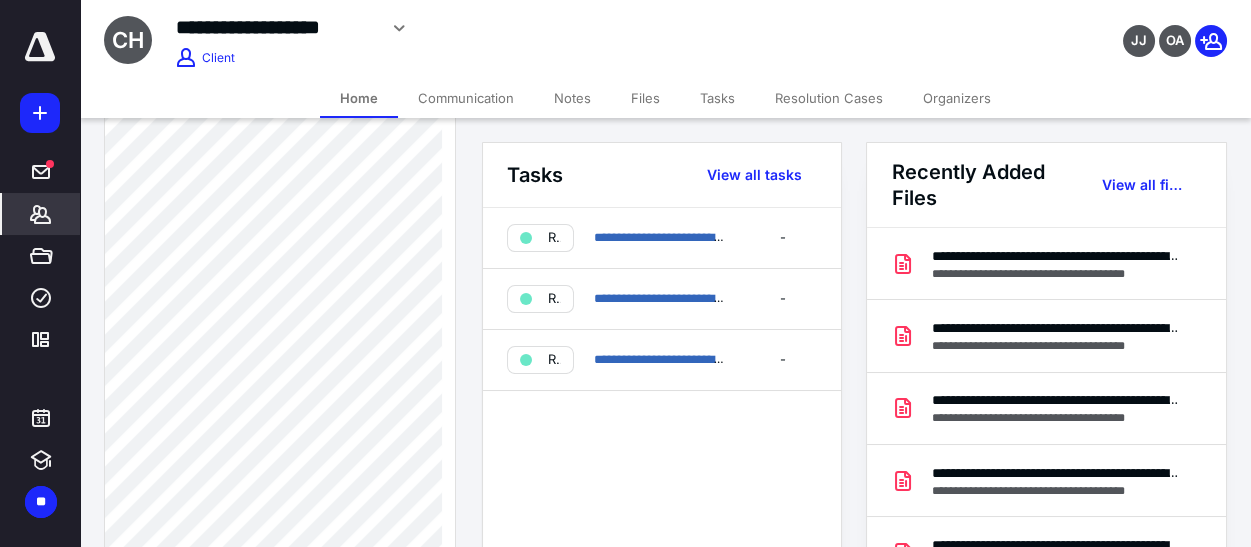 click on "**********" at bounding box center [511, 28] 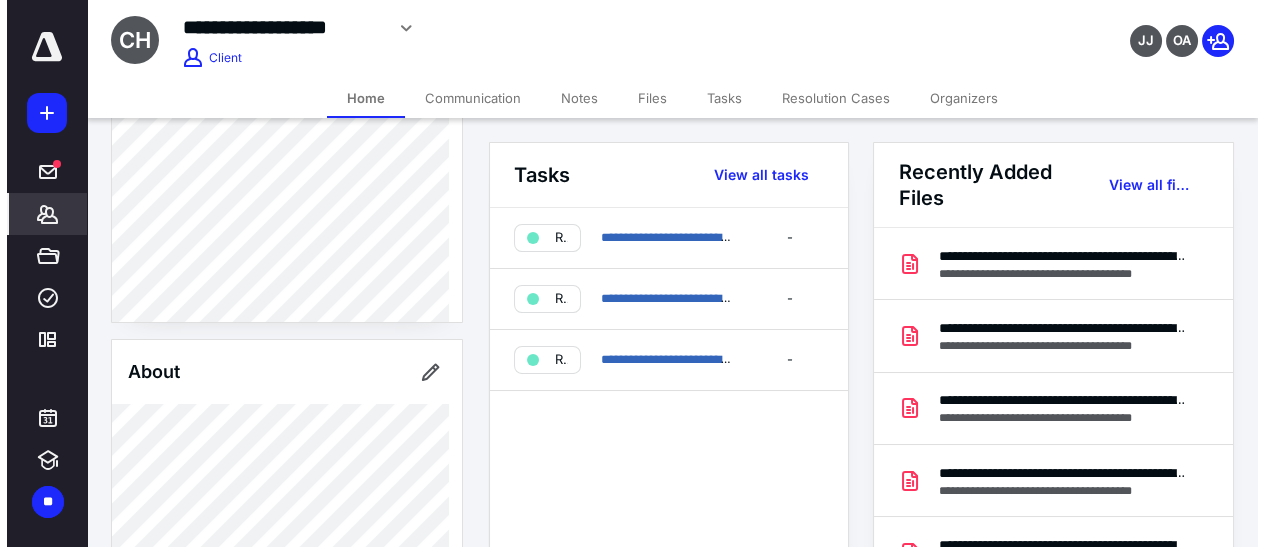scroll, scrollTop: 272, scrollLeft: 0, axis: vertical 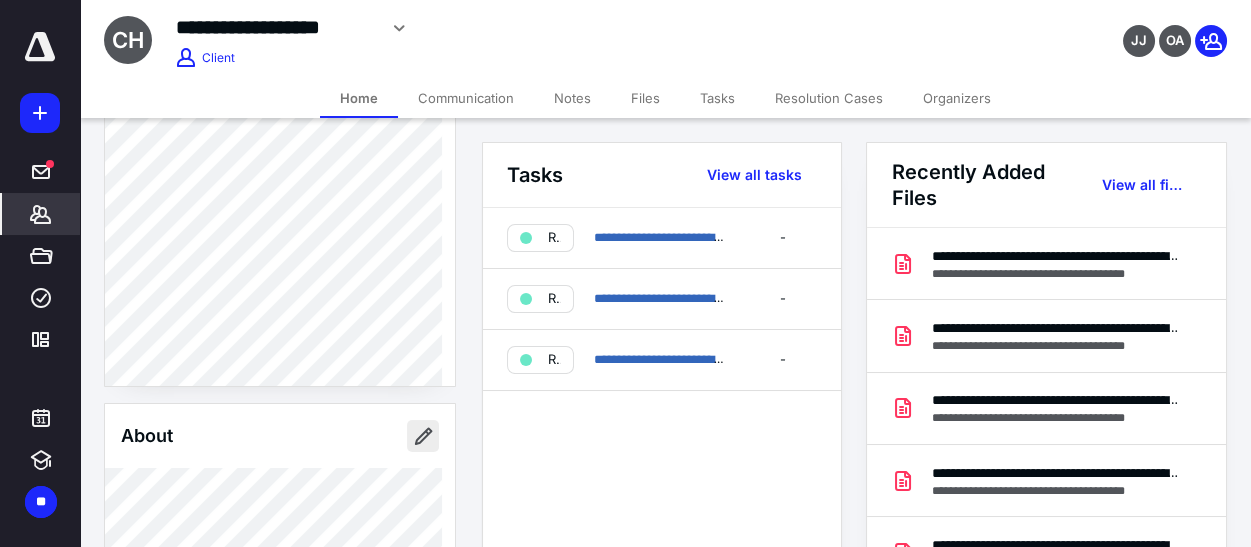 click at bounding box center [423, 436] 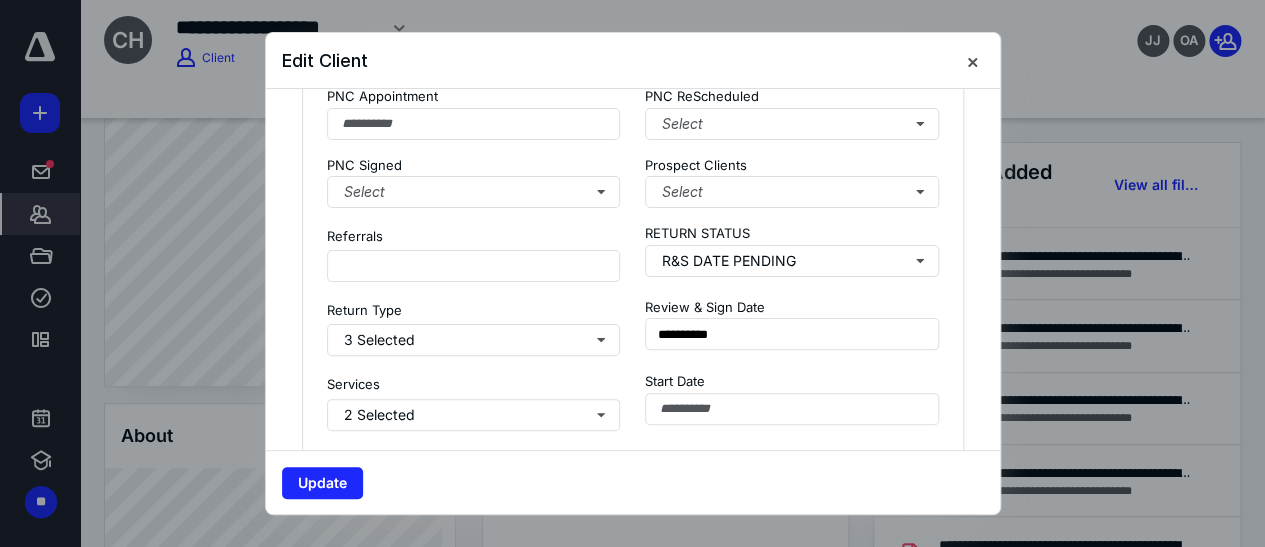 scroll, scrollTop: 2272, scrollLeft: 0, axis: vertical 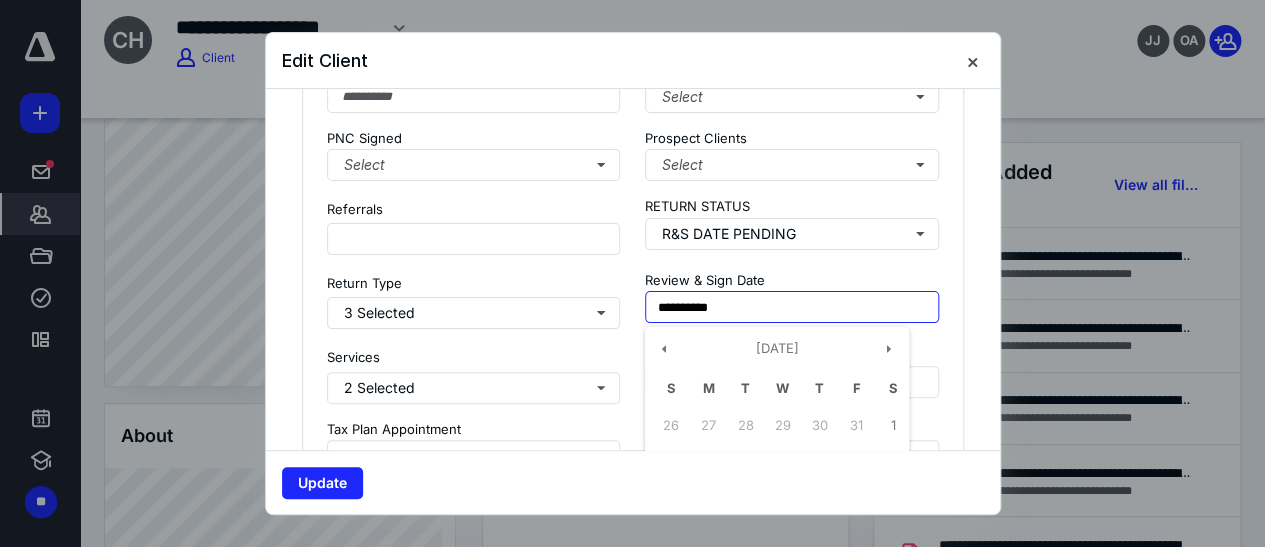click on "**********" at bounding box center (792, 307) 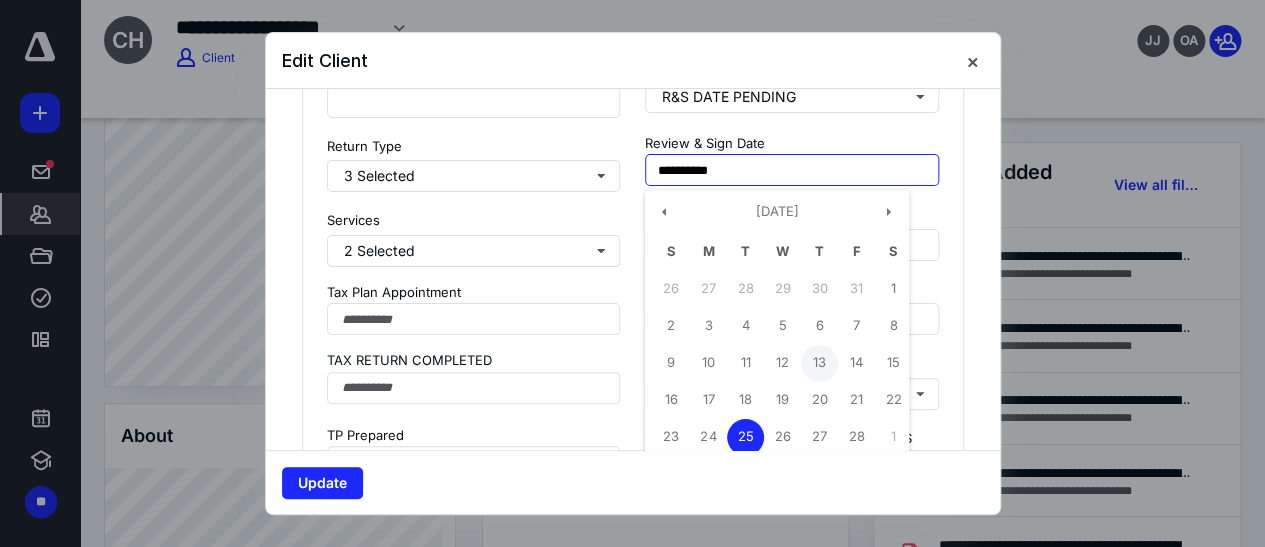 scroll, scrollTop: 2454, scrollLeft: 0, axis: vertical 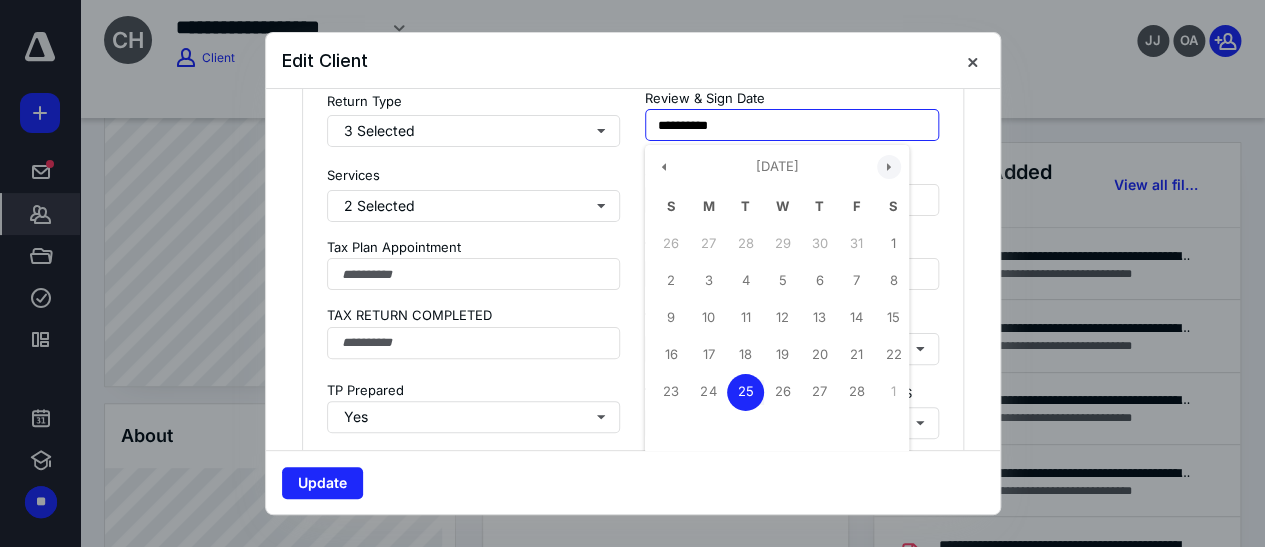 click at bounding box center (889, 167) 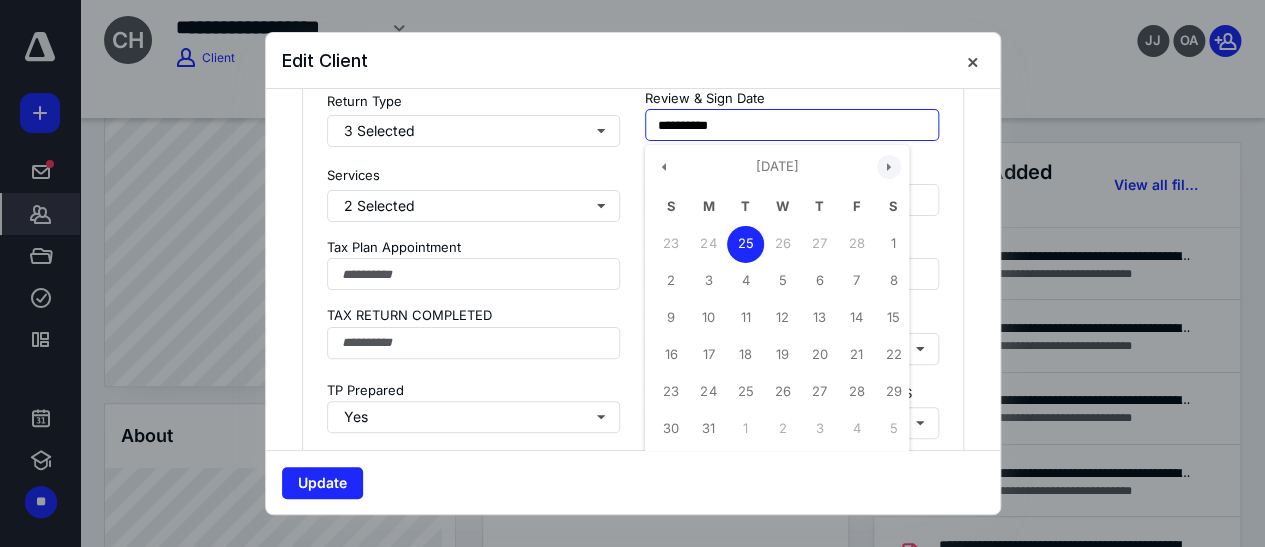 click at bounding box center [889, 167] 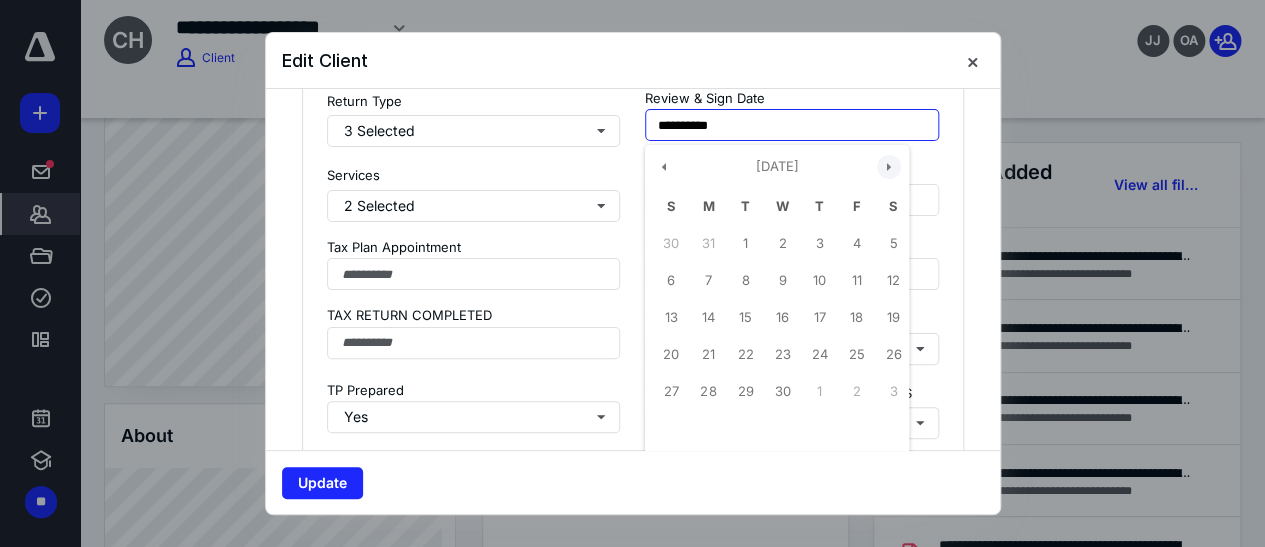 click at bounding box center [889, 167] 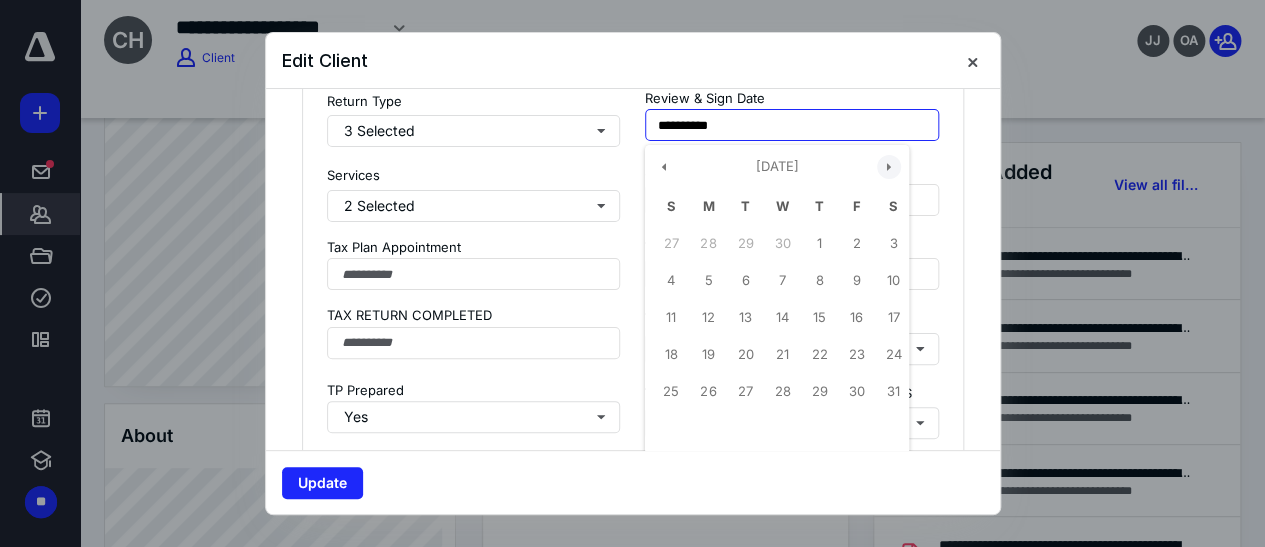 click at bounding box center (889, 167) 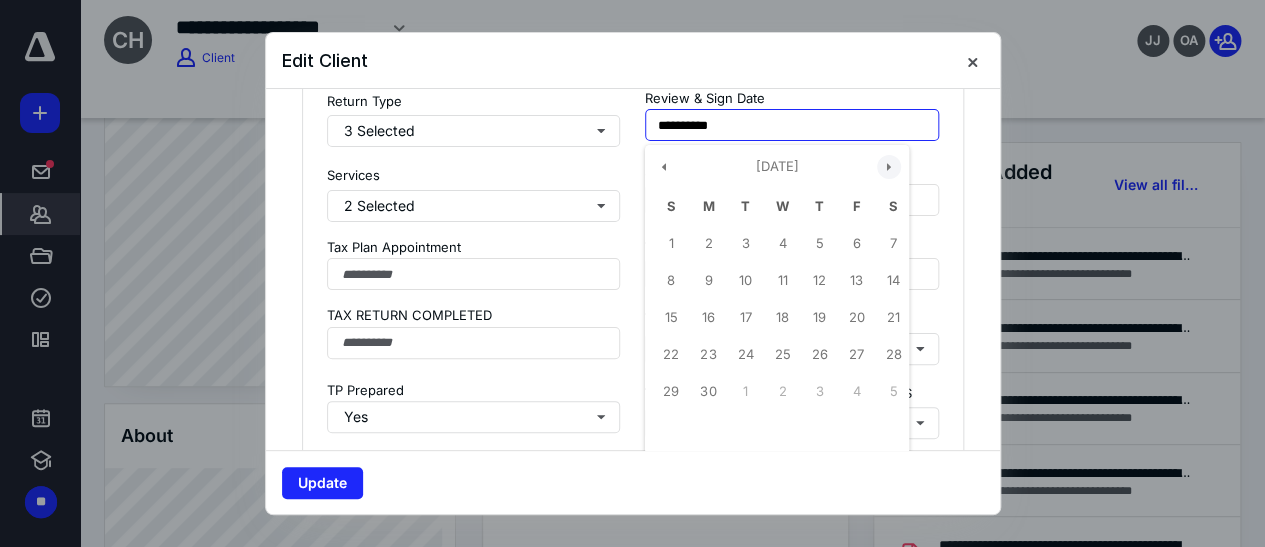 click at bounding box center (889, 167) 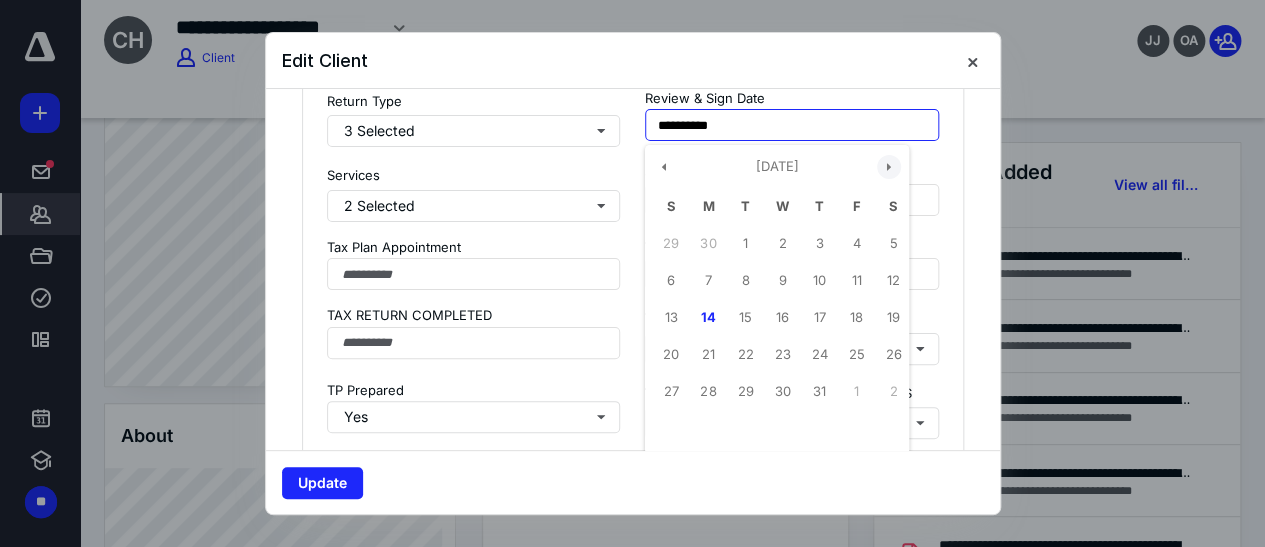 click at bounding box center [889, 167] 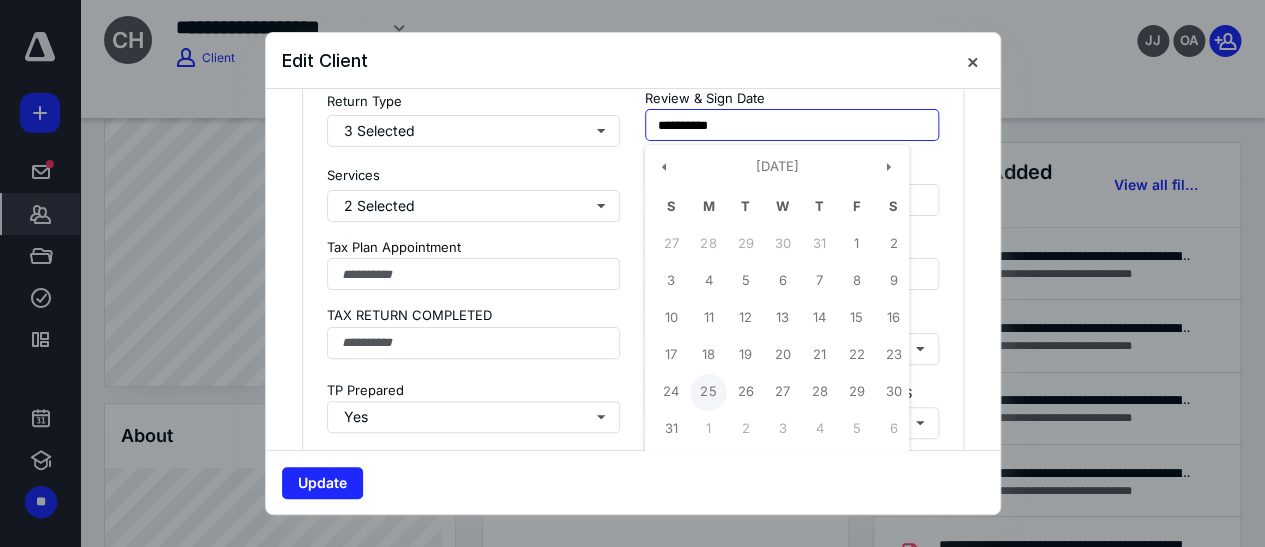 click on "25" at bounding box center (708, 392) 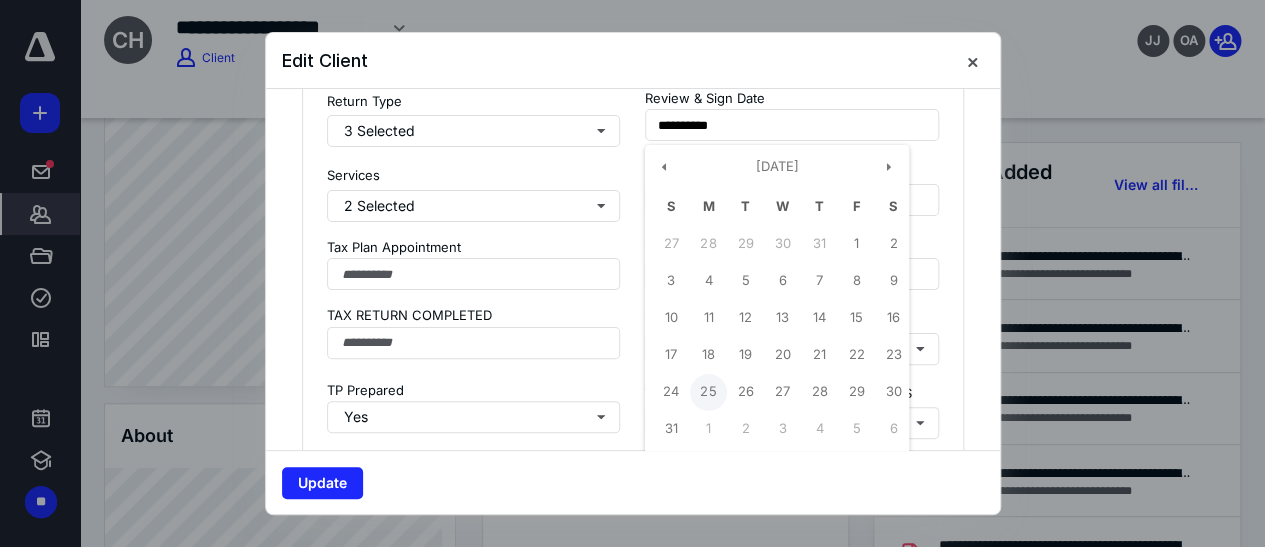 type on "**********" 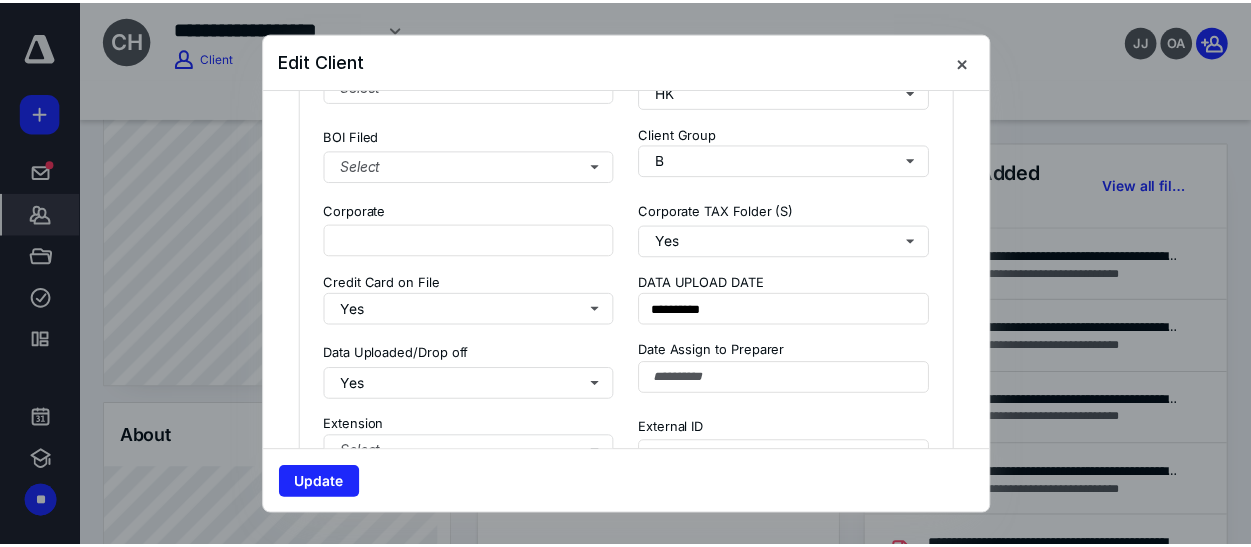 scroll, scrollTop: 1545, scrollLeft: 0, axis: vertical 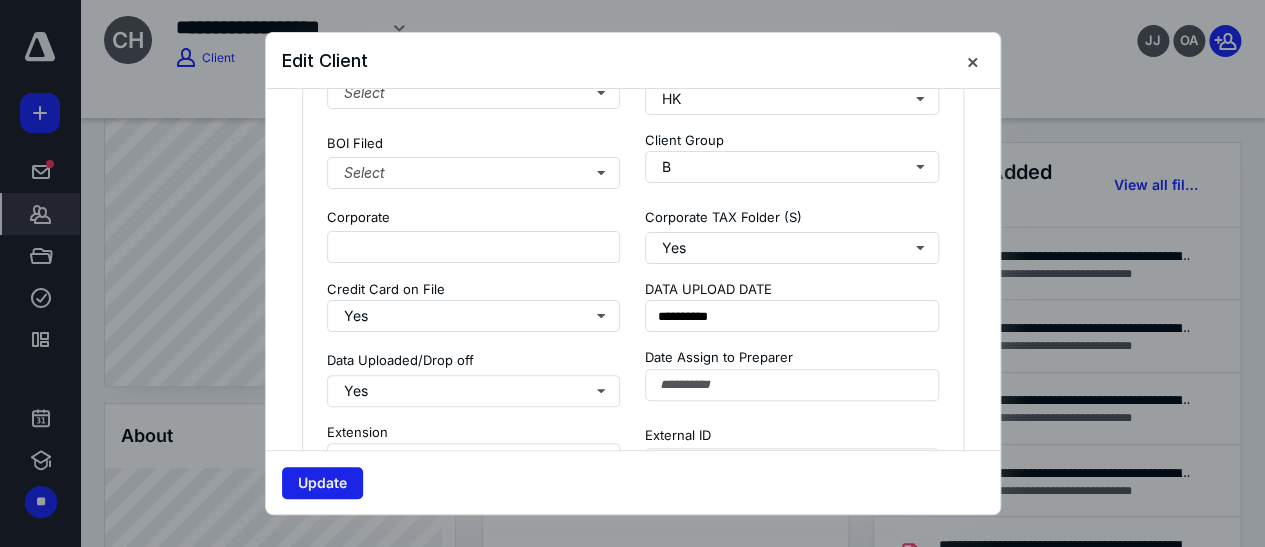 click on "Update" at bounding box center (322, 483) 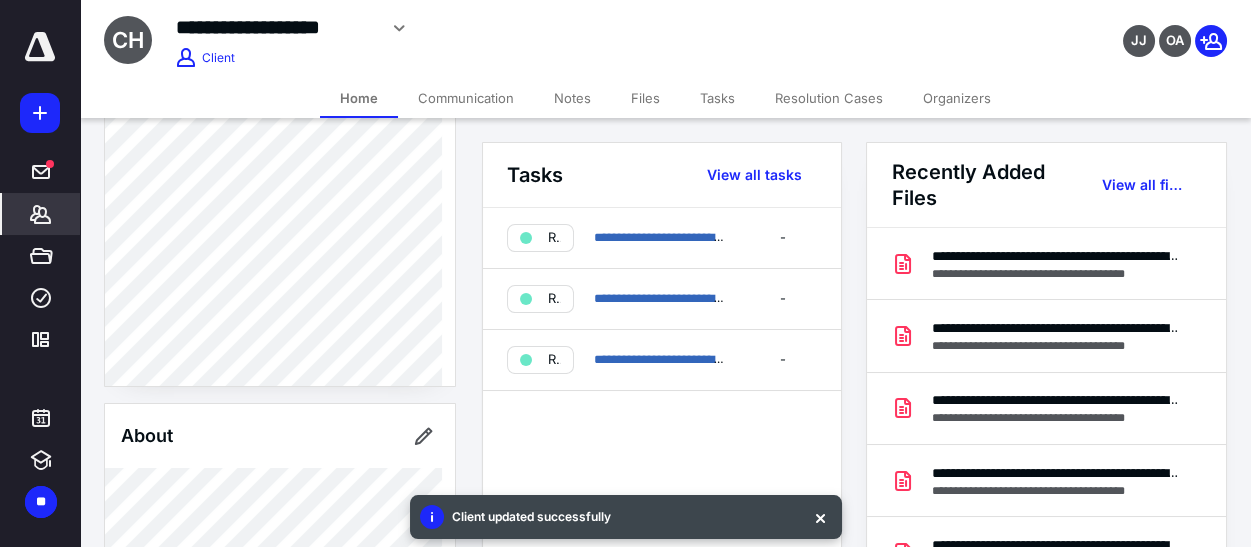 click on "Notes" at bounding box center [572, 98] 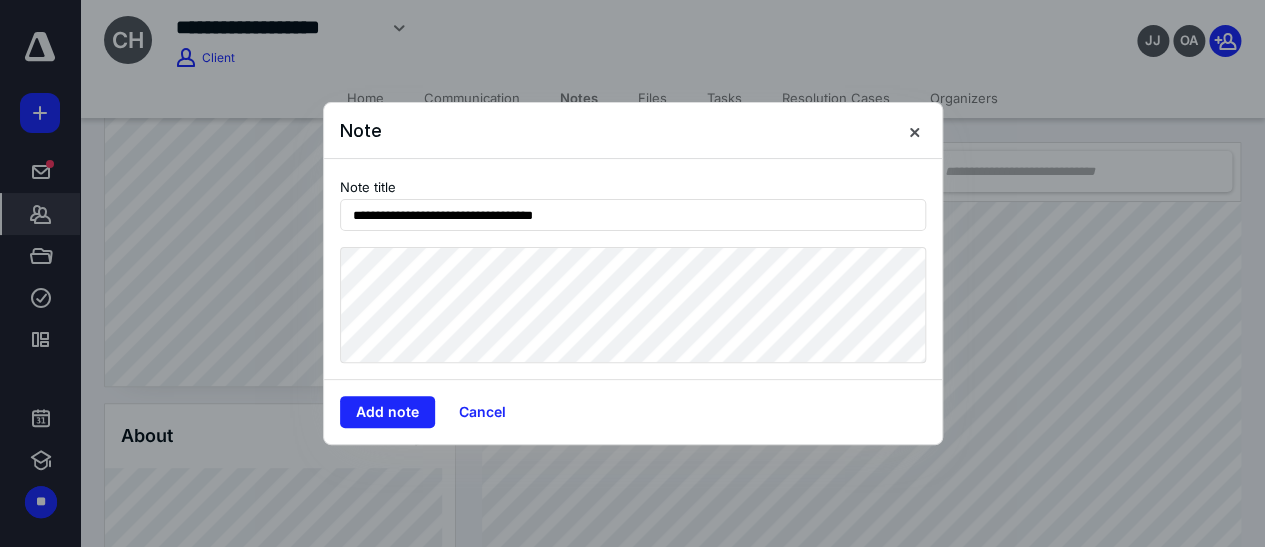 type on "**********" 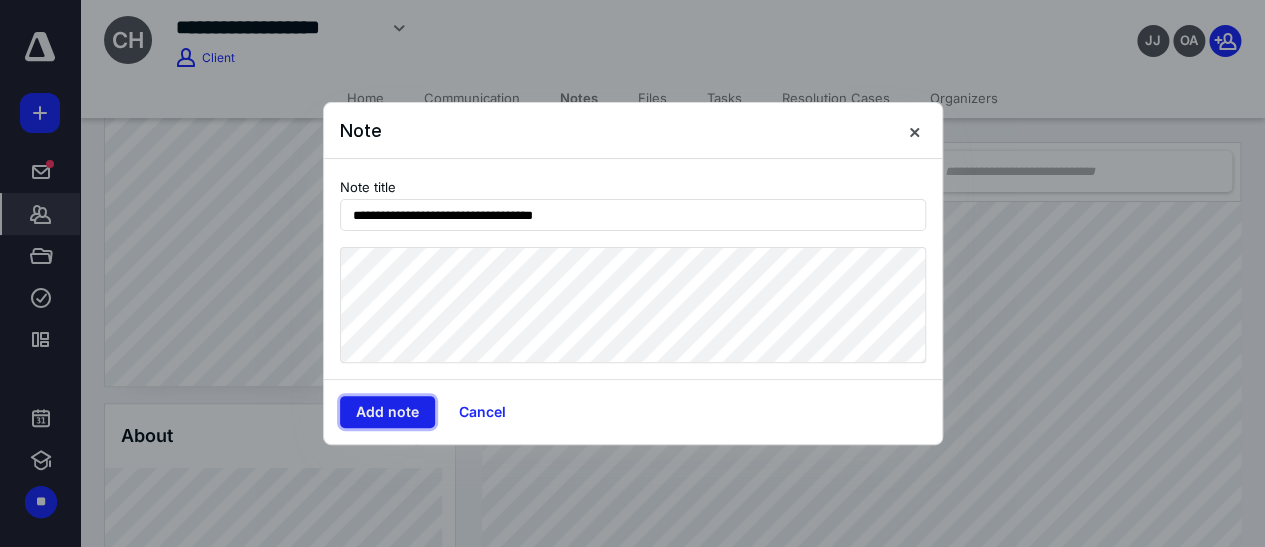 click on "Add note" at bounding box center (387, 412) 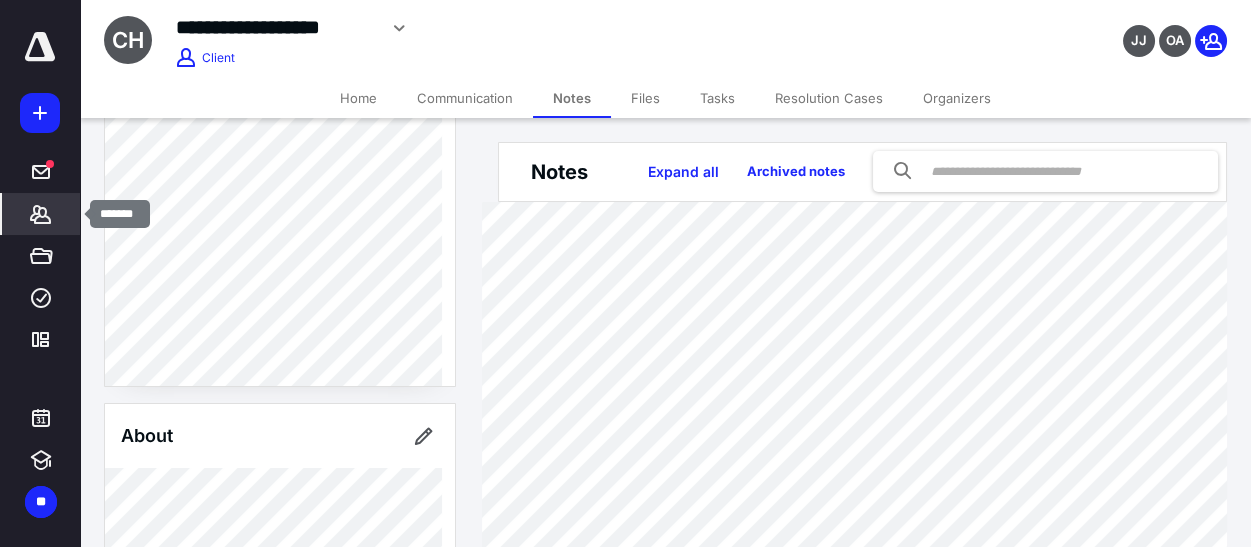 click on "*******" at bounding box center (41, 214) 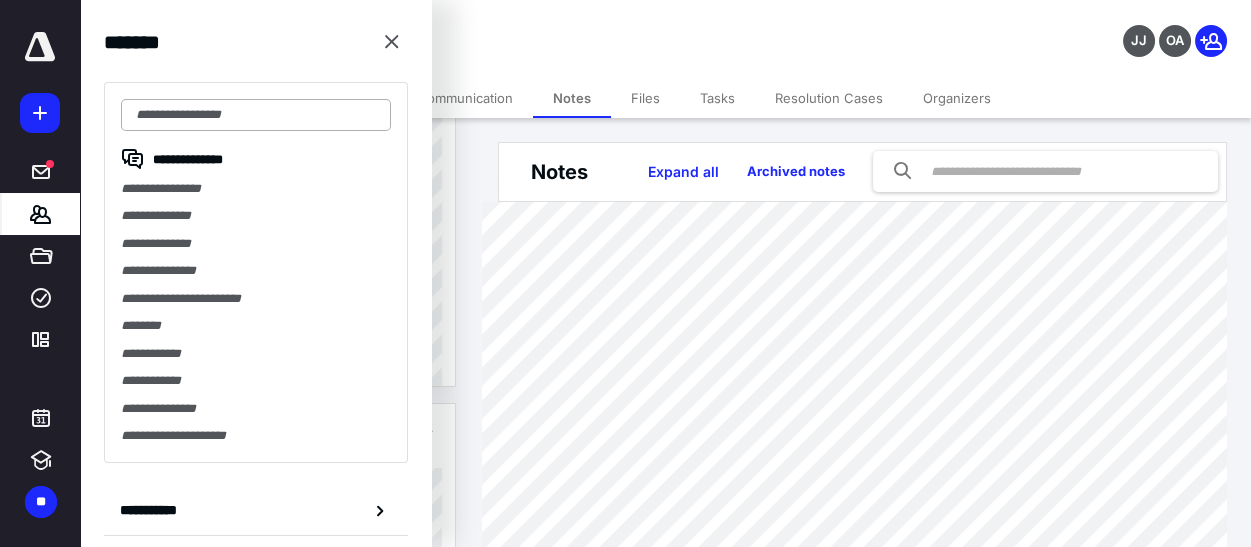 click at bounding box center (256, 115) 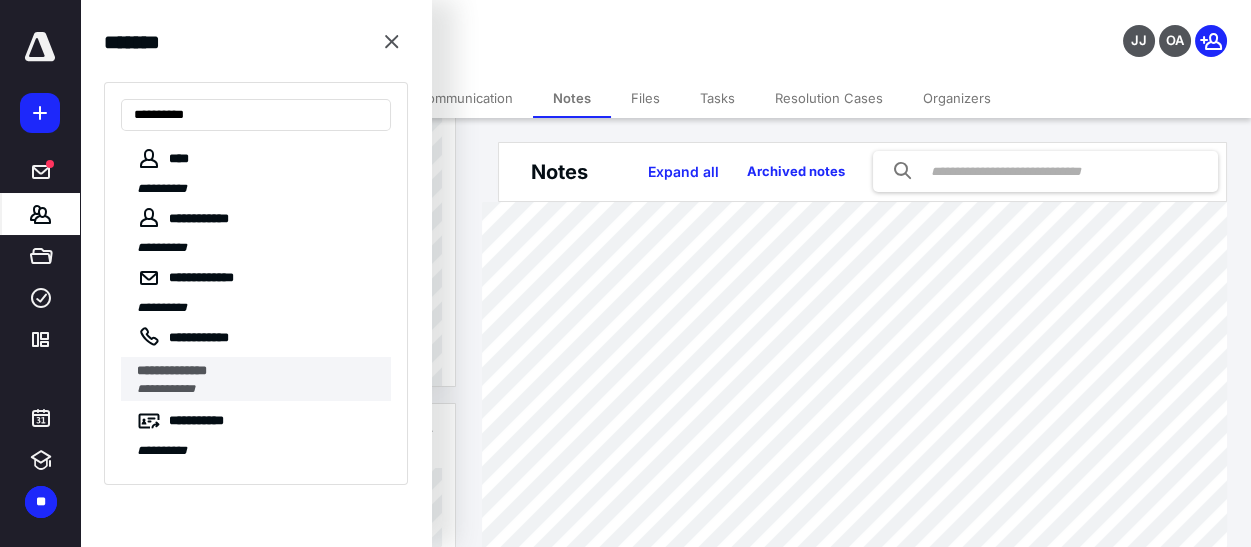 type on "**********" 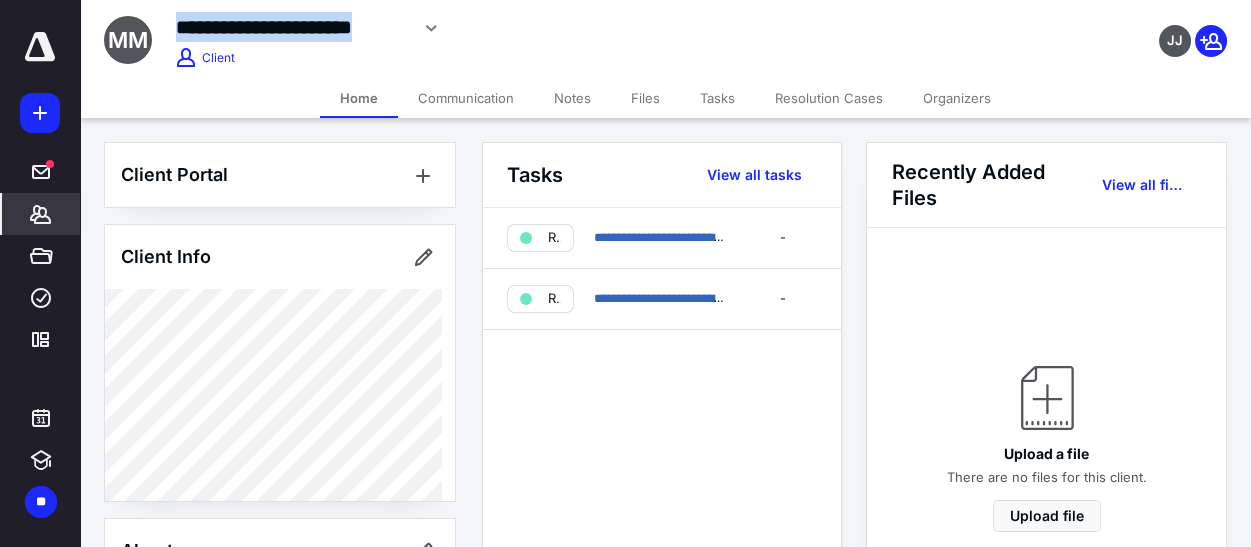 click on "**********" at bounding box center (511, 28) 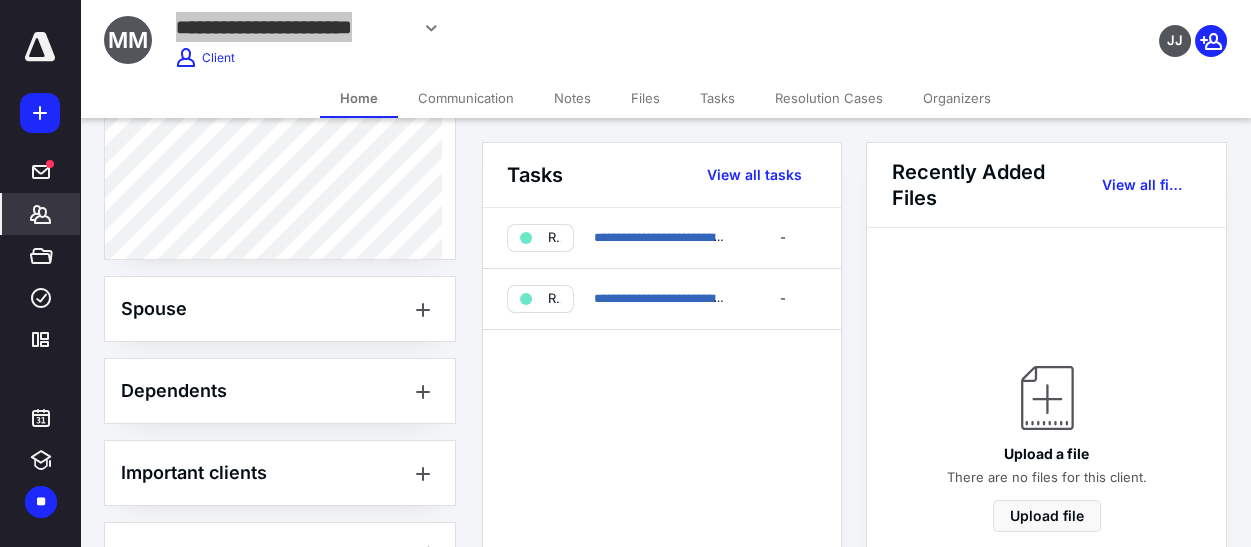 scroll, scrollTop: 1168, scrollLeft: 0, axis: vertical 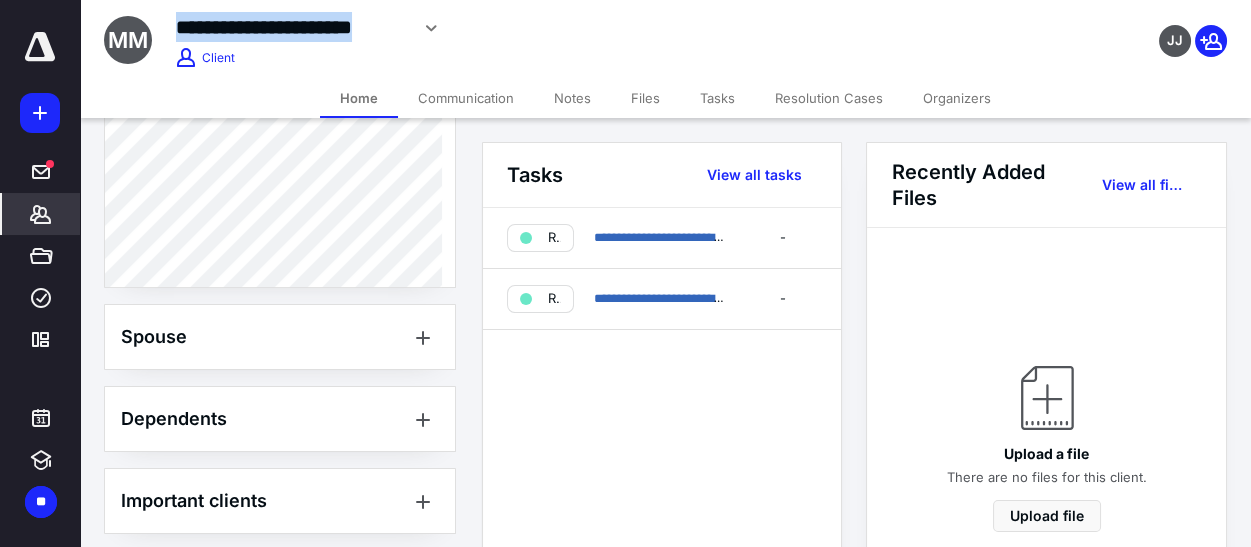 click on "**********" at bounding box center [511, 39] 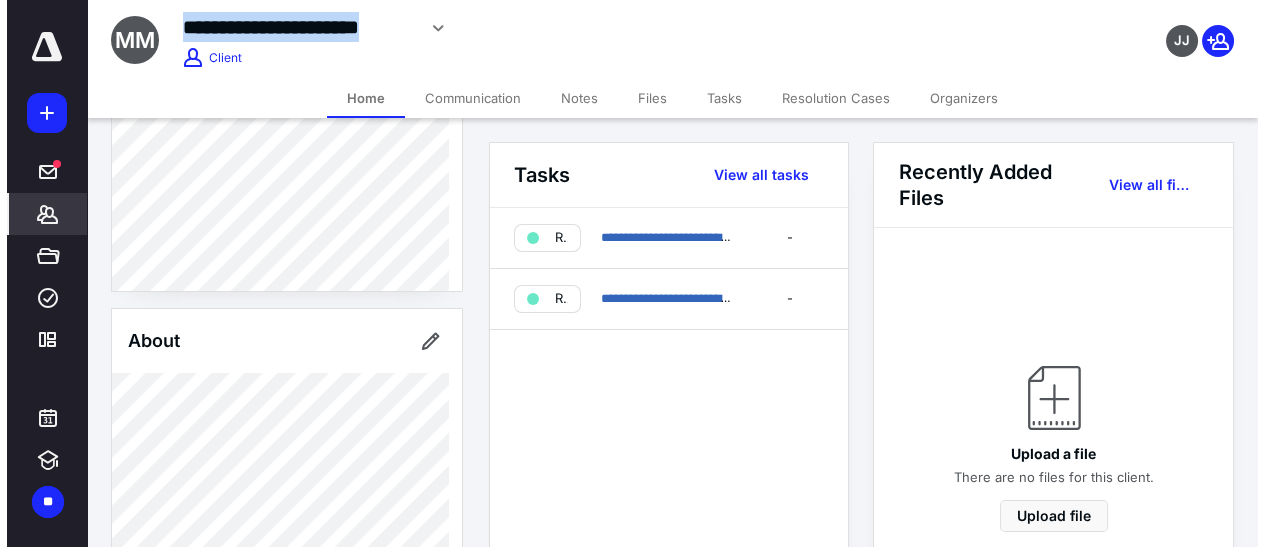 scroll, scrollTop: 168, scrollLeft: 0, axis: vertical 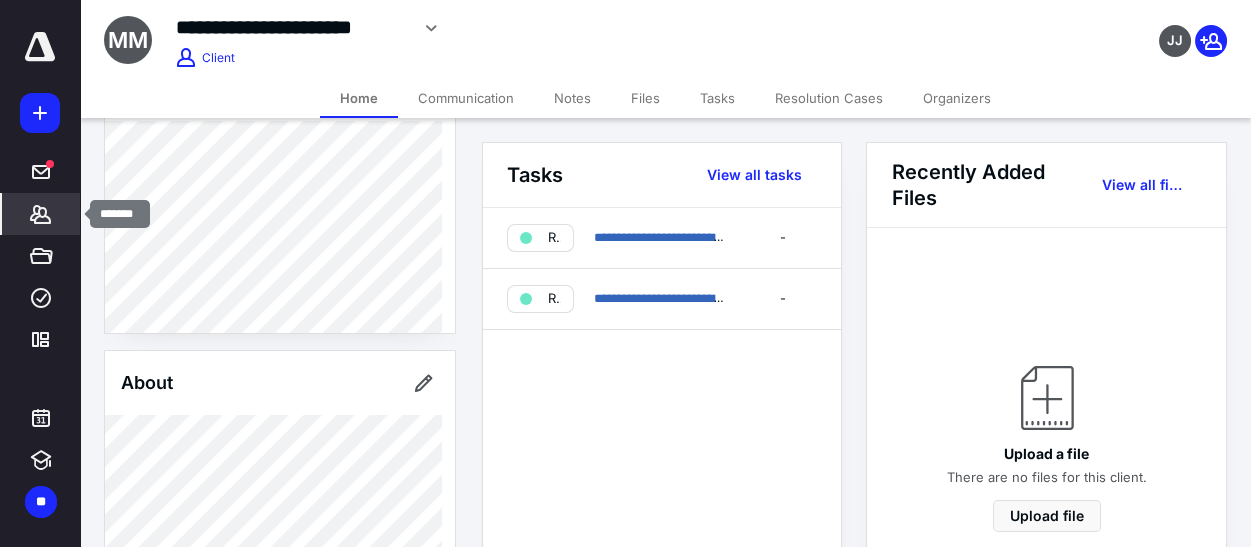 click 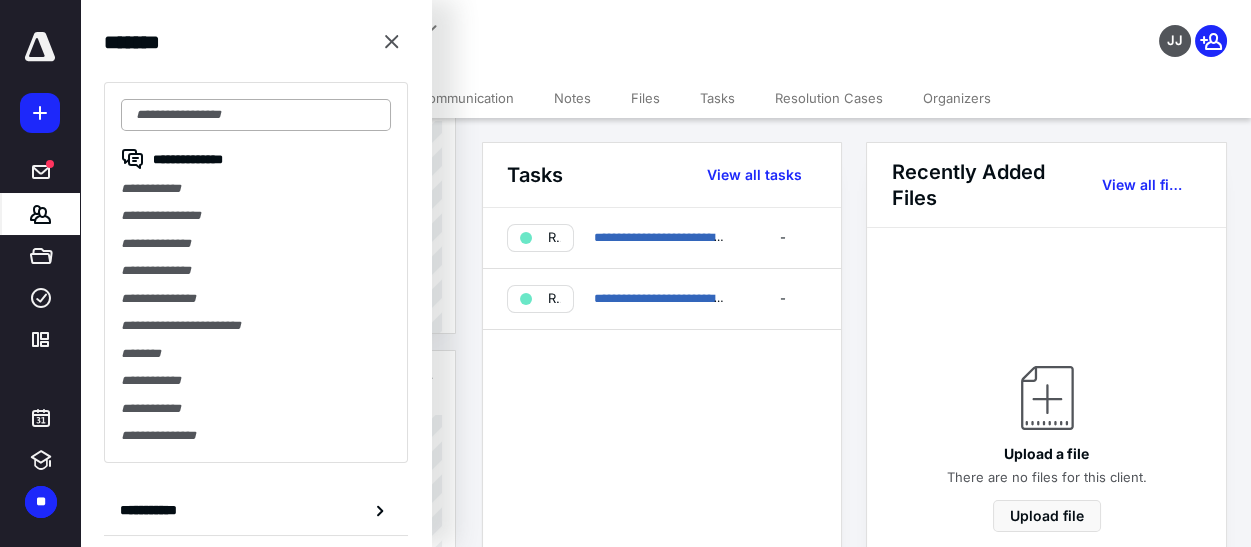 click at bounding box center (256, 115) 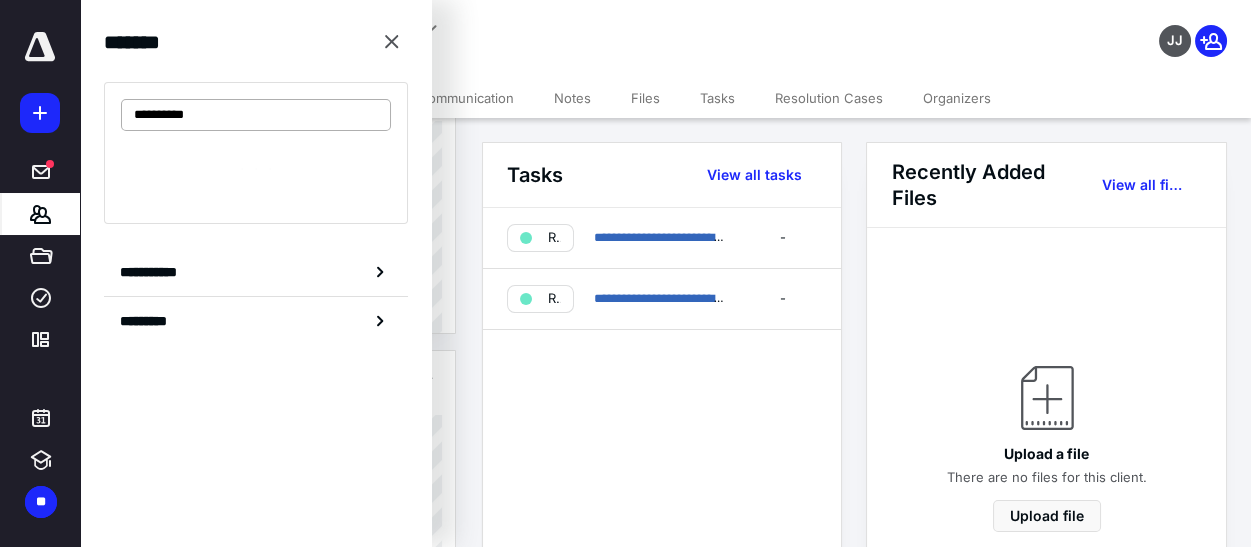type on "**********" 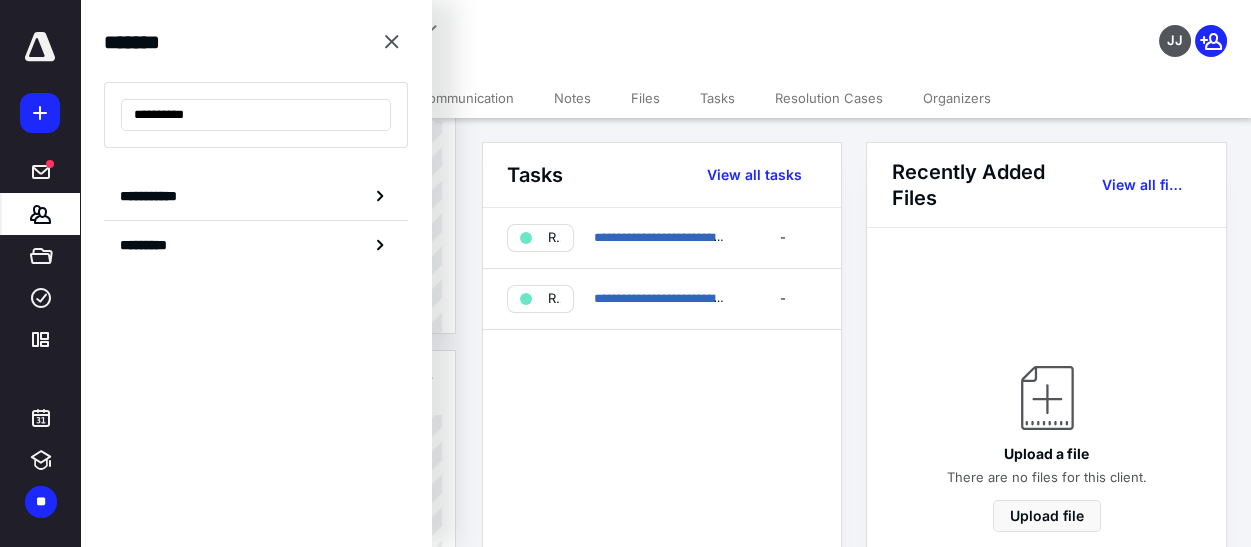 click 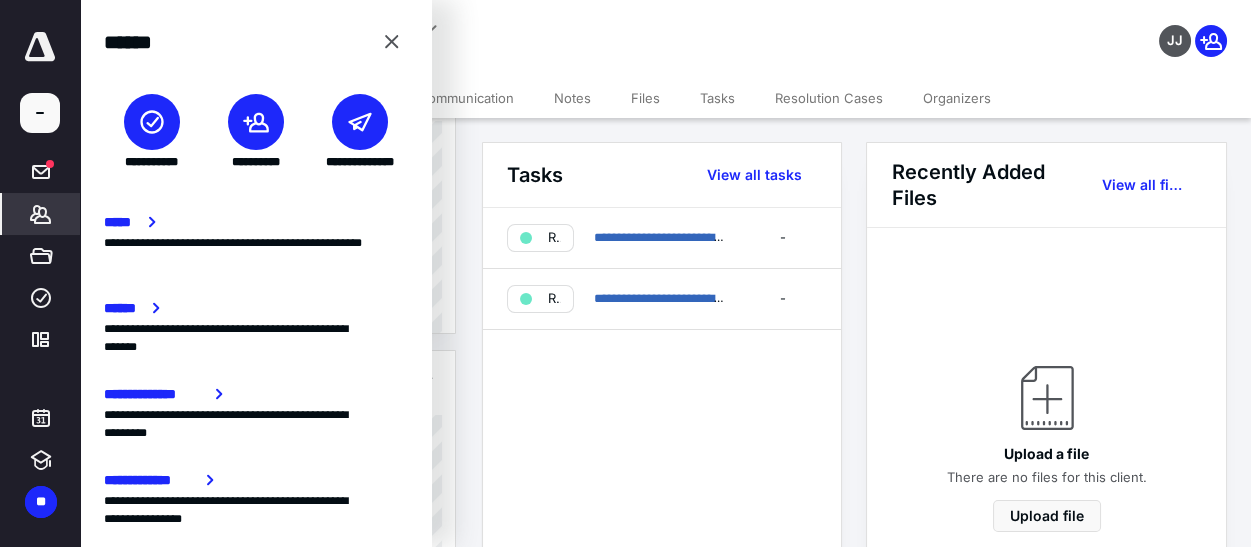 click 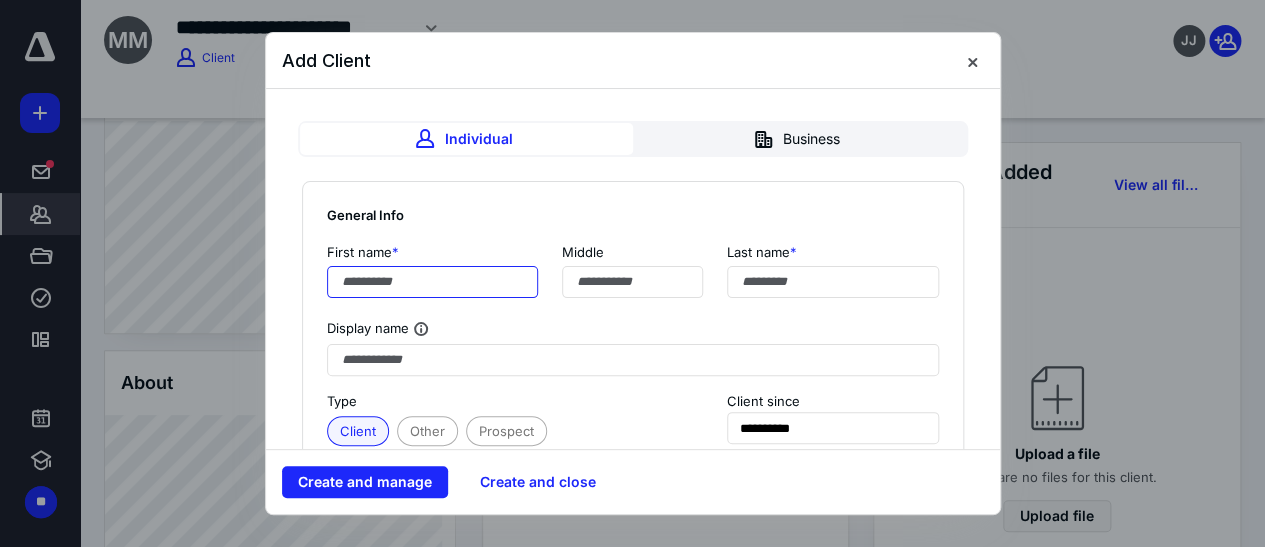 click at bounding box center [433, 282] 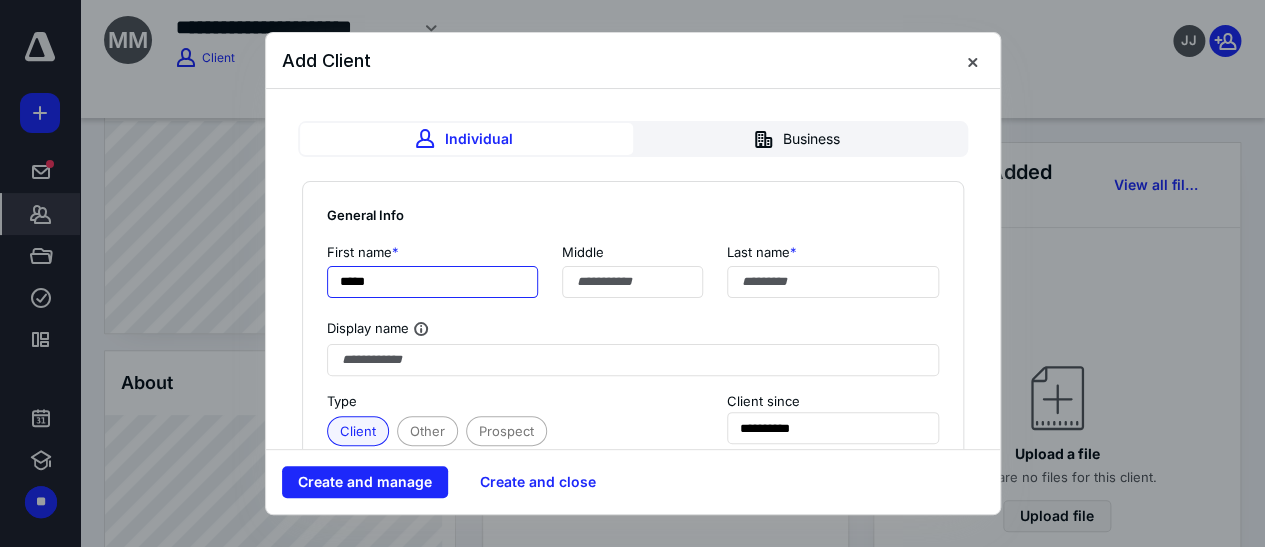 type on "*****" 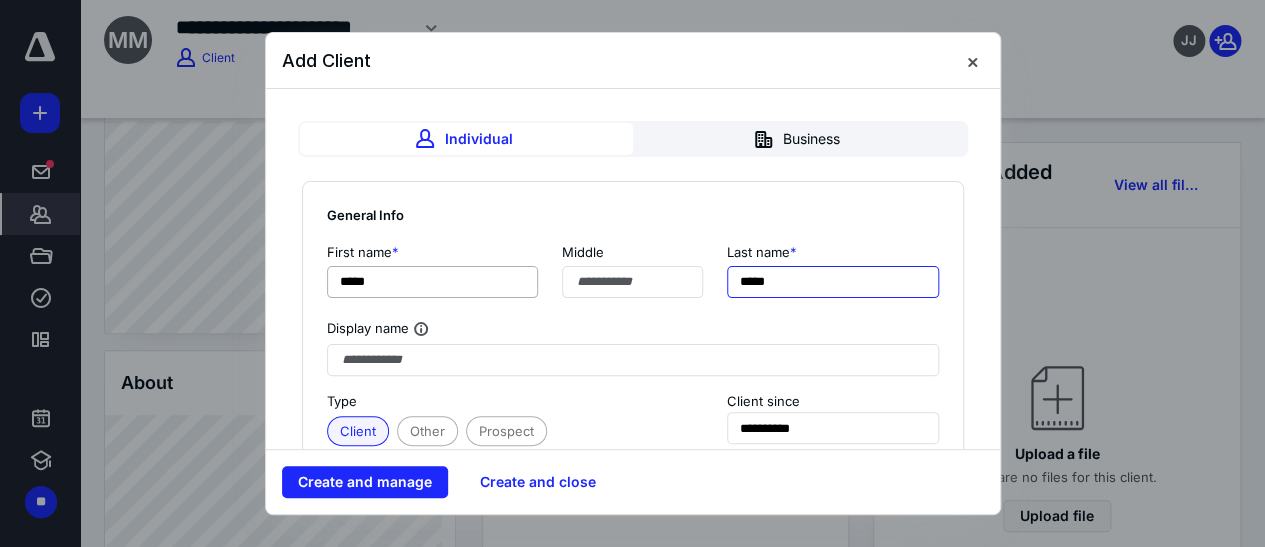 type on "*****" 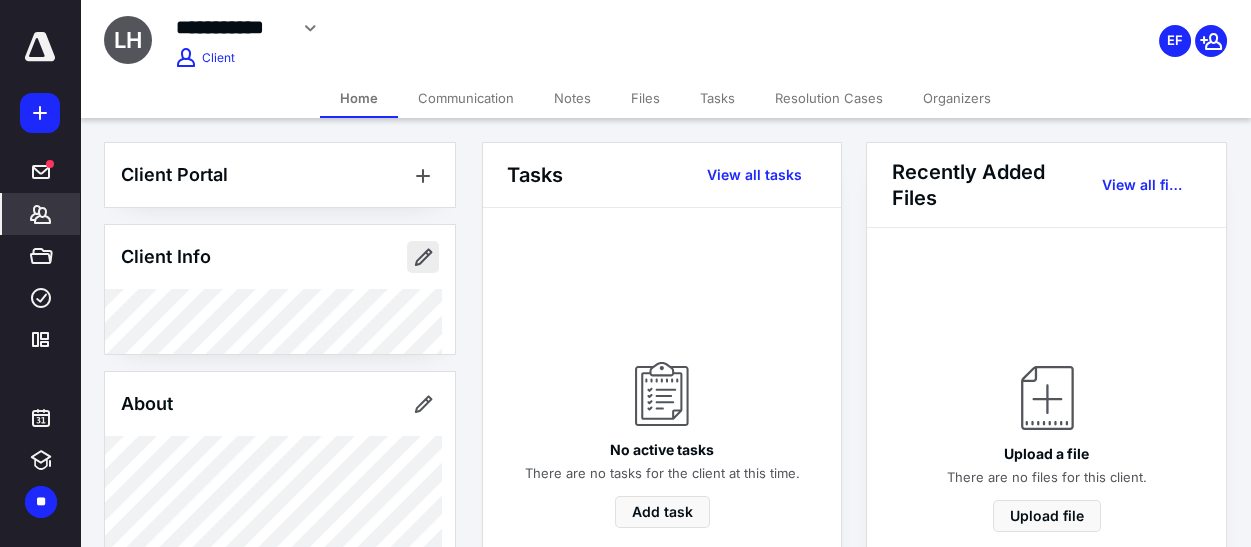 click at bounding box center [423, 257] 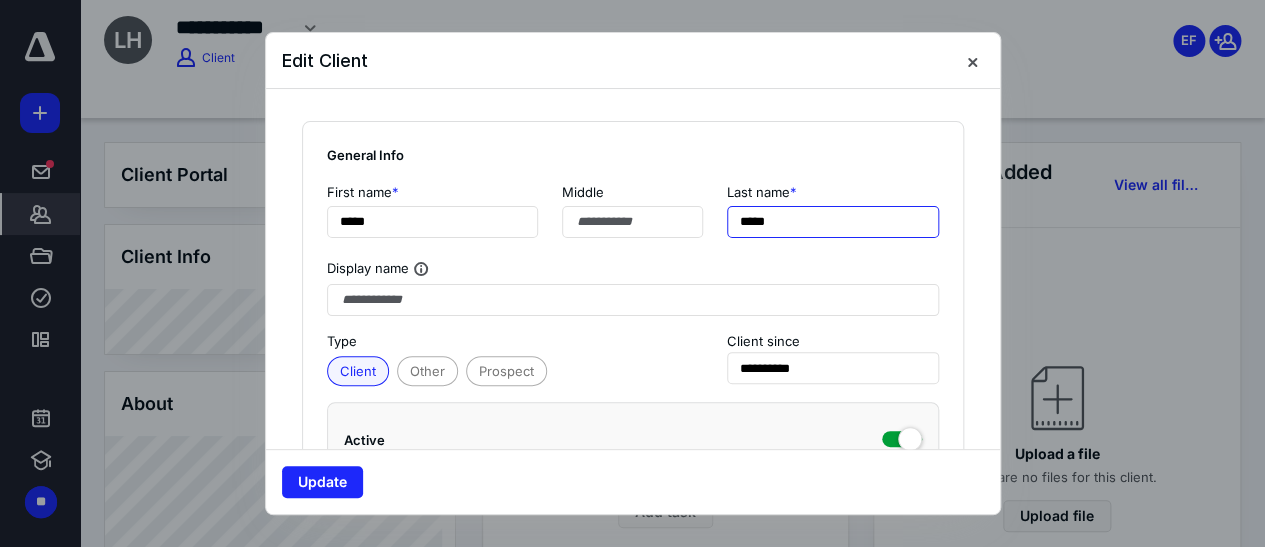 click on "*****" at bounding box center [833, 222] 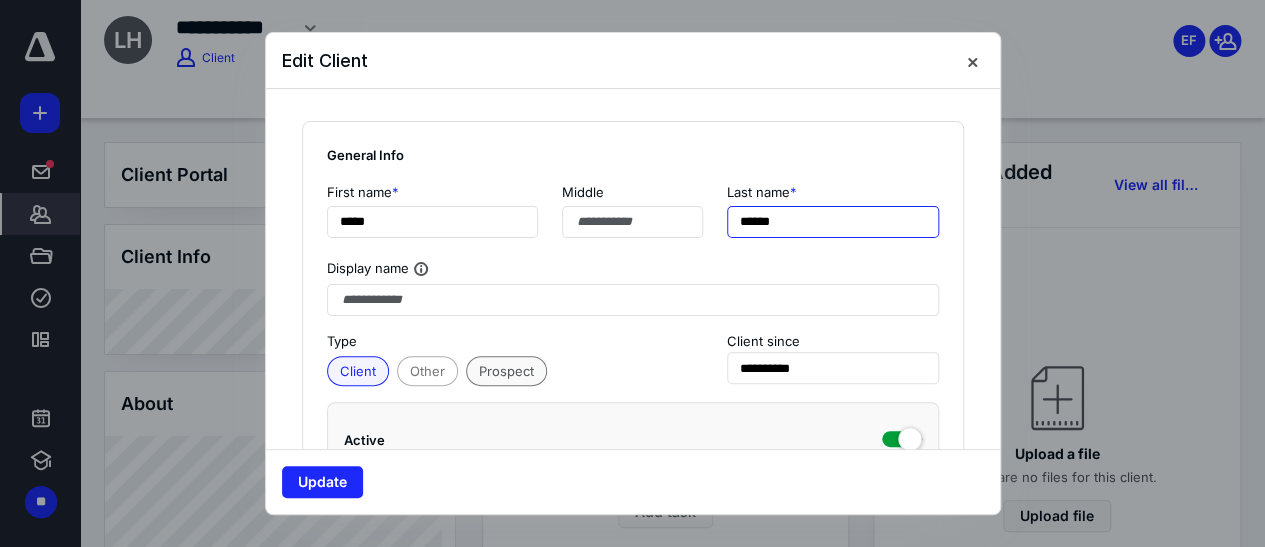 type on "******" 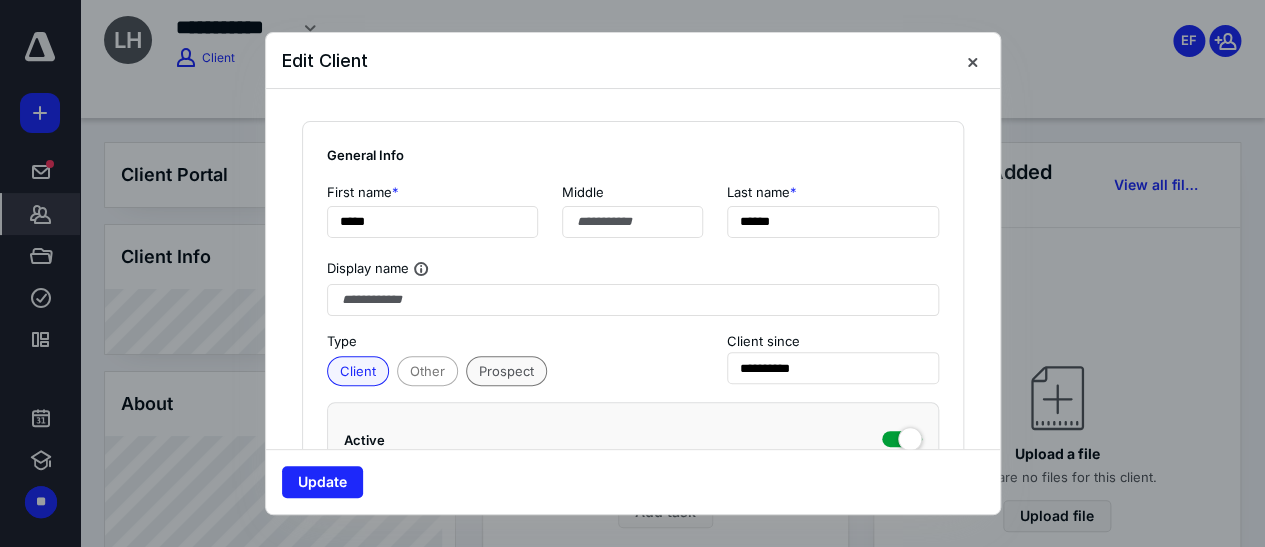 click on "Prospect" at bounding box center [506, 371] 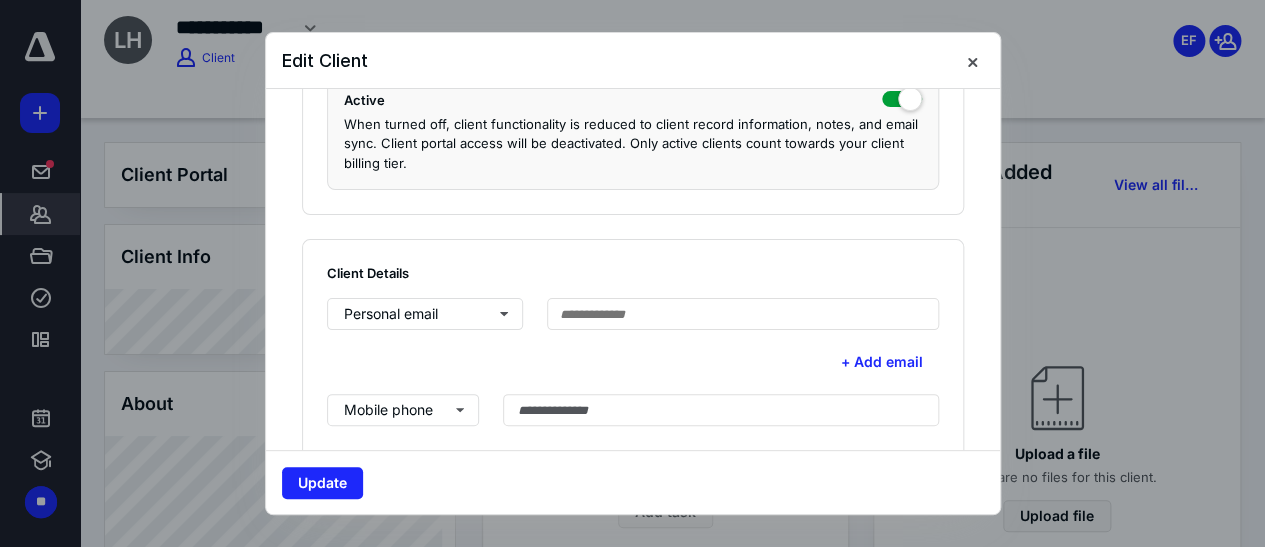 scroll, scrollTop: 363, scrollLeft: 0, axis: vertical 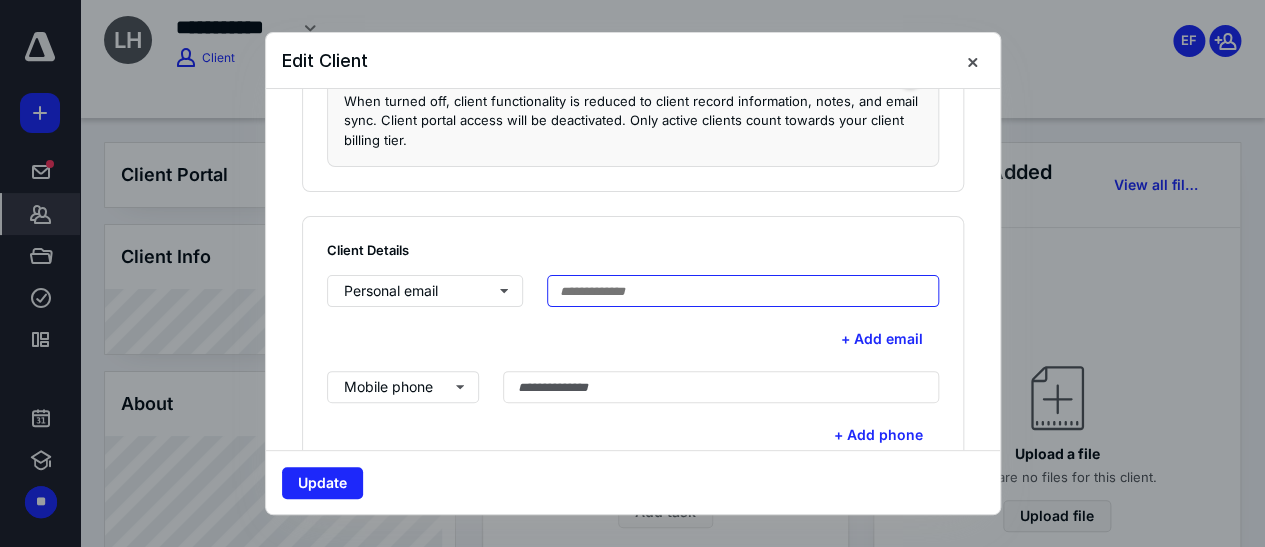 click at bounding box center [743, 291] 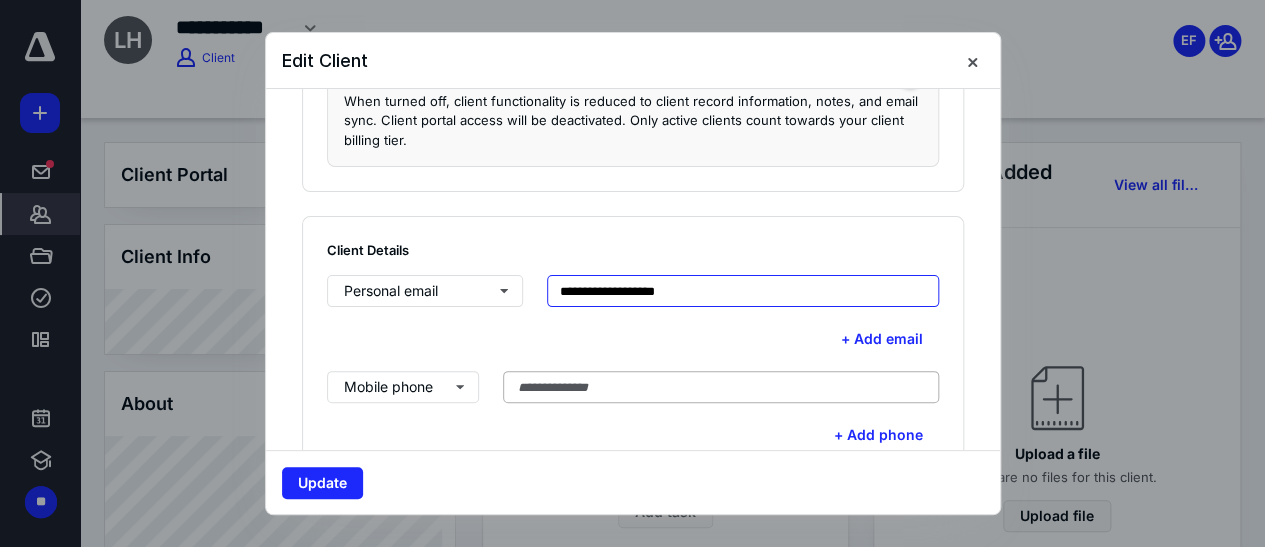 type on "**********" 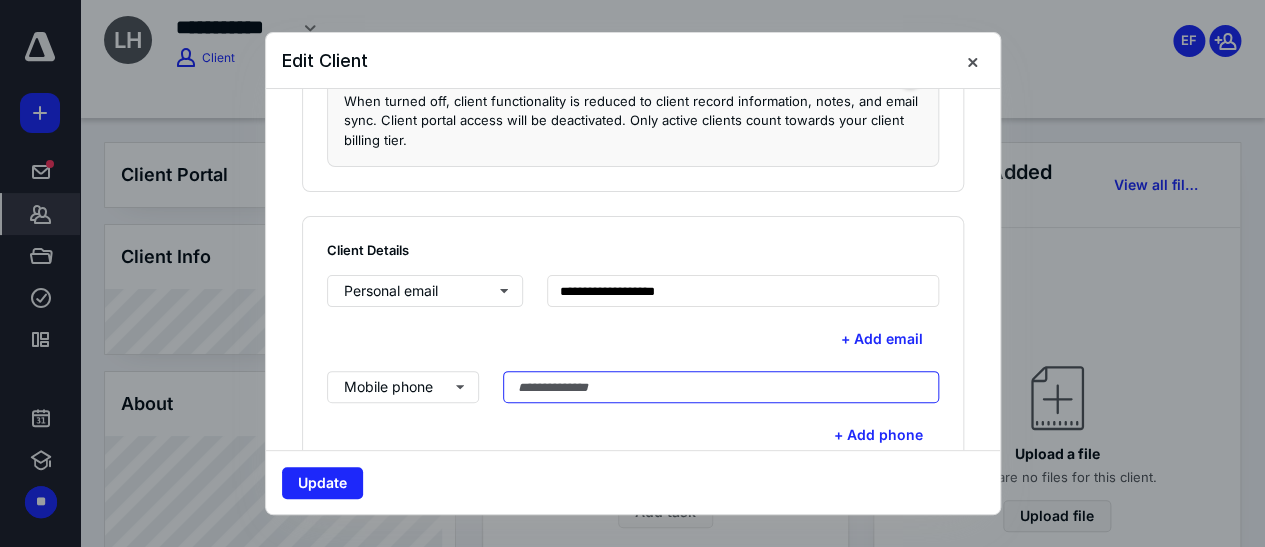 click at bounding box center (721, 387) 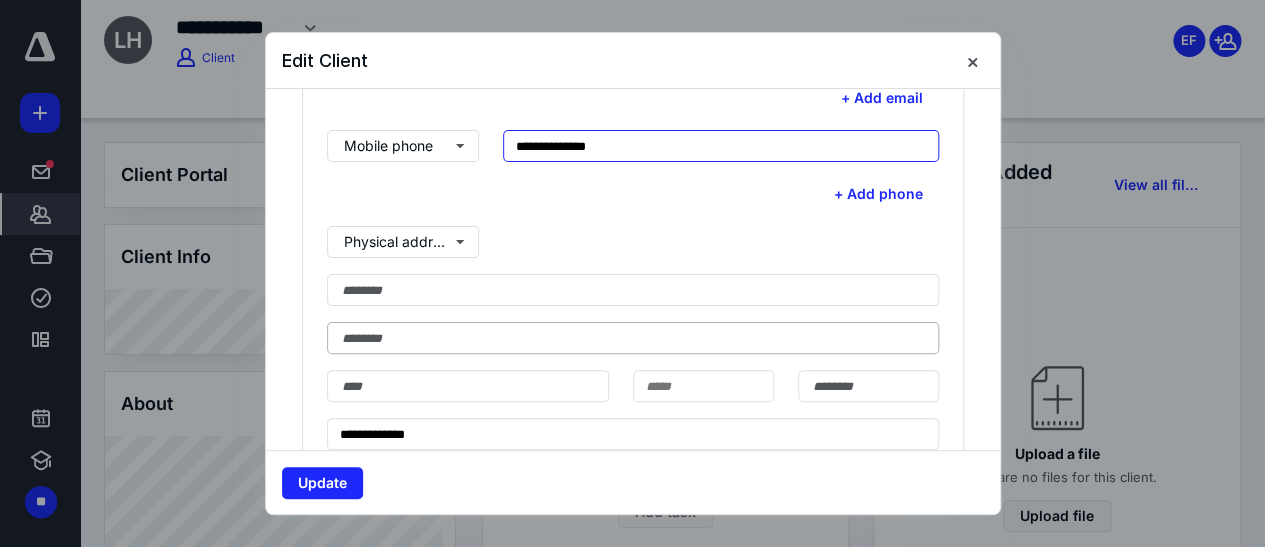 scroll, scrollTop: 636, scrollLeft: 0, axis: vertical 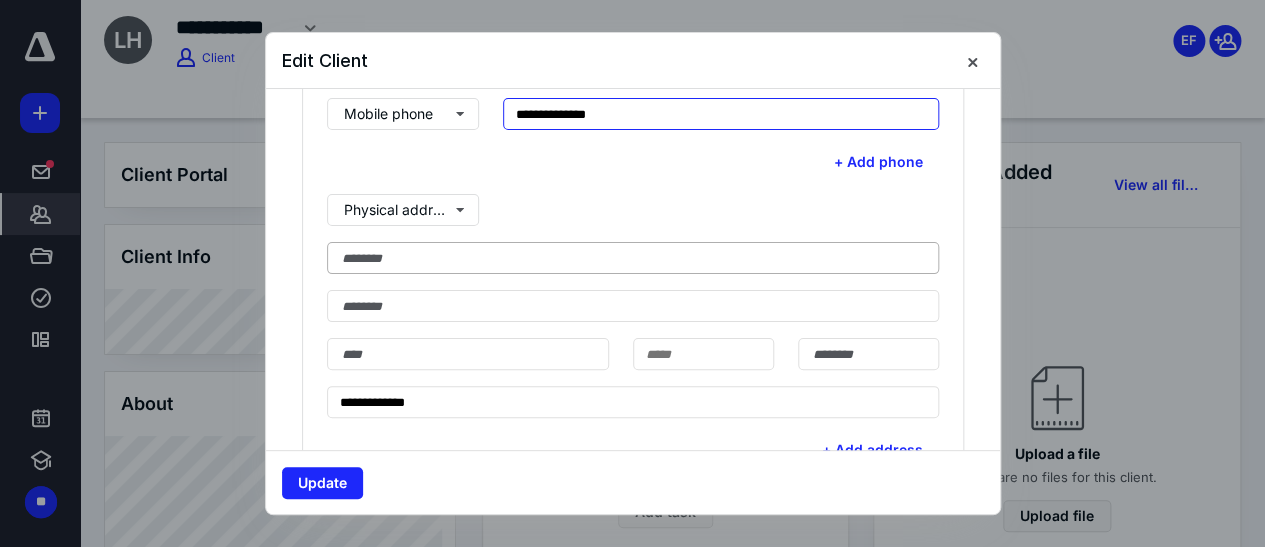 type on "**********" 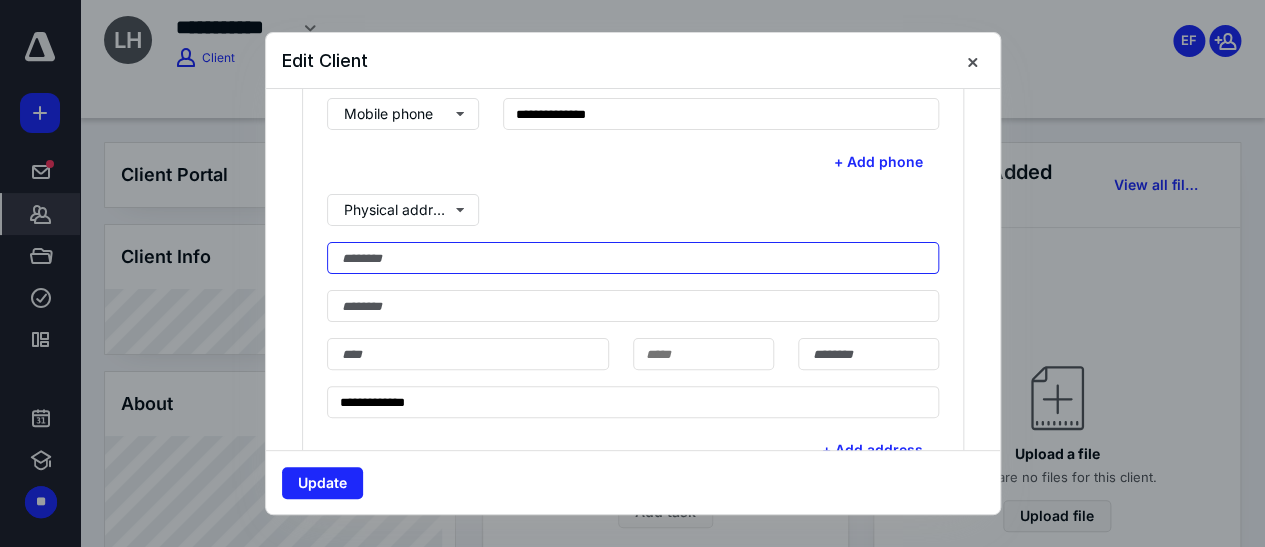 click at bounding box center [633, 258] 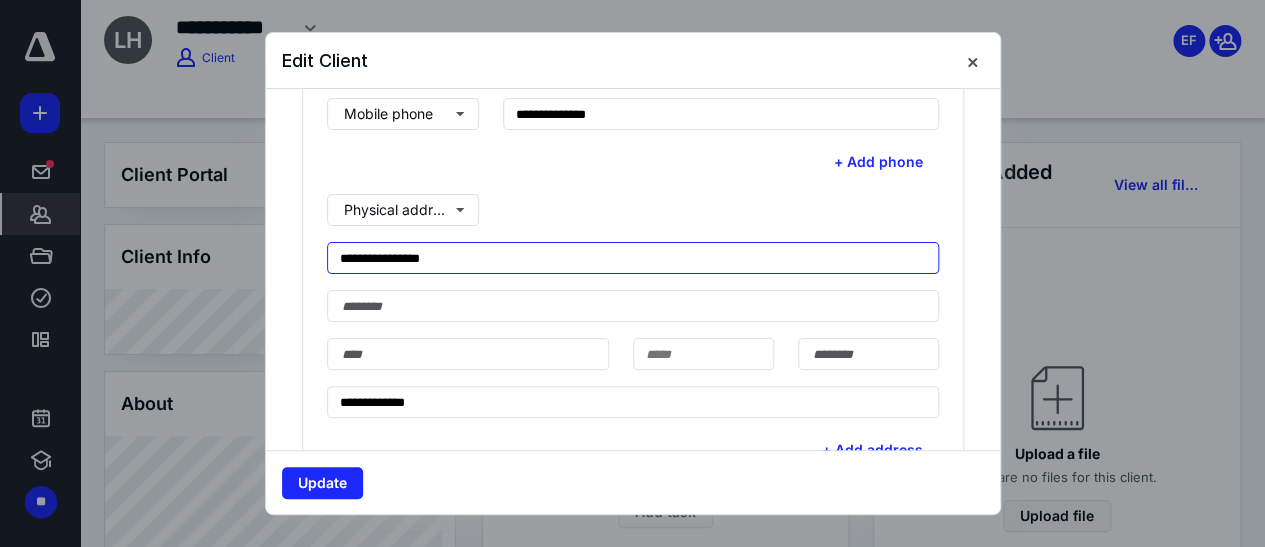 type on "**********" 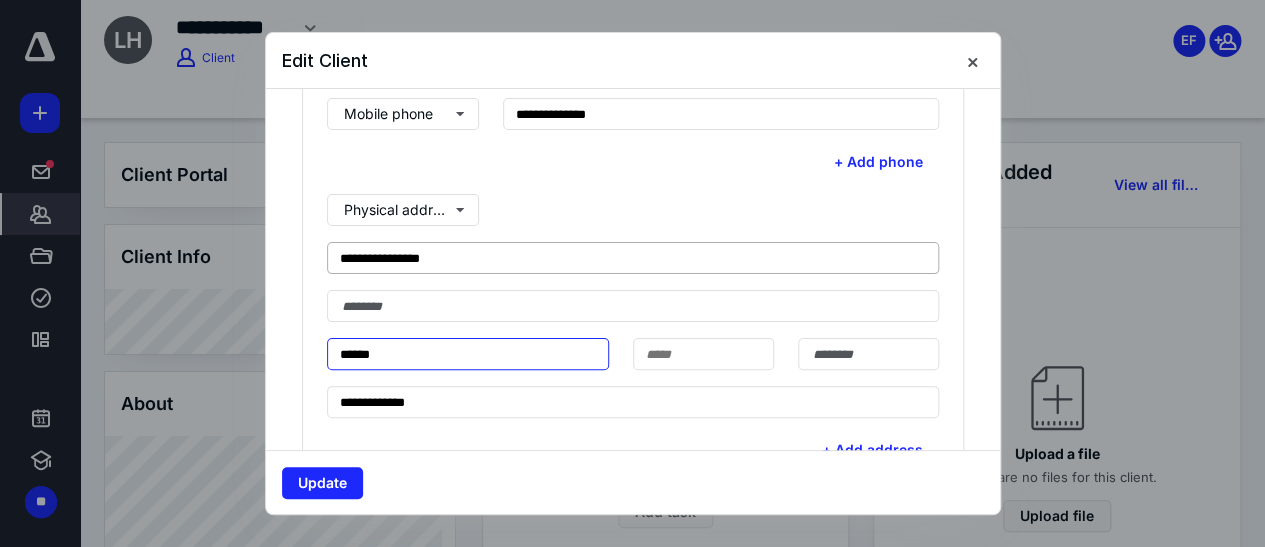 type on "******" 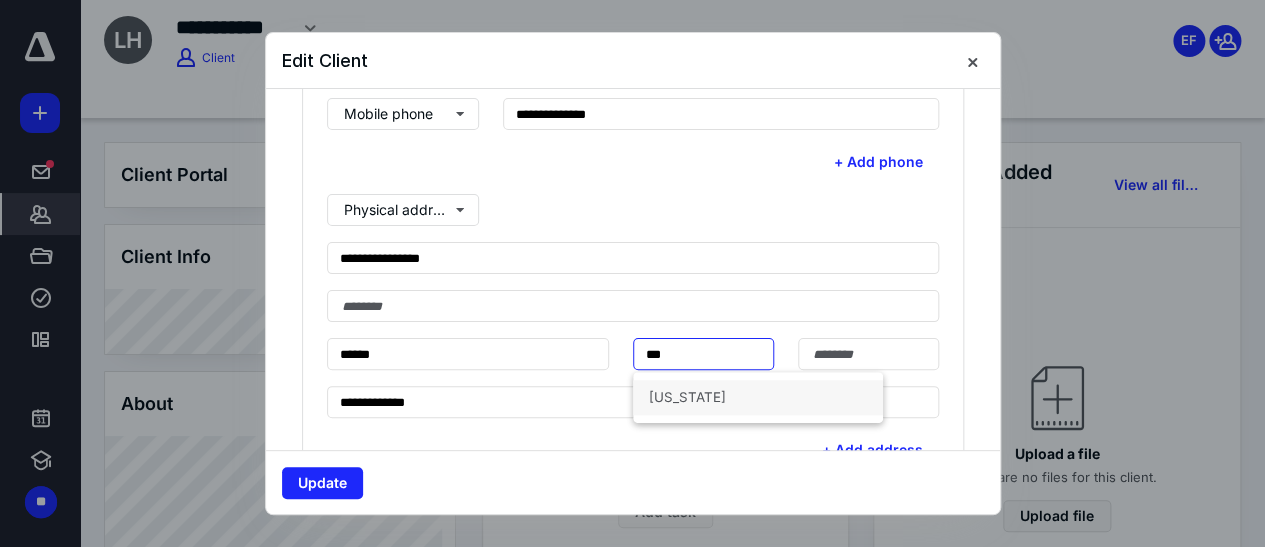 click on "Texas" at bounding box center [758, 397] 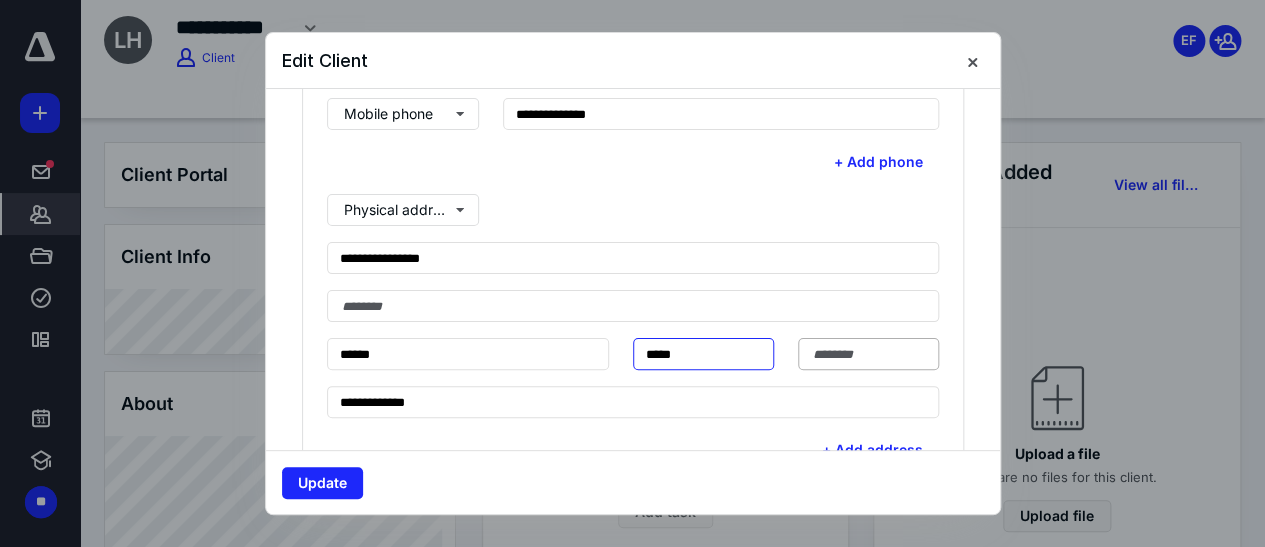 type on "*****" 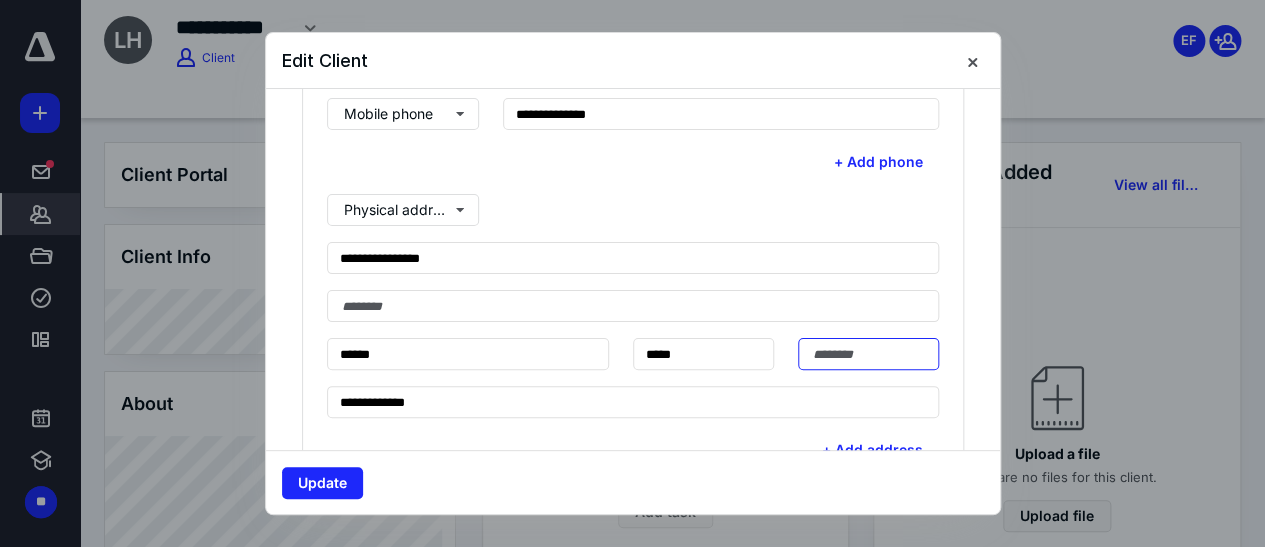 click at bounding box center (868, 354) 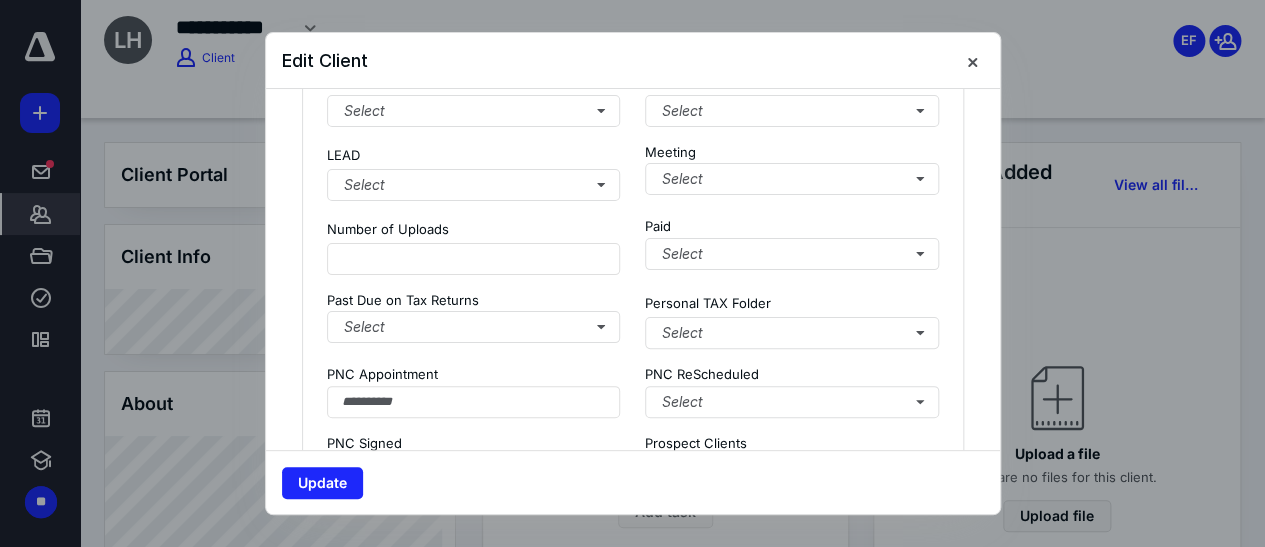 scroll, scrollTop: 2000, scrollLeft: 0, axis: vertical 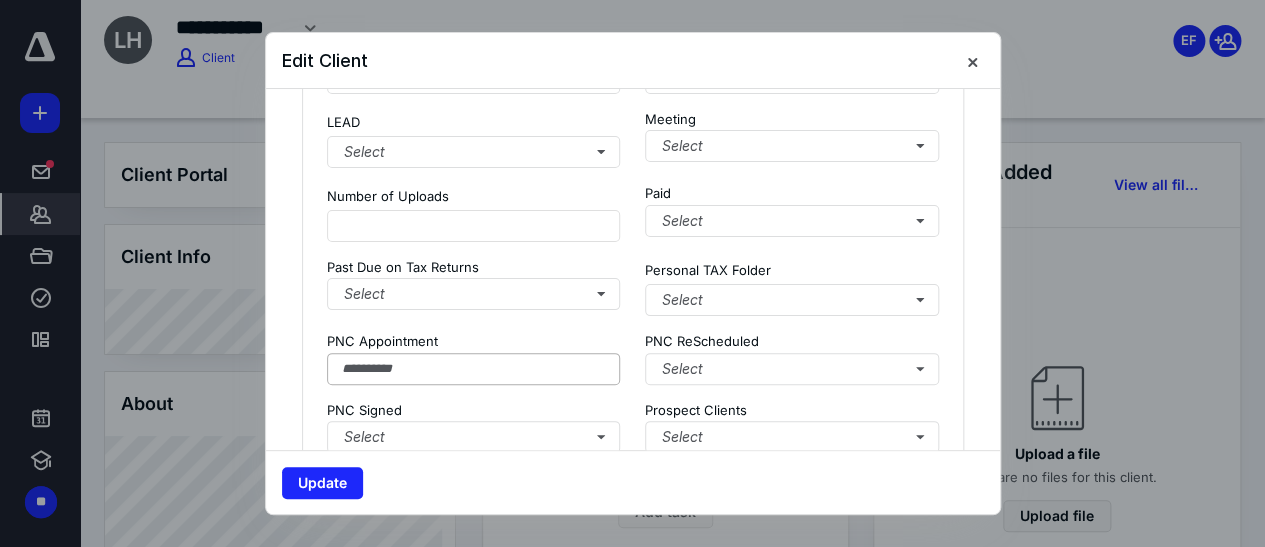 type on "*****" 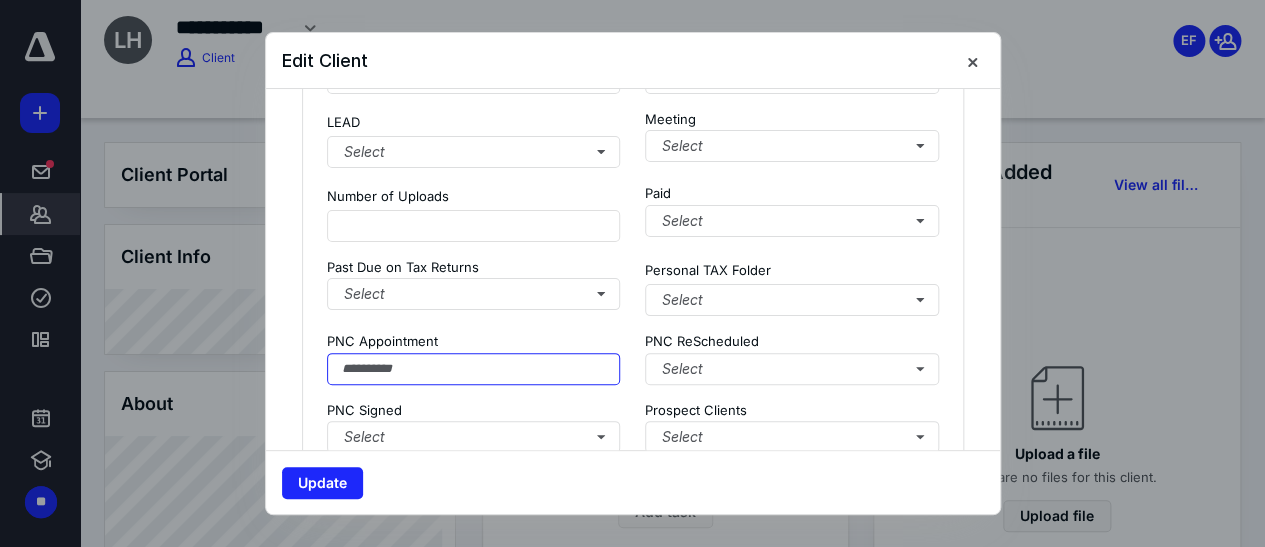 click at bounding box center [474, 369] 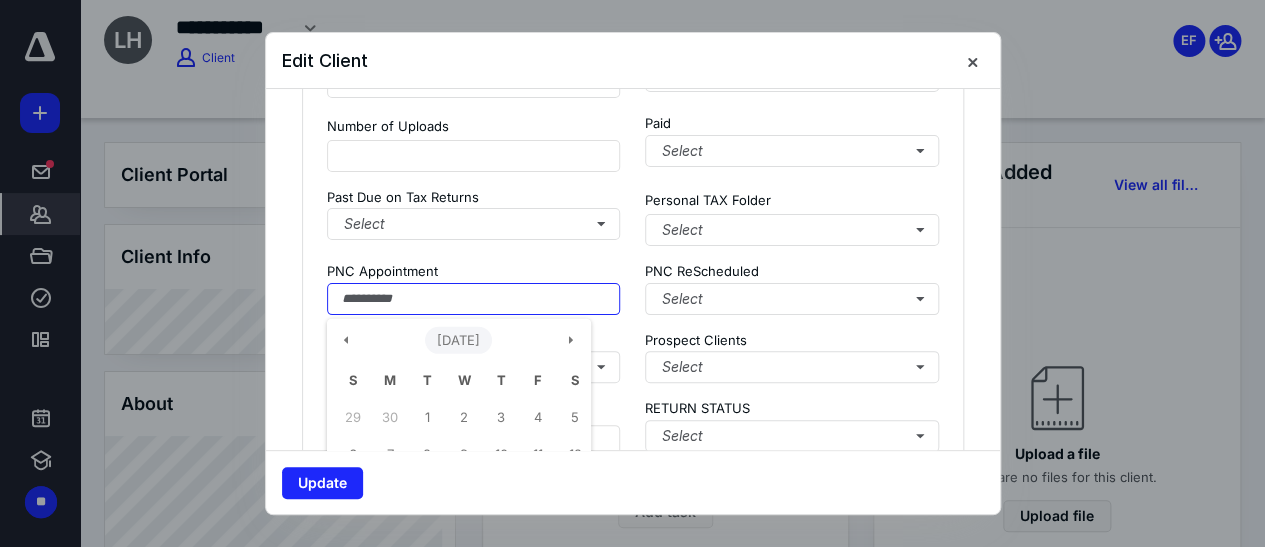 scroll, scrollTop: 2272, scrollLeft: 0, axis: vertical 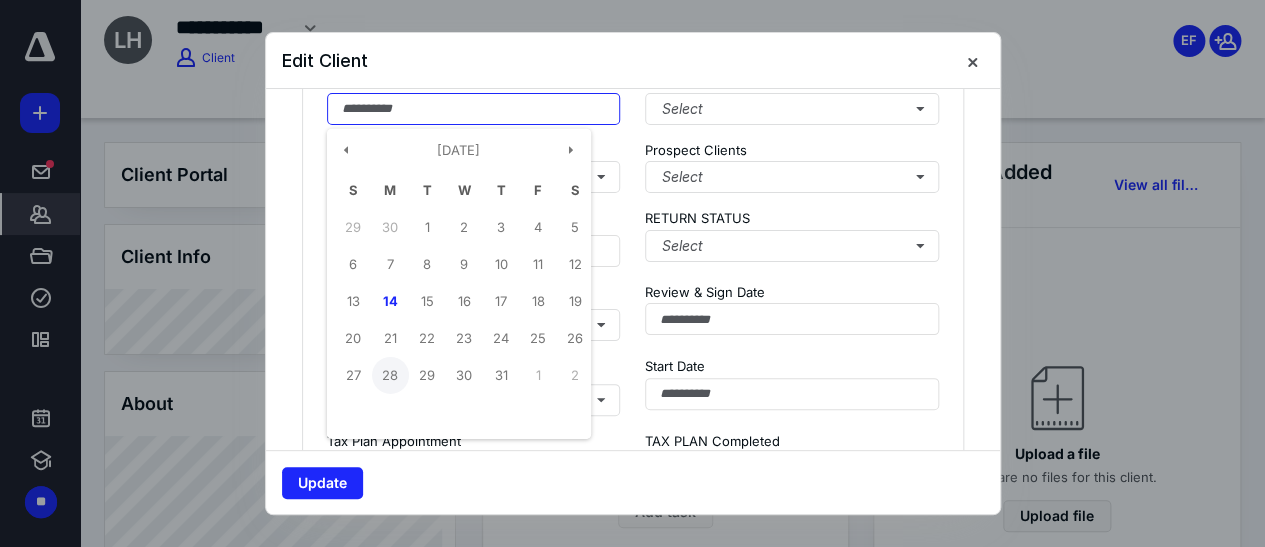 click on "28" at bounding box center (390, 375) 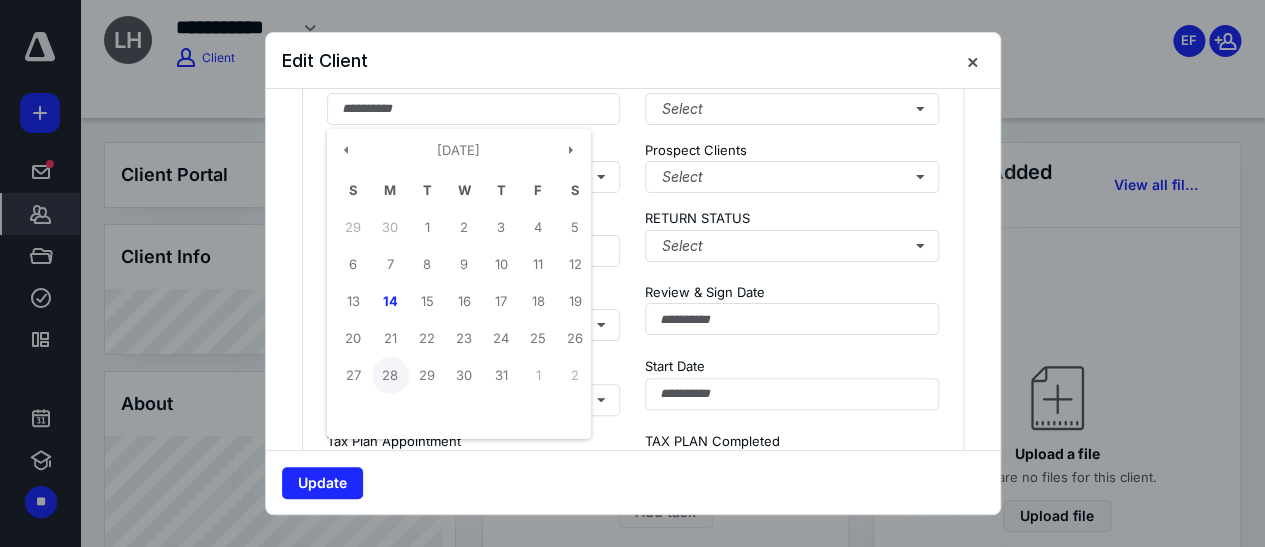 type on "**********" 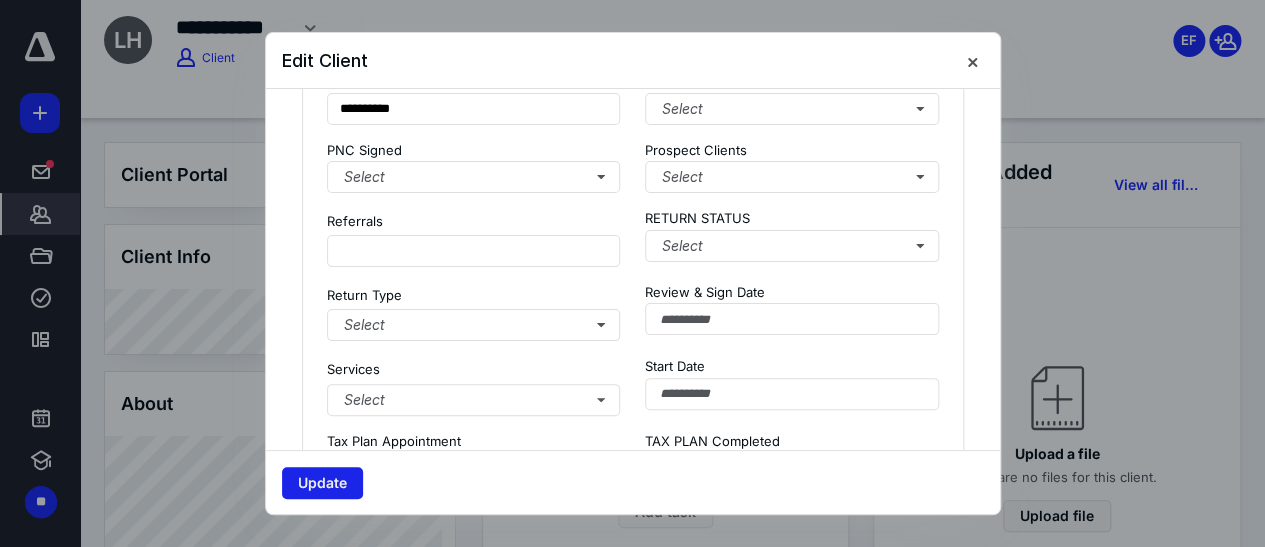 click on "Update" at bounding box center [322, 483] 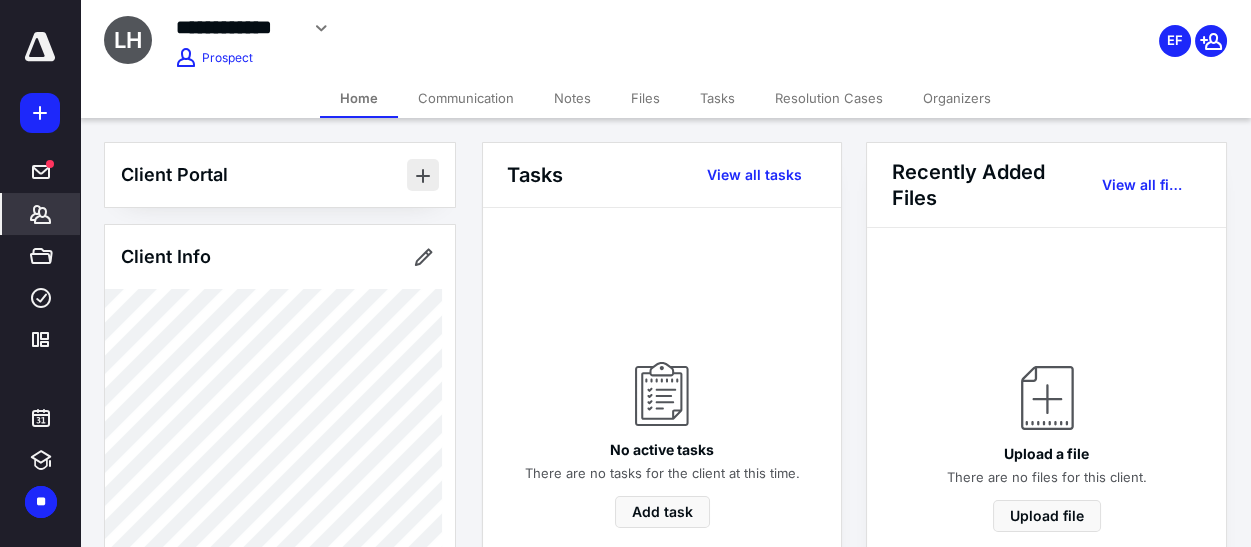 click at bounding box center (423, 175) 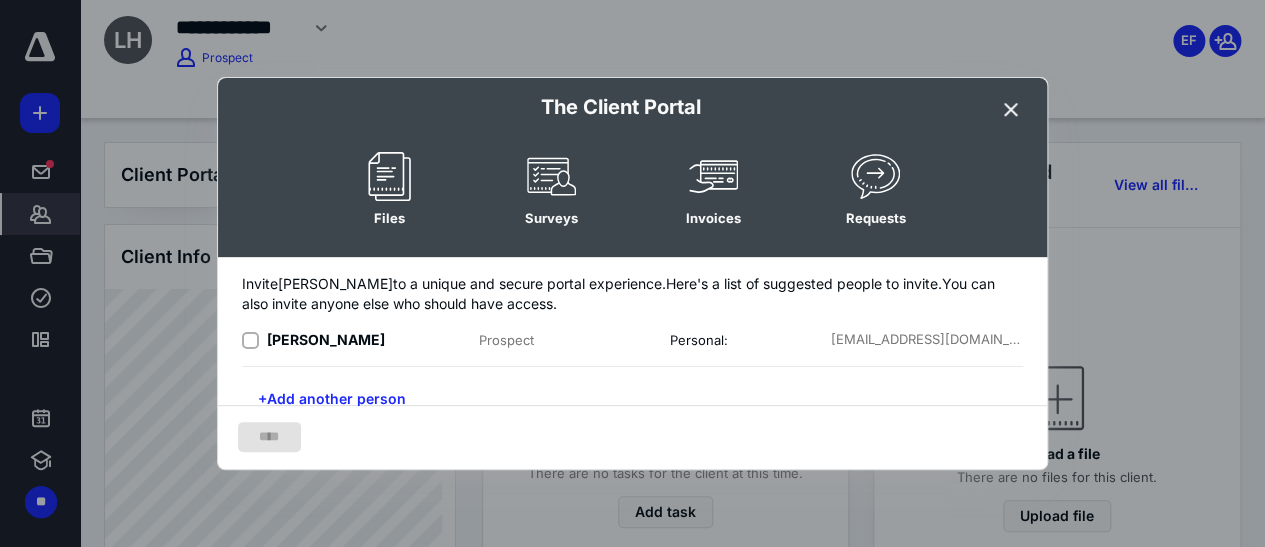 click 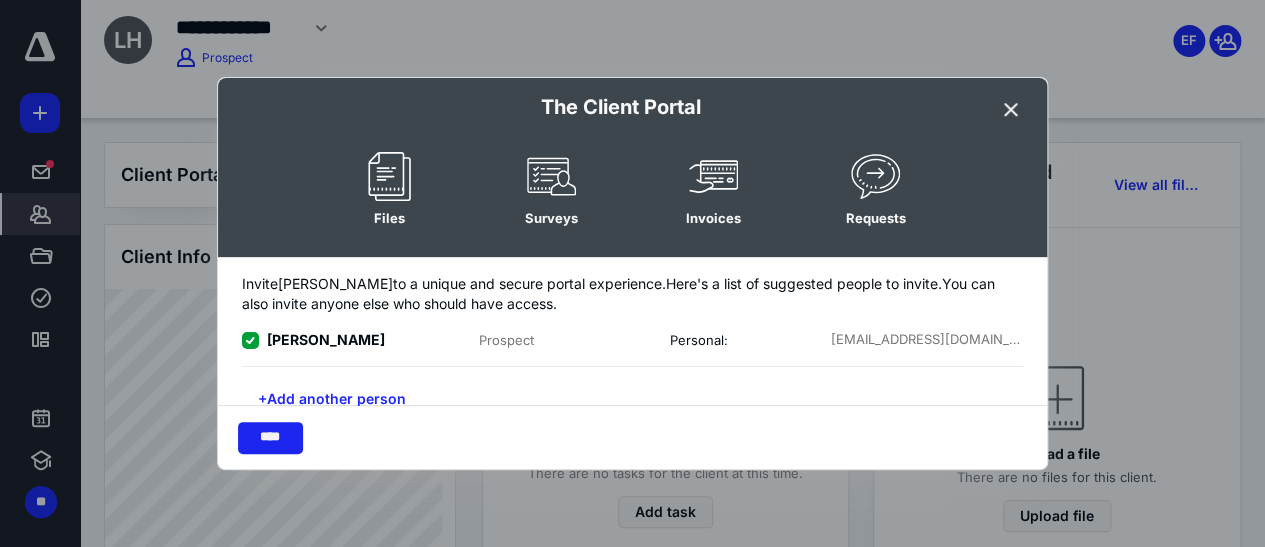 click on "****" at bounding box center [632, 437] 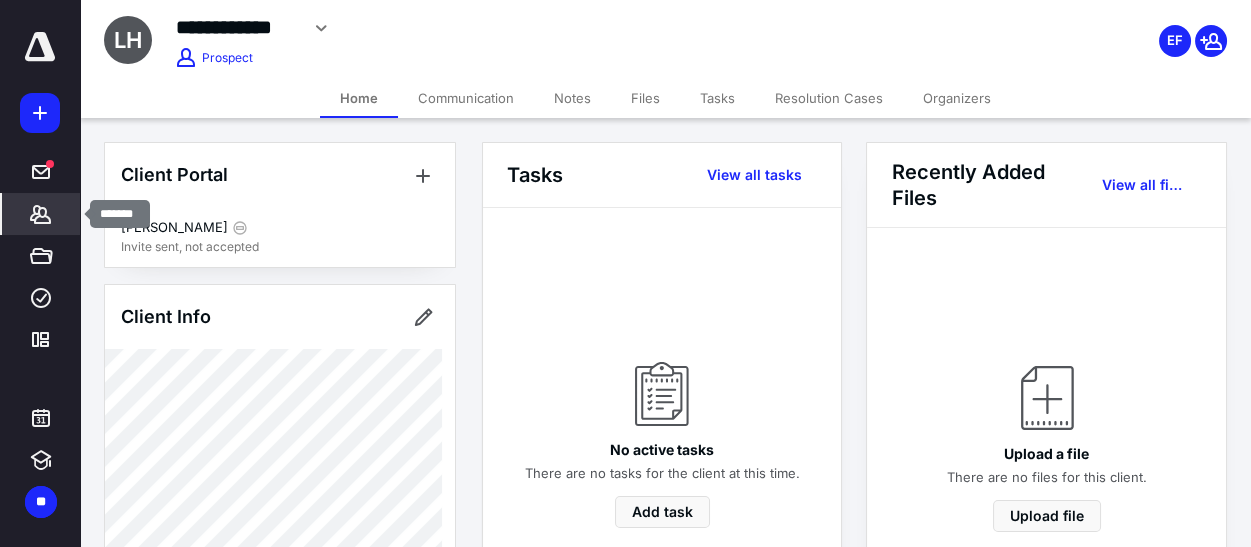 click 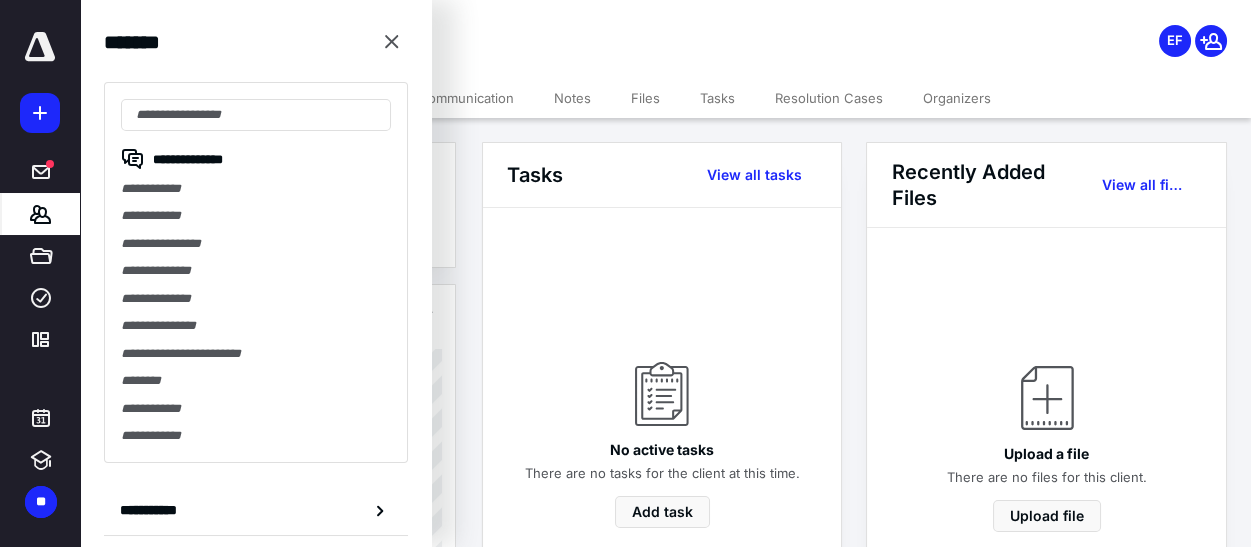 click on "**********" at bounding box center (256, 215) 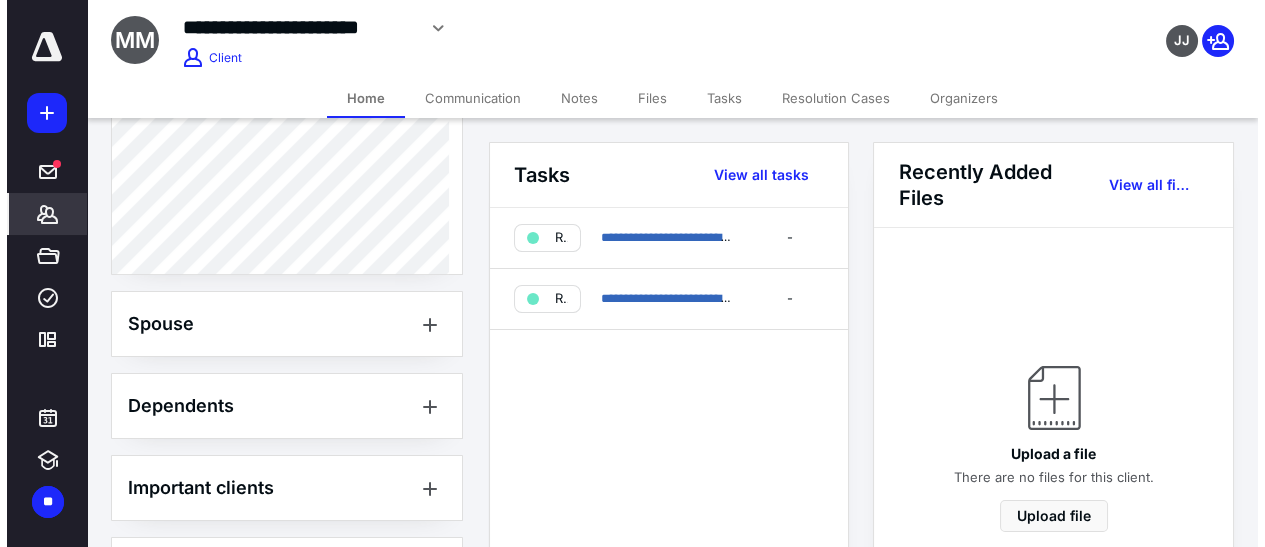scroll, scrollTop: 1259, scrollLeft: 0, axis: vertical 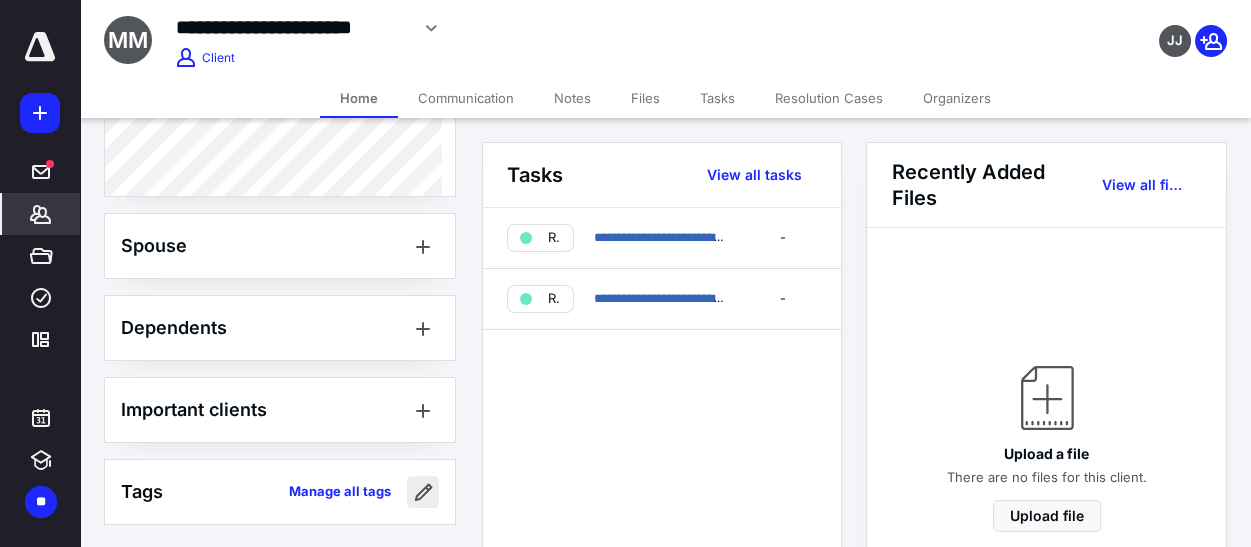 click at bounding box center (423, 492) 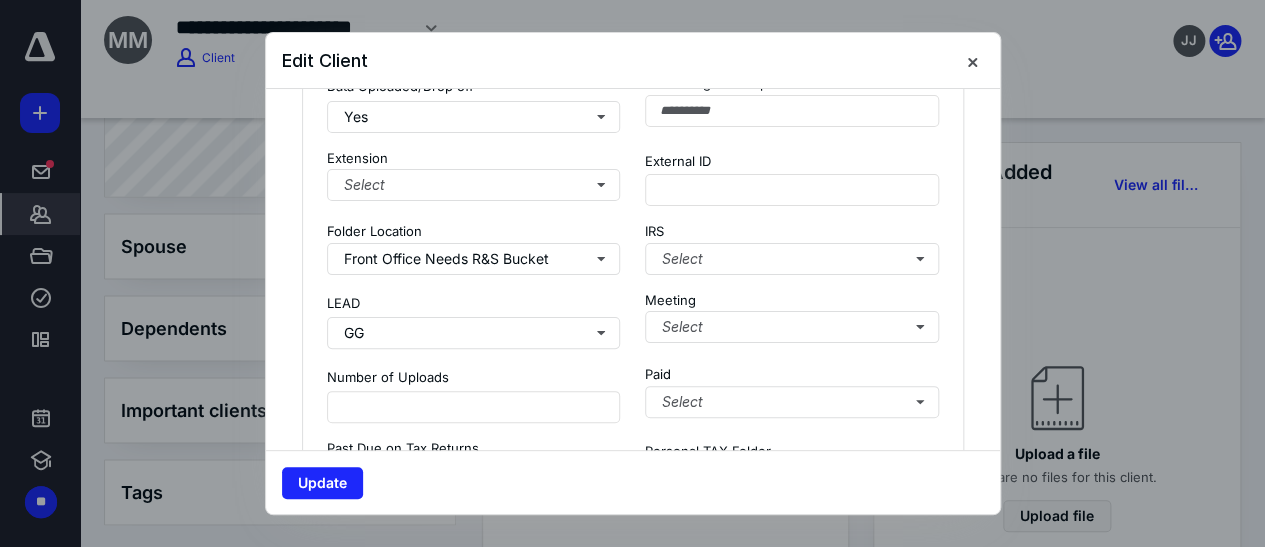scroll, scrollTop: 1909, scrollLeft: 0, axis: vertical 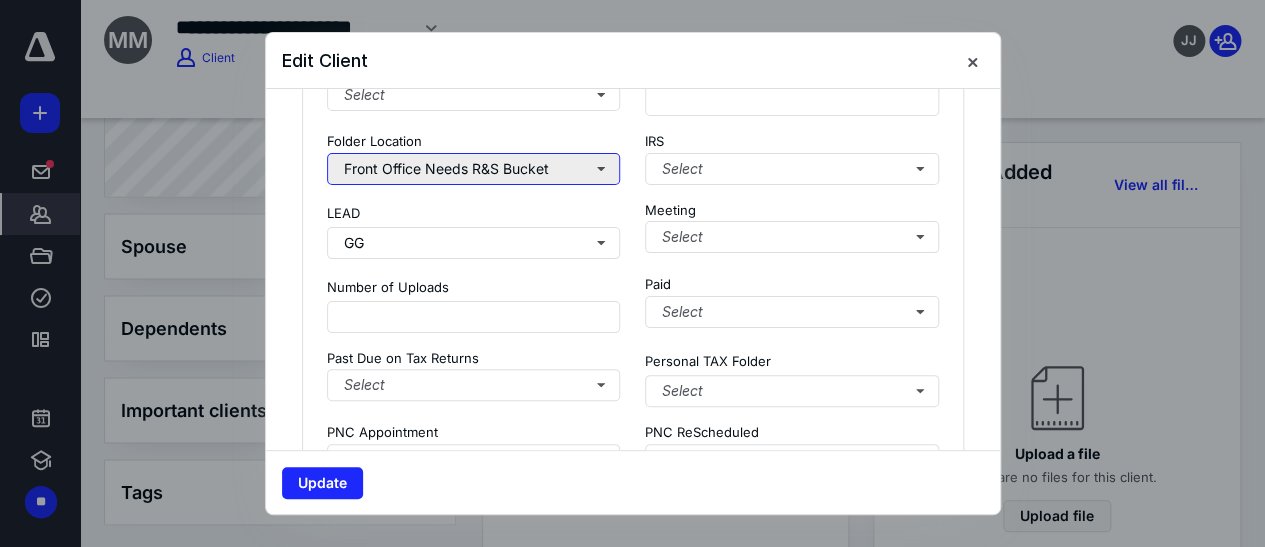 click on "Front Office Needs R&S Bucket" at bounding box center (474, 169) 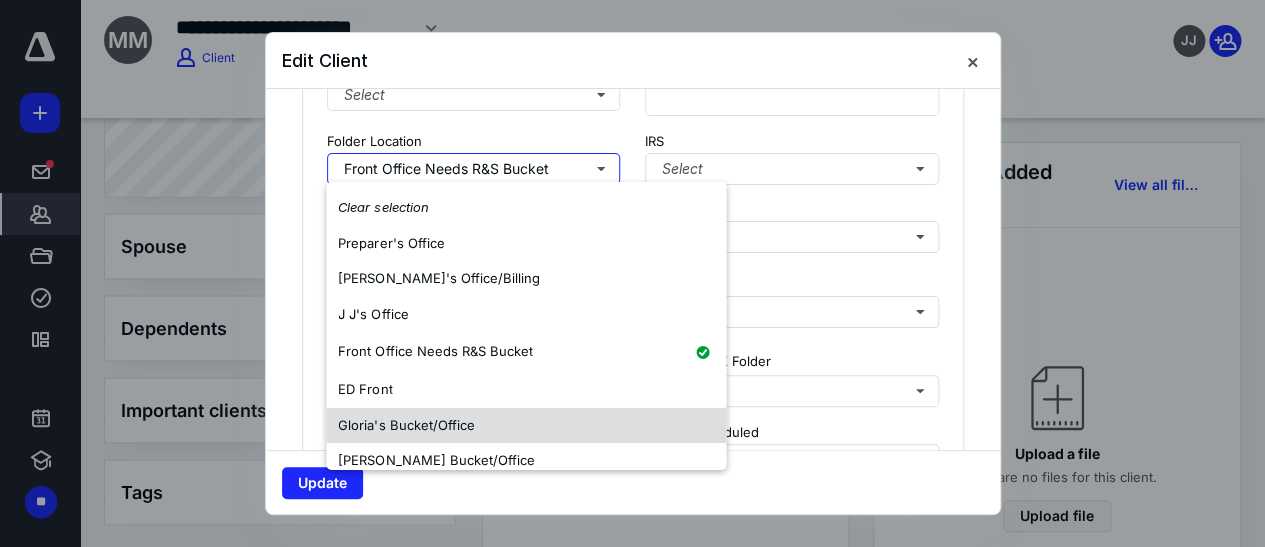 click on "Gloria's Bucket/Office" at bounding box center (406, 424) 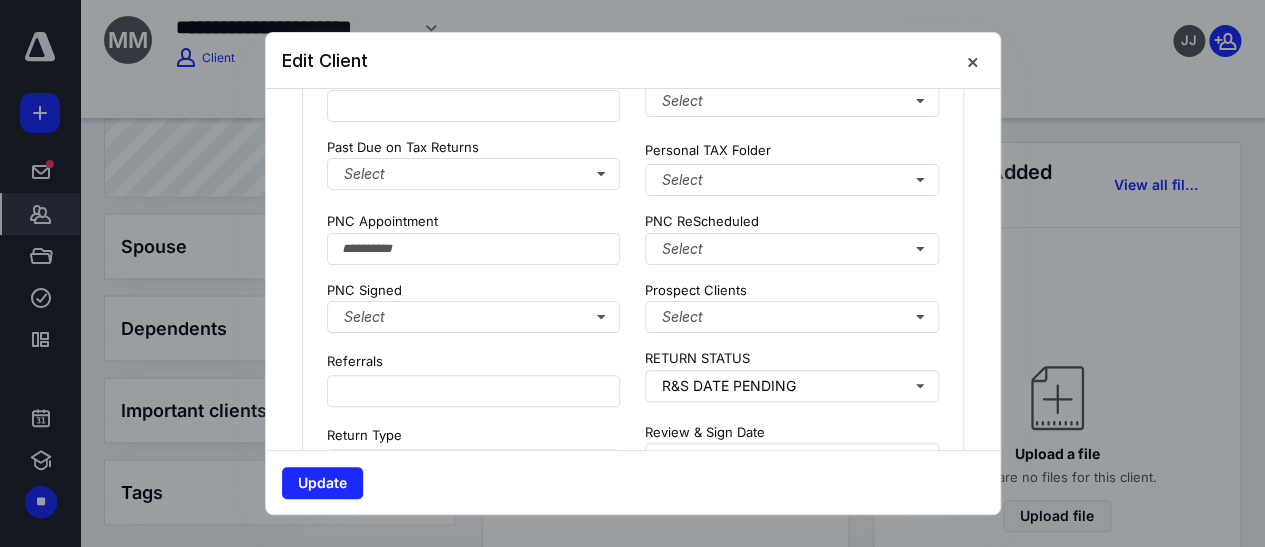 scroll, scrollTop: 2181, scrollLeft: 0, axis: vertical 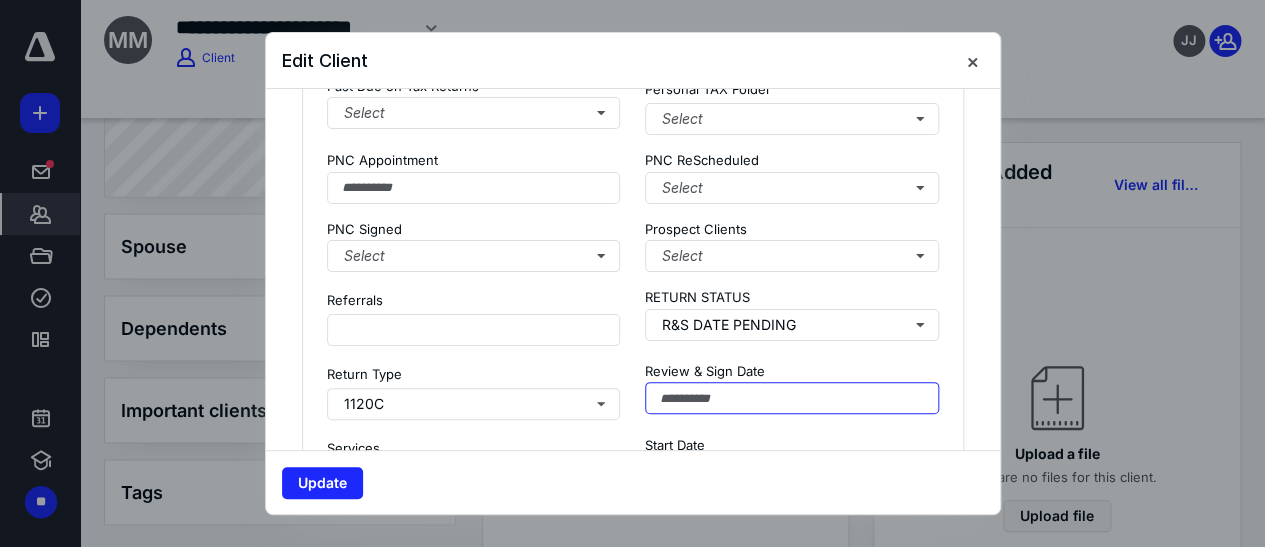 click at bounding box center [792, 398] 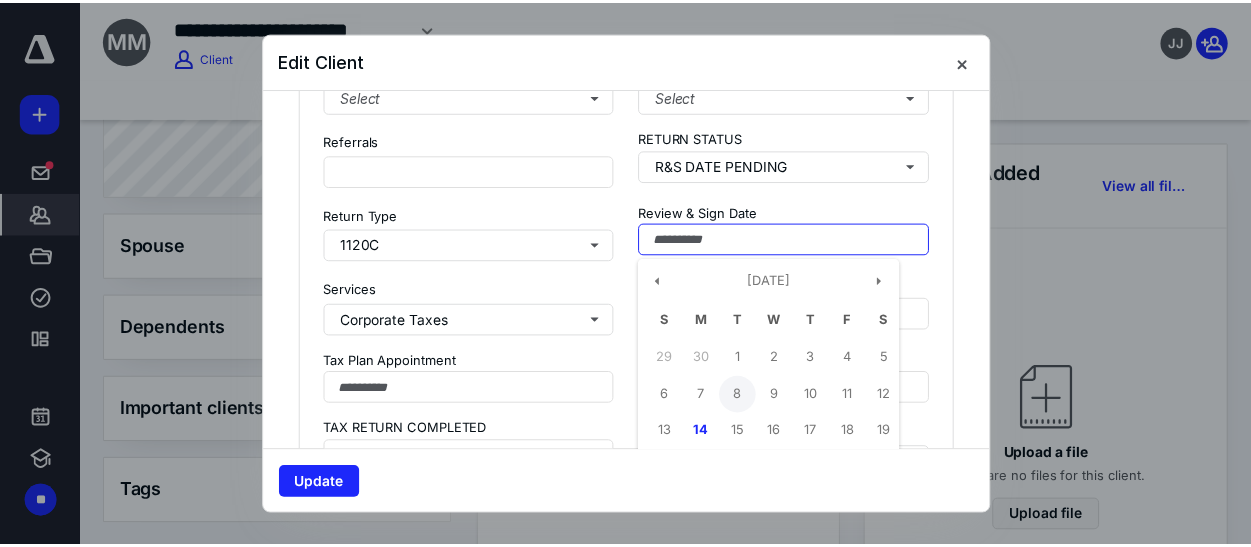 scroll, scrollTop: 2363, scrollLeft: 0, axis: vertical 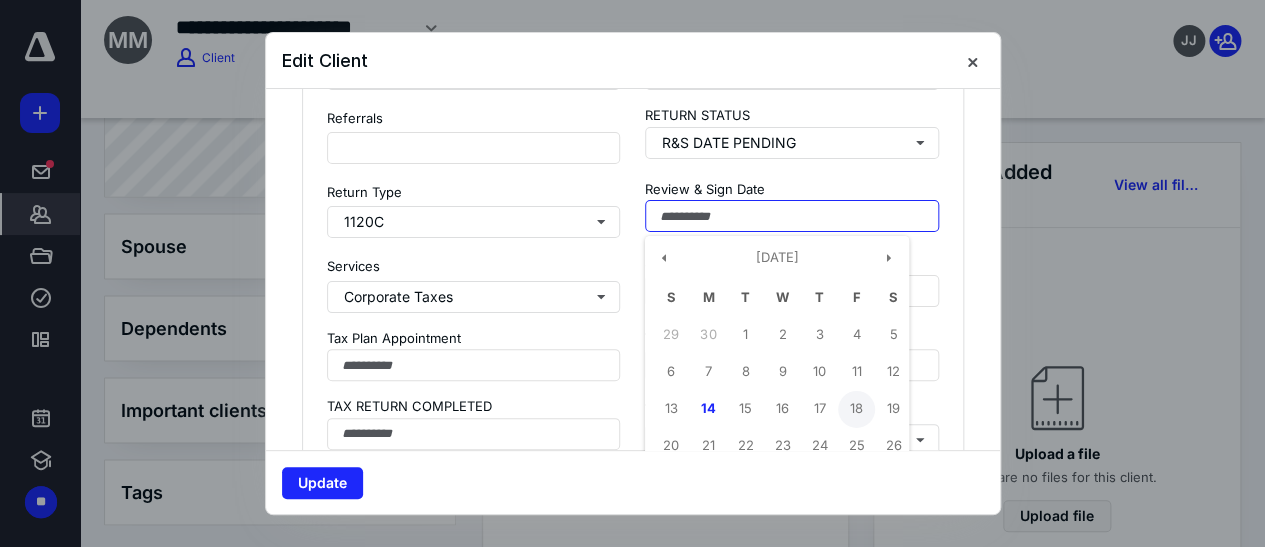 click on "18" at bounding box center (856, 409) 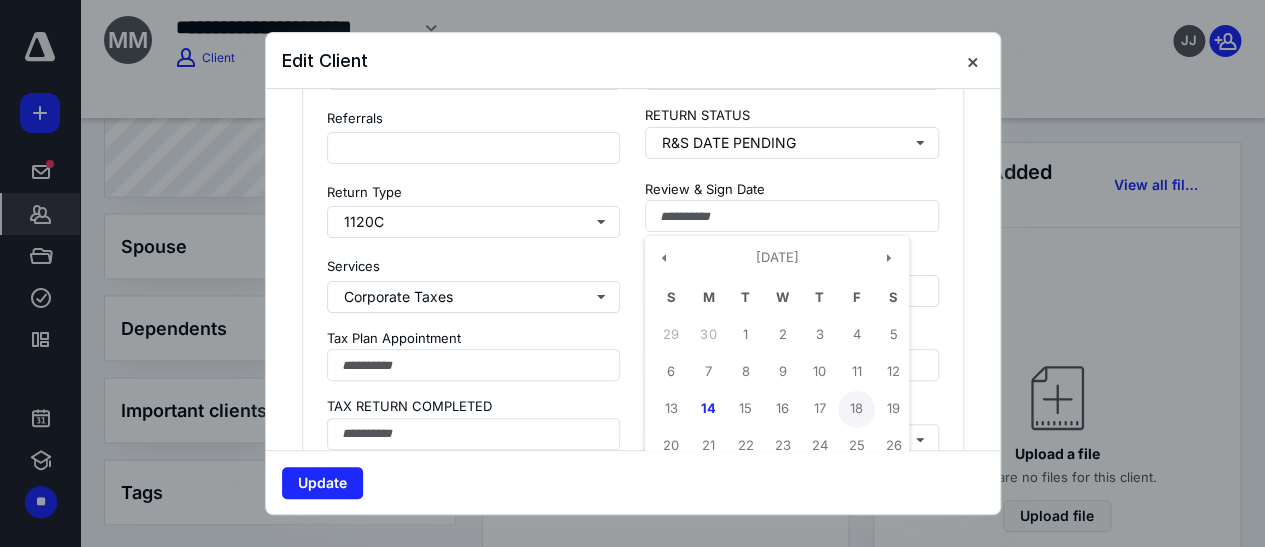 type on "**********" 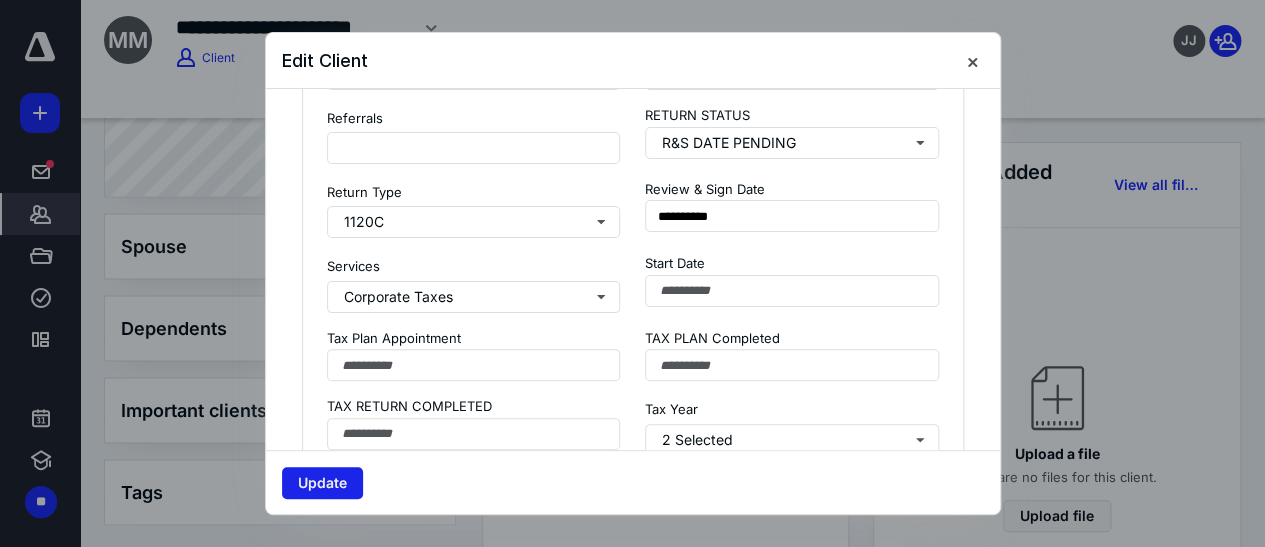 click on "Update" at bounding box center (322, 483) 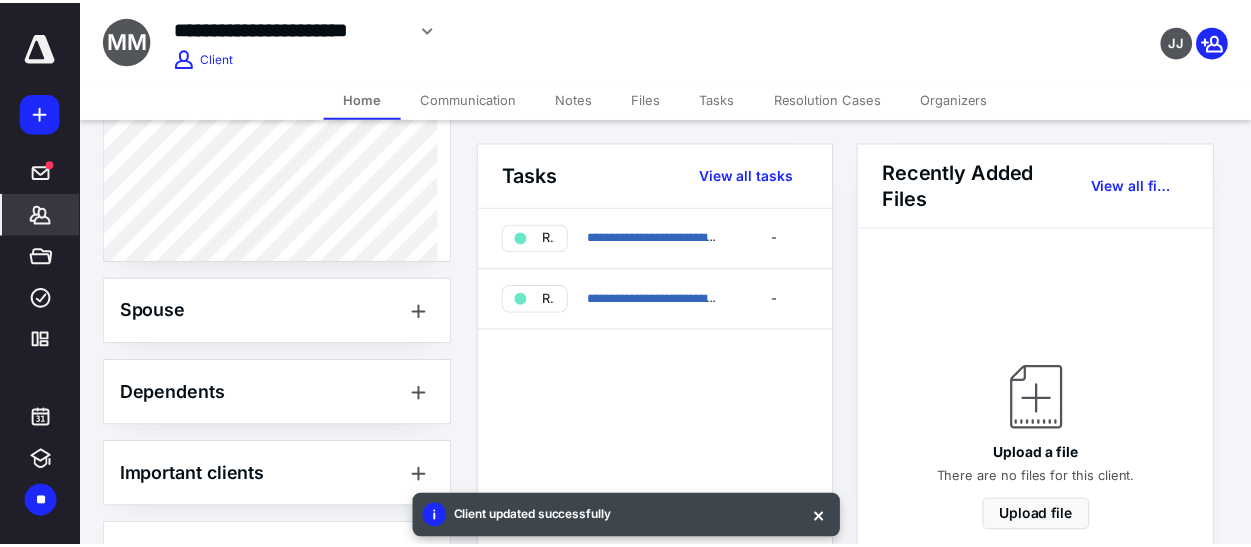 scroll, scrollTop: 1323, scrollLeft: 0, axis: vertical 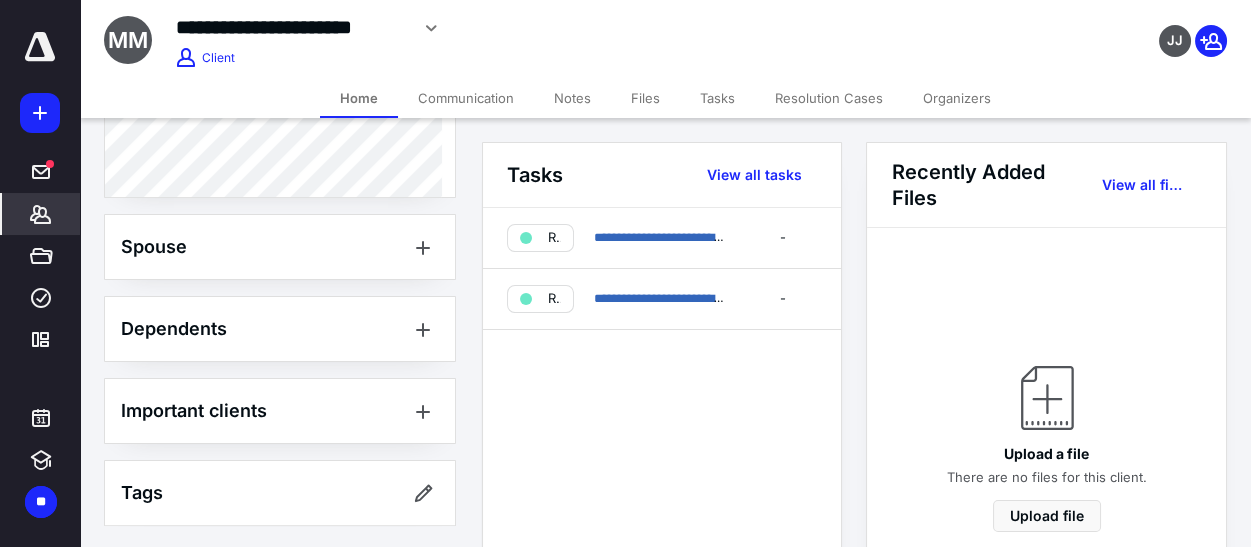click 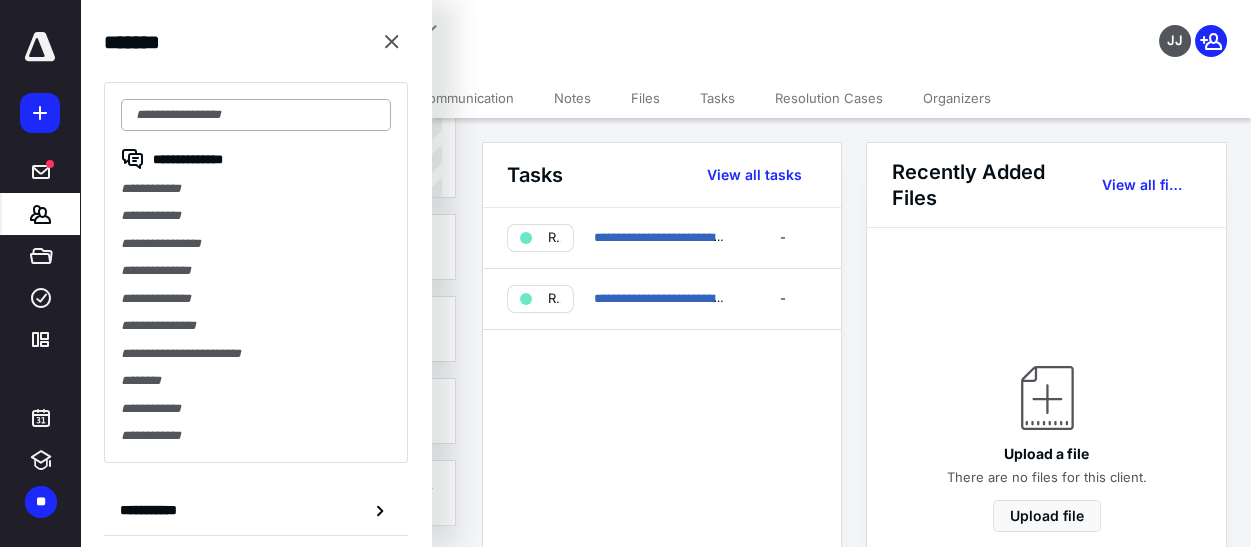 click at bounding box center (256, 115) 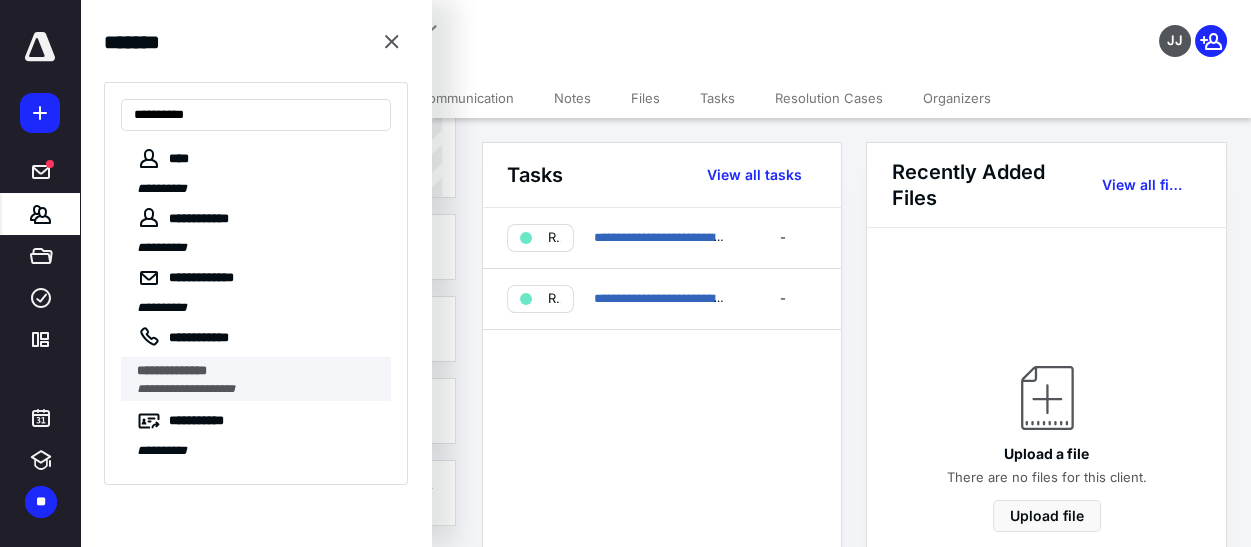 type on "**********" 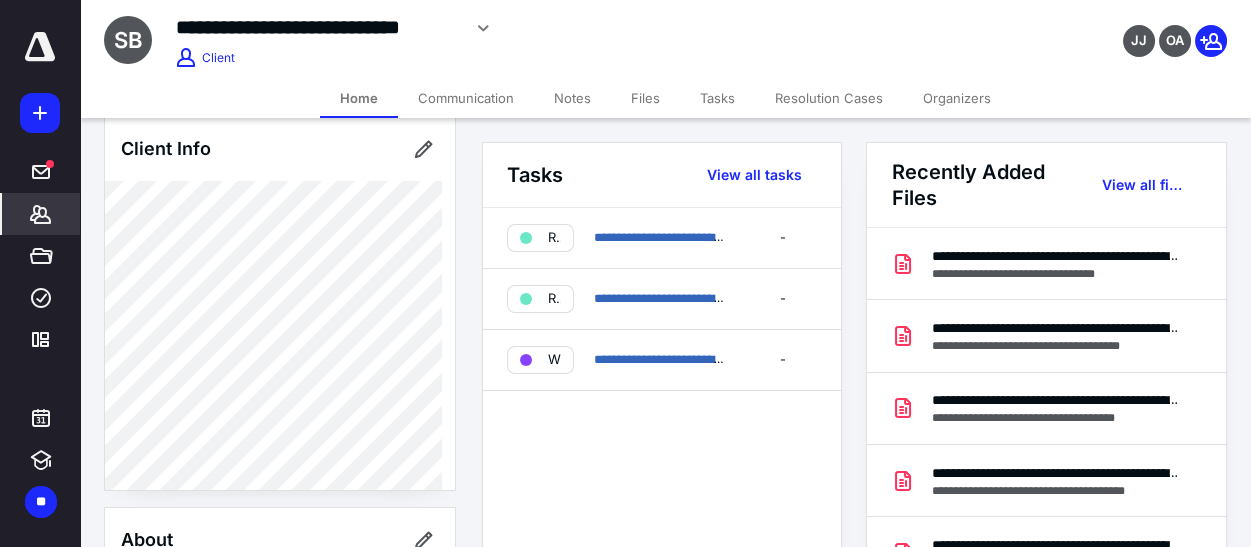 scroll, scrollTop: 181, scrollLeft: 0, axis: vertical 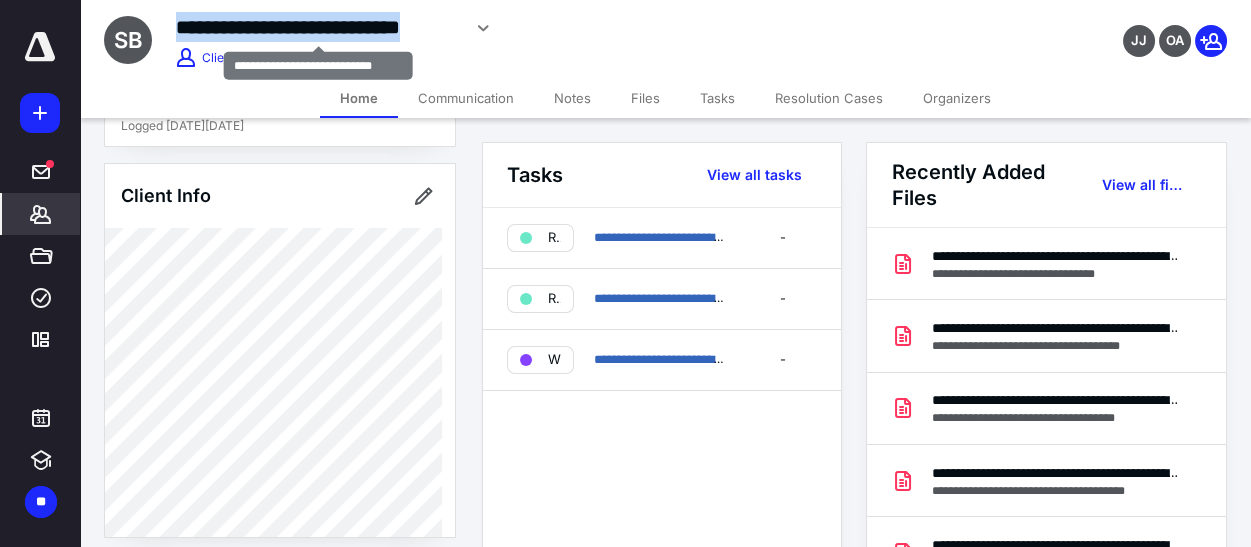 drag, startPoint x: 181, startPoint y: 26, endPoint x: 458, endPoint y: 36, distance: 277.18045 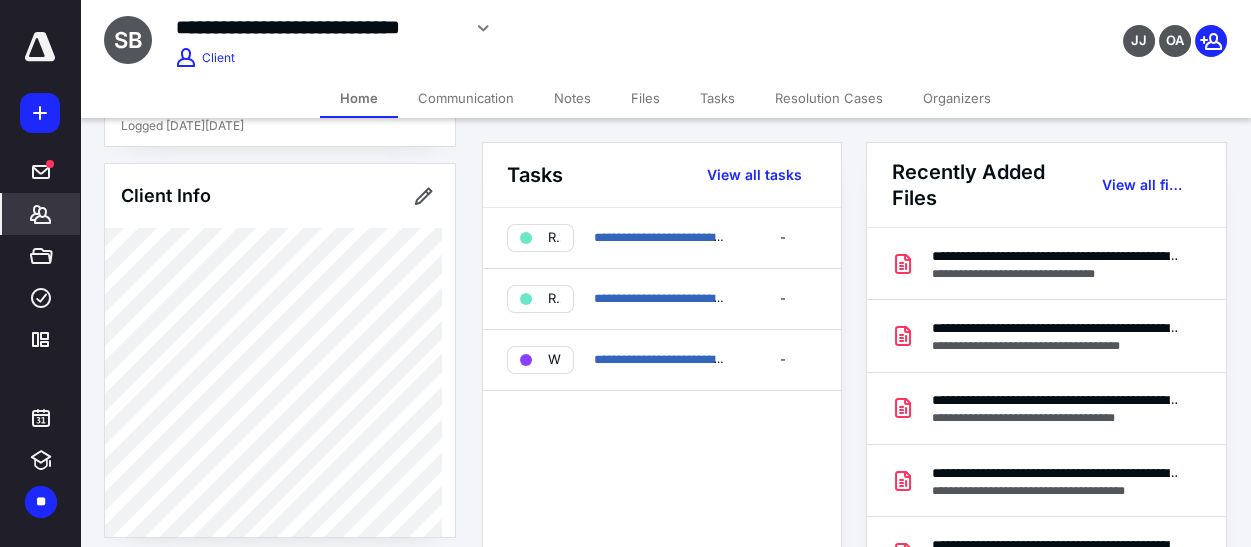 drag, startPoint x: 271, startPoint y: 24, endPoint x: 87, endPoint y: 349, distance: 373.47156 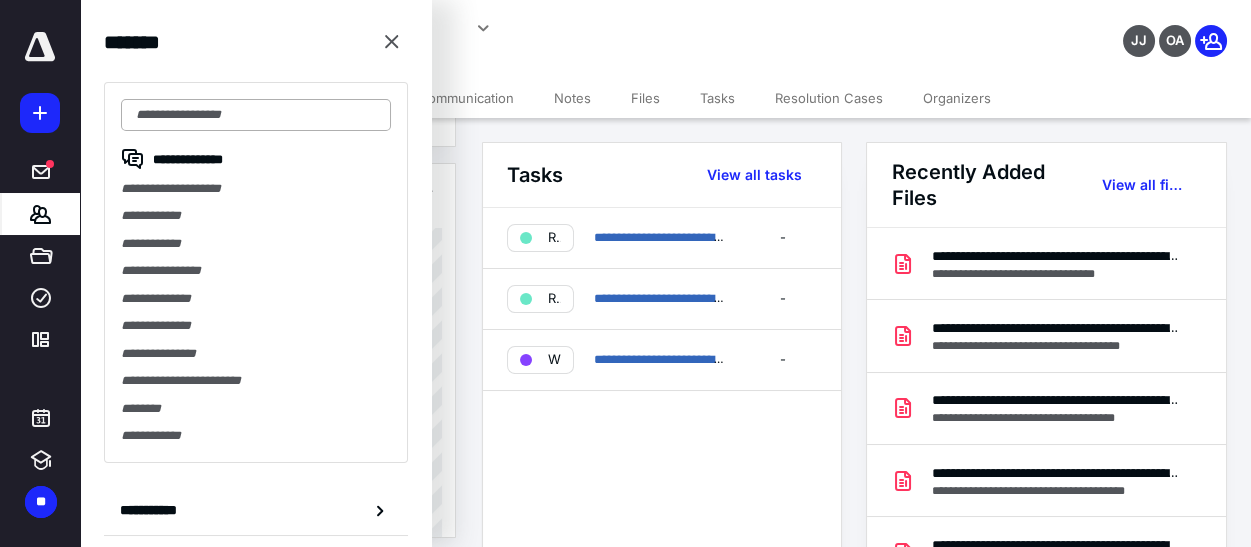 click at bounding box center [256, 115] 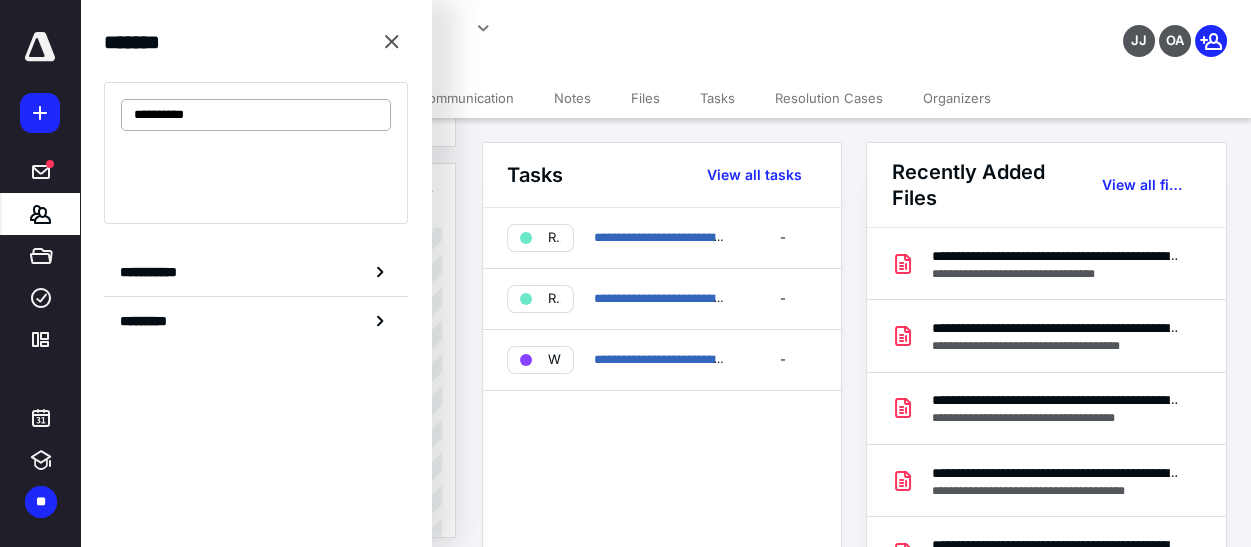 type on "**********" 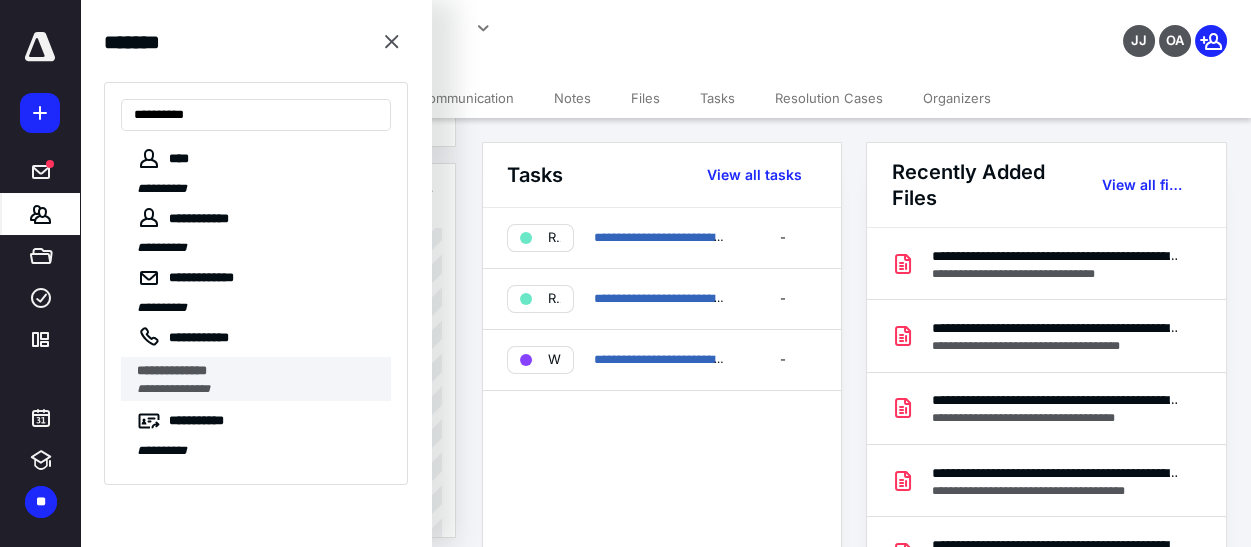 click on "**********" at bounding box center (172, 370) 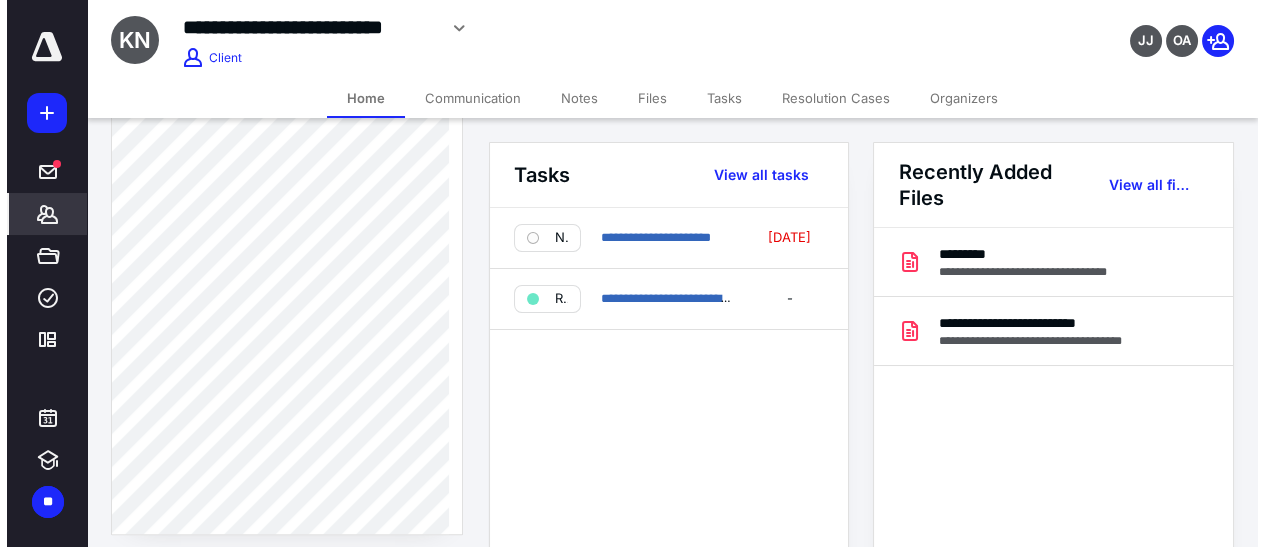 scroll, scrollTop: 1545, scrollLeft: 0, axis: vertical 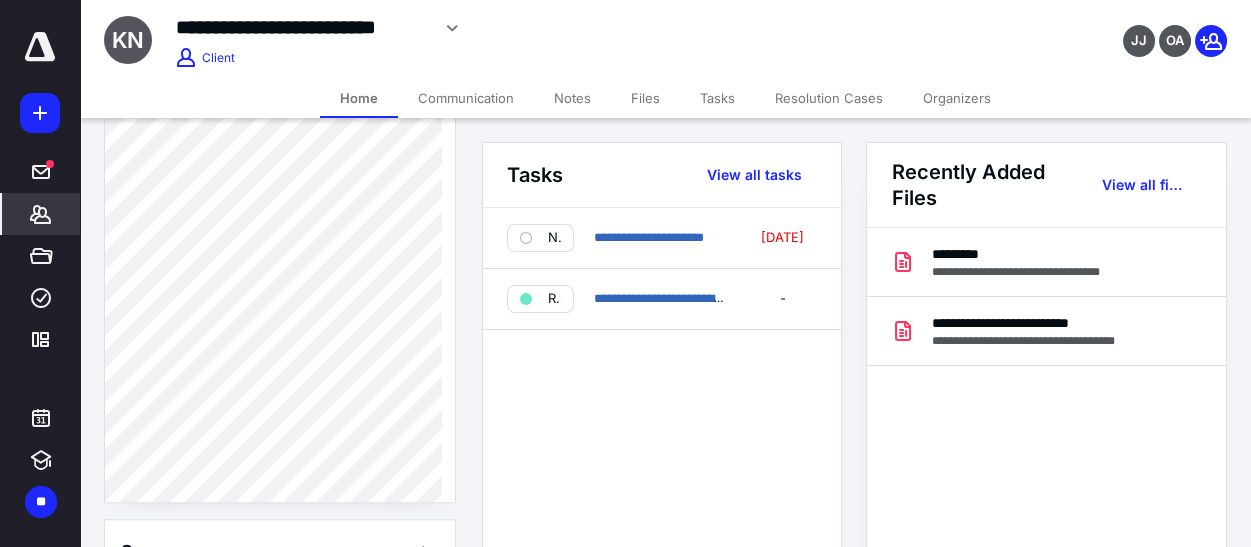 click on "*******" at bounding box center (41, 214) 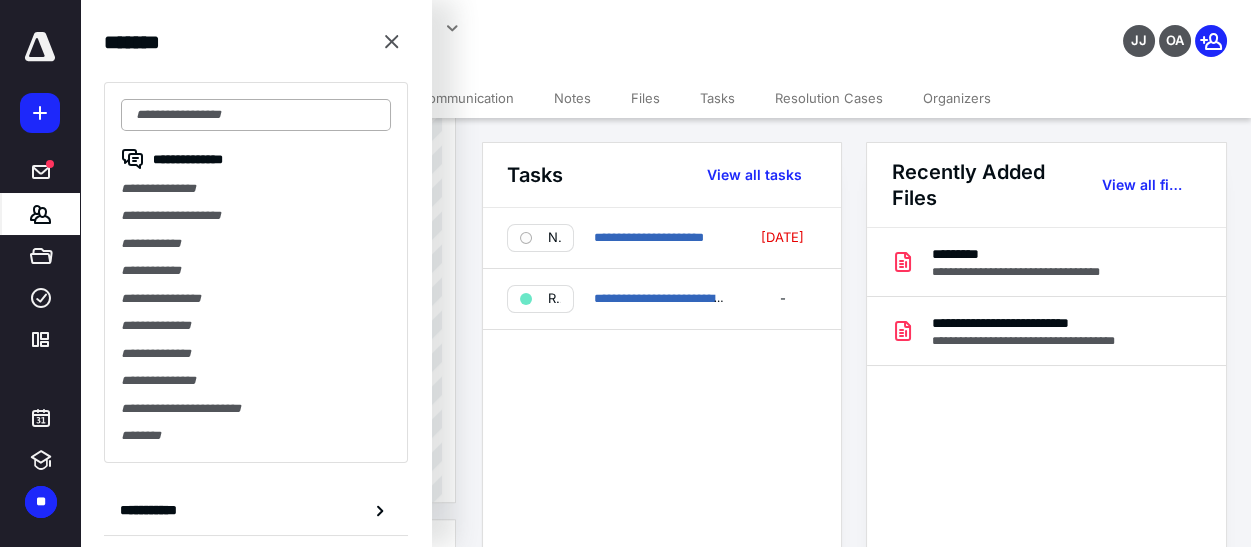 click at bounding box center [256, 115] 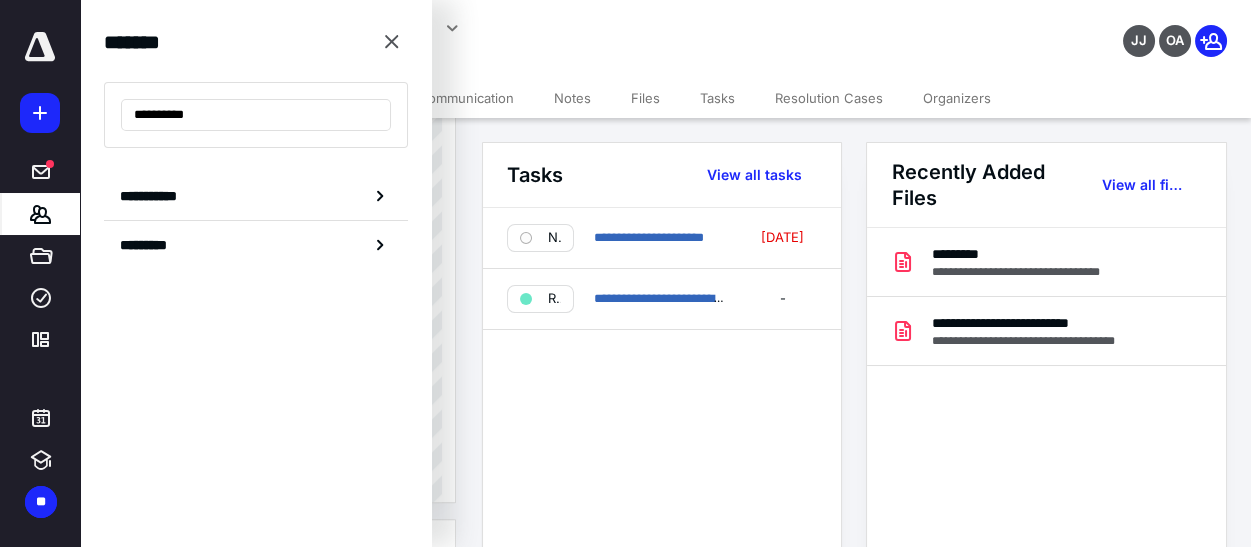type on "**********" 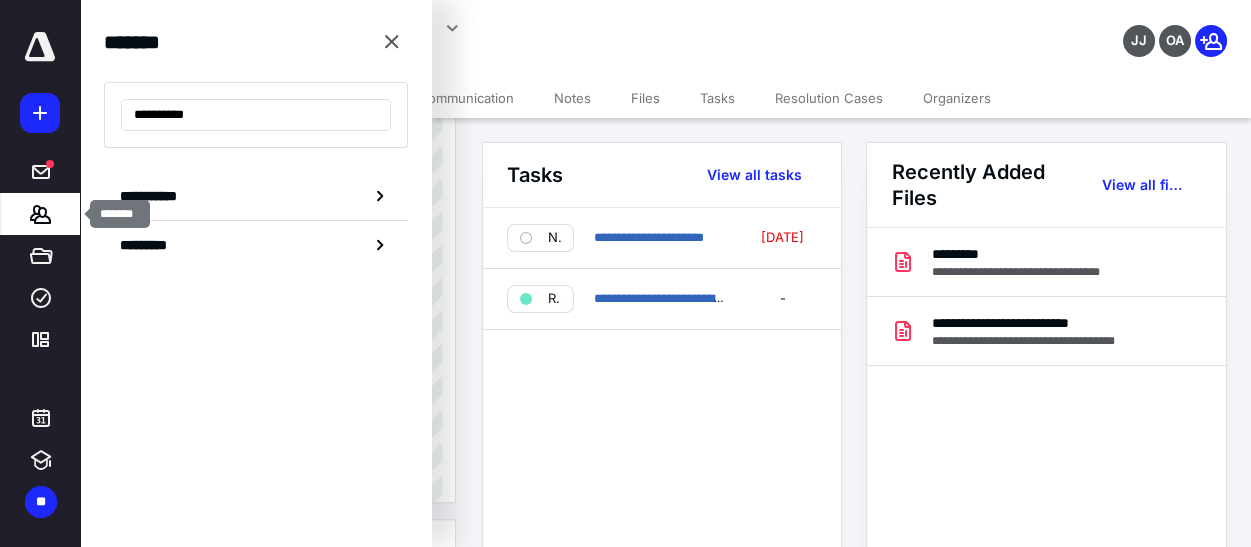 click 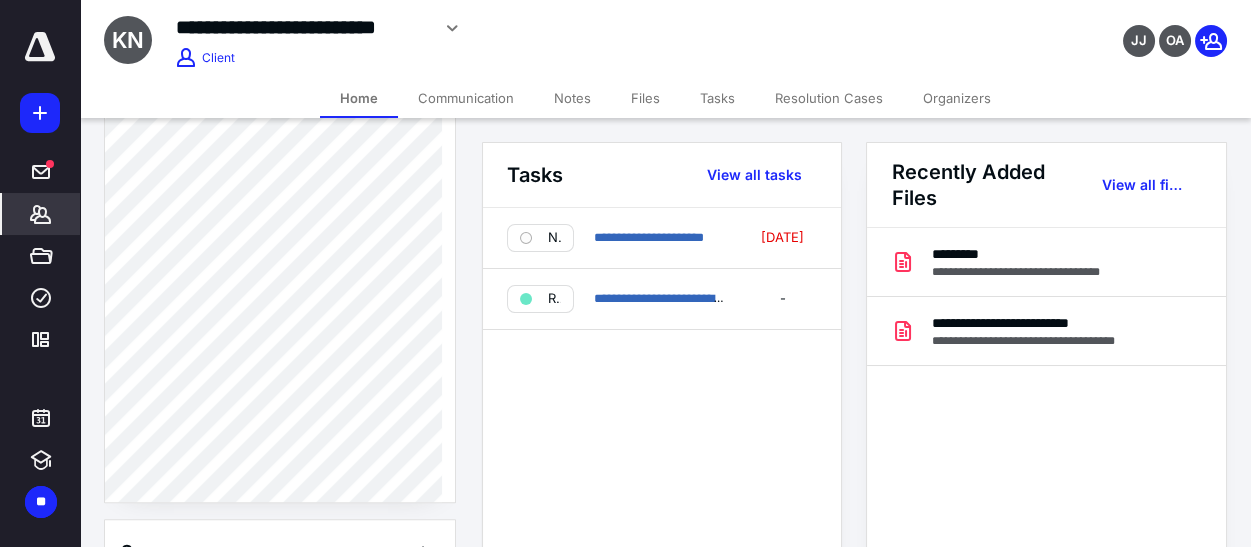 click 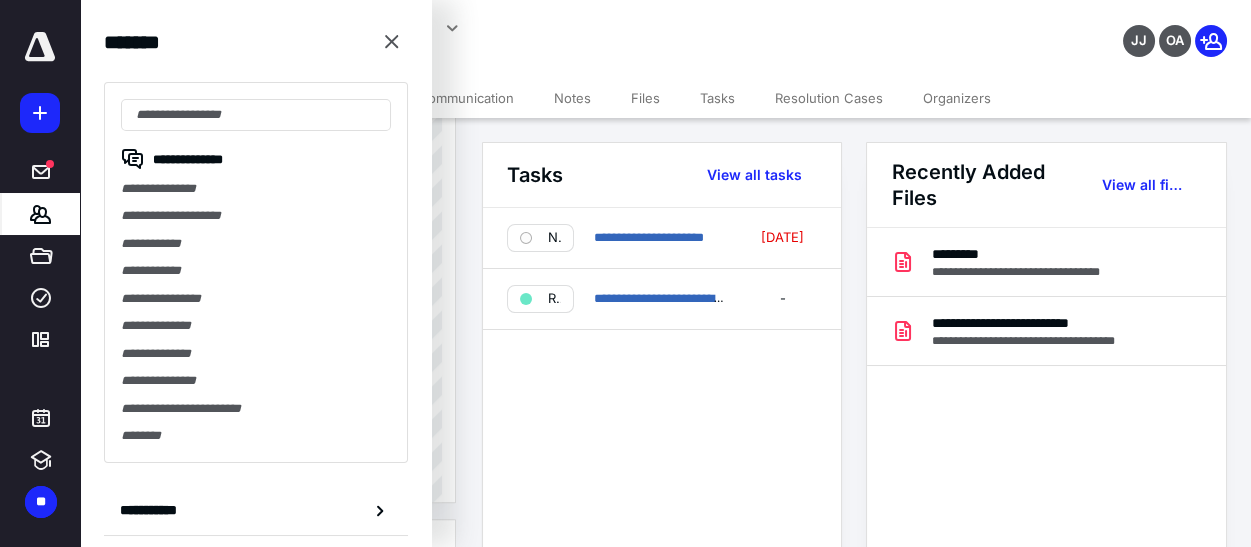 click 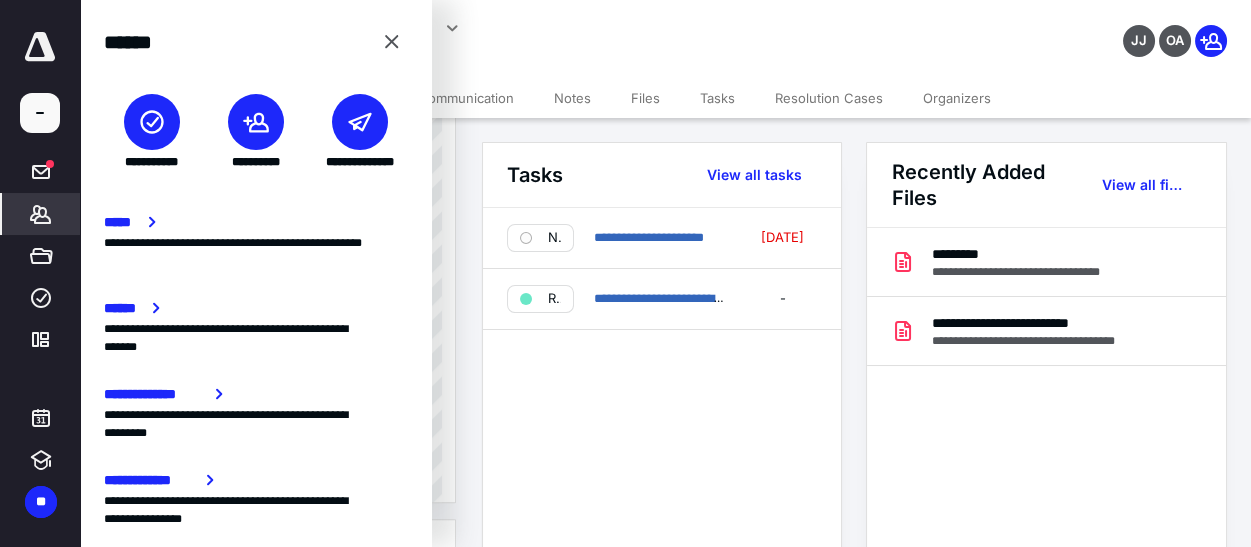 click 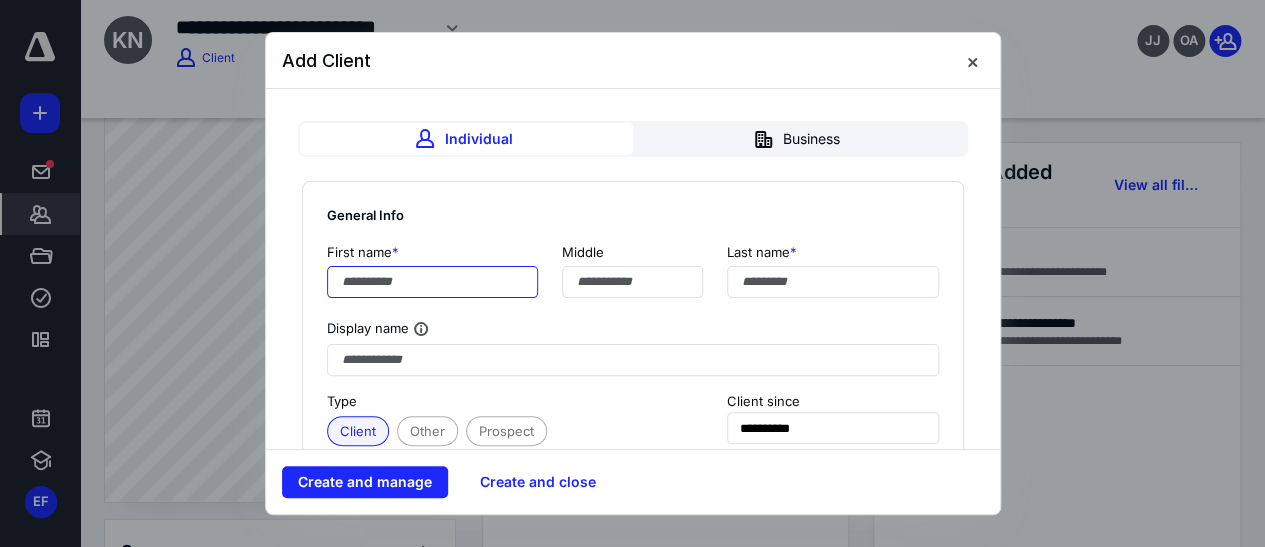 click at bounding box center [433, 282] 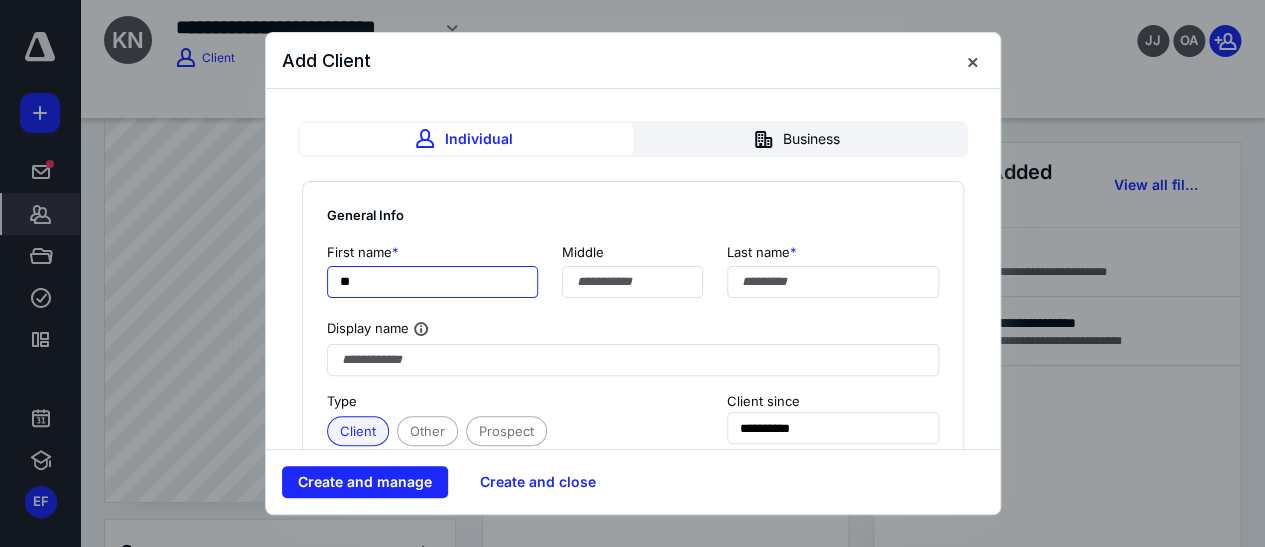 type on "*" 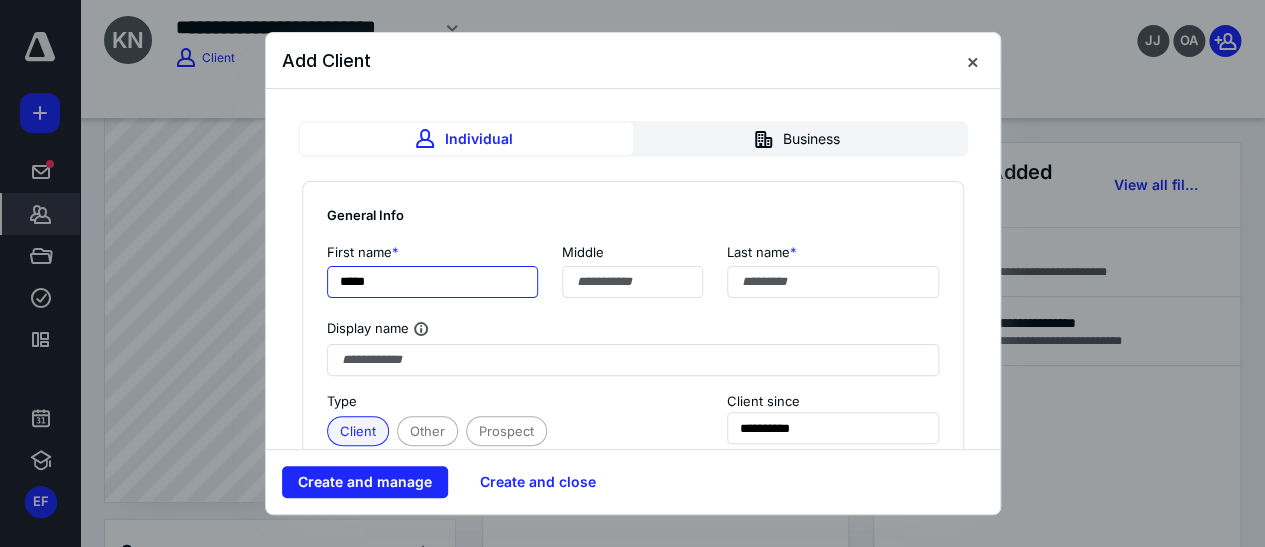 type on "*****" 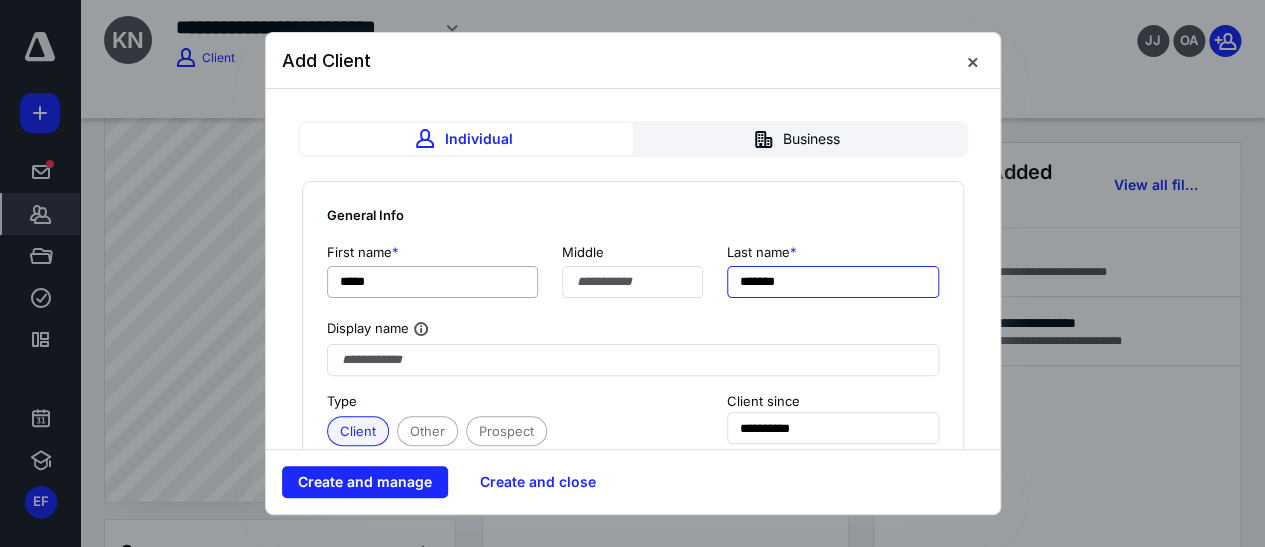 type on "*******" 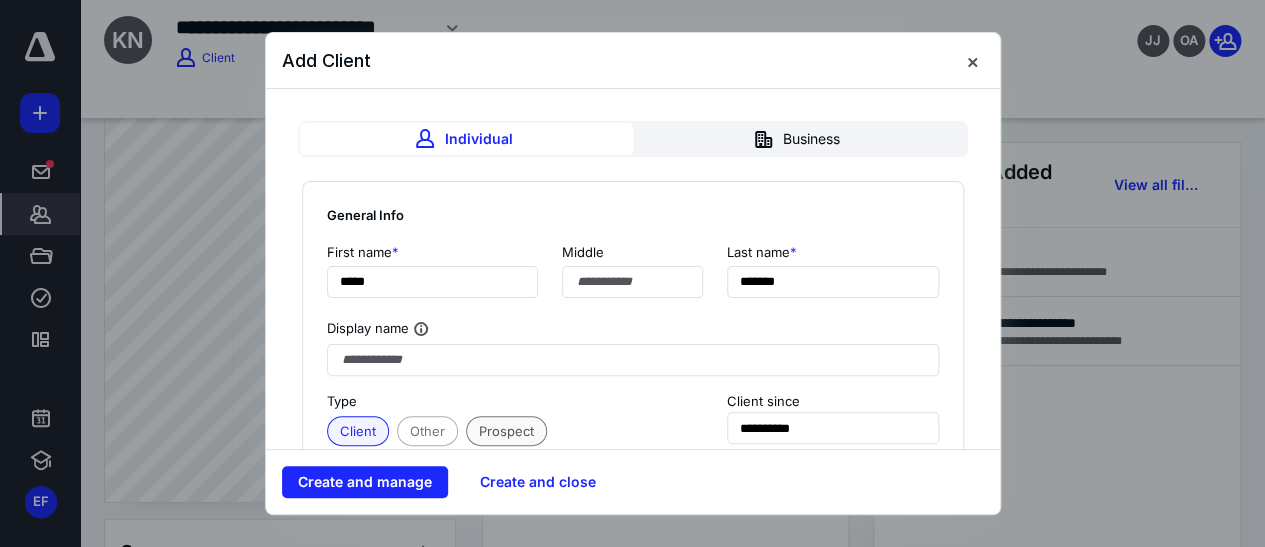click on "Prospect" at bounding box center [506, 431] 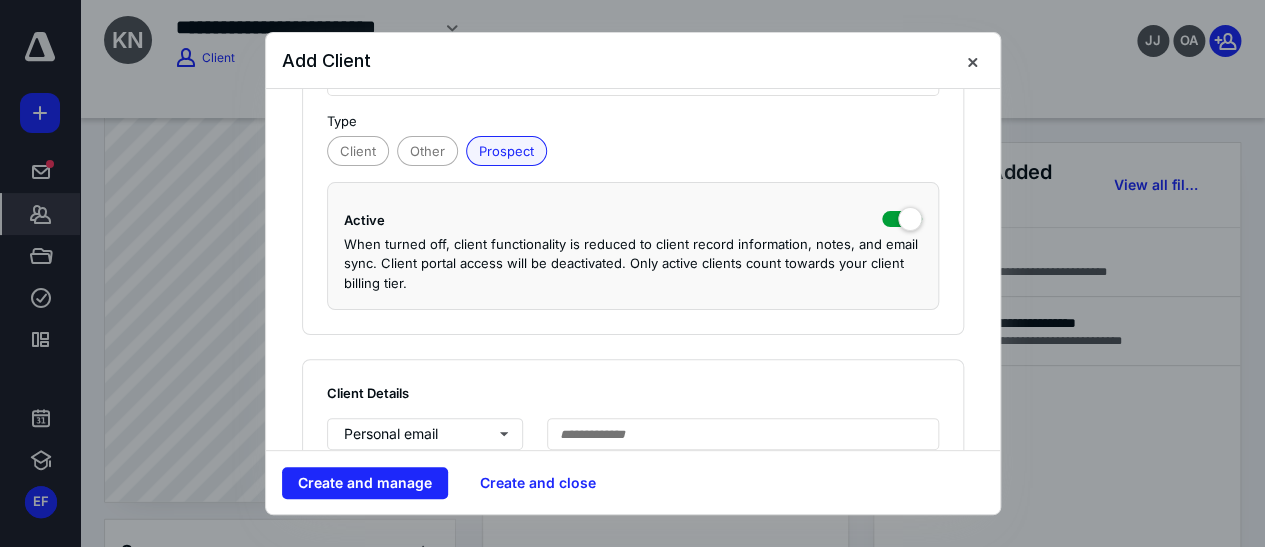scroll, scrollTop: 454, scrollLeft: 0, axis: vertical 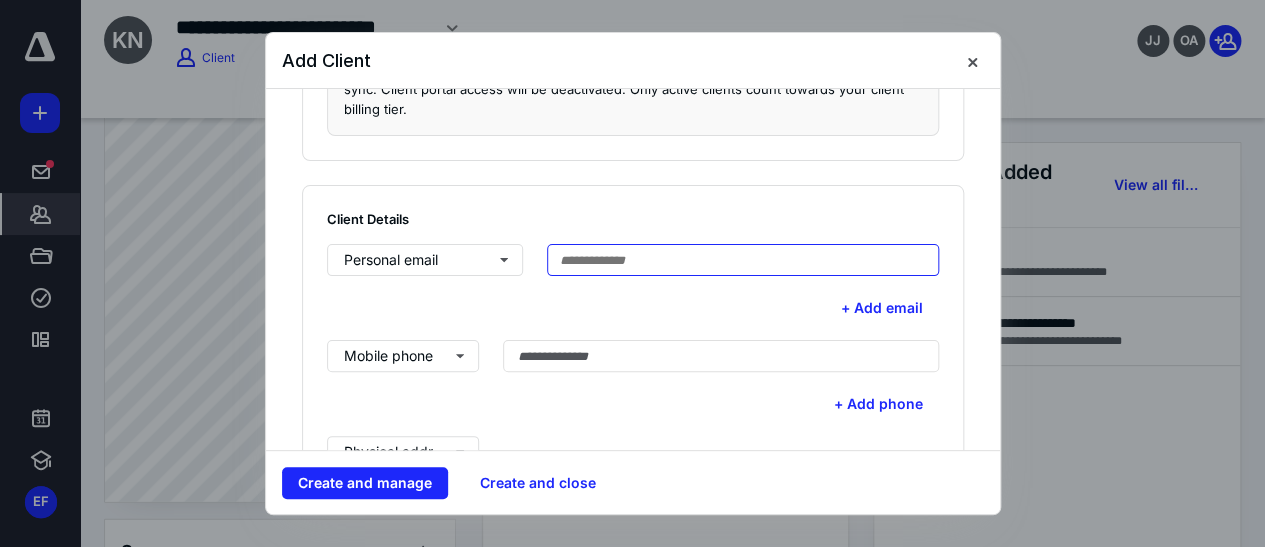 click at bounding box center (743, 260) 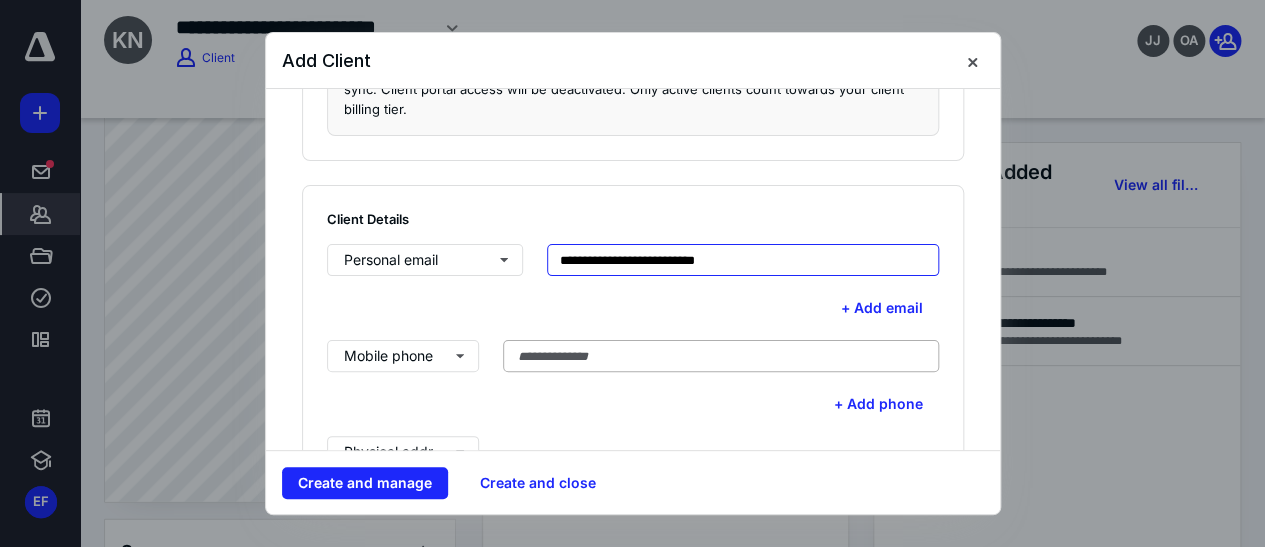 type on "**********" 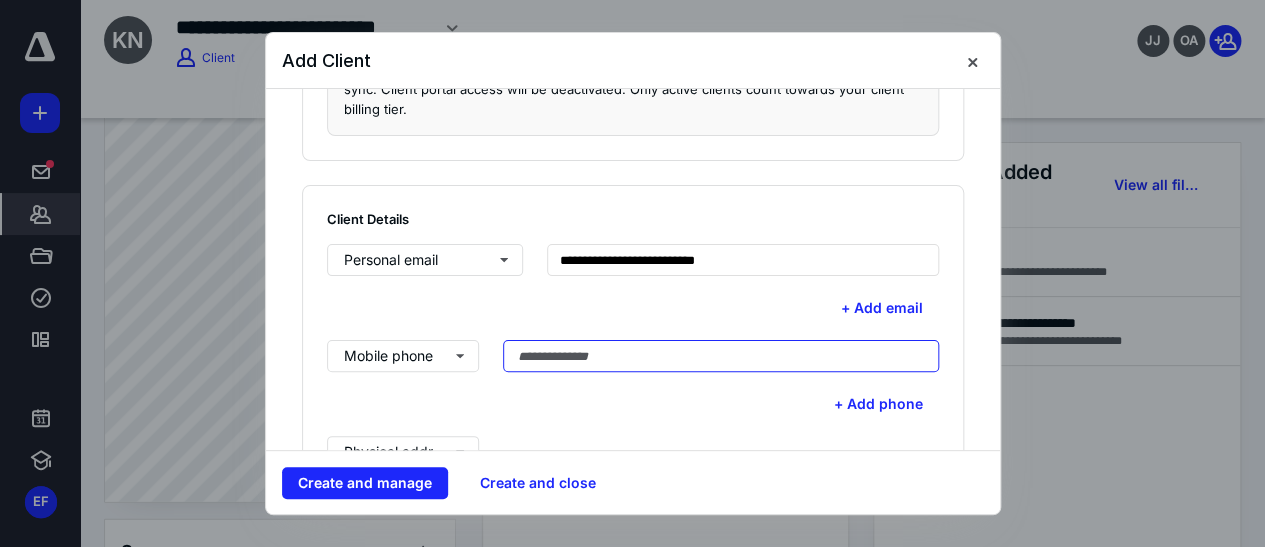 click at bounding box center (721, 356) 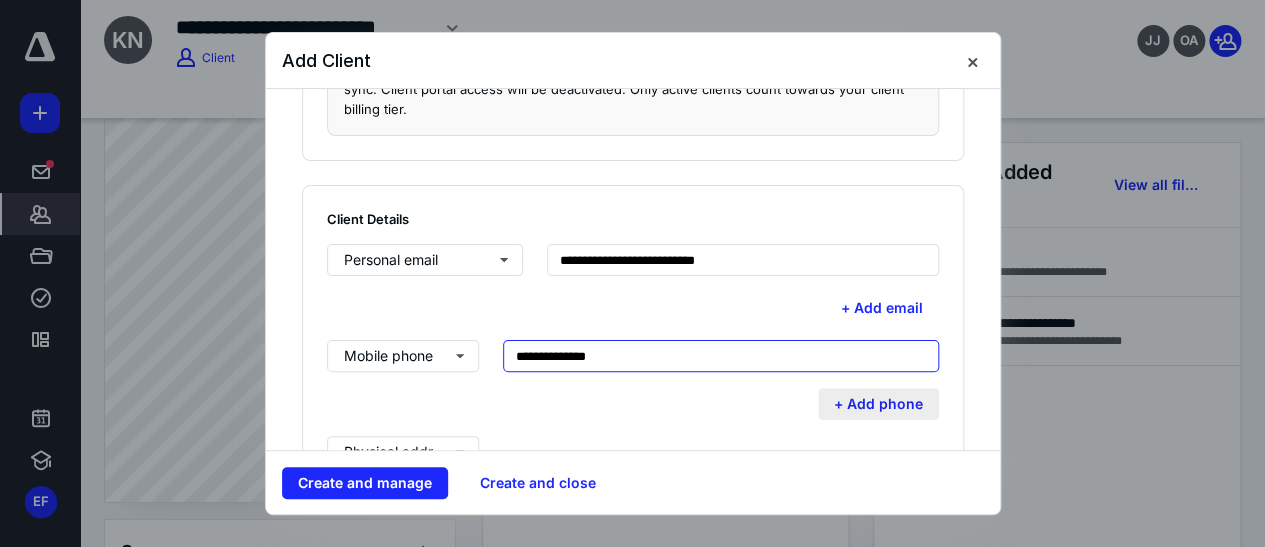 type on "**********" 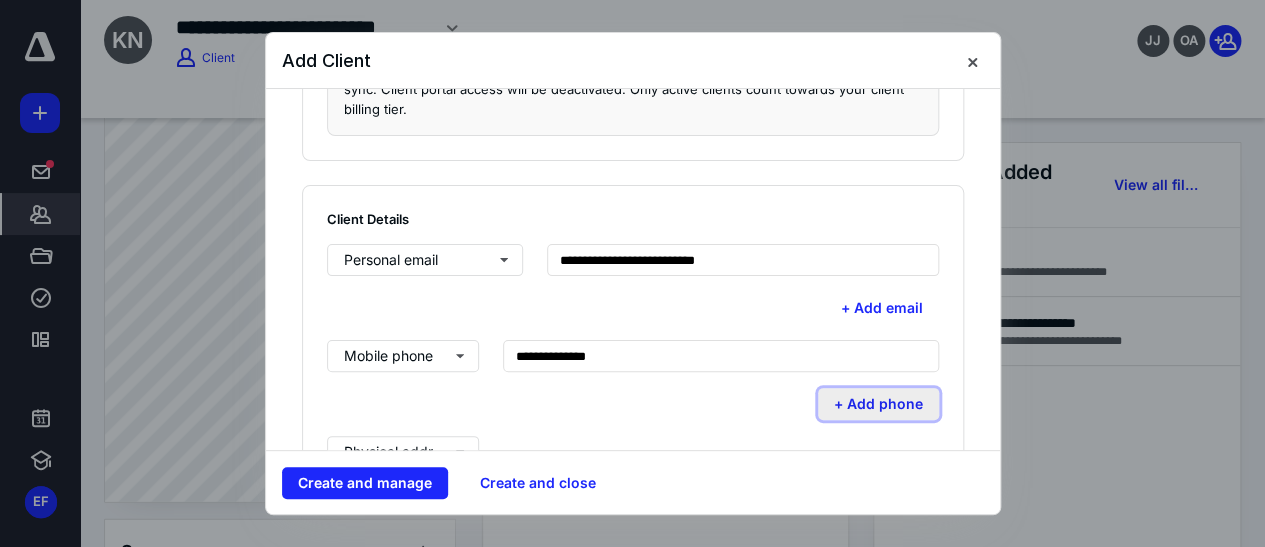 click on "+ Add phone" at bounding box center [878, 404] 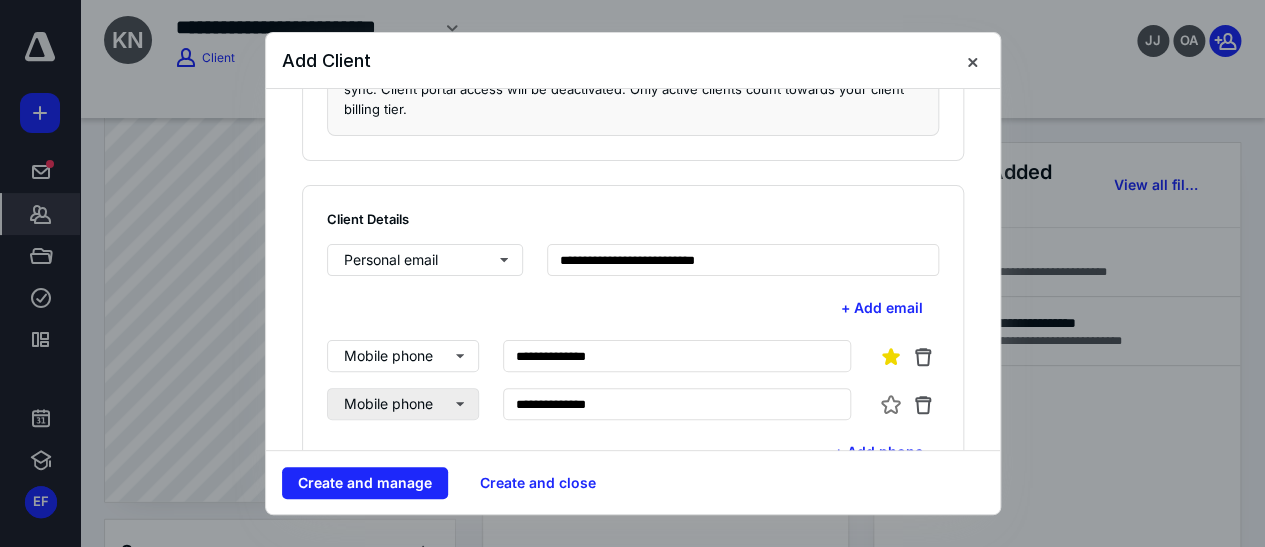 type on "**********" 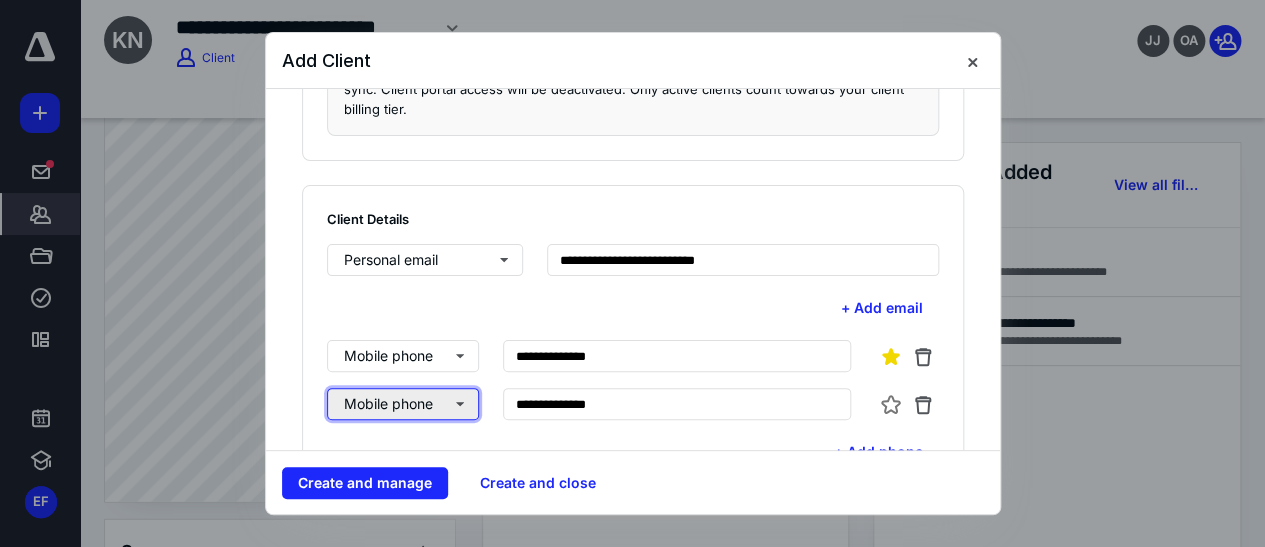 click on "Mobile phone" at bounding box center (403, 404) 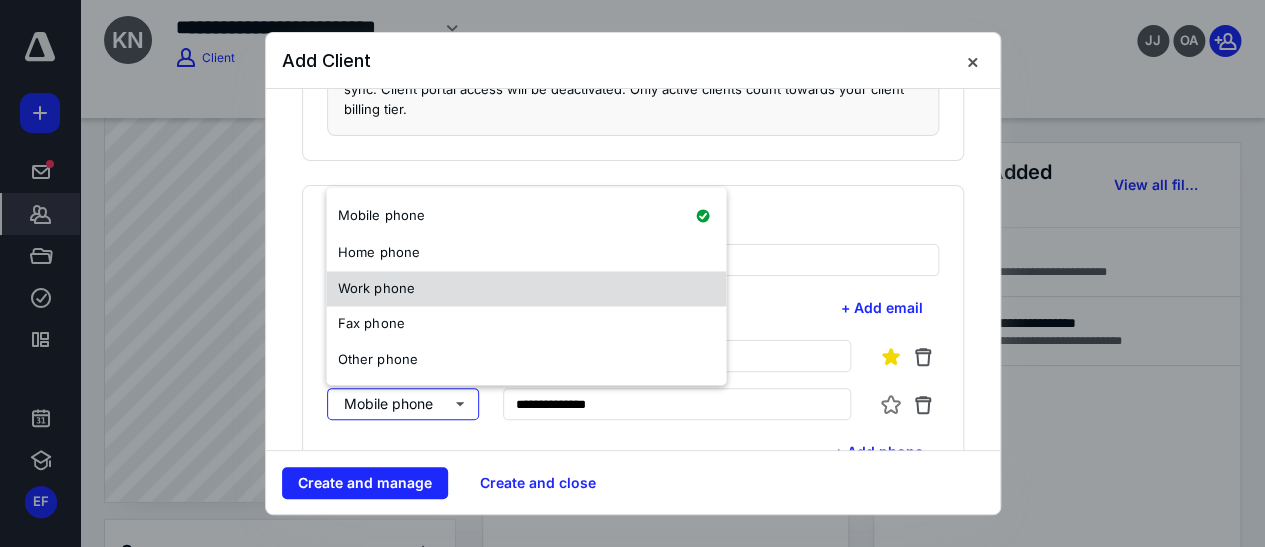 click on "Work phone" at bounding box center (376, 289) 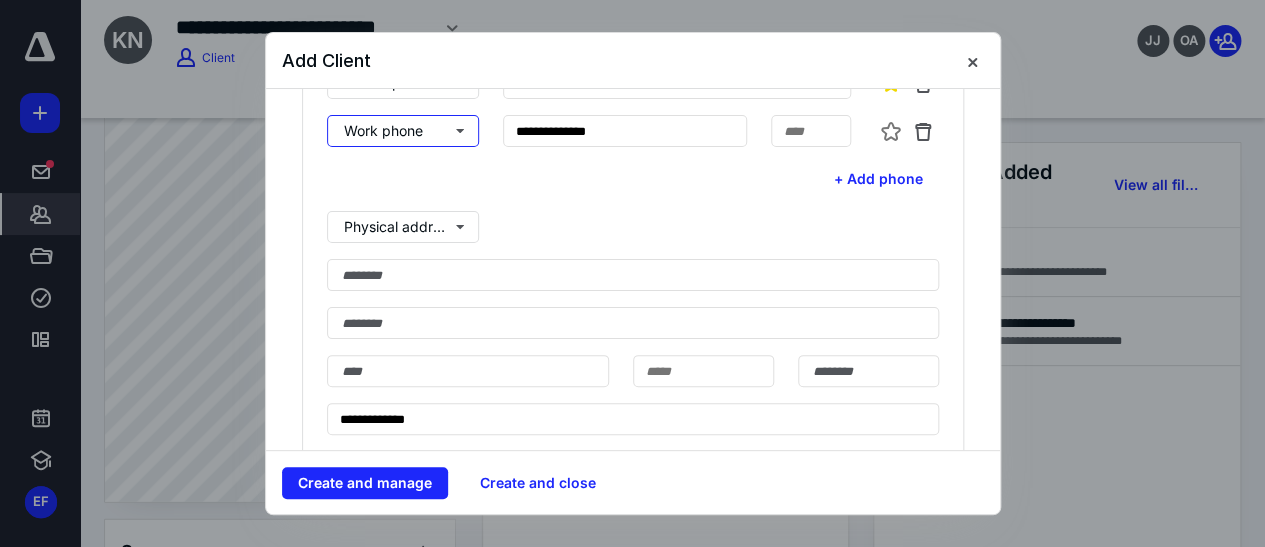 scroll, scrollTop: 818, scrollLeft: 0, axis: vertical 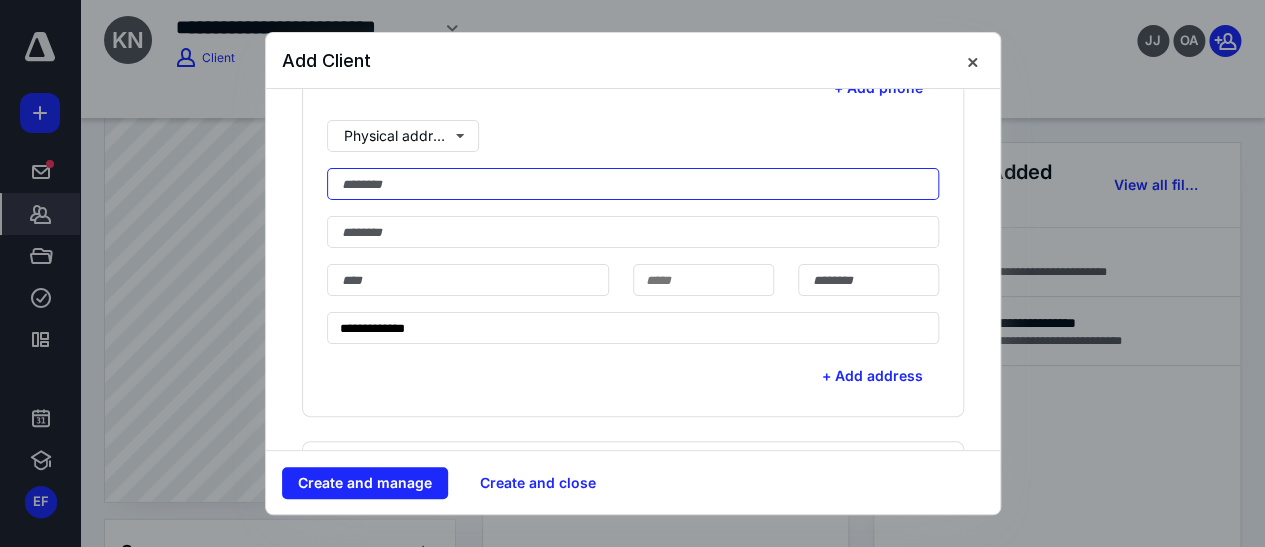 click at bounding box center [633, 184] 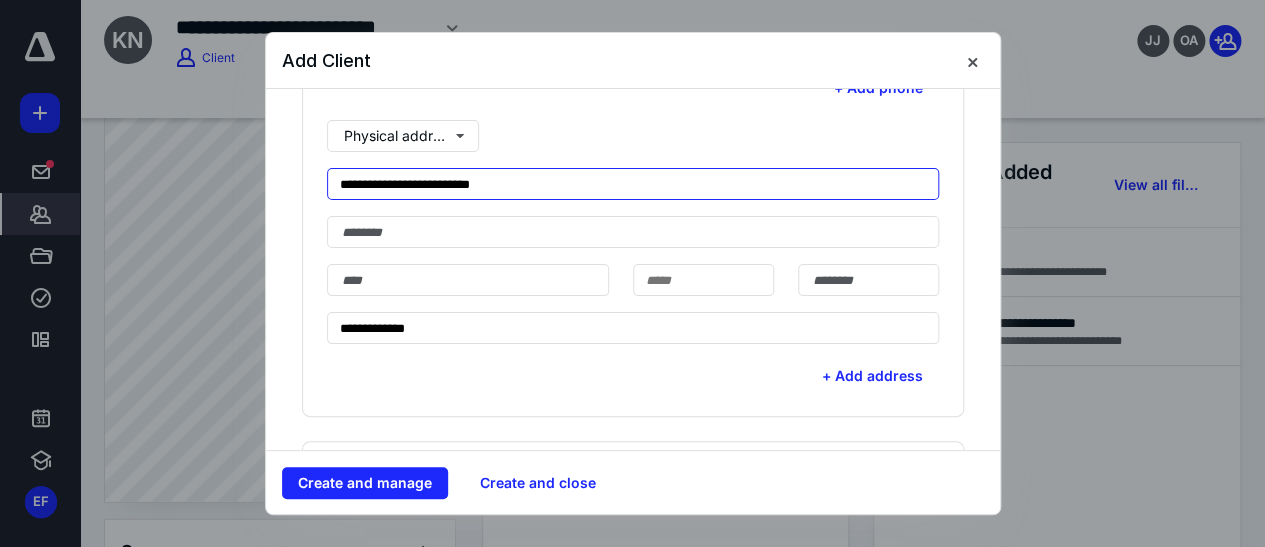 type on "**********" 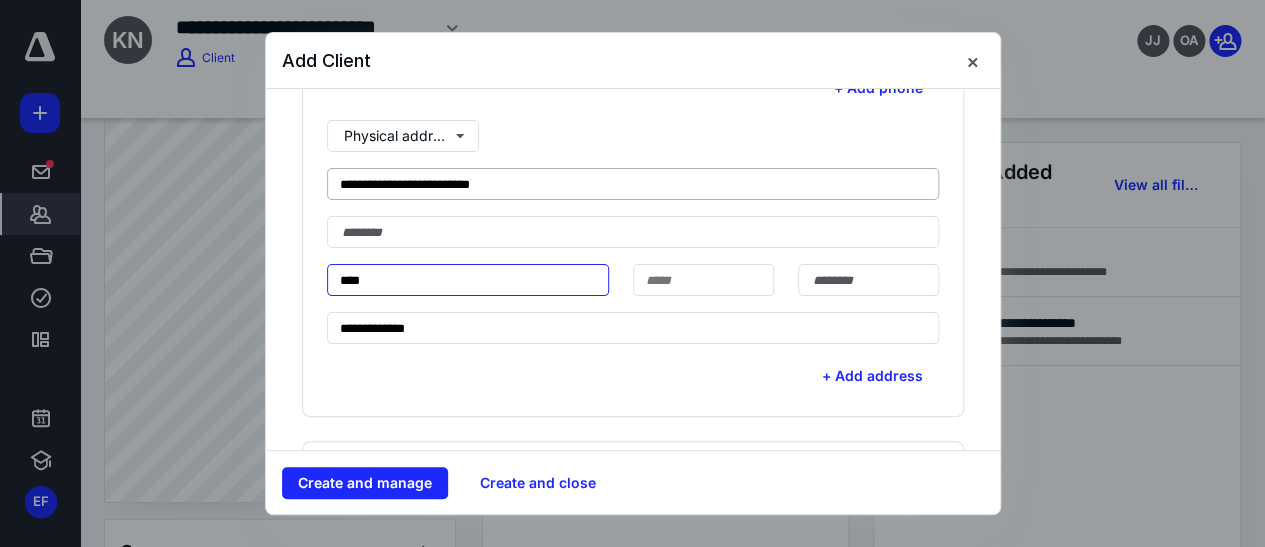 type on "**********" 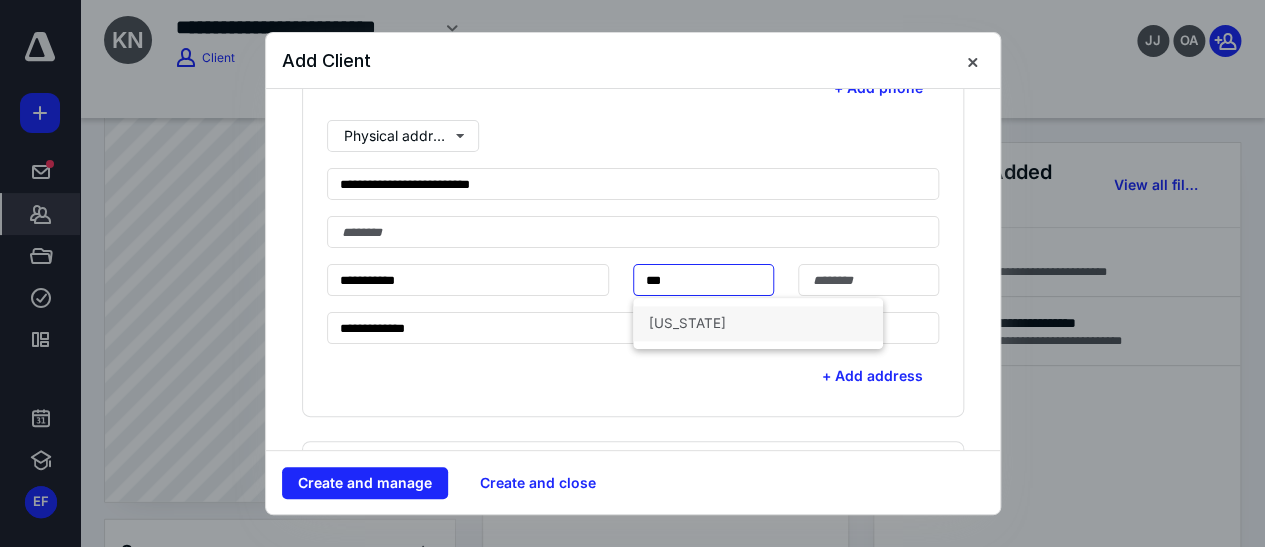 click on "Texas" at bounding box center (758, 323) 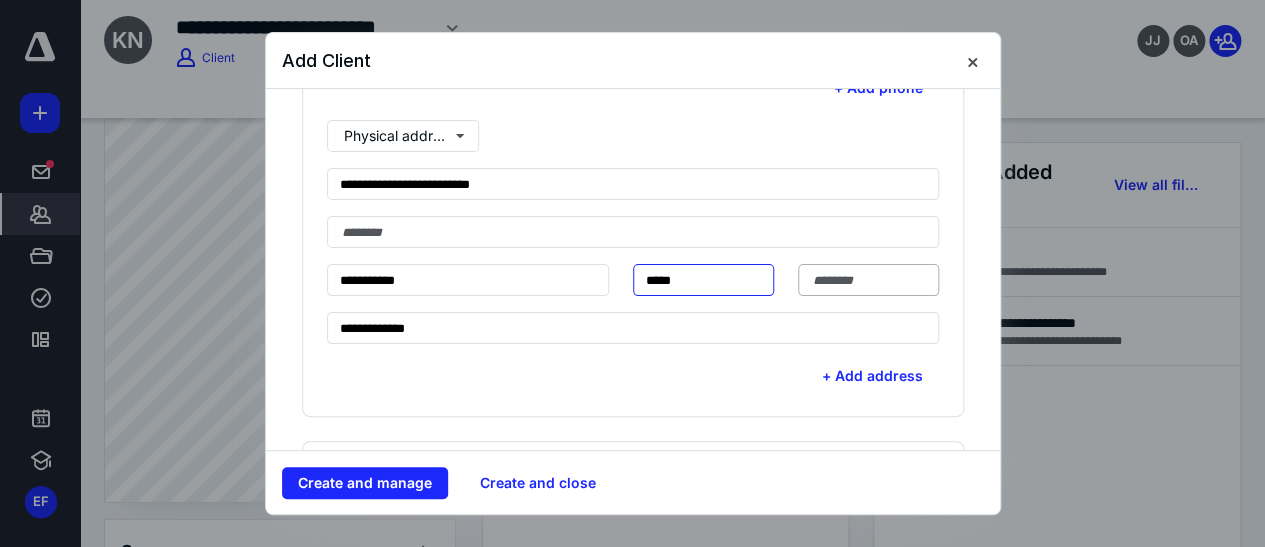 type on "*****" 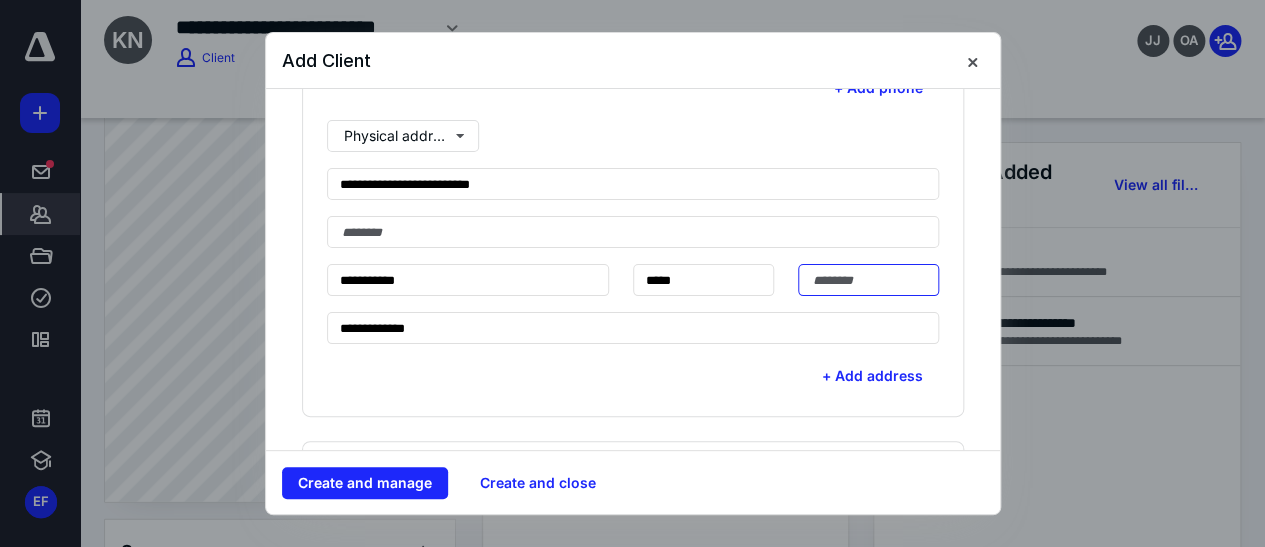 click at bounding box center (868, 280) 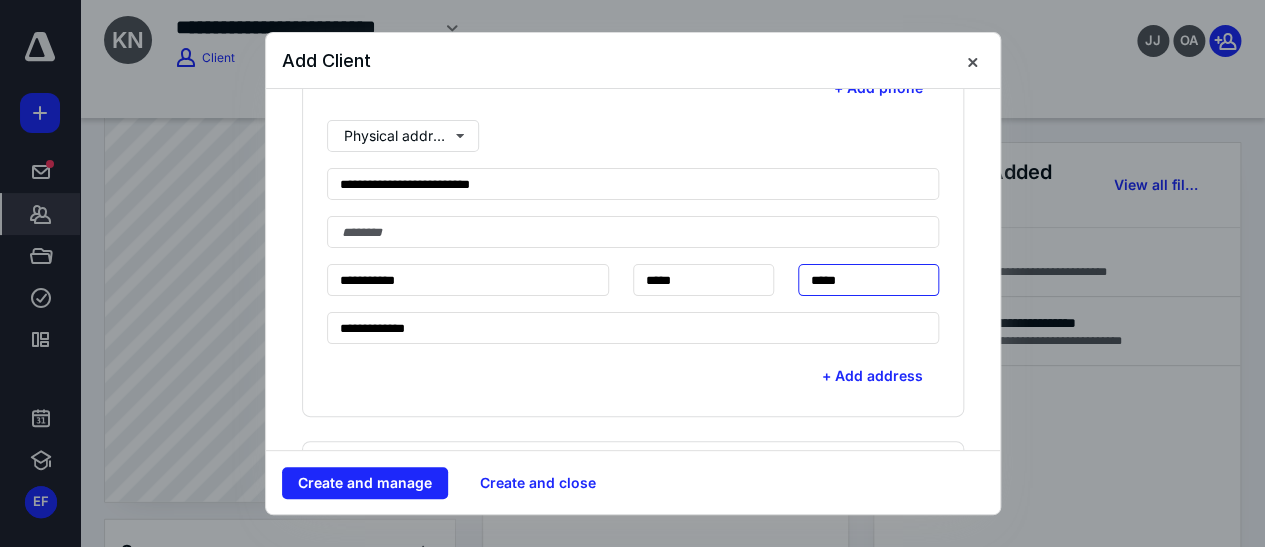 type on "*****" 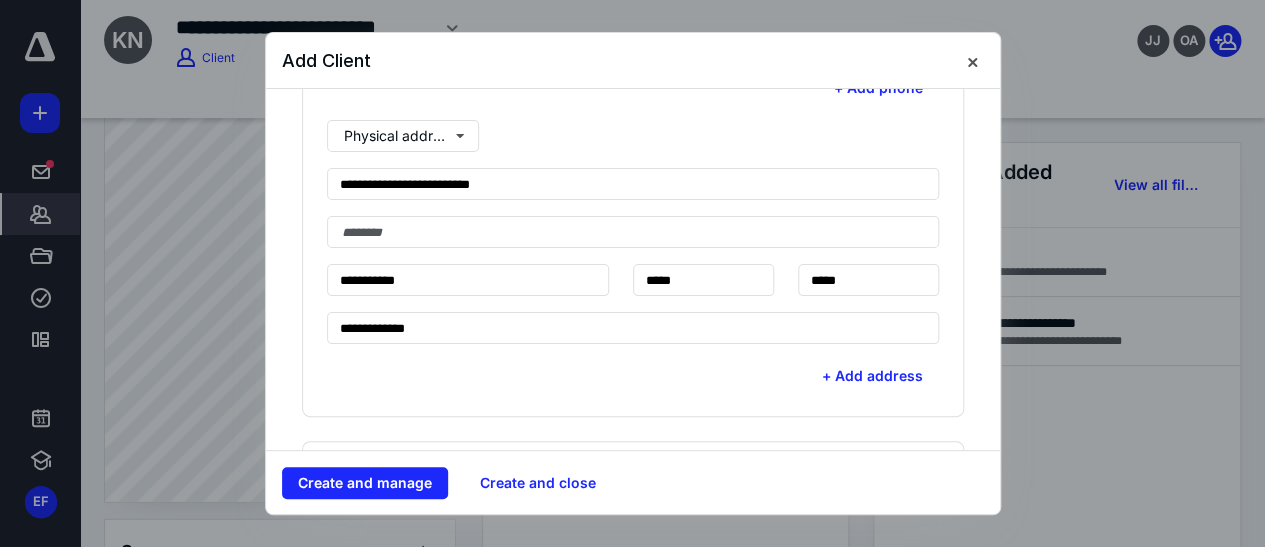 click on "+ Add address" at bounding box center (633, 368) 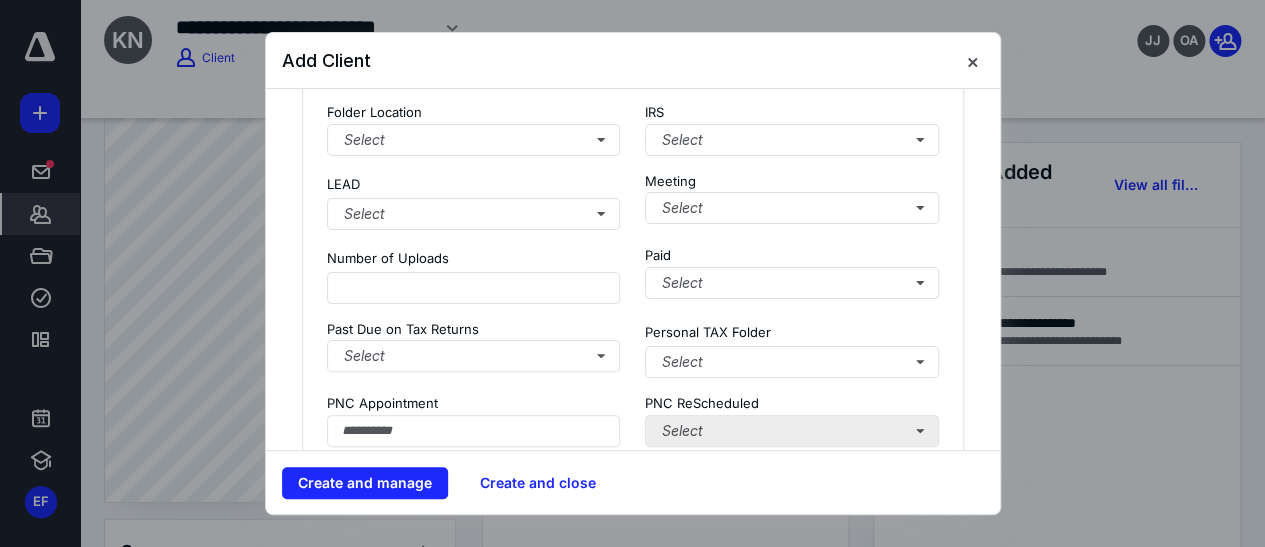 scroll, scrollTop: 2090, scrollLeft: 0, axis: vertical 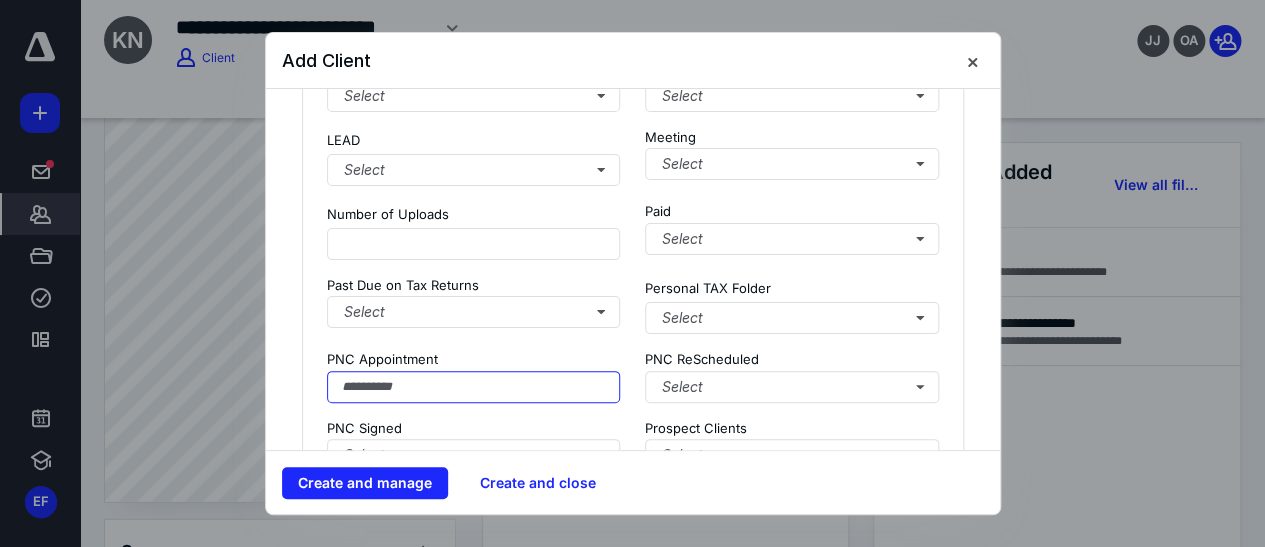 click at bounding box center [474, 387] 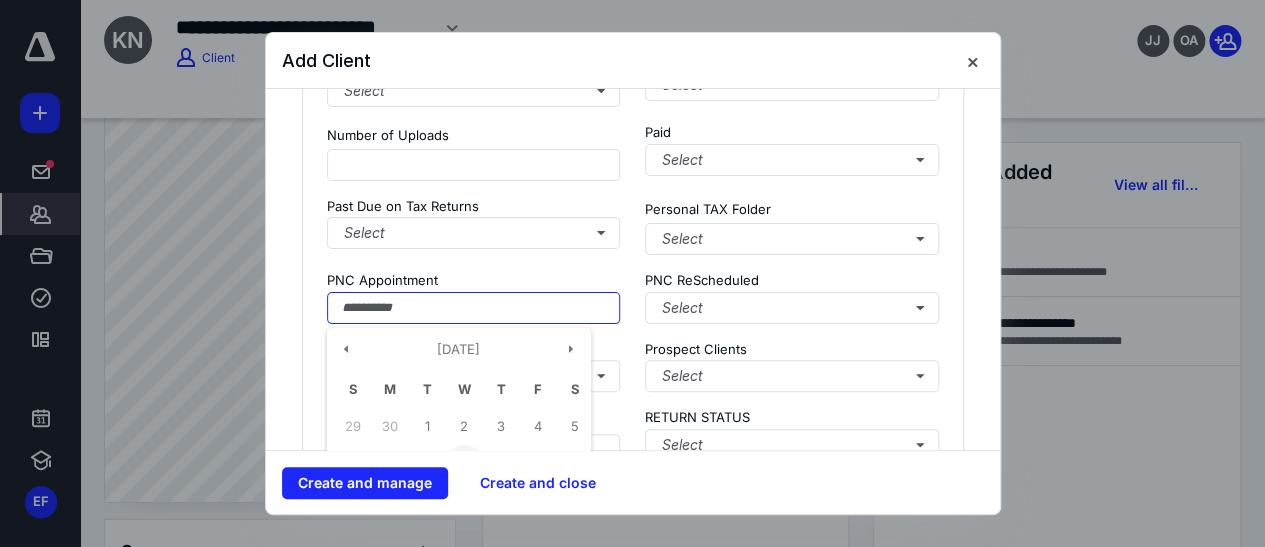 scroll, scrollTop: 2272, scrollLeft: 0, axis: vertical 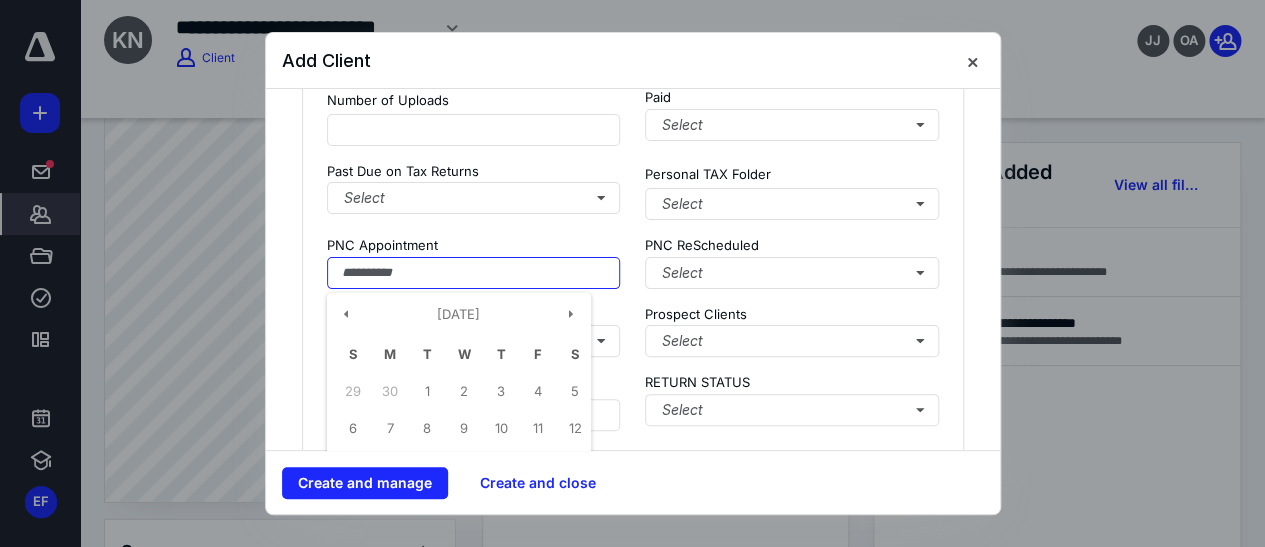 click on "Adjustment Select Assigned Preparer Select BOI Filed Select Client Group Select Corporate Corporate TAX Folder (S) Select Credit Card on File Select DATA UPLOAD DATE Data Uploaded/Drop off Select Date Assign to Preparer Extension Select External ID Folder Location Select IRS  Select LEAD Select Meeting Select Number of Uploads Paid Select Past Due on Tax Returns Select Personal TAX Folder Select PNC Appointment July 2025 S M T W T F S 29 30 1 2 3 4 5 6 7 8 9 10 11 12 13 14 15 16 17 18 19 20 21 22 23 24 25 26 27 28 29 30 31 1 2 PNC ReScheduled Select PNC Signed Select Prospect Clients  Select Referrals RETURN STATUS Select Return Type Select Review & Sign Date Services Select Start Date Tax Plan Appointment TAX PLAN Completed TAX RETURN COMPLETED  Tax Year Select TP Prepared Select VERIFY RETURN COMPELTED BEFORE R&S Select Zero Return" at bounding box center (633, 196) 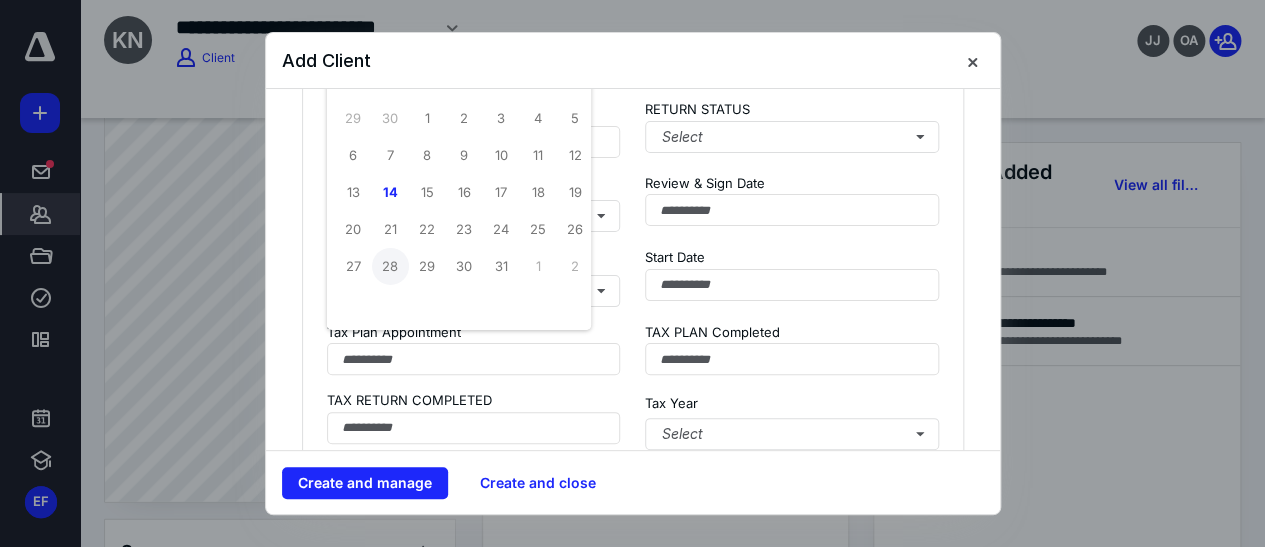 scroll, scrollTop: 2204, scrollLeft: 0, axis: vertical 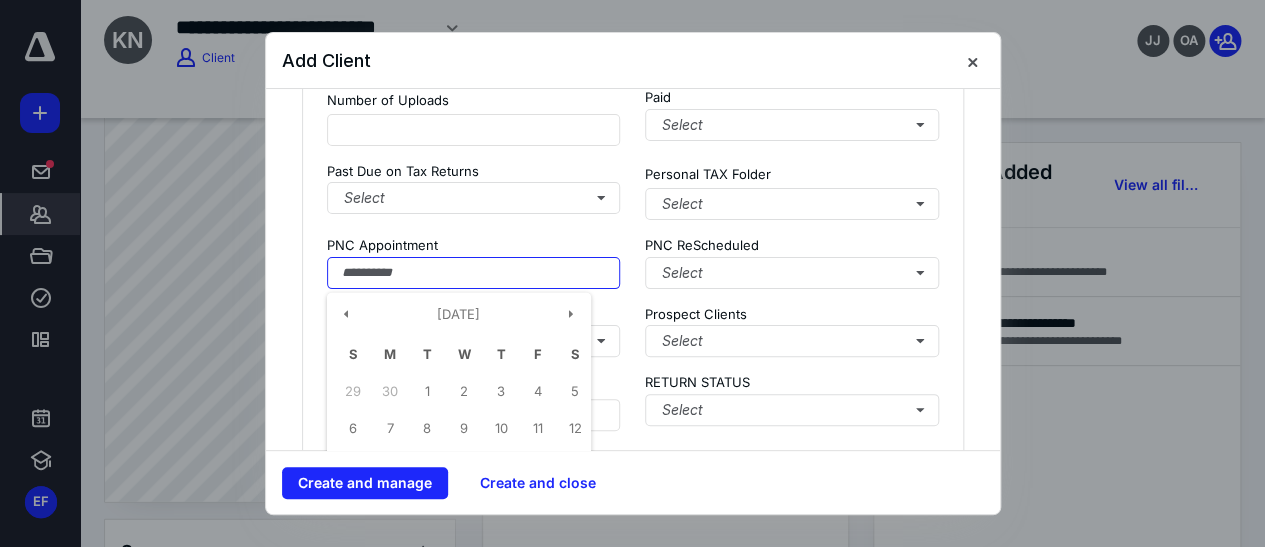 click on "July 2025 S M T W T F S 29 30 1 2 3 4 5 6 7 8 9 10 11 12 13 14 15 16 17 18 19 20 21 22 23 24 25 26 27 28 29 30 31 1 2" at bounding box center (474, 273) 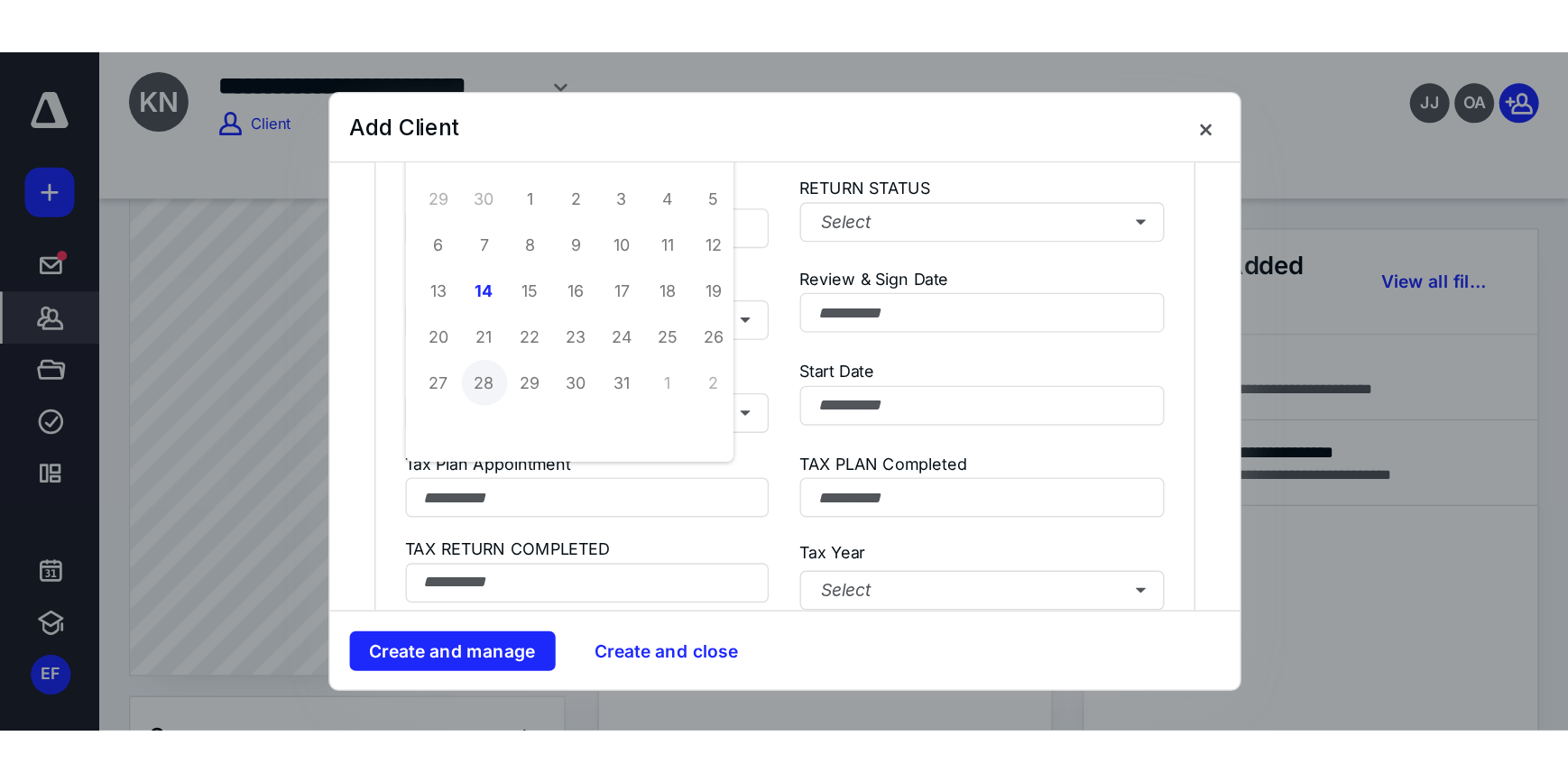 scroll, scrollTop: 1988, scrollLeft: 0, axis: vertical 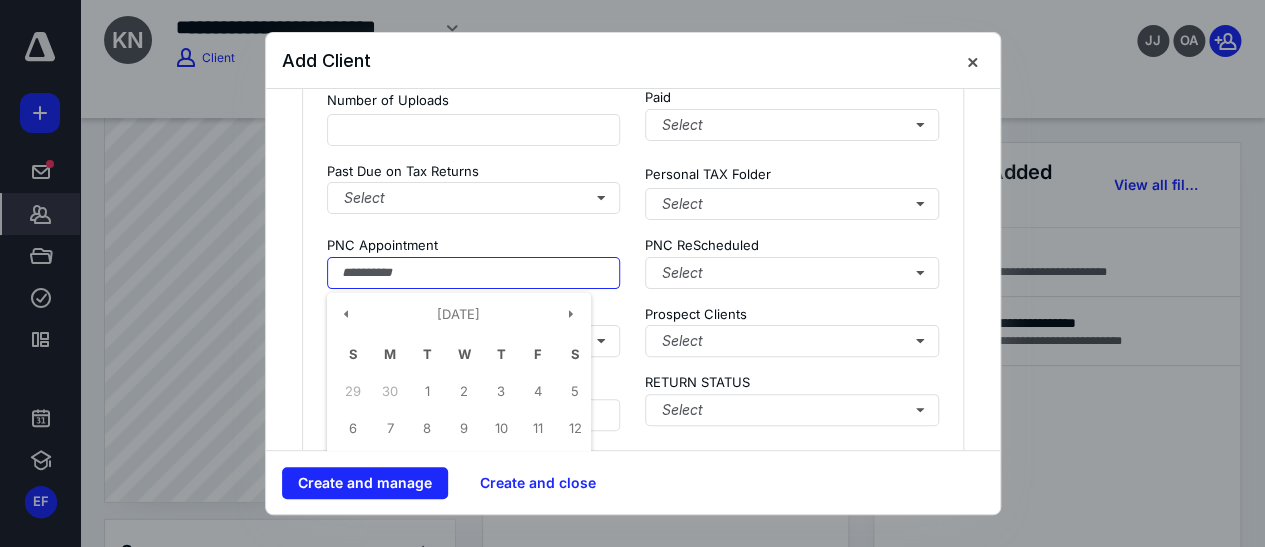 click on "July 2025 S M T W T F S 29 30 1 2 3 4 5 6 7 8 9 10 11 12 13 14 15 16 17 18 19 20 21 22 23 24 25 26 27 28 29 30 31 1 2" at bounding box center (474, 273) 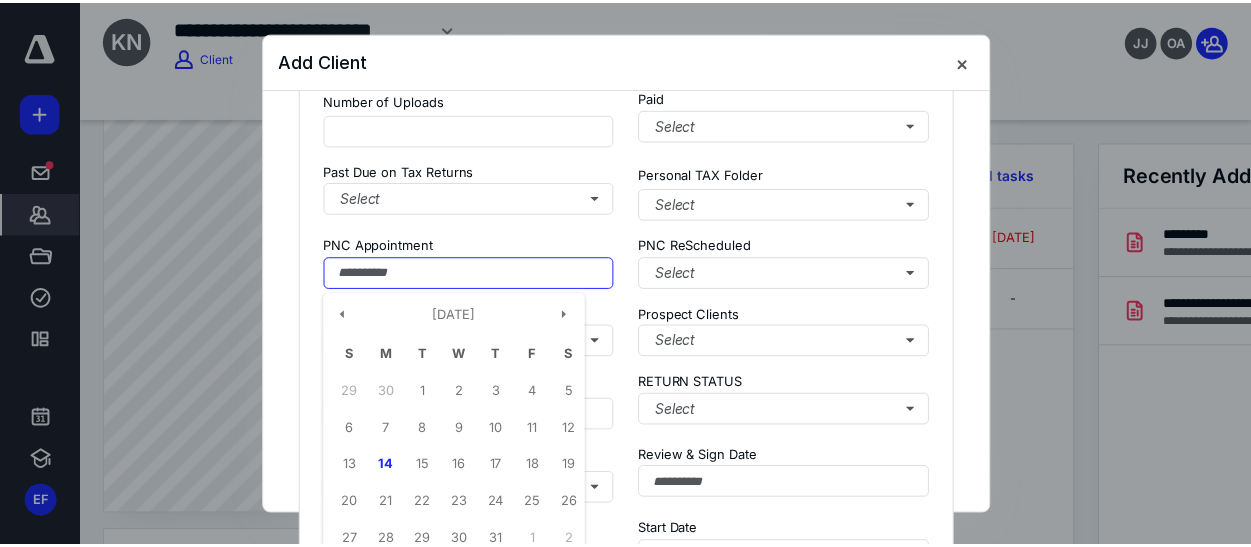 scroll, scrollTop: 1531, scrollLeft: 0, axis: vertical 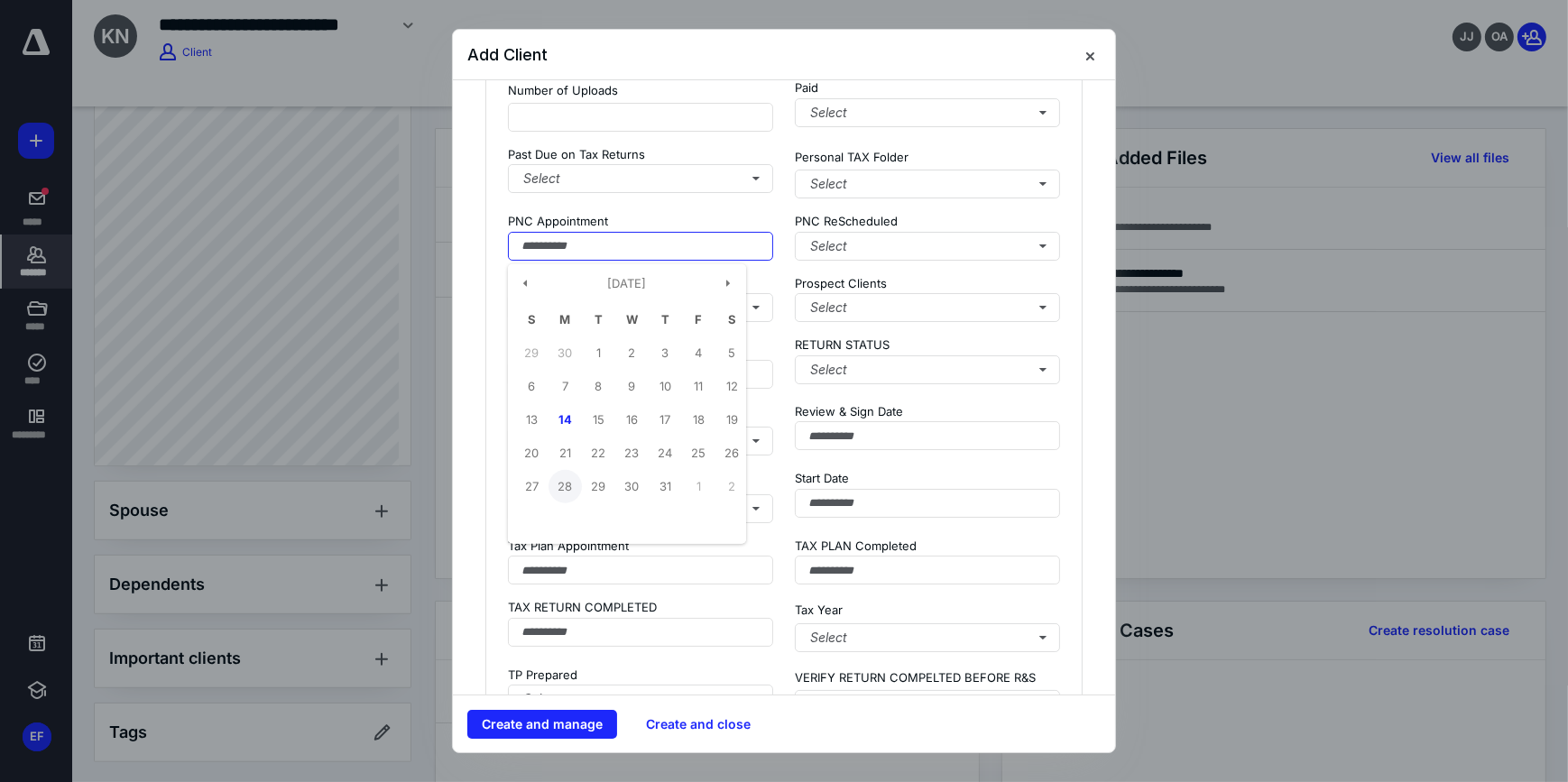 click on "28" at bounding box center (565, 486) 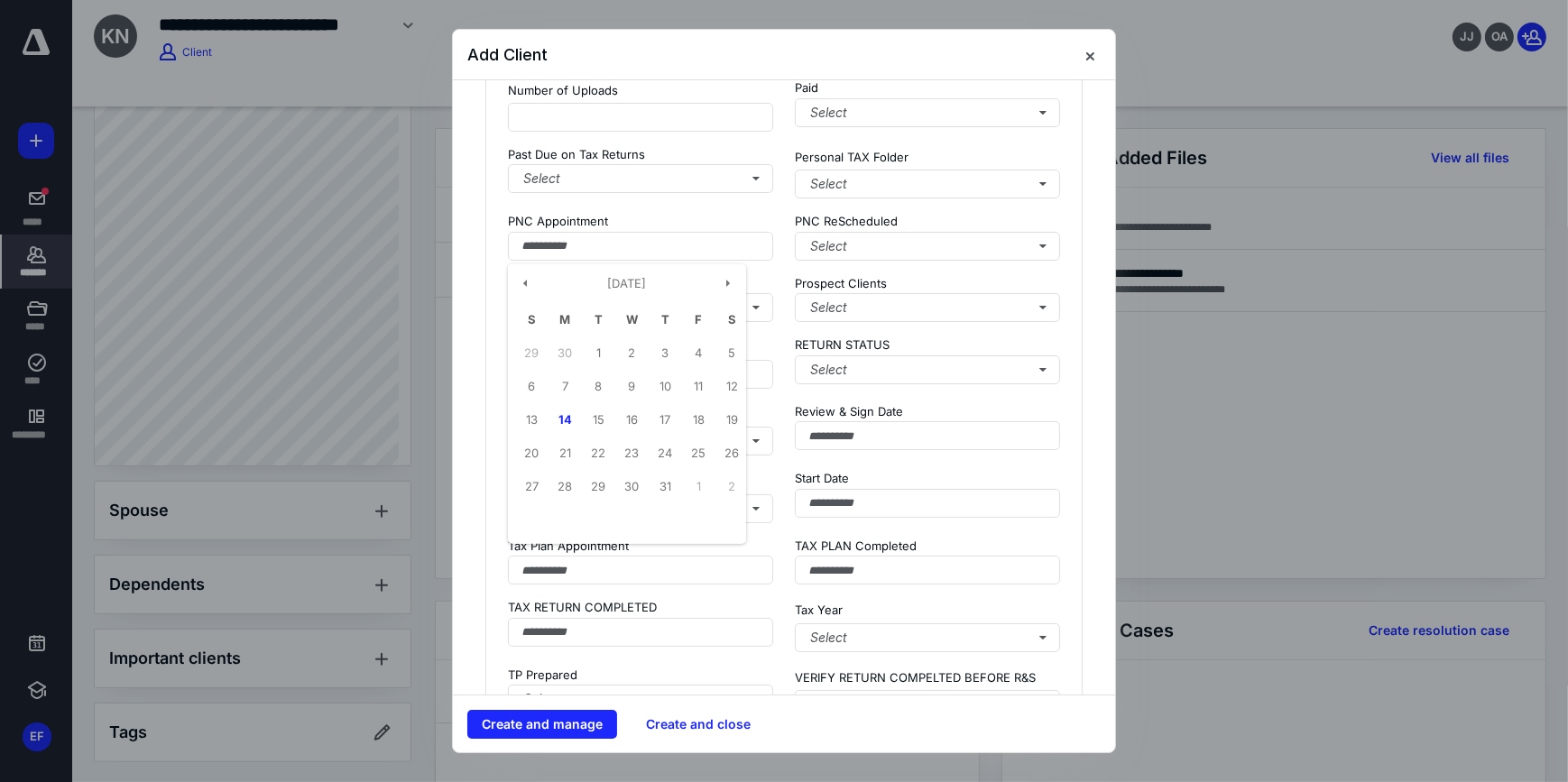 type on "**********" 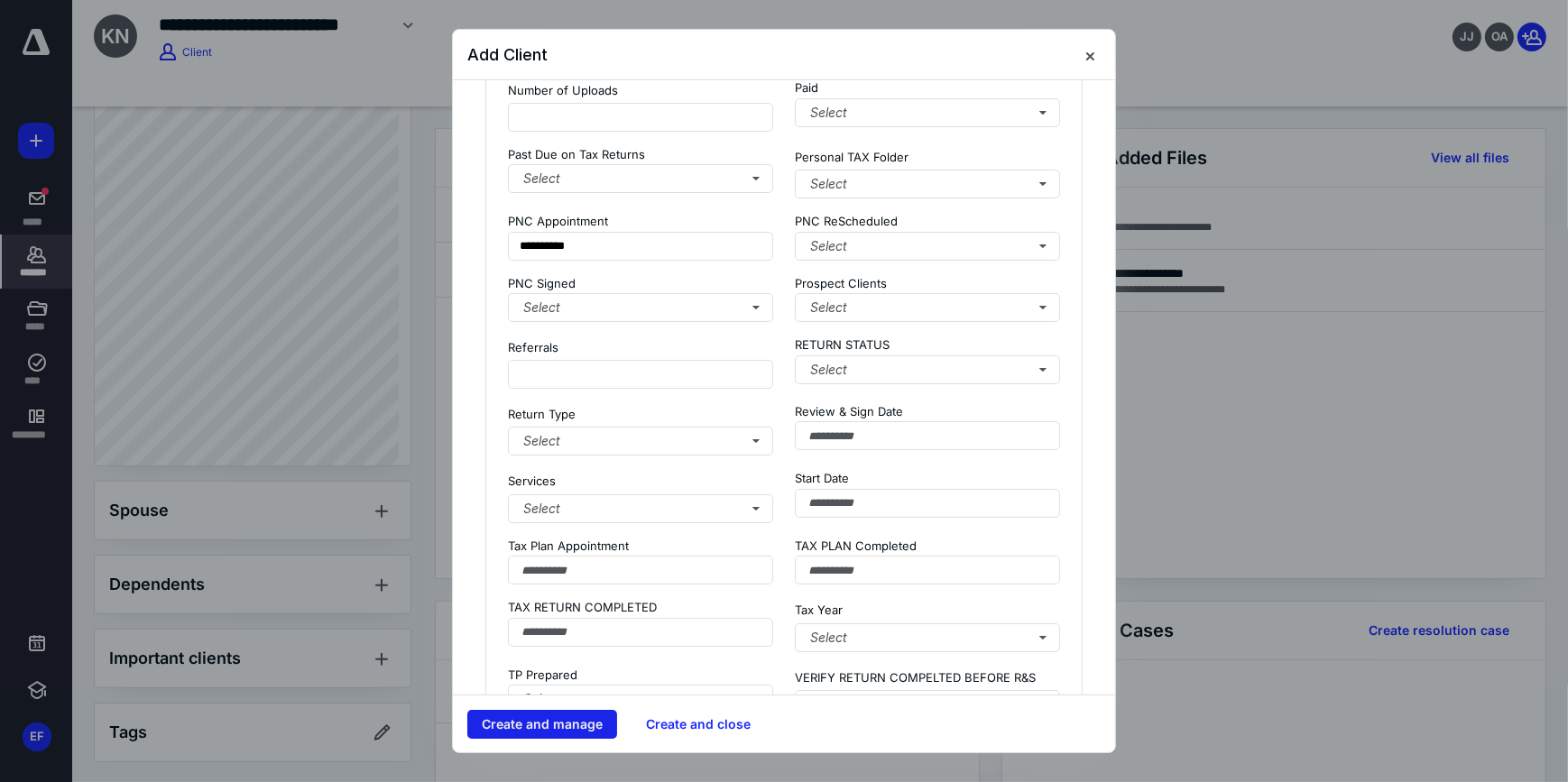 click on "Create and manage" at bounding box center (542, 724) 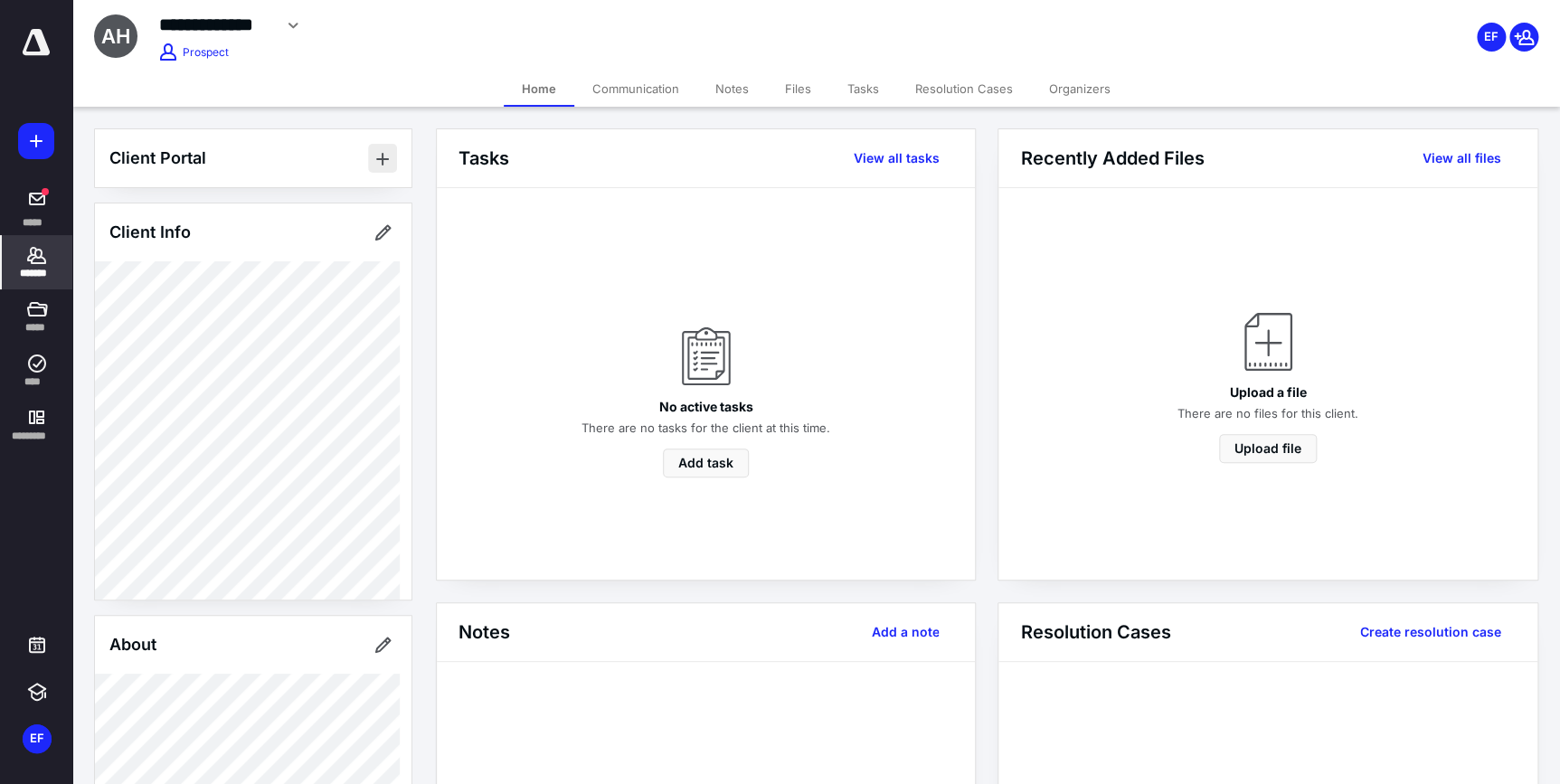 click at bounding box center (383, 158) 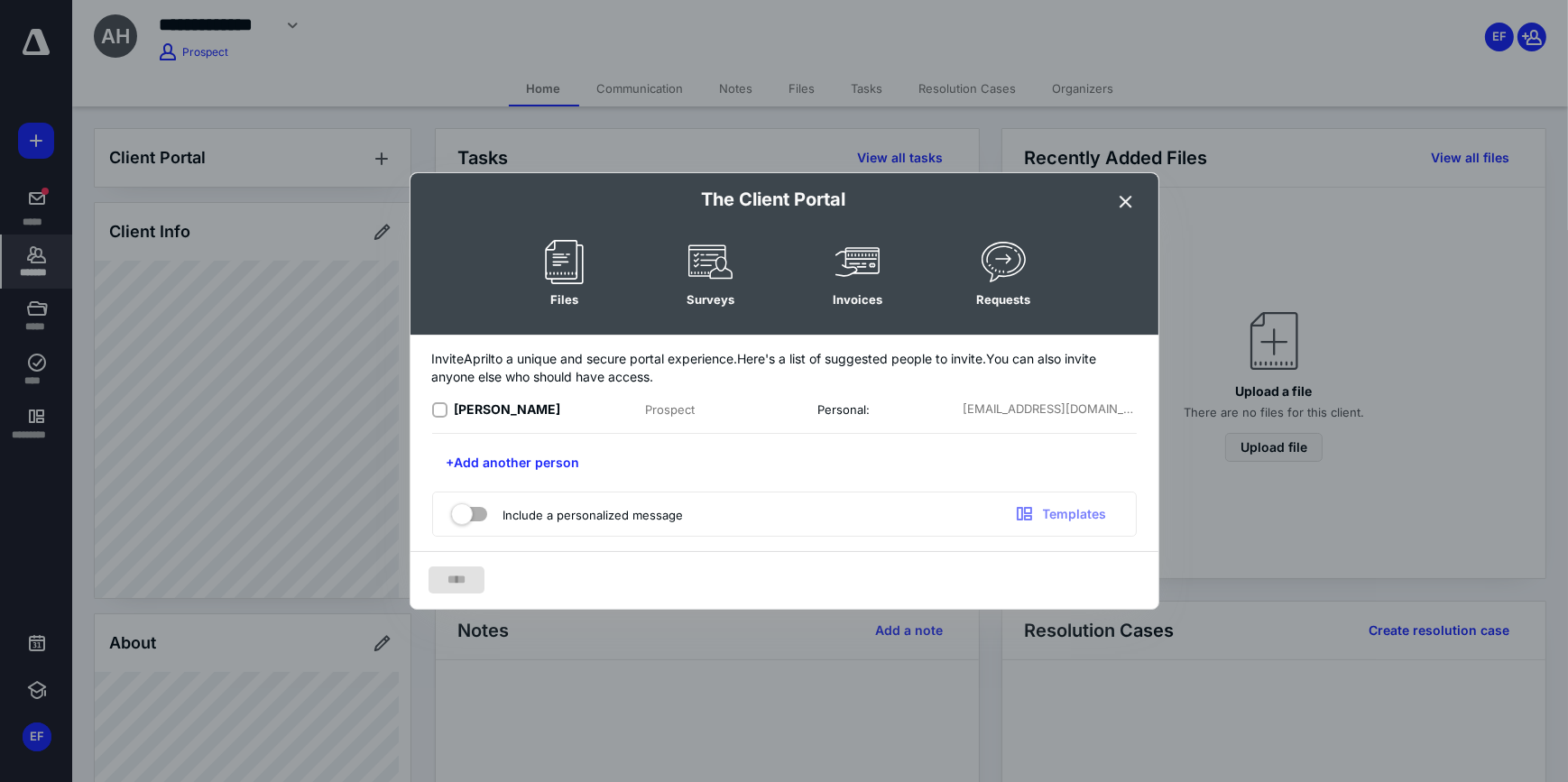 click at bounding box center (439, 409) 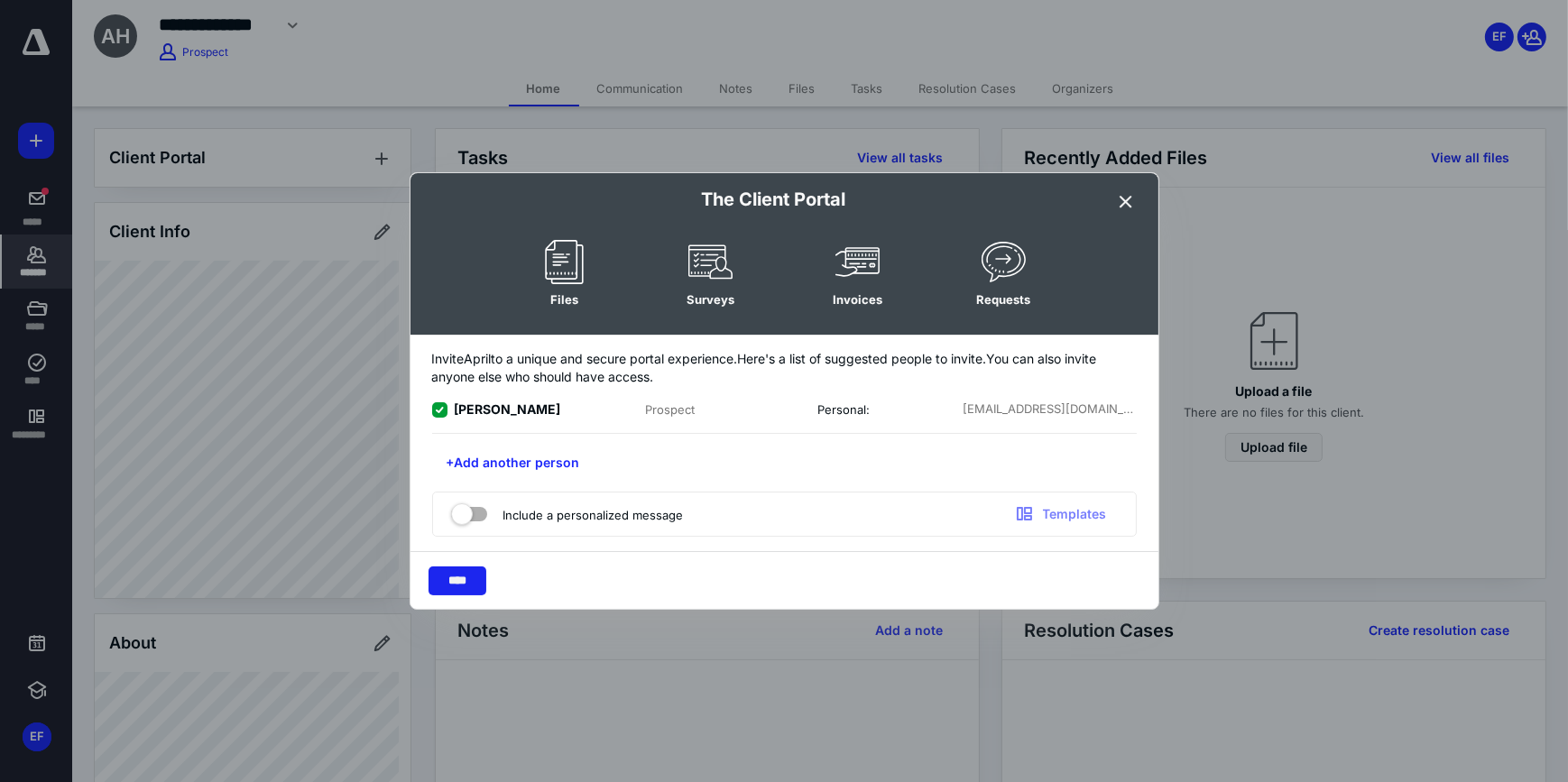 click on "****" at bounding box center [457, 581] 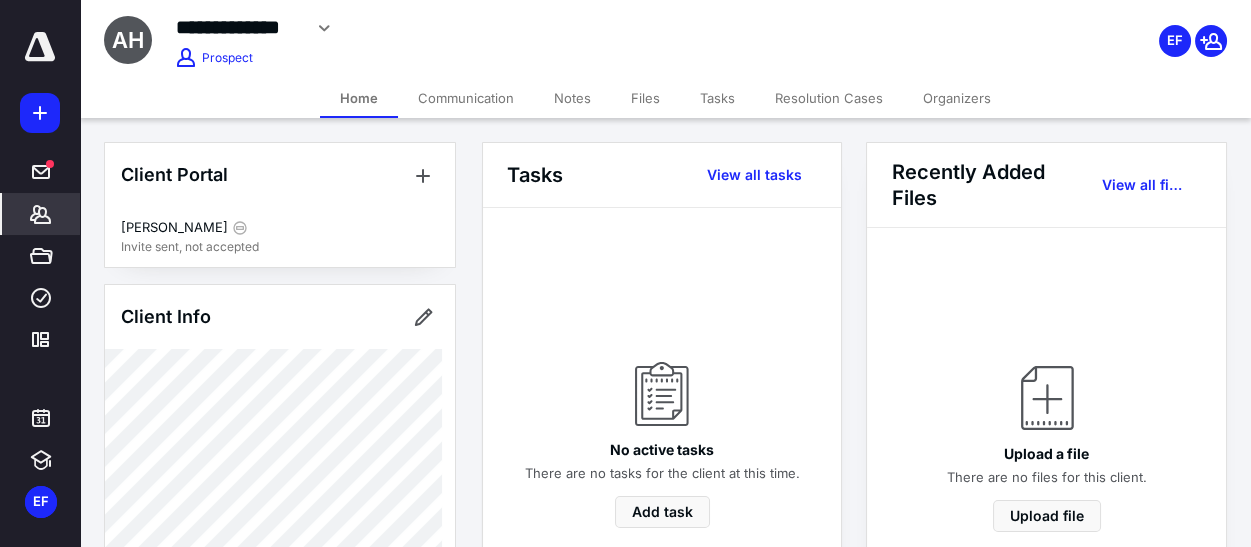 click on "Client Portal" at bounding box center (280, 175) 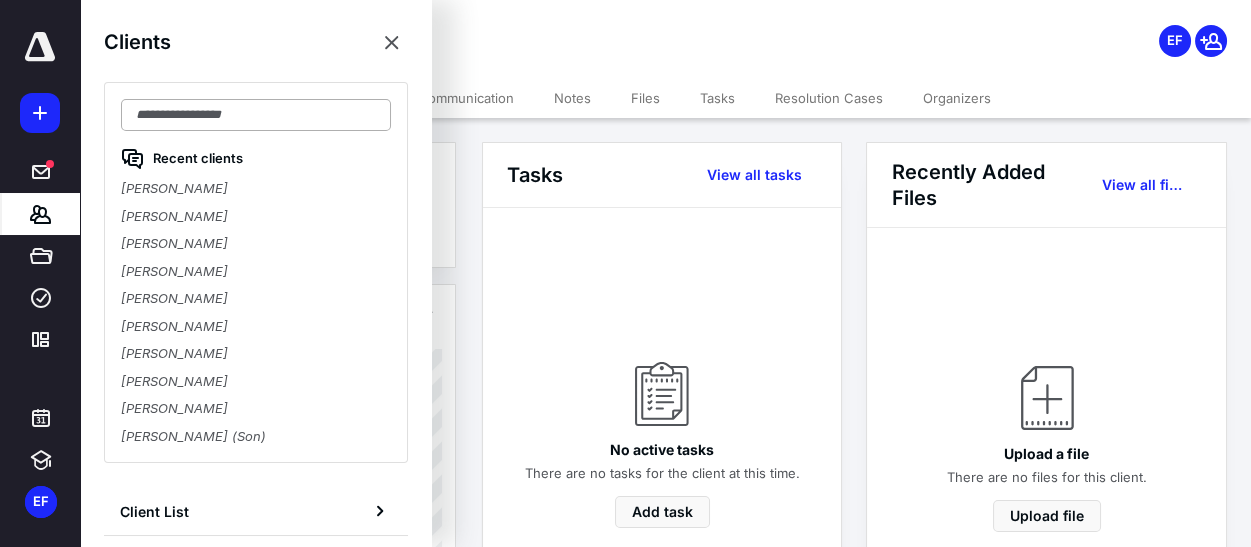 click at bounding box center (256, 115) 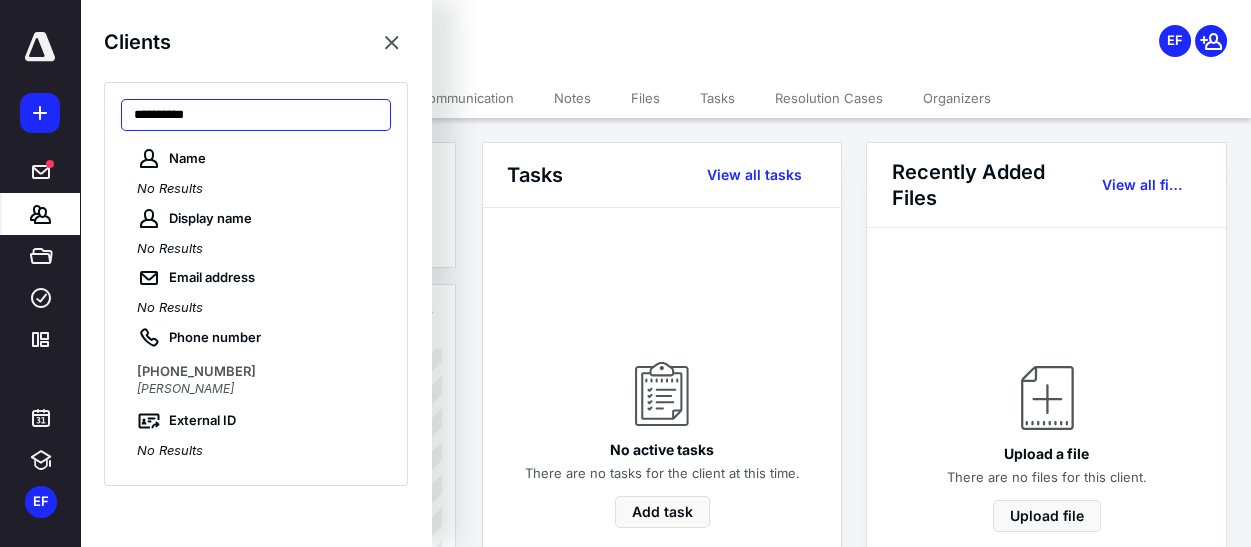drag, startPoint x: 236, startPoint y: 110, endPoint x: 110, endPoint y: 123, distance: 126.66886 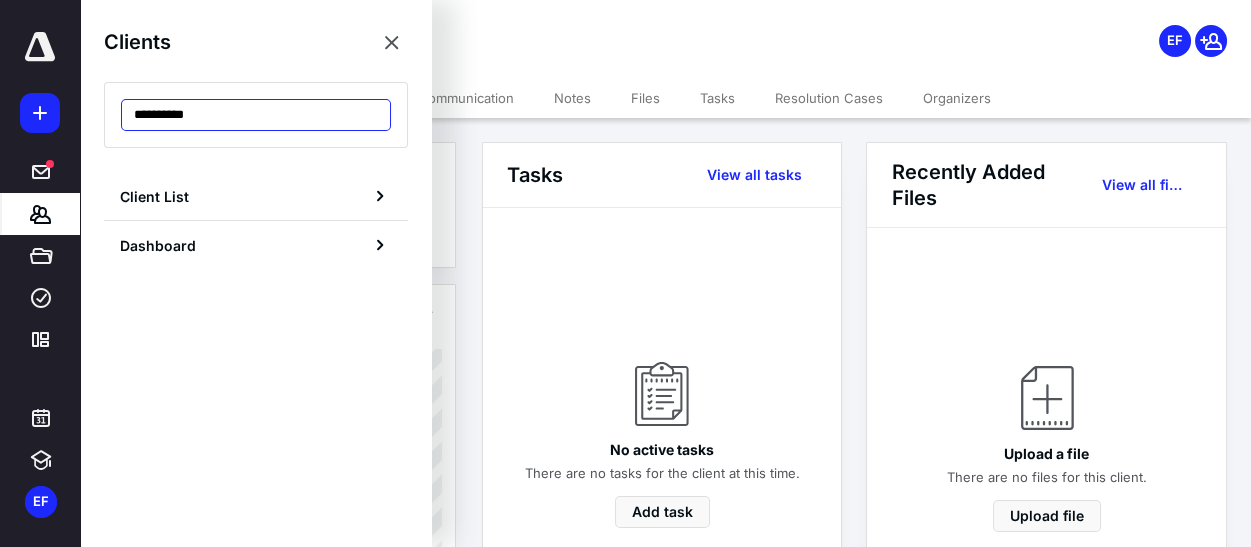 drag, startPoint x: 195, startPoint y: 110, endPoint x: 125, endPoint y: 126, distance: 71.80529 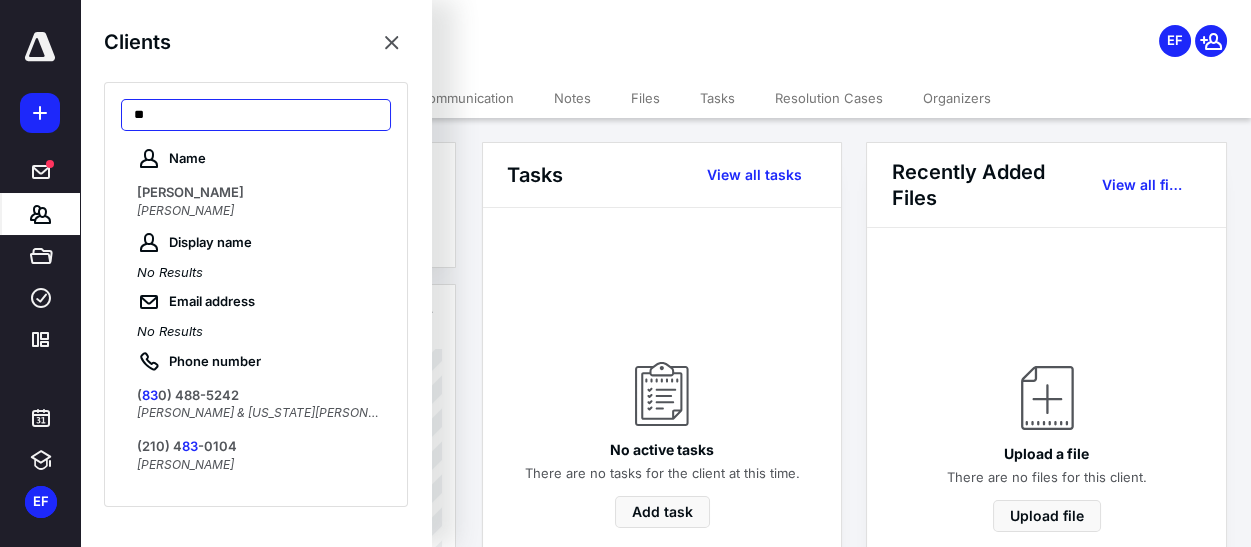 type on "*" 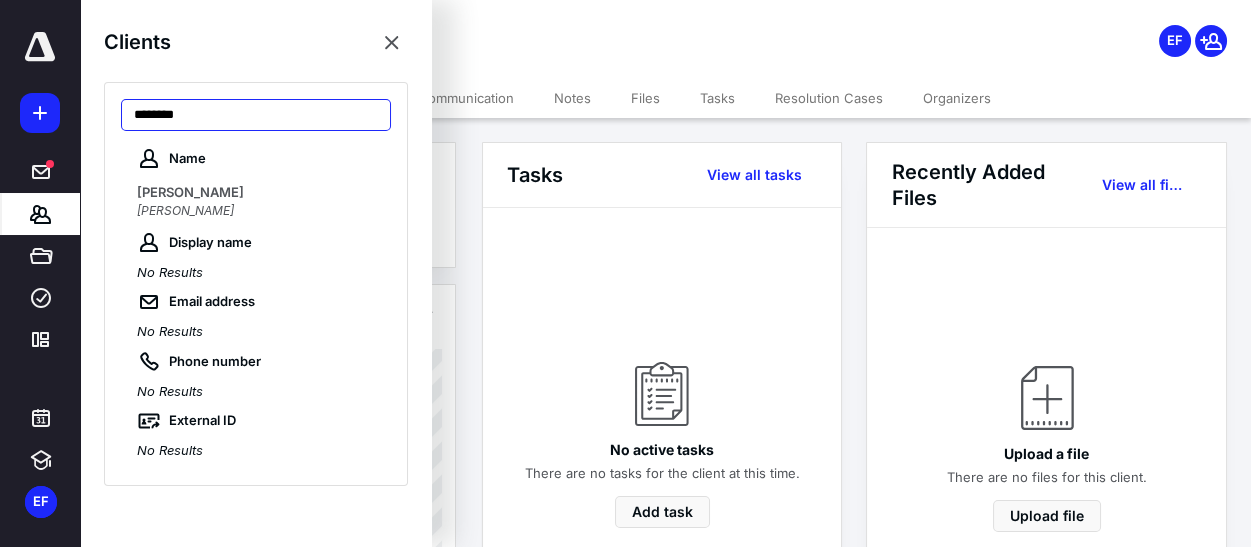 type on "********" 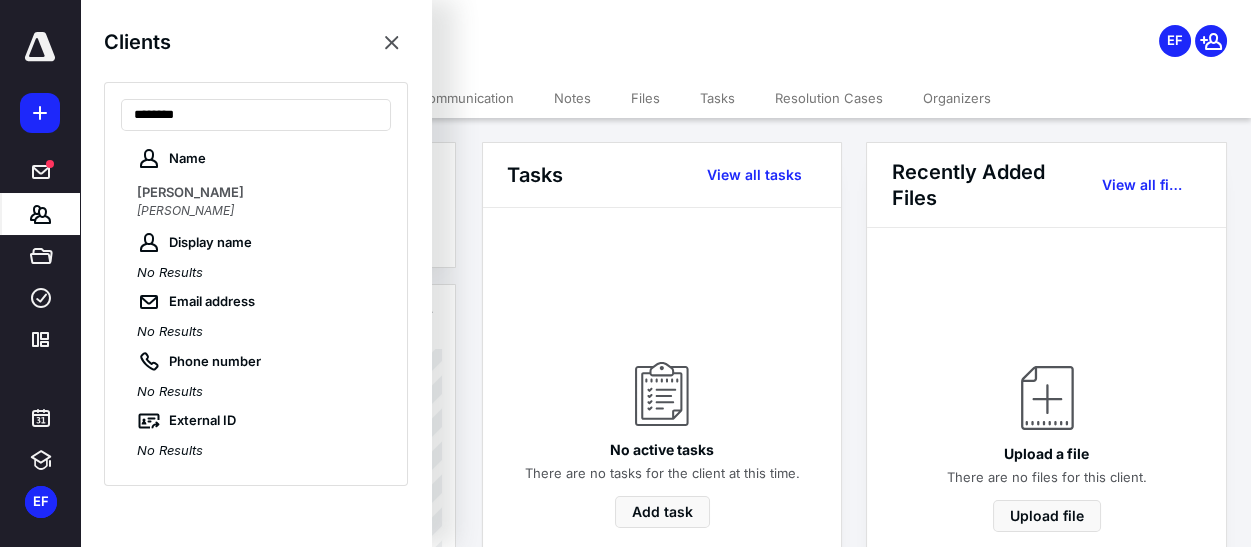 click on "**********" at bounding box center (511, 28) 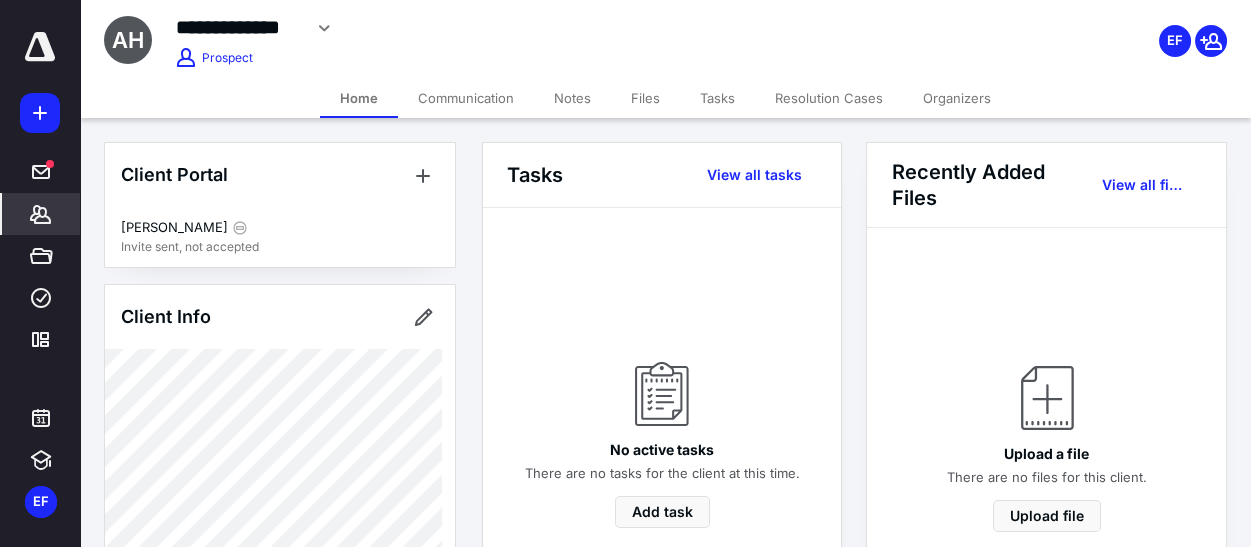 click 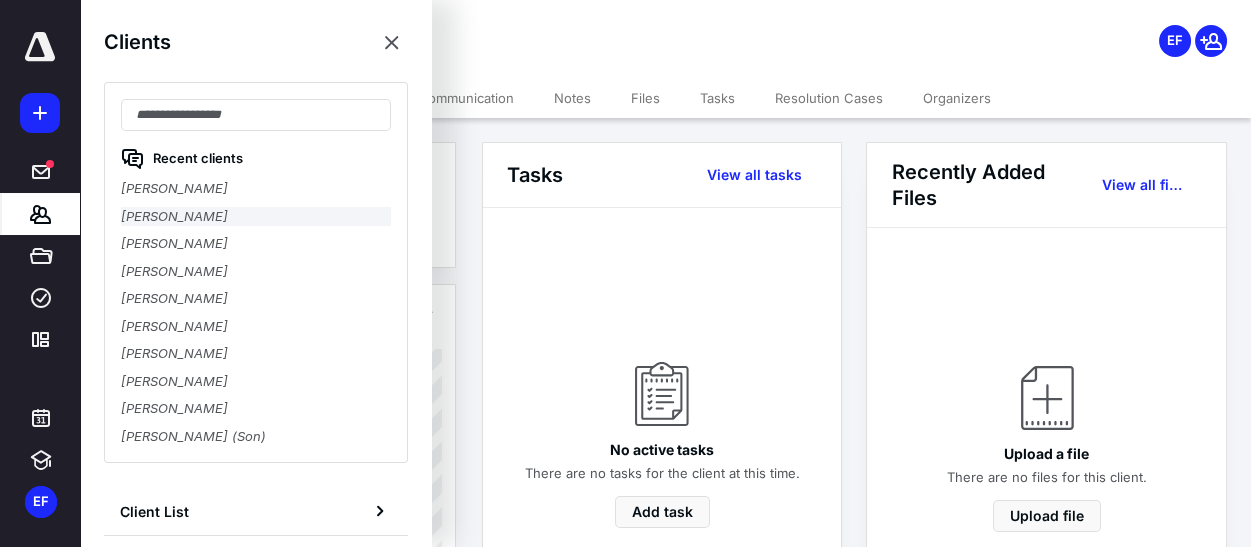 click on "Kathleen Nelson" at bounding box center (256, 217) 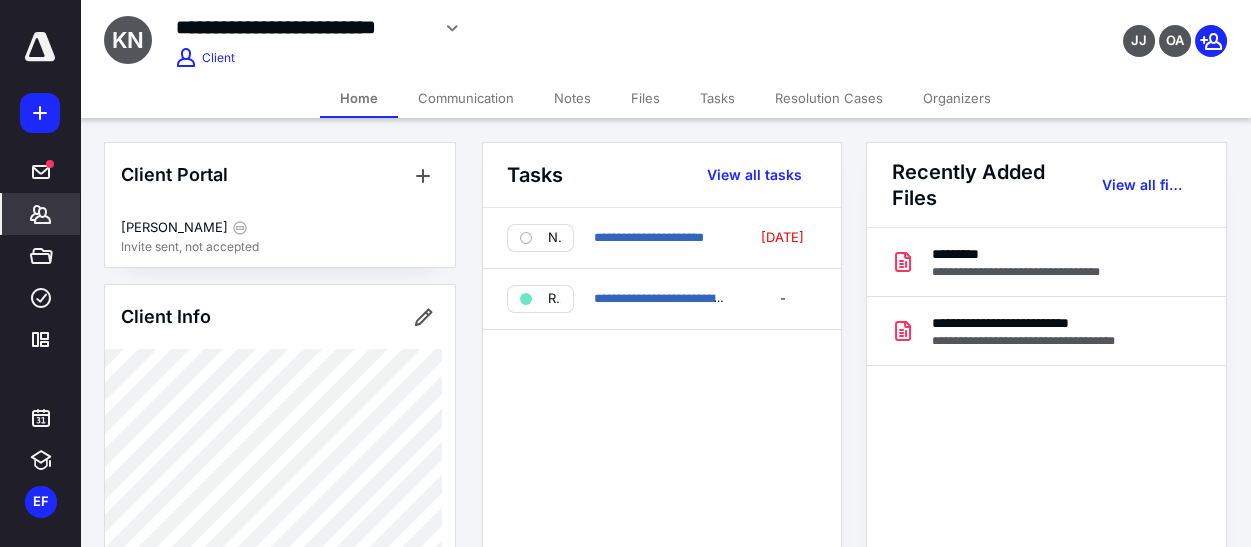 click on "Notes" at bounding box center [572, 98] 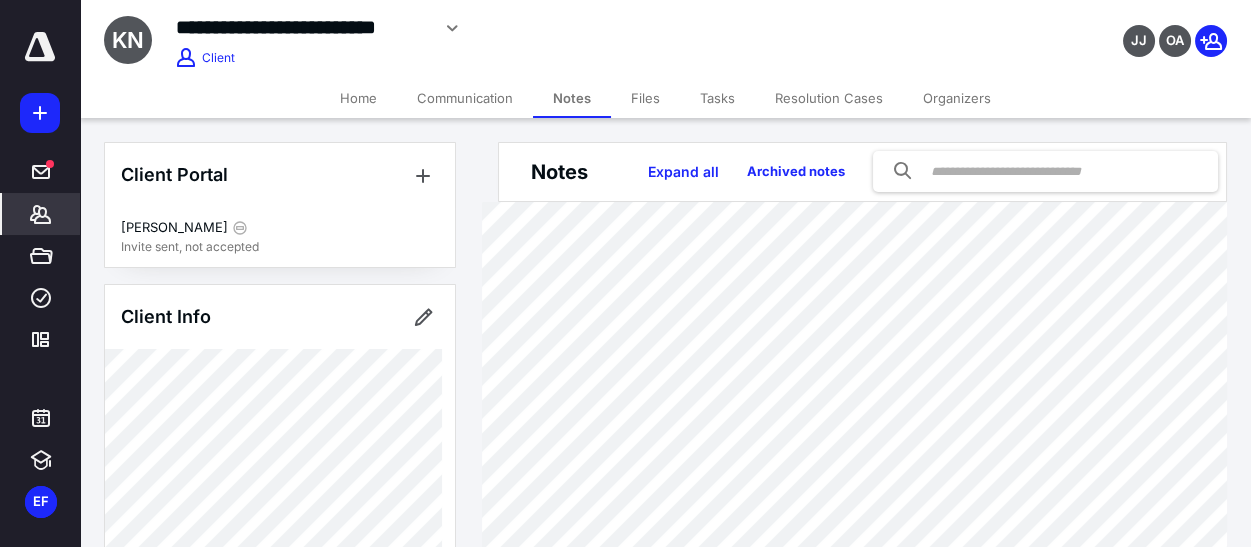 click on "**********" at bounding box center (511, 28) 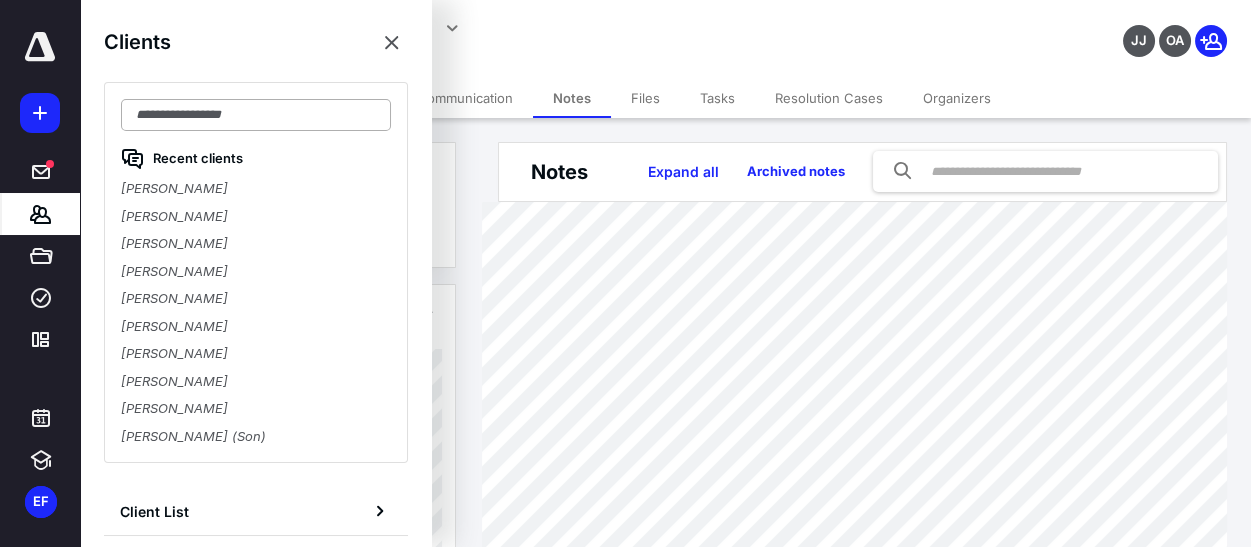 click at bounding box center [256, 115] 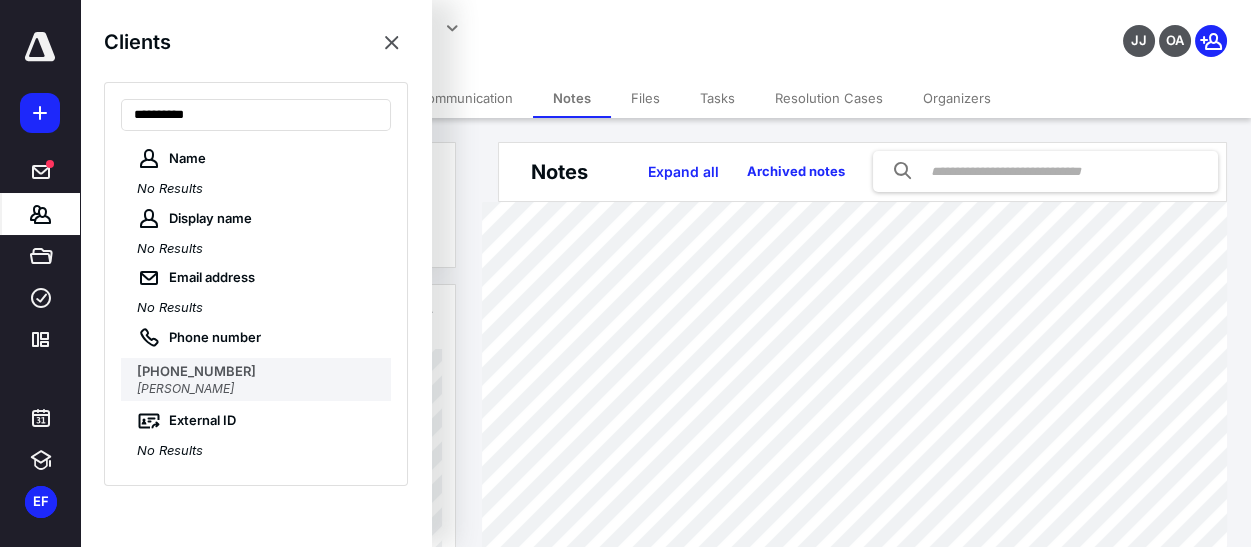 type on "**********" 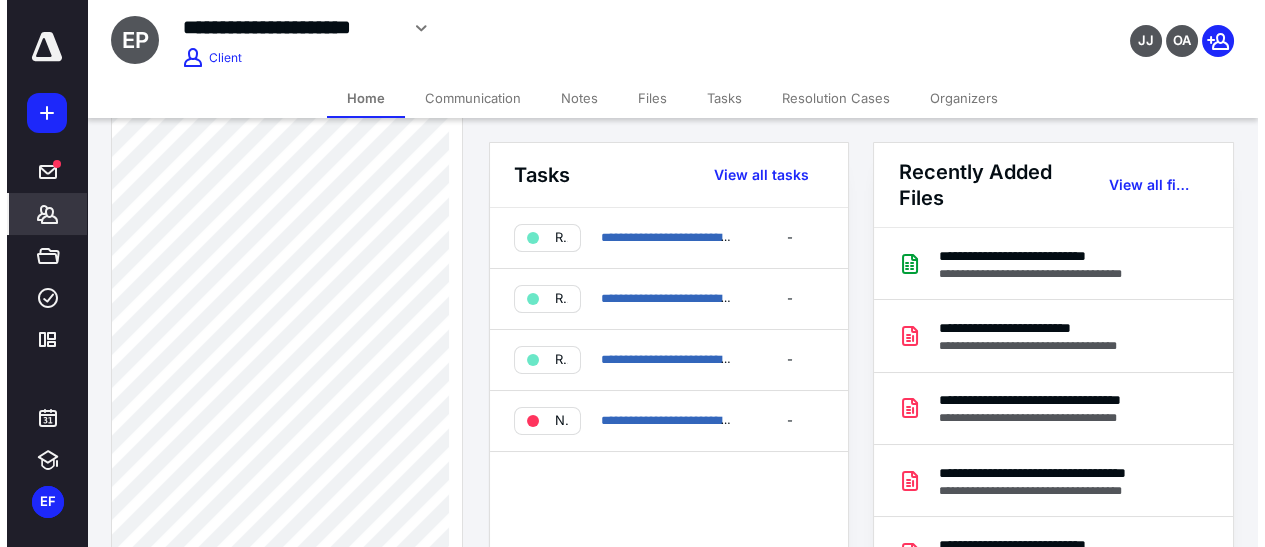scroll, scrollTop: 1181, scrollLeft: 0, axis: vertical 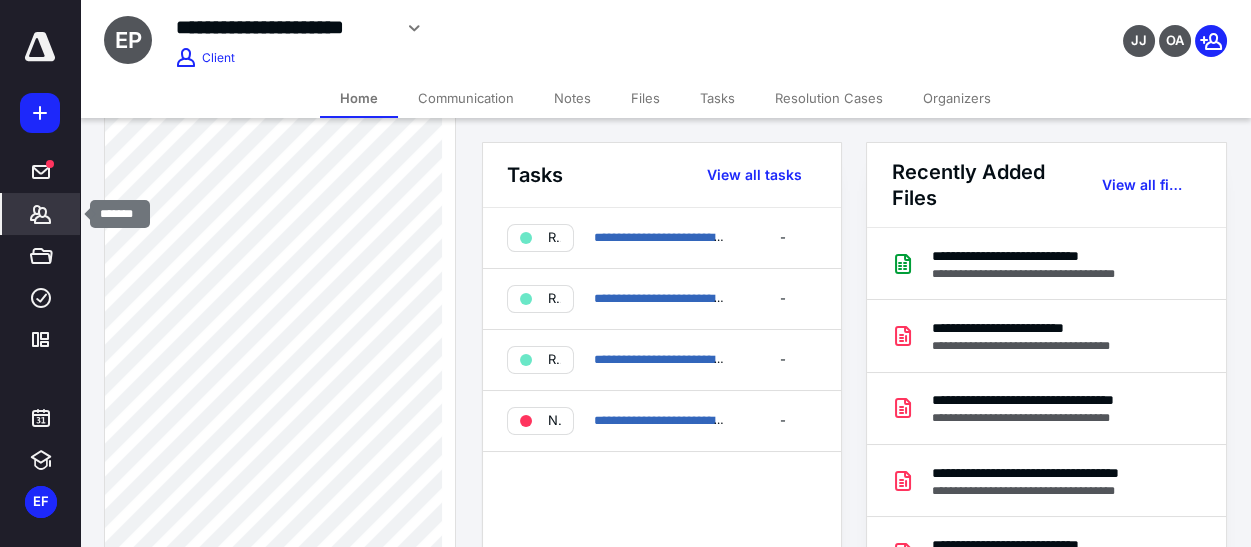 click 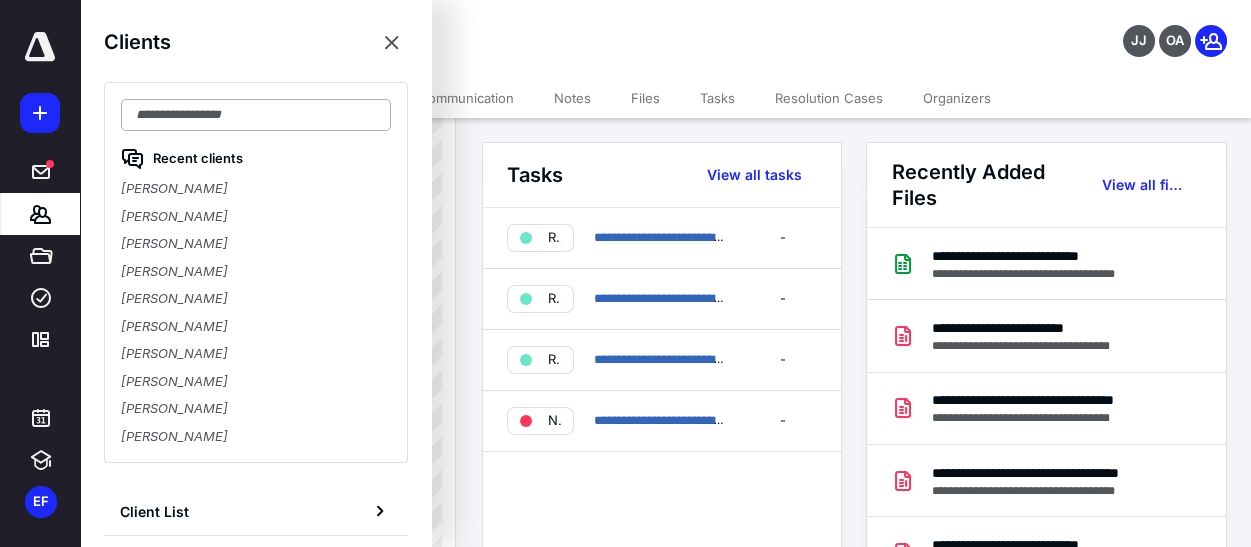 click at bounding box center [256, 115] 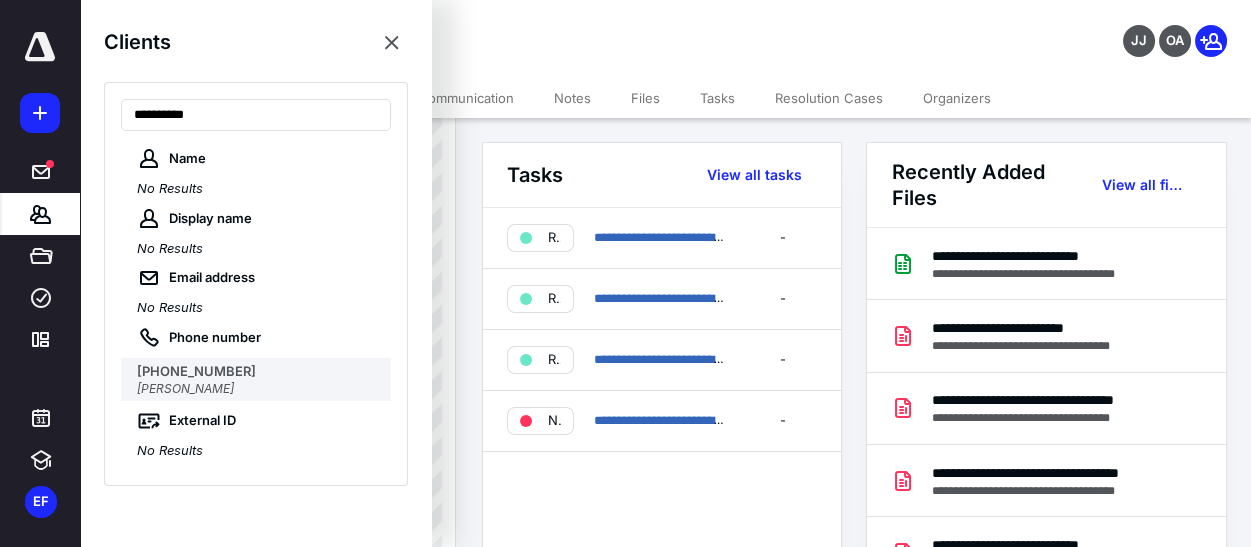 type on "**********" 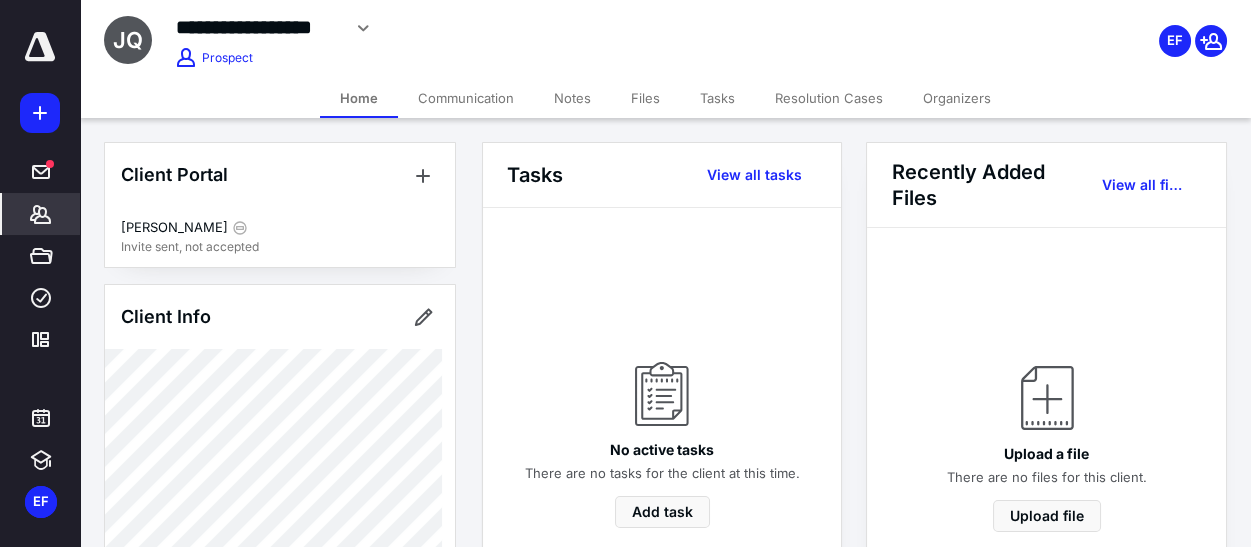 click on "Notes" at bounding box center [572, 98] 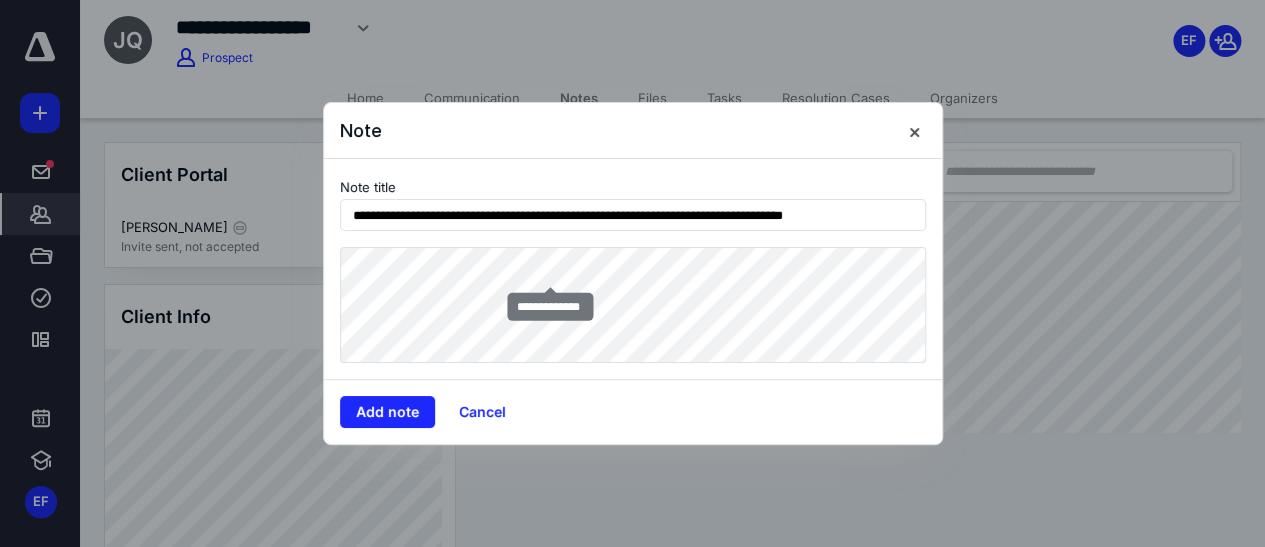 type on "**********" 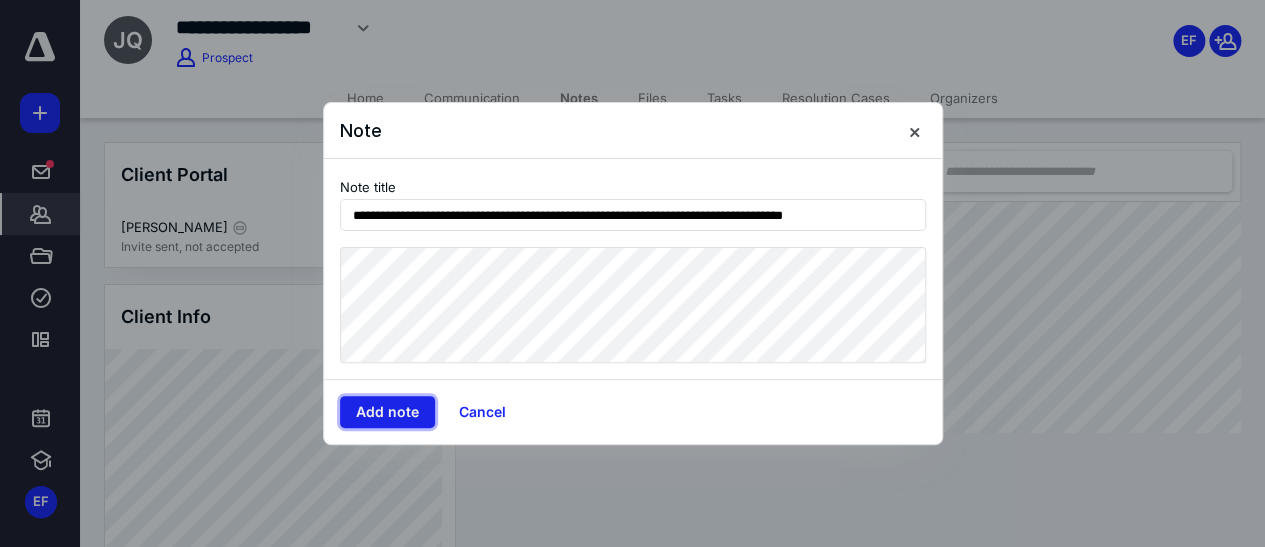 click on "Add note" at bounding box center [387, 412] 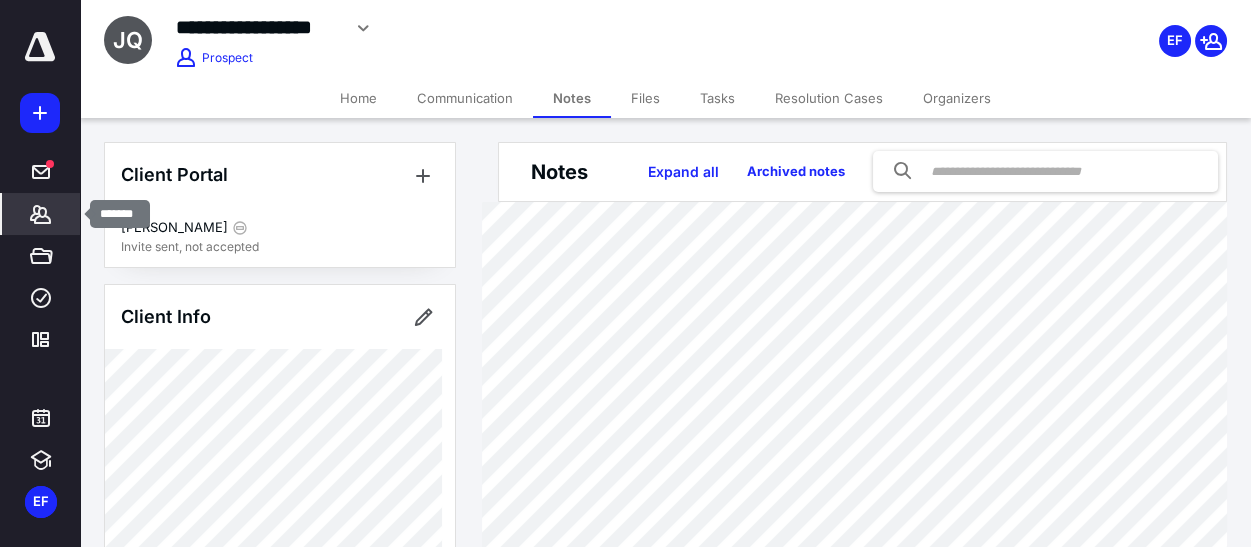 drag, startPoint x: 36, startPoint y: 219, endPoint x: 64, endPoint y: 201, distance: 33.286633 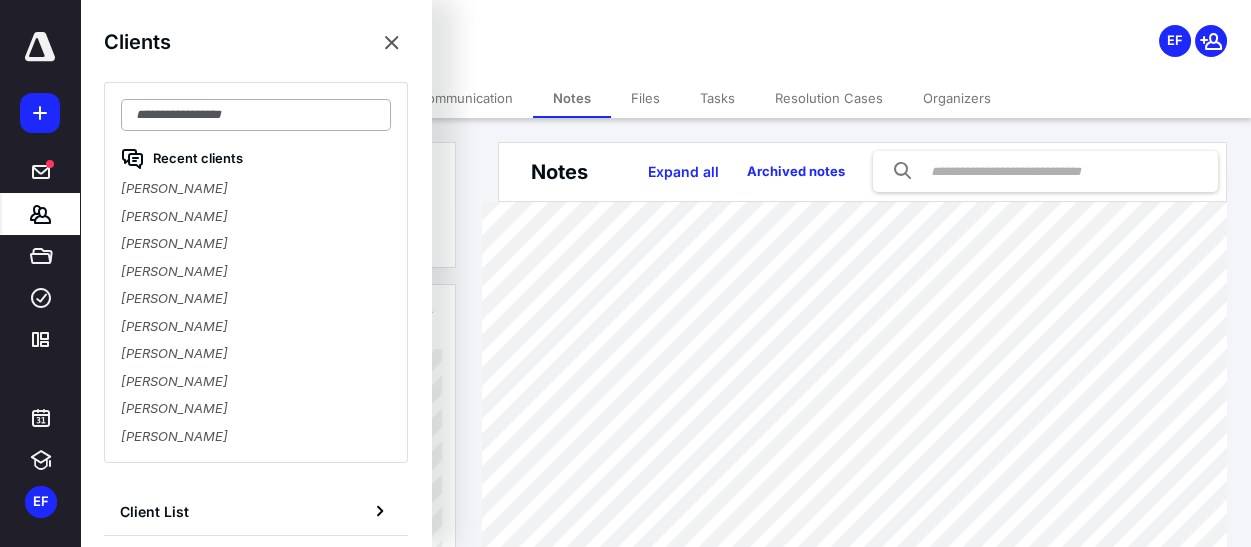 click at bounding box center [256, 115] 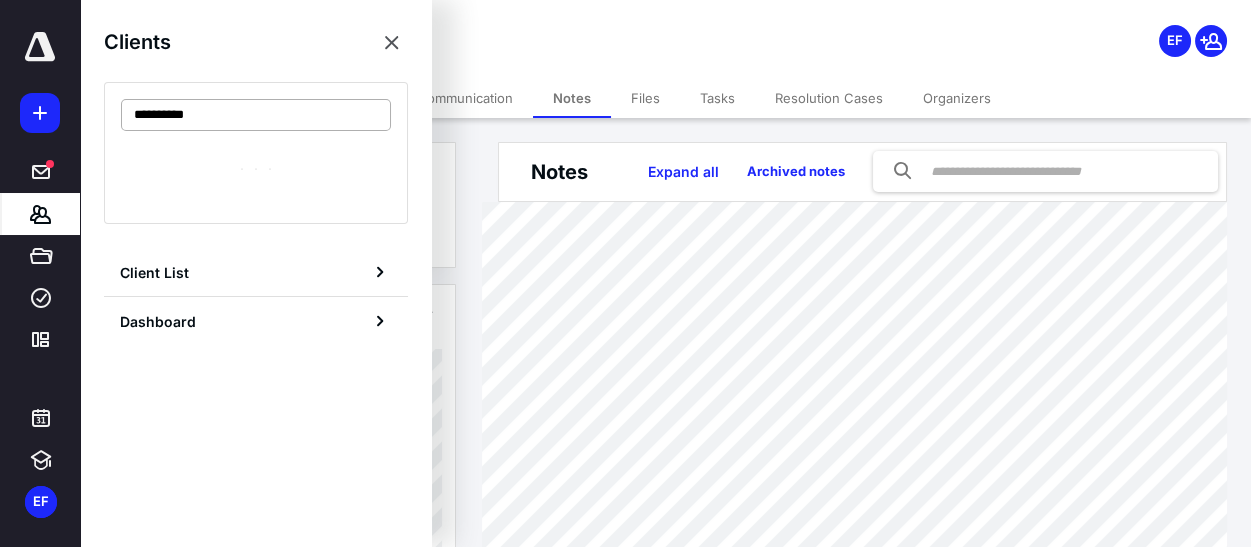 type on "**********" 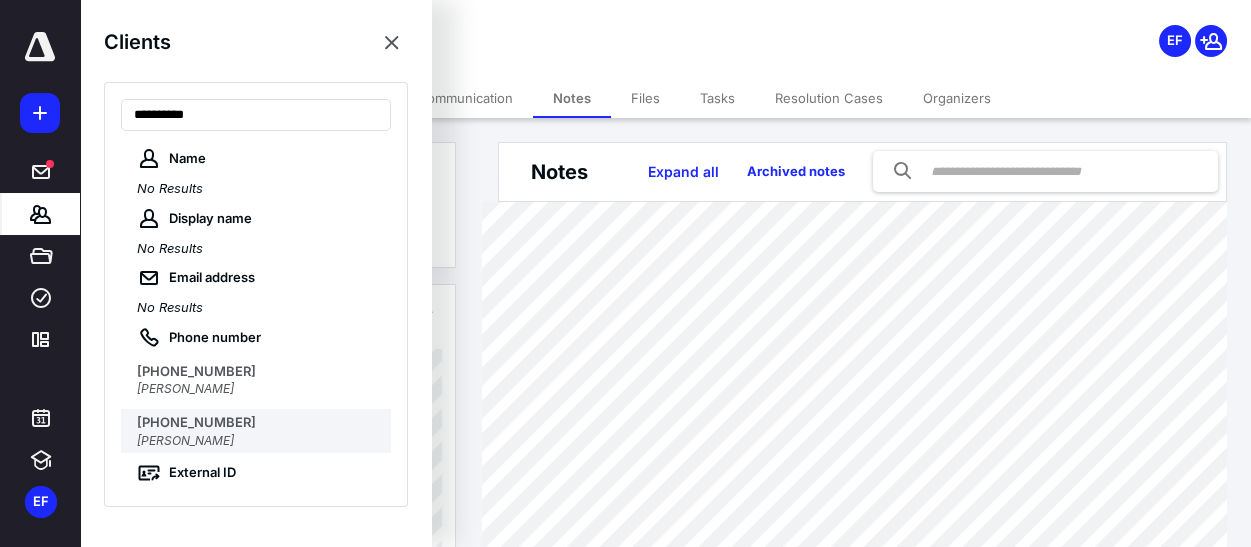click on "Mya Risner" at bounding box center (185, 440) 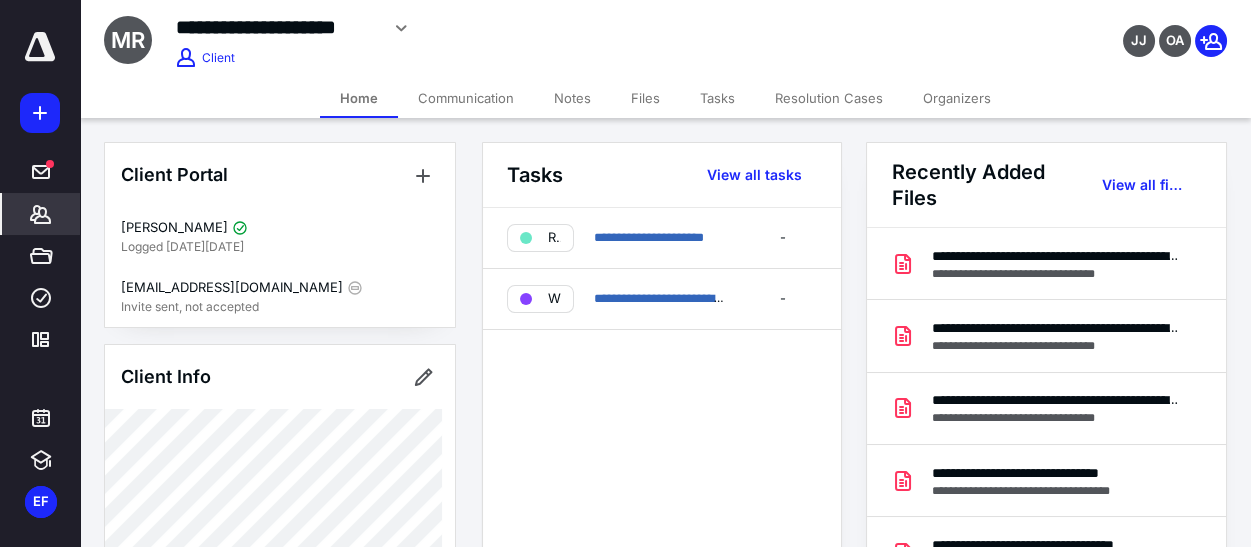 click on "Files" at bounding box center [645, 98] 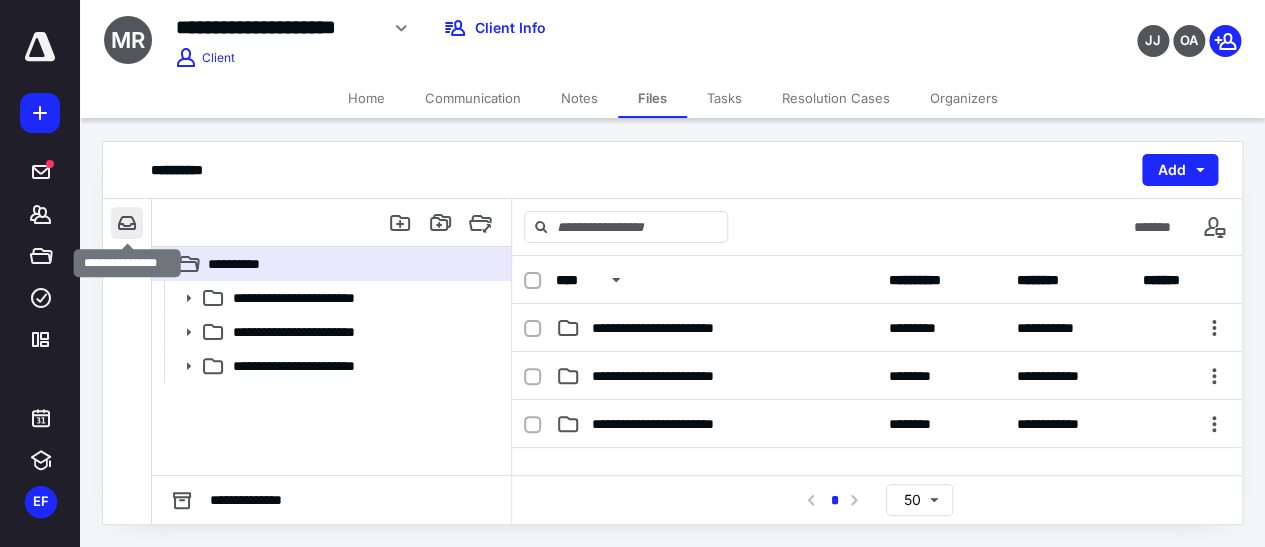 click at bounding box center [127, 223] 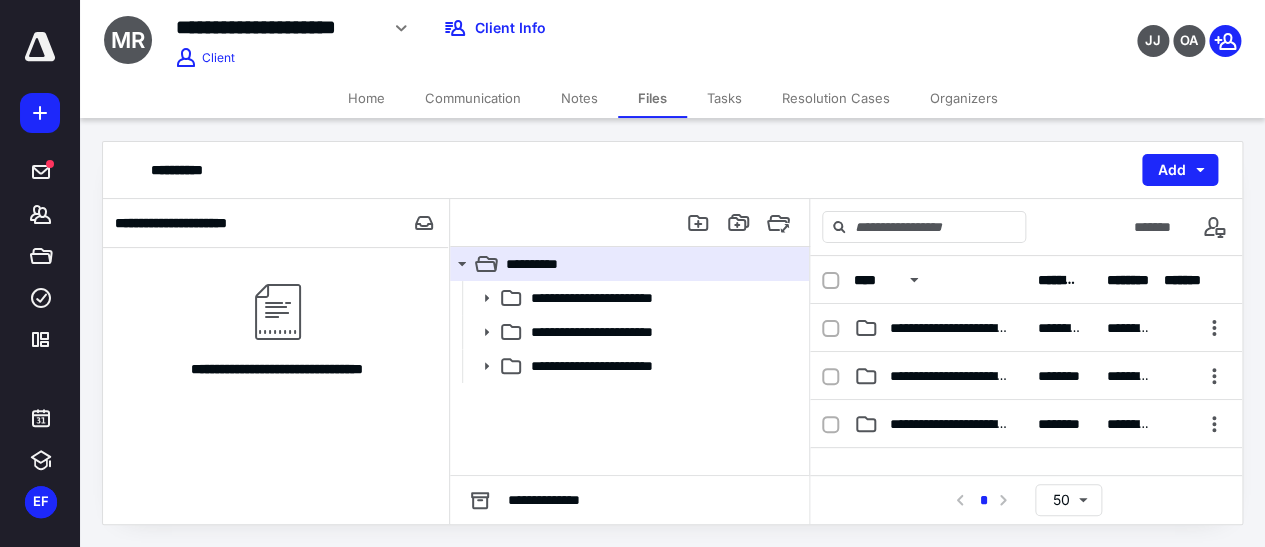 click on "Home" at bounding box center (366, 98) 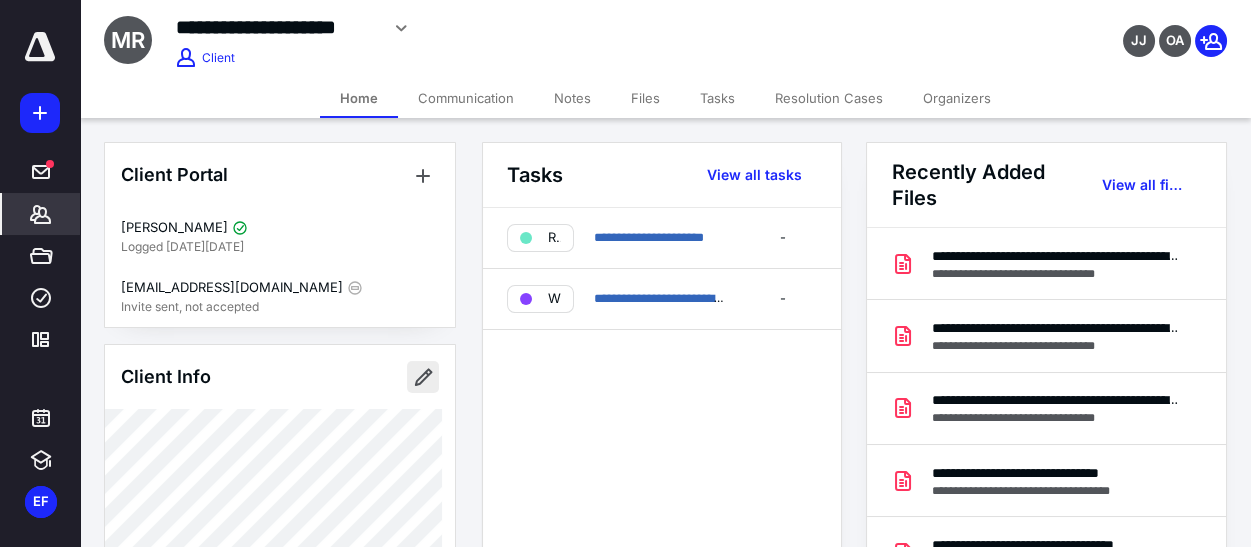 click at bounding box center [423, 377] 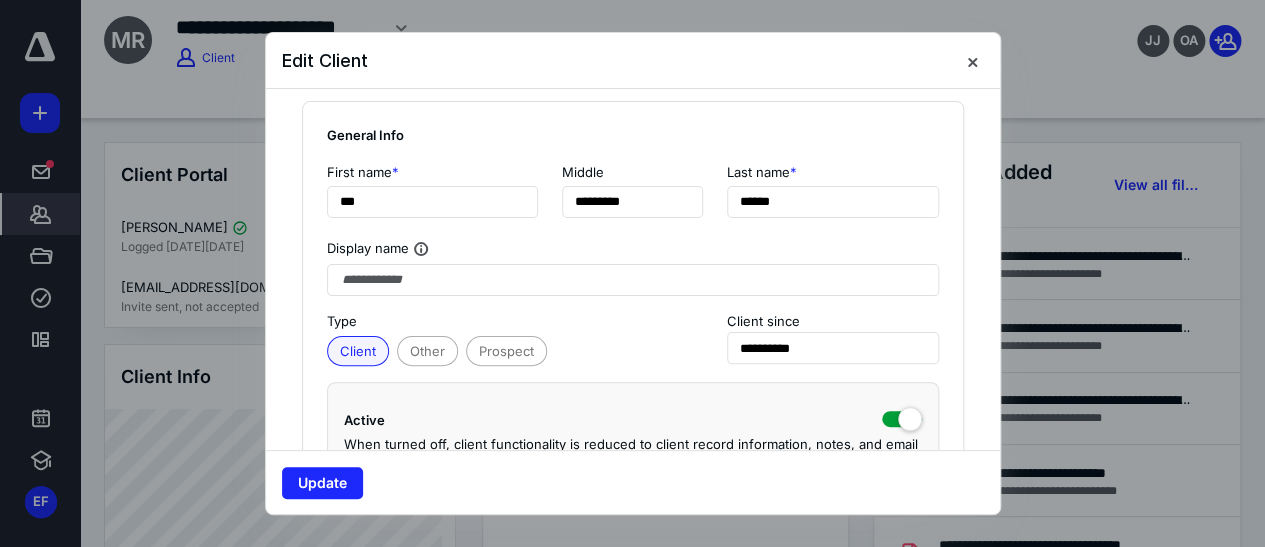 scroll, scrollTop: 0, scrollLeft: 0, axis: both 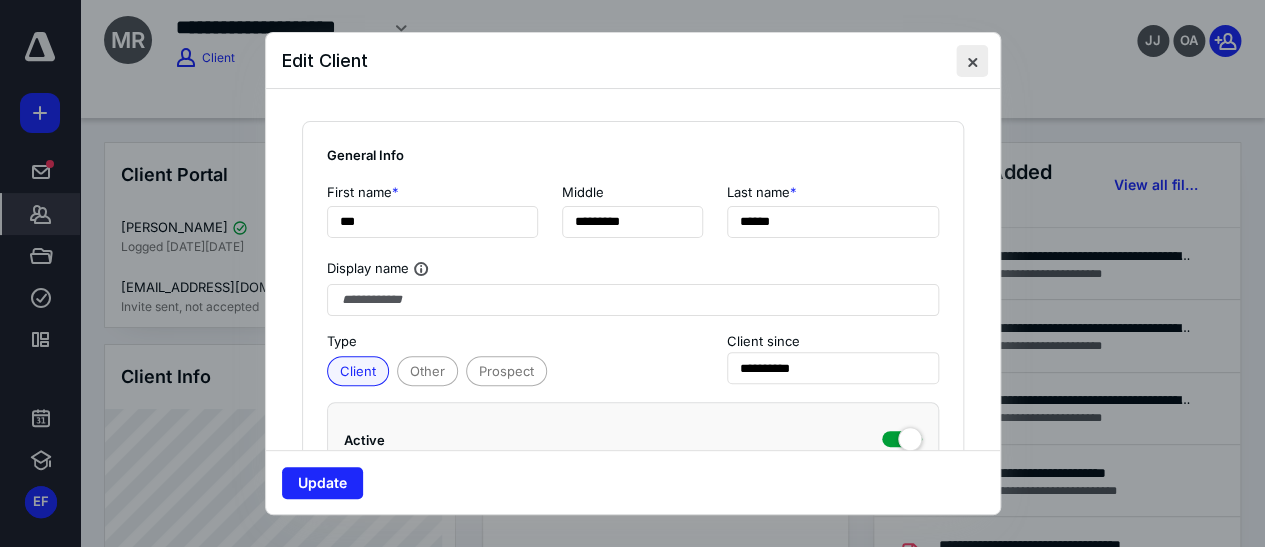 click at bounding box center [972, 61] 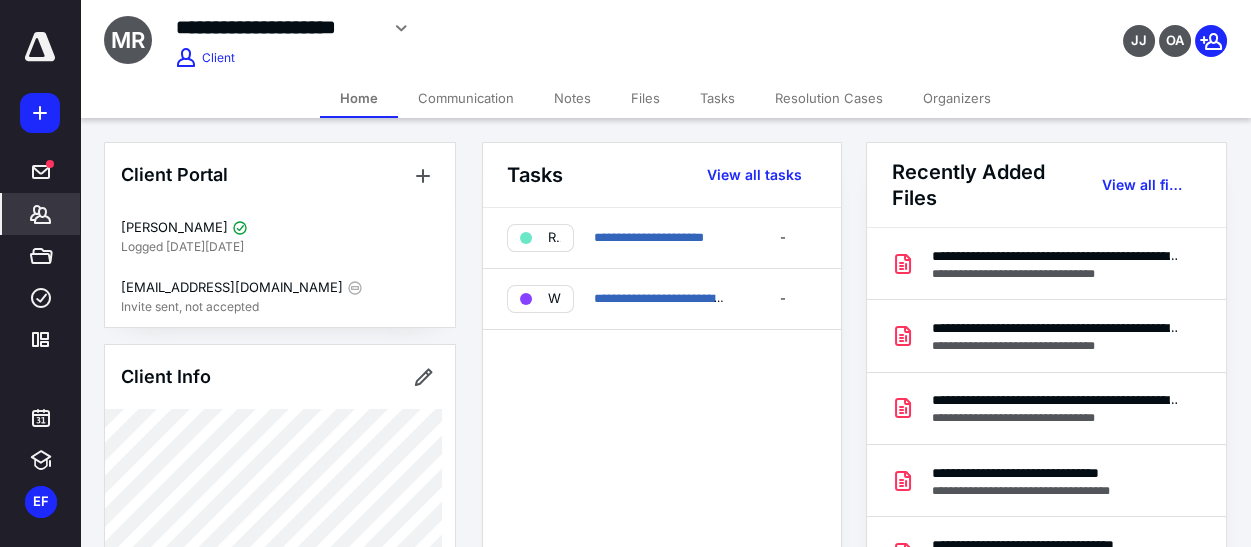 click on "Communication" at bounding box center (466, 98) 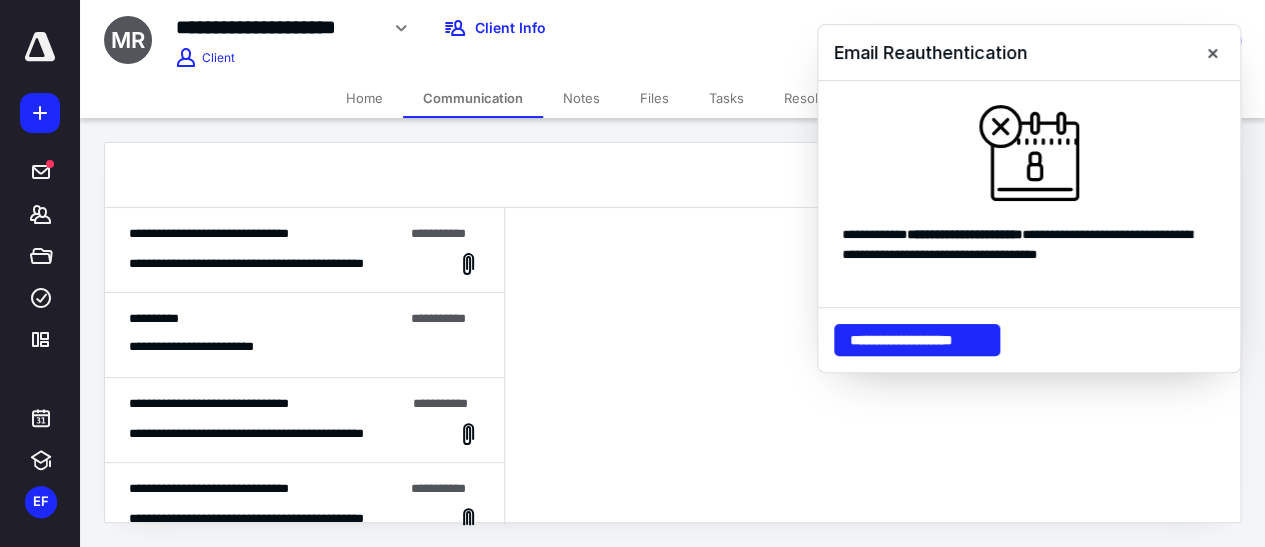 click on "**********" at bounding box center [304, 250] 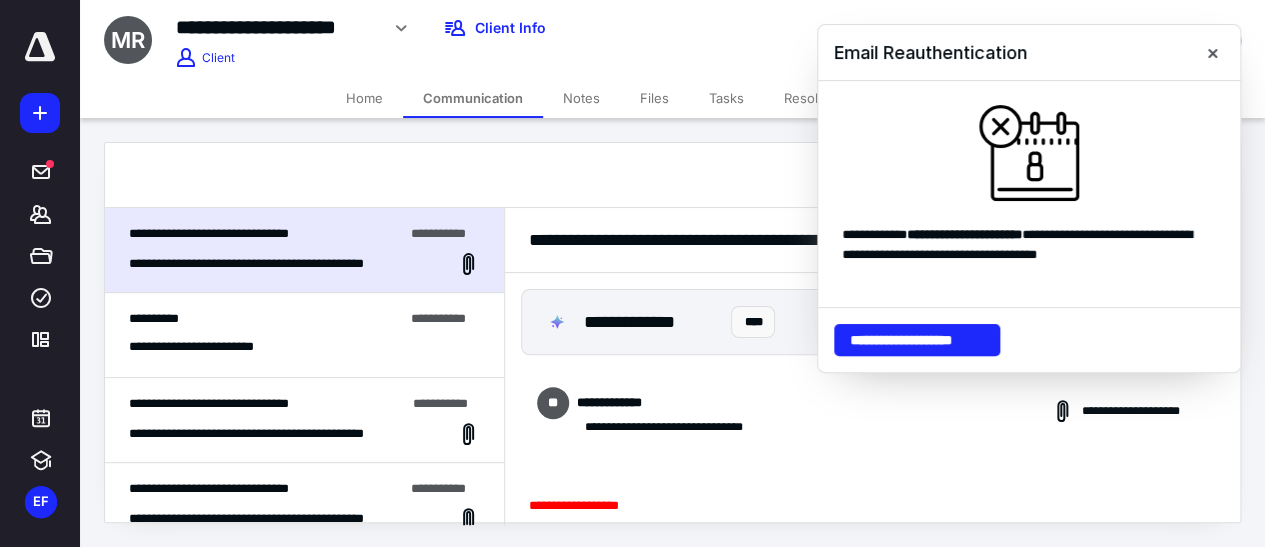 scroll, scrollTop: 756, scrollLeft: 0, axis: vertical 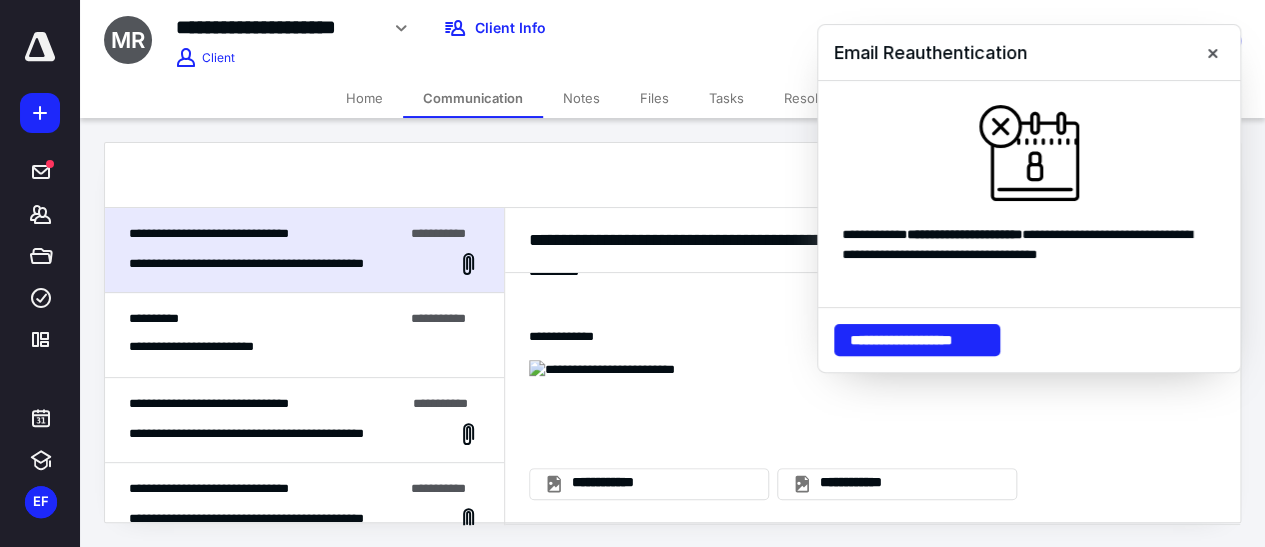 click on "**********" at bounding box center [516, 28] 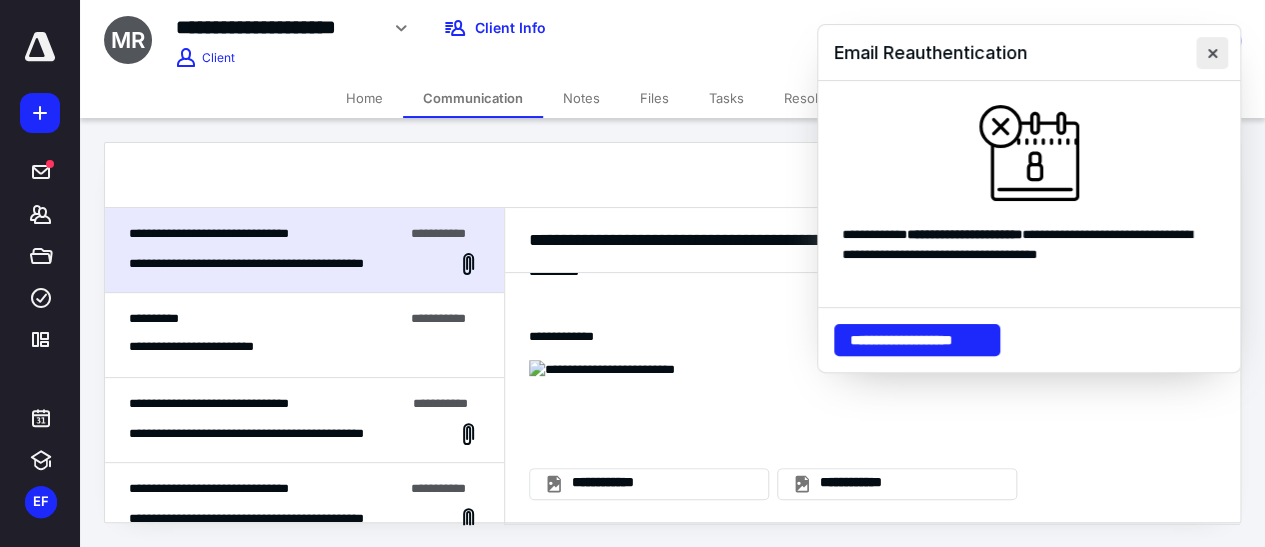 click at bounding box center [1212, 53] 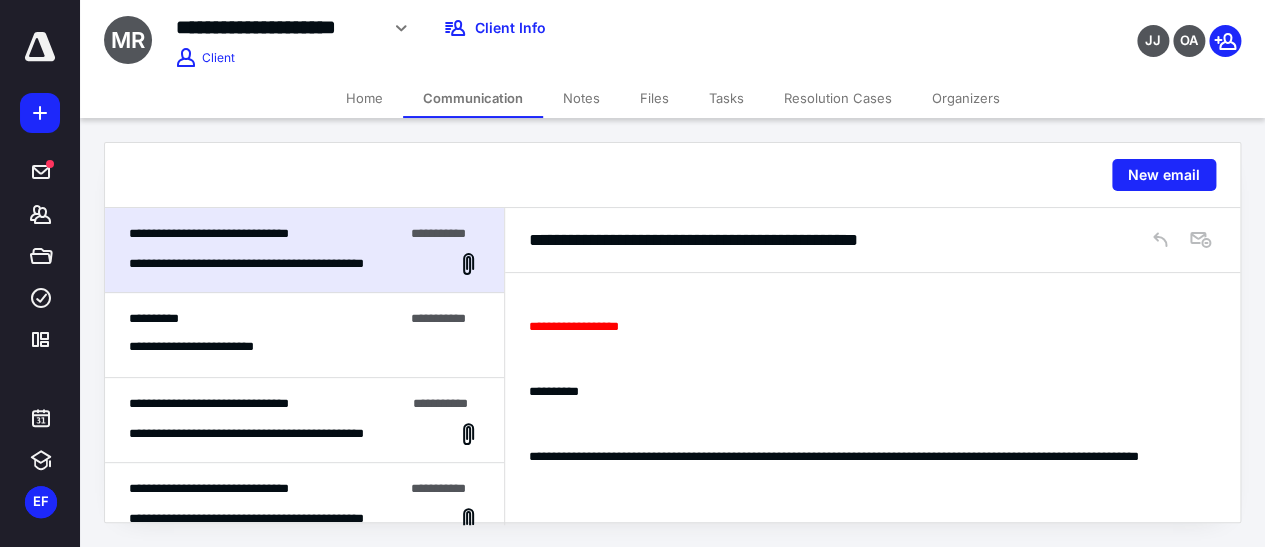 scroll, scrollTop: 301, scrollLeft: 0, axis: vertical 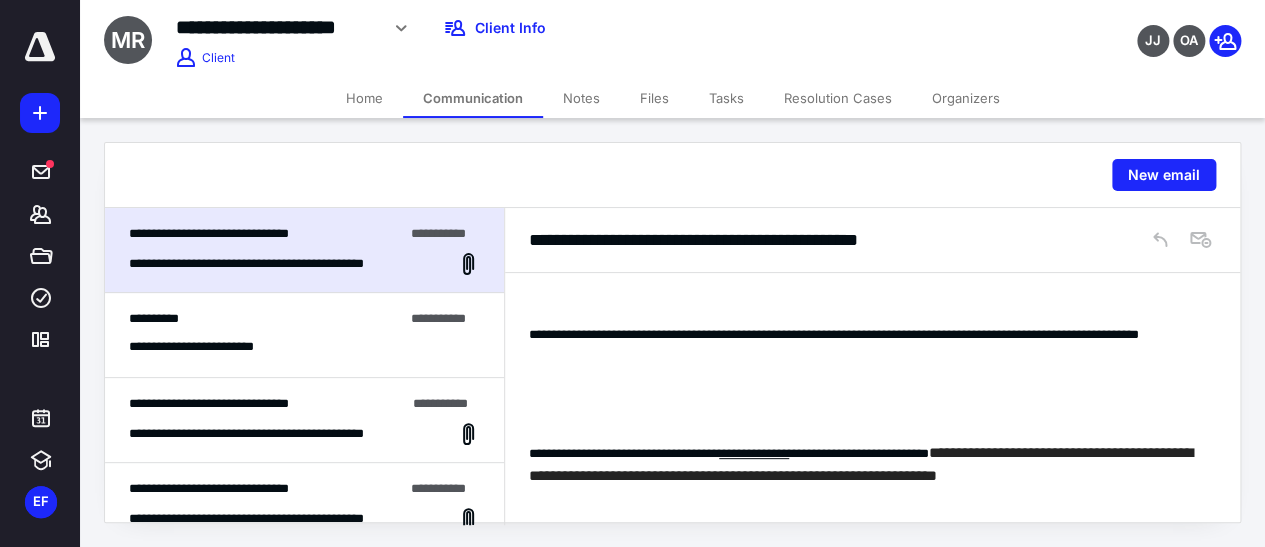 click on "Files" at bounding box center (654, 98) 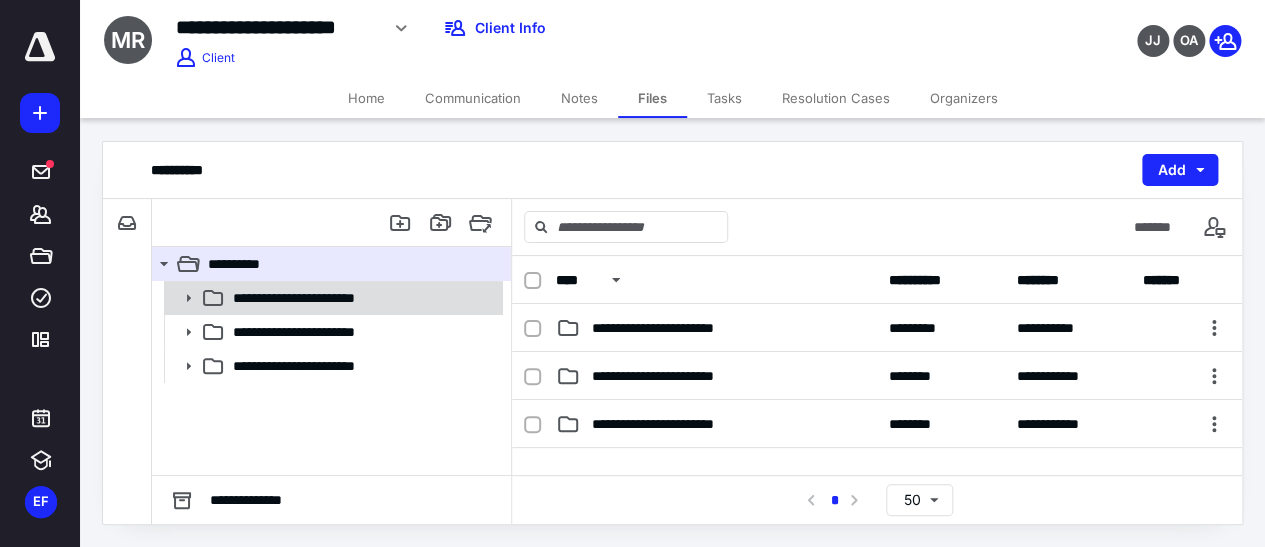 click 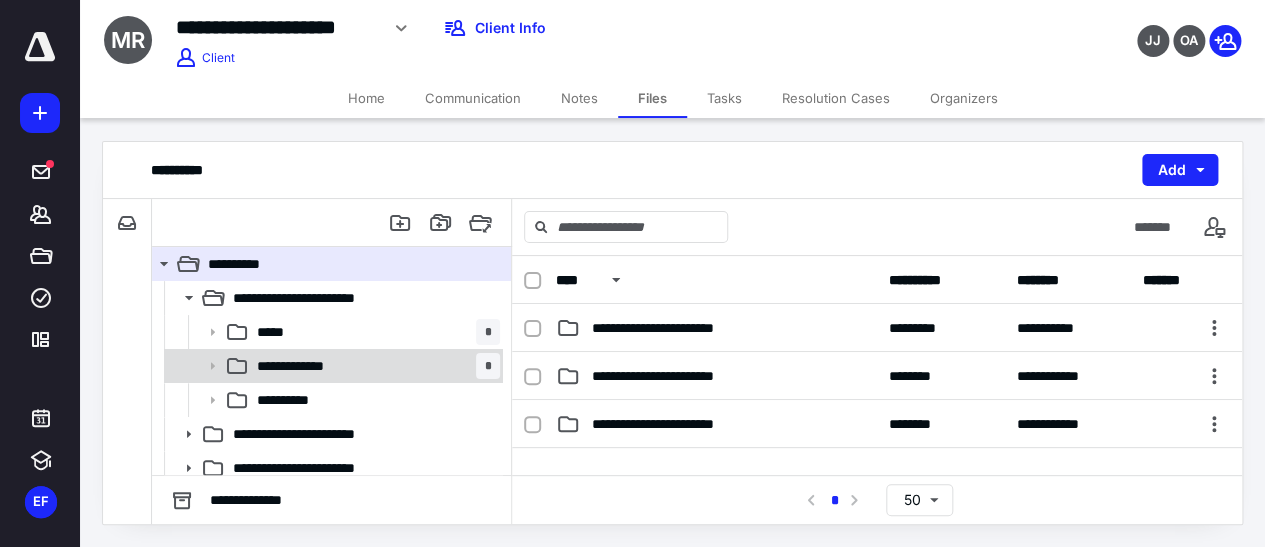 click on "**********" at bounding box center (308, 366) 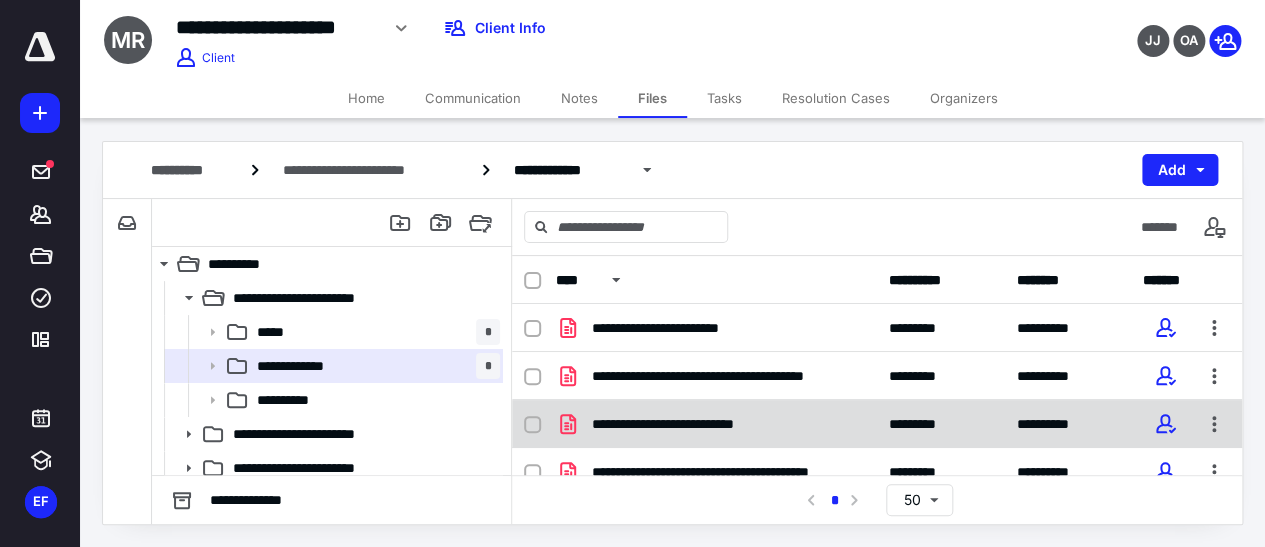 scroll, scrollTop: 90, scrollLeft: 0, axis: vertical 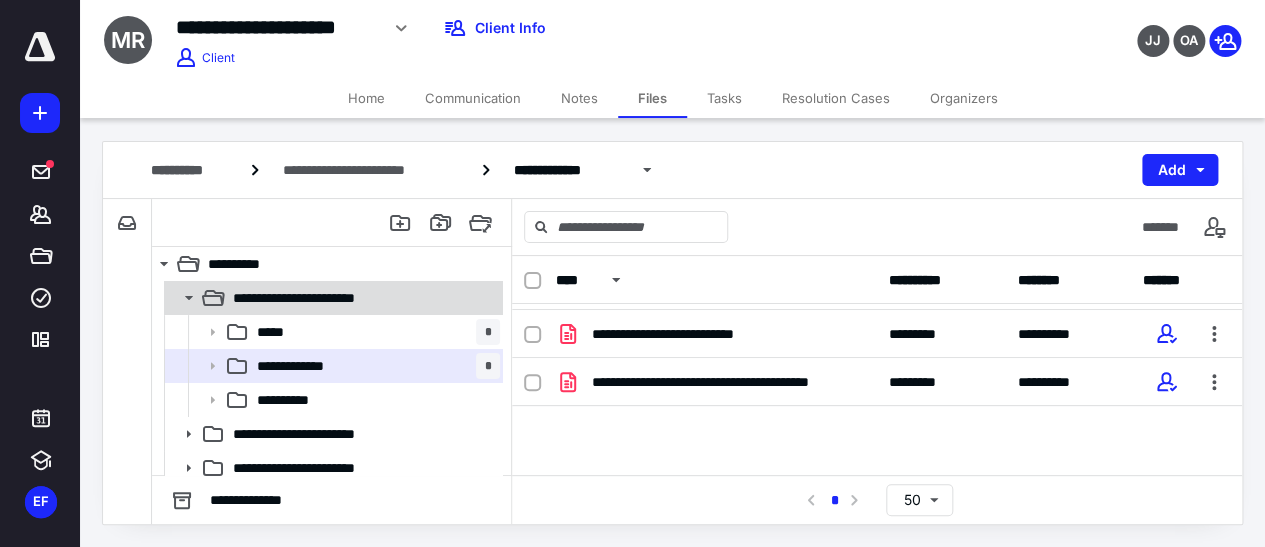 click 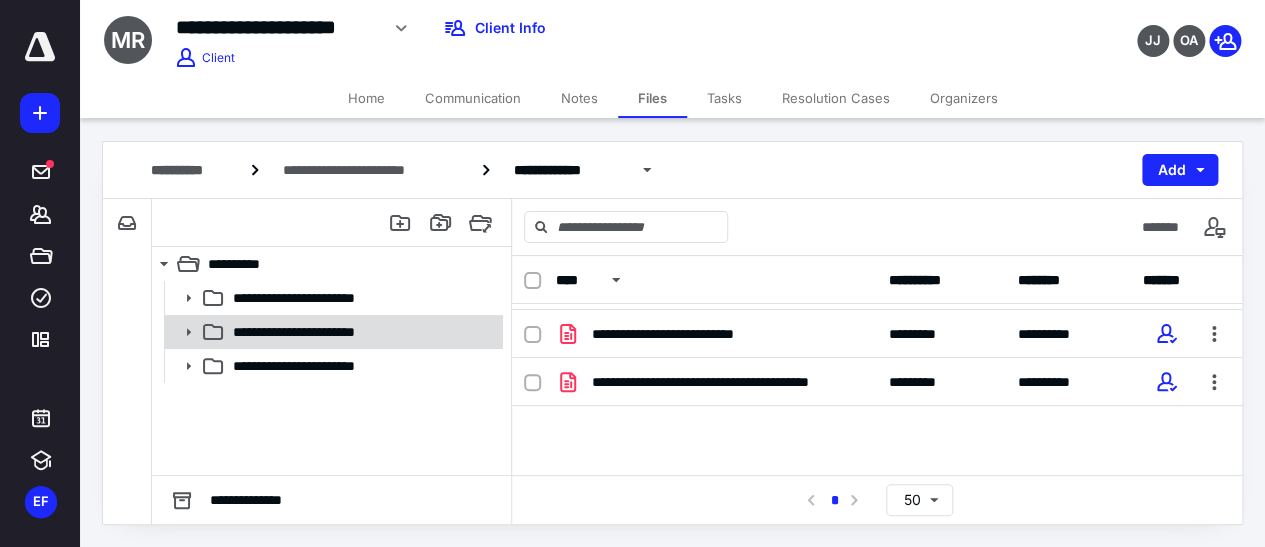 click 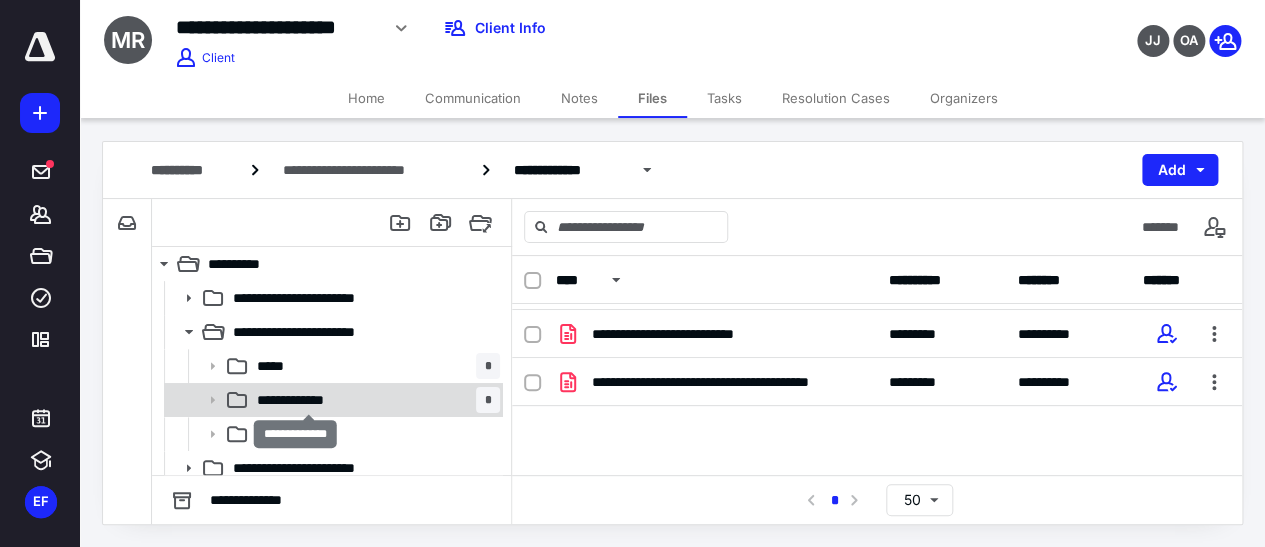 click on "**********" at bounding box center [308, 400] 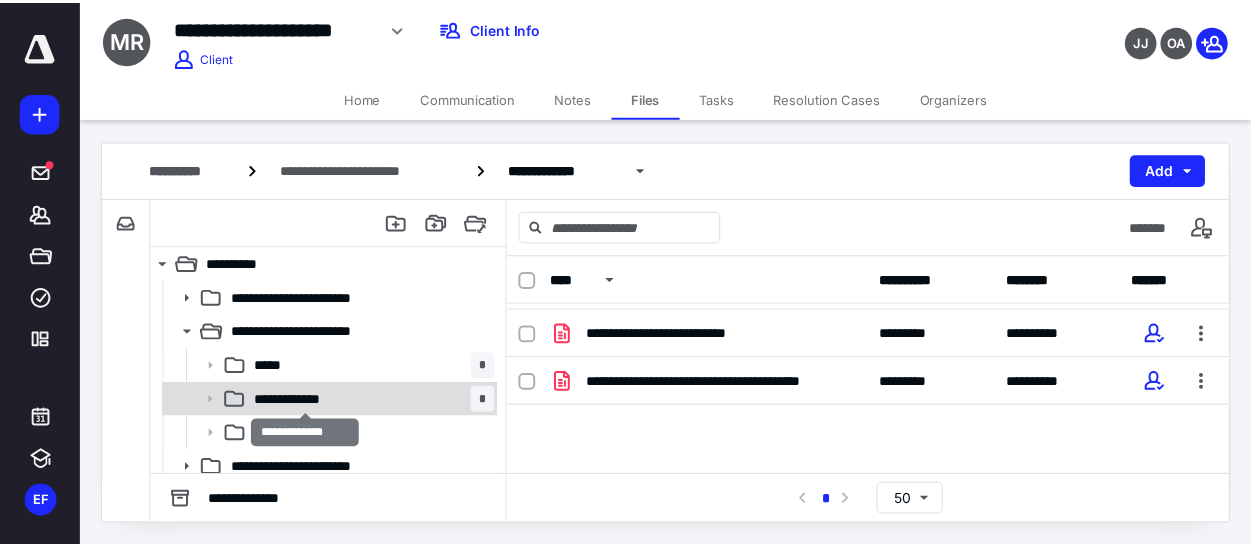 scroll, scrollTop: 0, scrollLeft: 0, axis: both 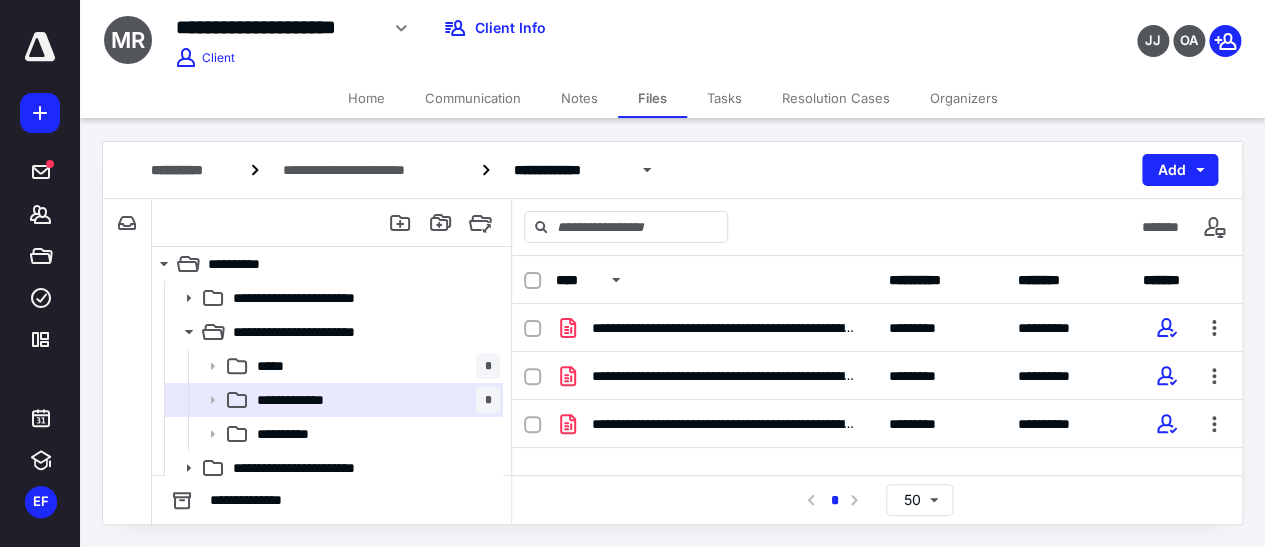 click on "Notes" at bounding box center [579, 98] 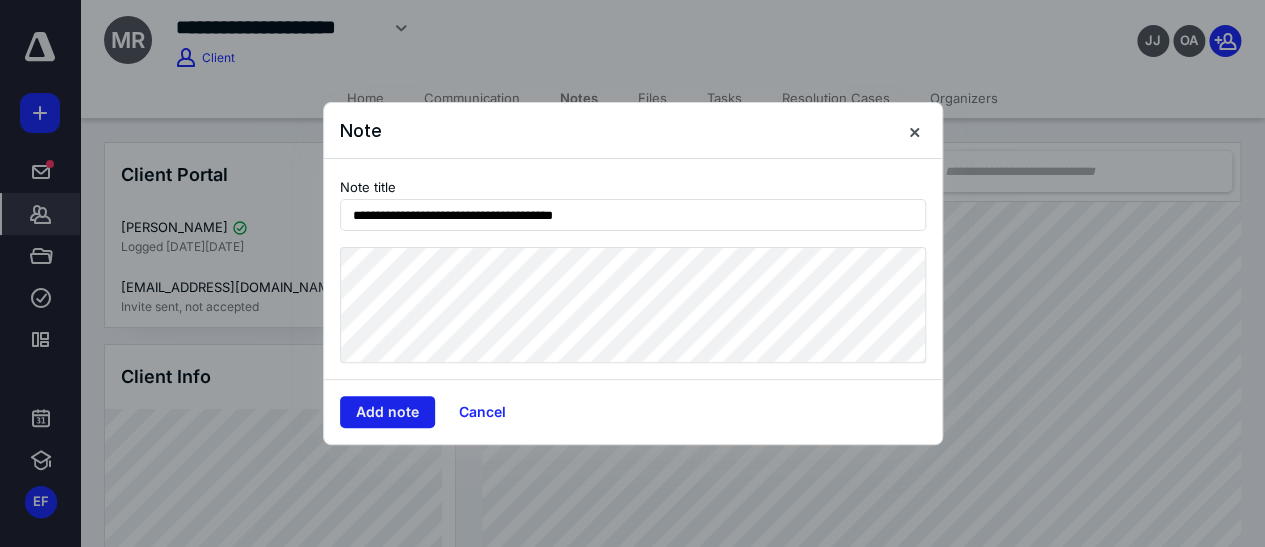 type on "**********" 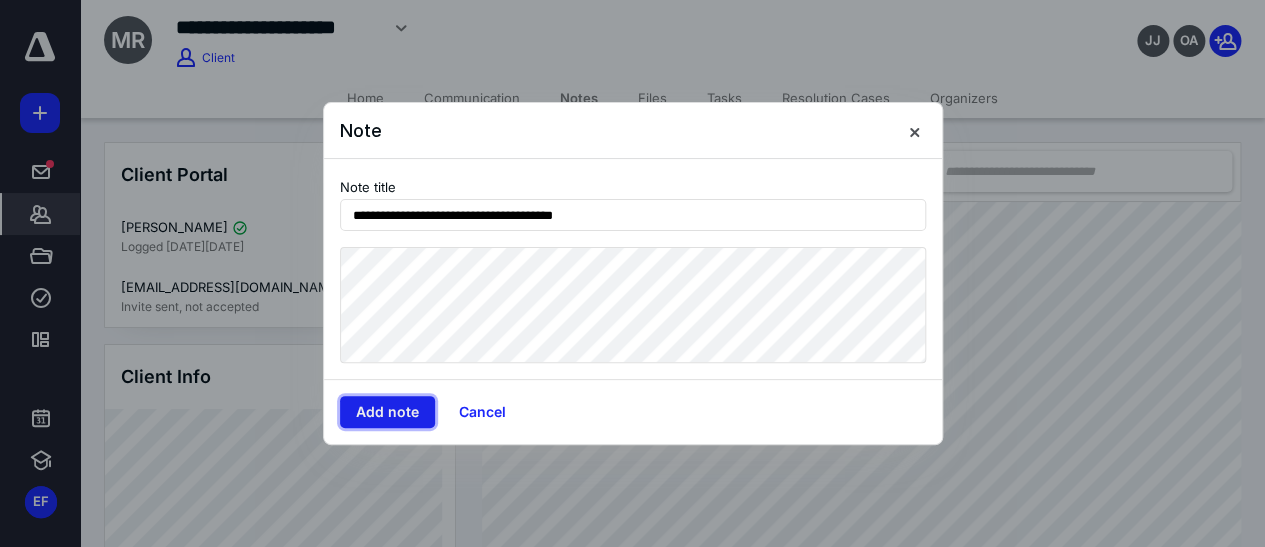 click on "Add note" at bounding box center (387, 412) 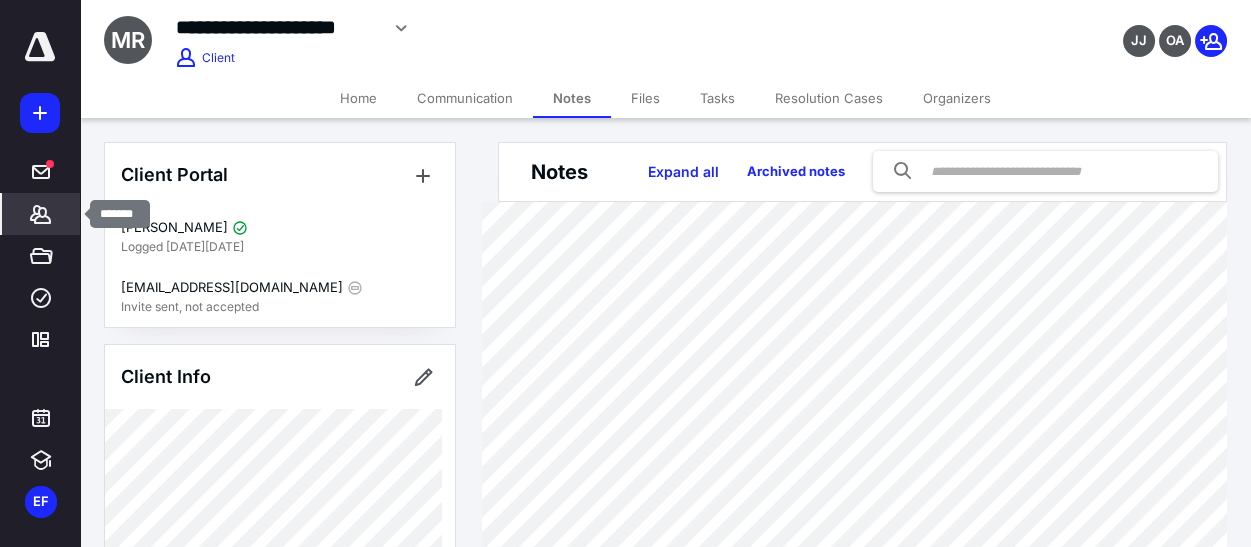 click on "*******" at bounding box center [41, 214] 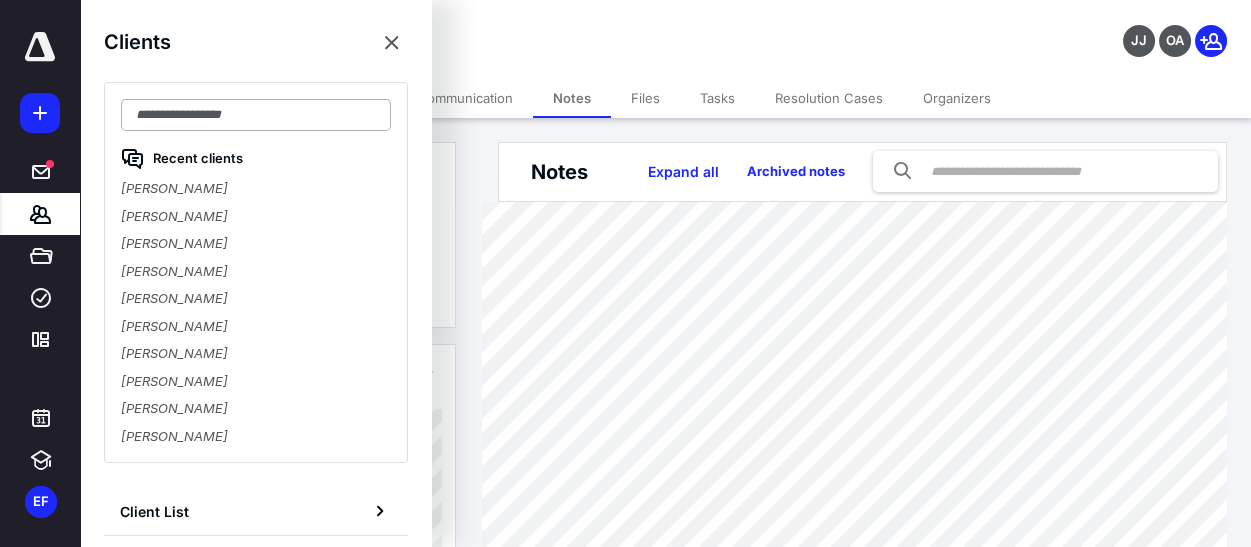 click at bounding box center (256, 115) 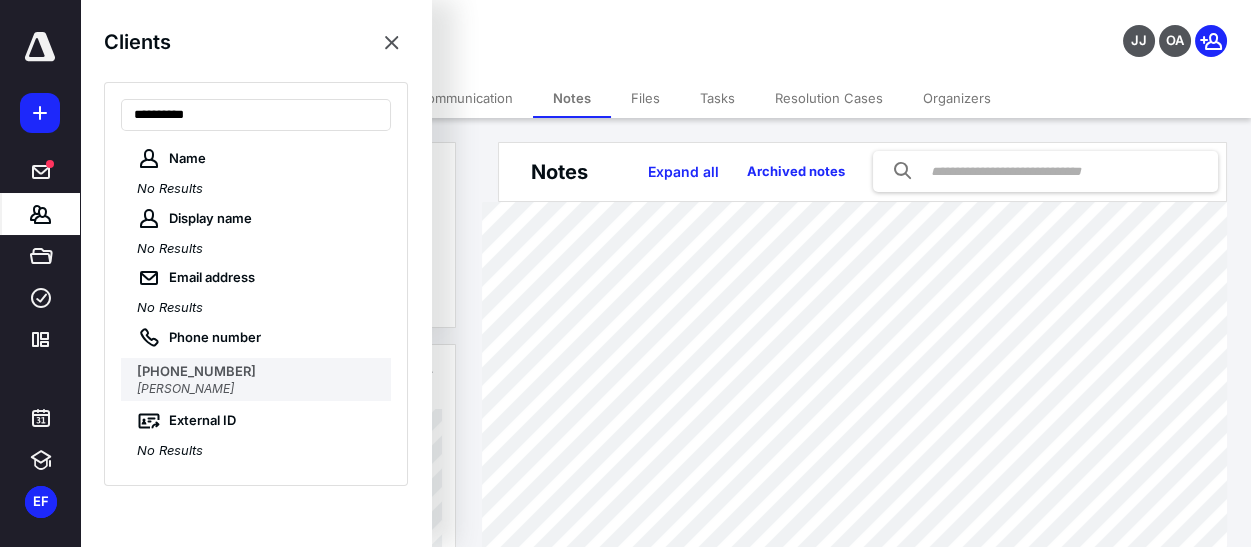 type on "**********" 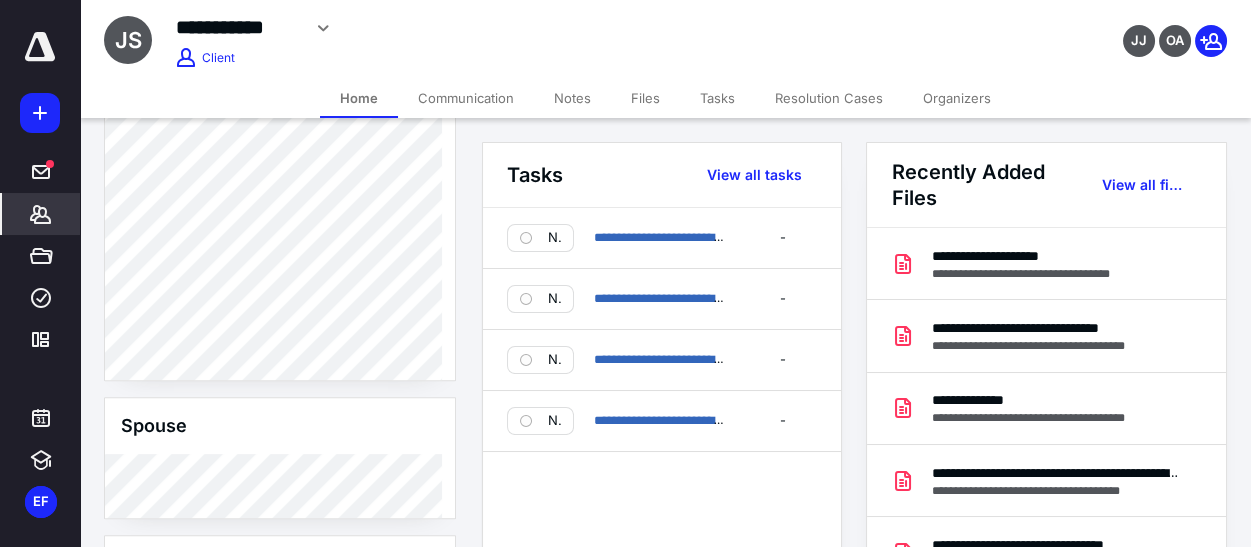 scroll, scrollTop: 1727, scrollLeft: 0, axis: vertical 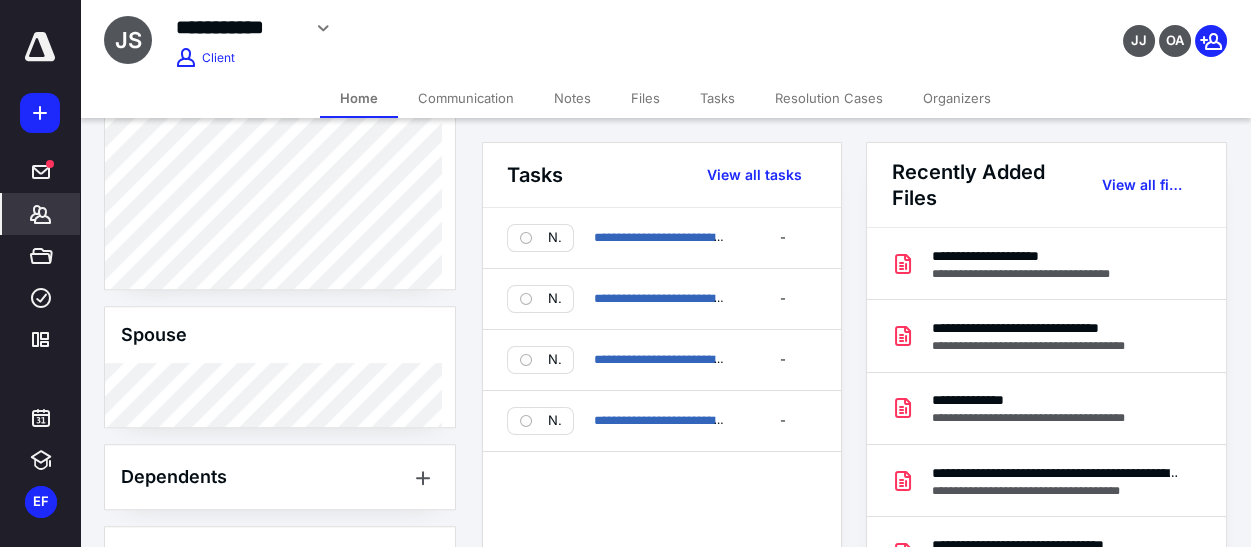 click 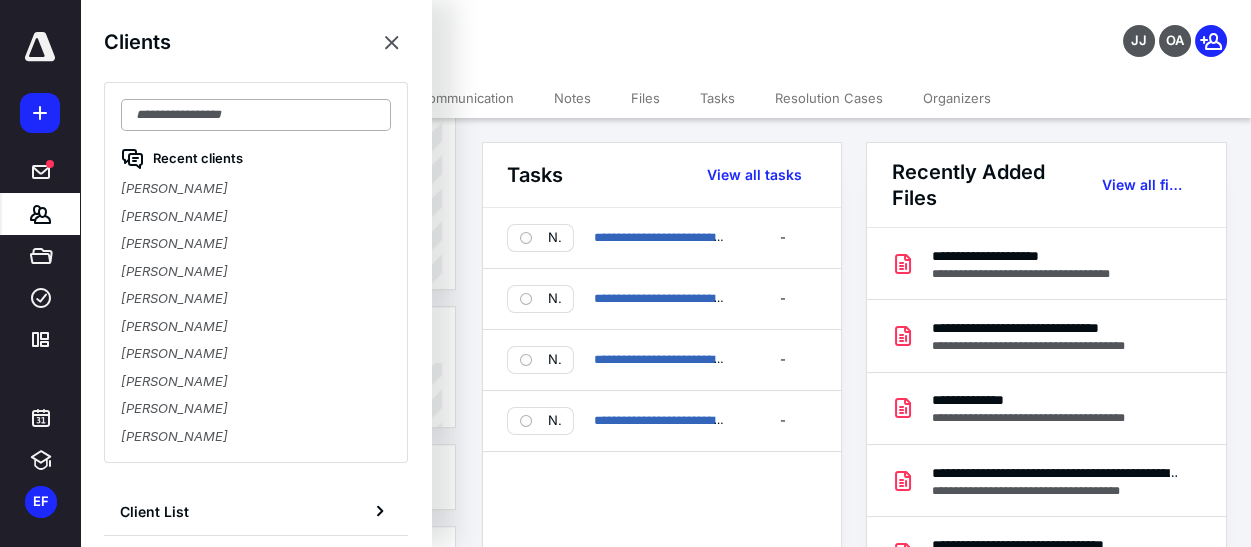 click at bounding box center (256, 115) 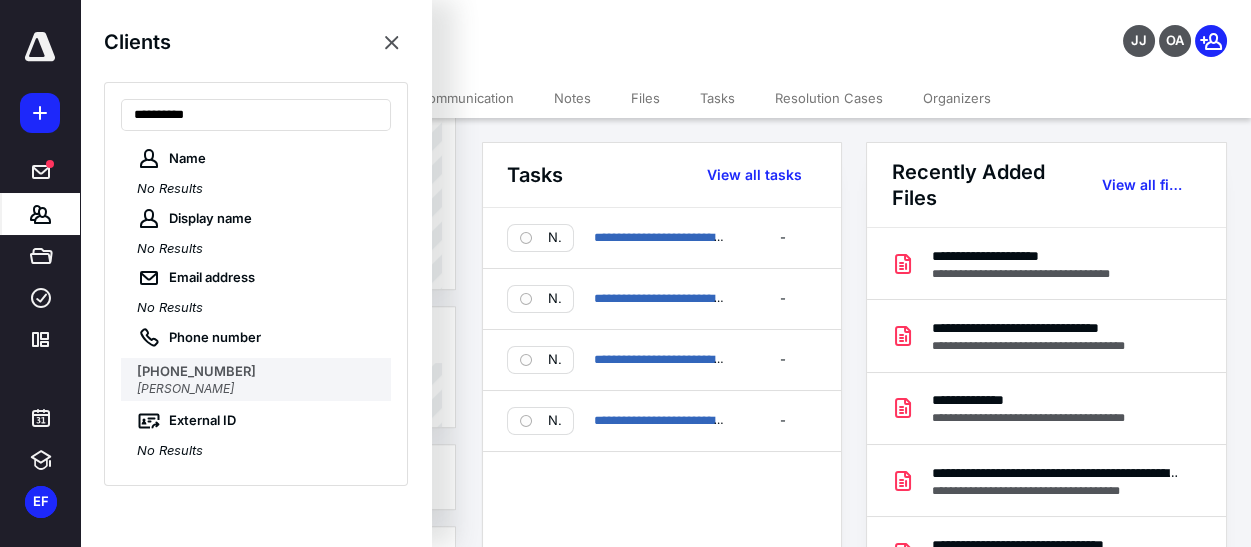 type on "**********" 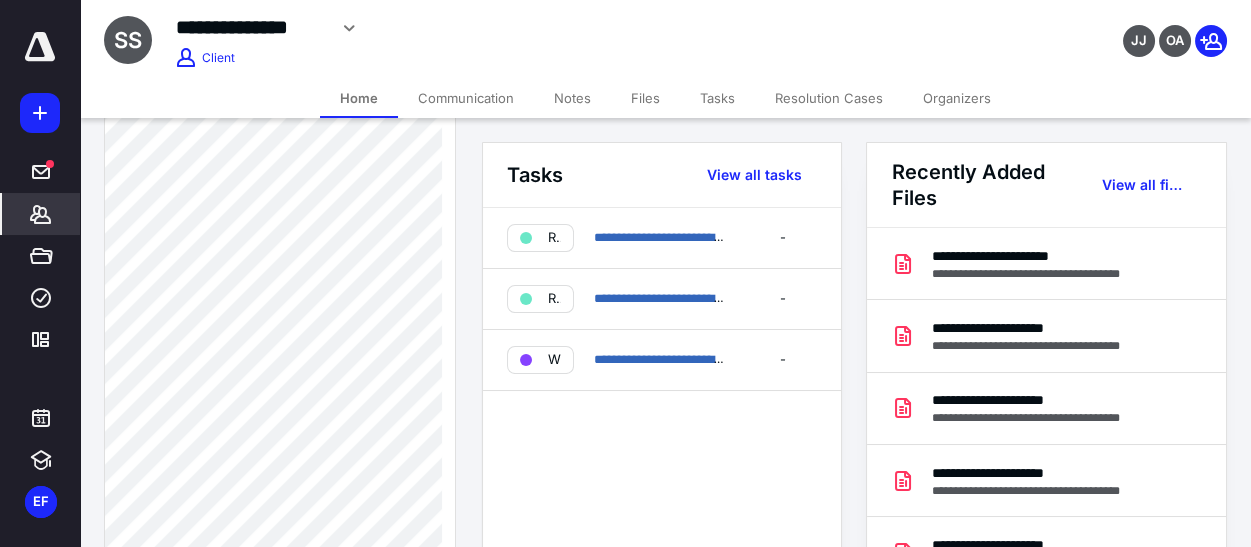 scroll, scrollTop: 1818, scrollLeft: 0, axis: vertical 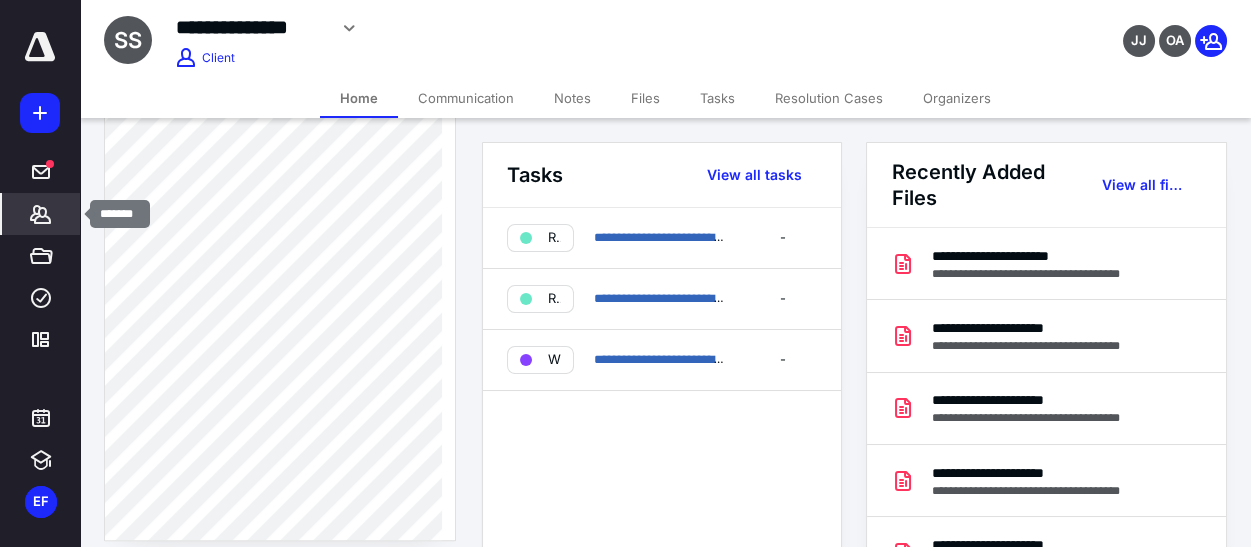 click 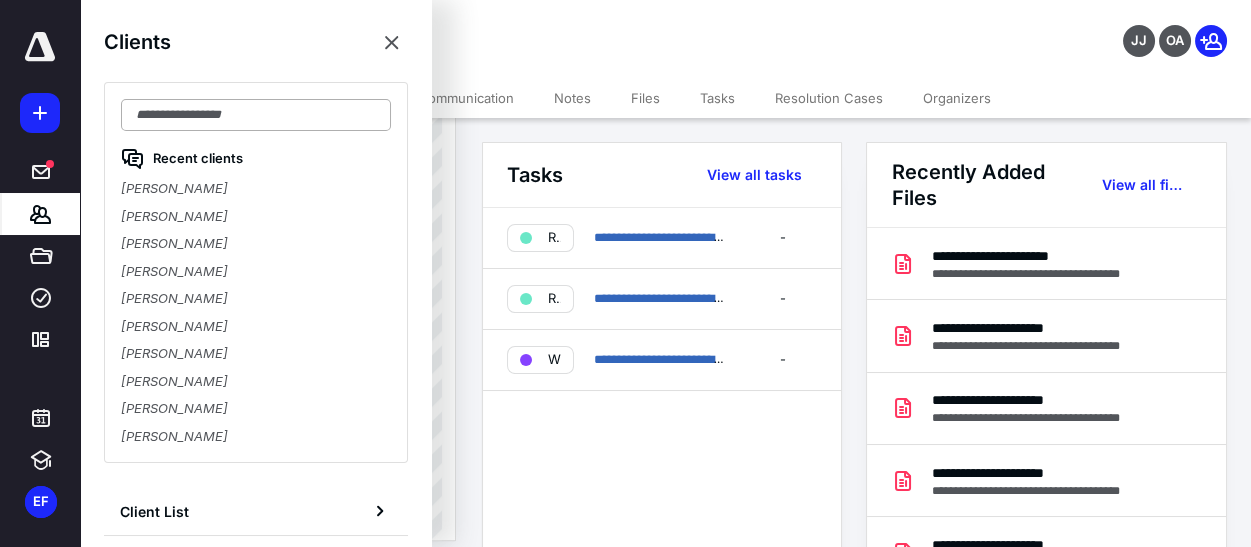 click at bounding box center (256, 115) 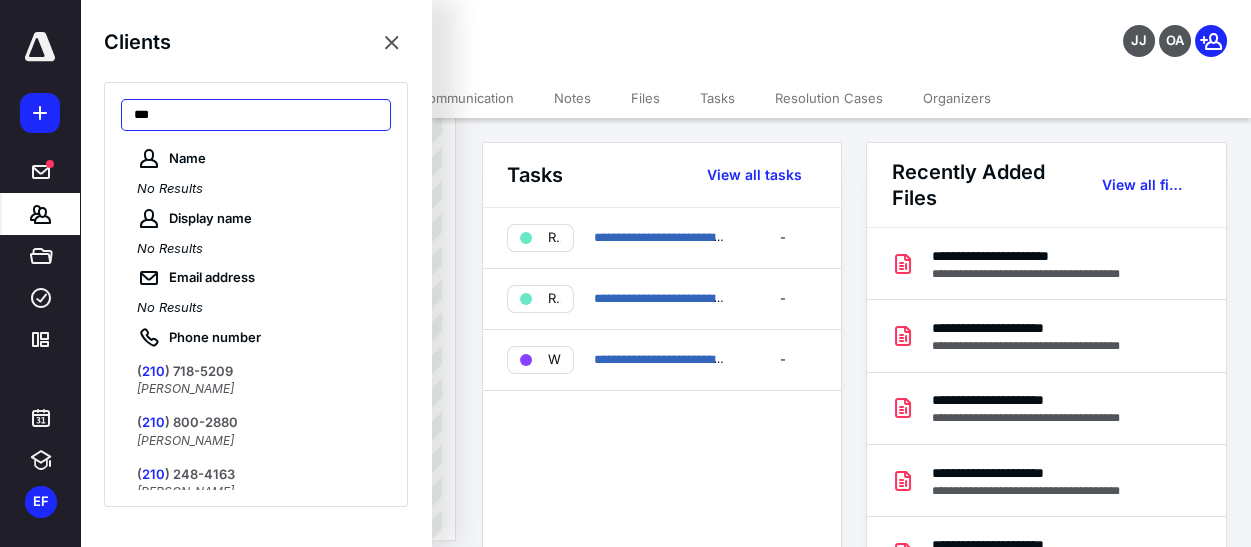 click on "***" at bounding box center (256, 115) 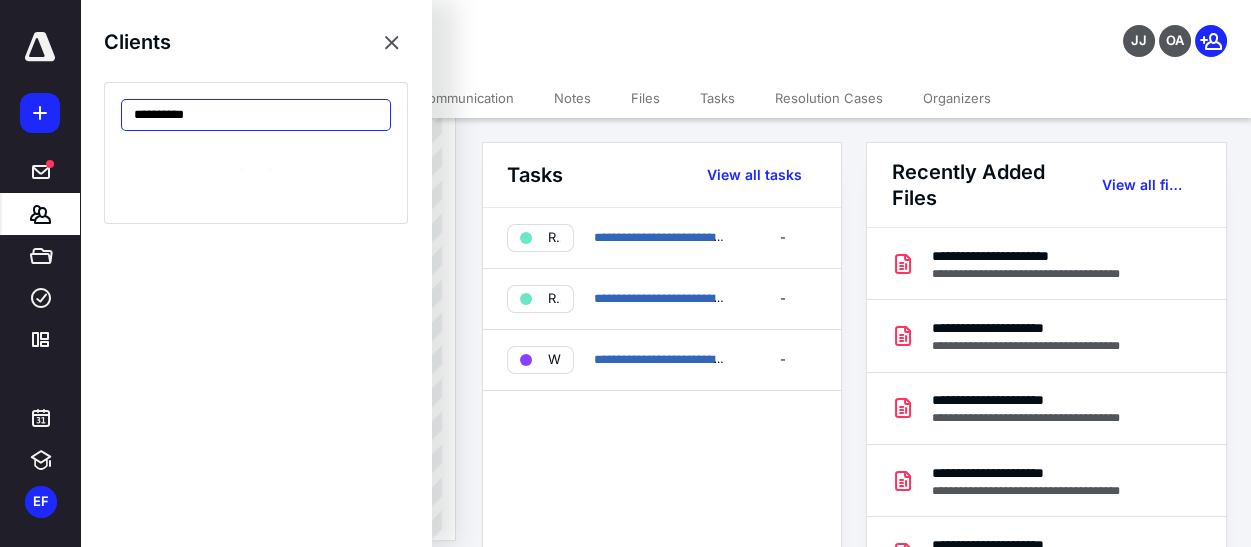 type on "**********" 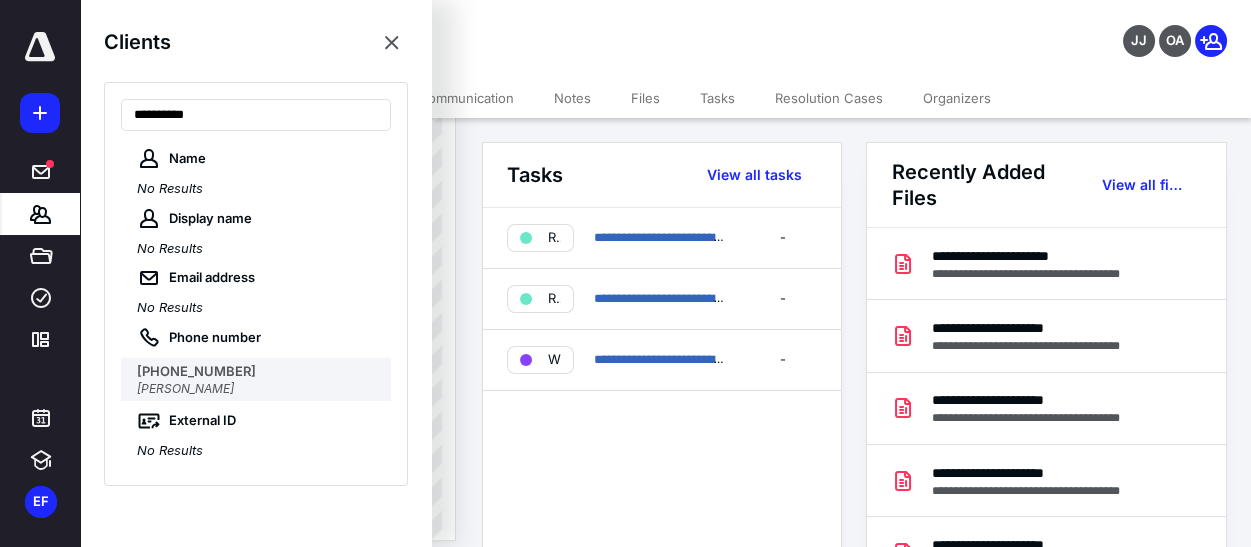 click on "(210) 931-4535" at bounding box center [258, 372] 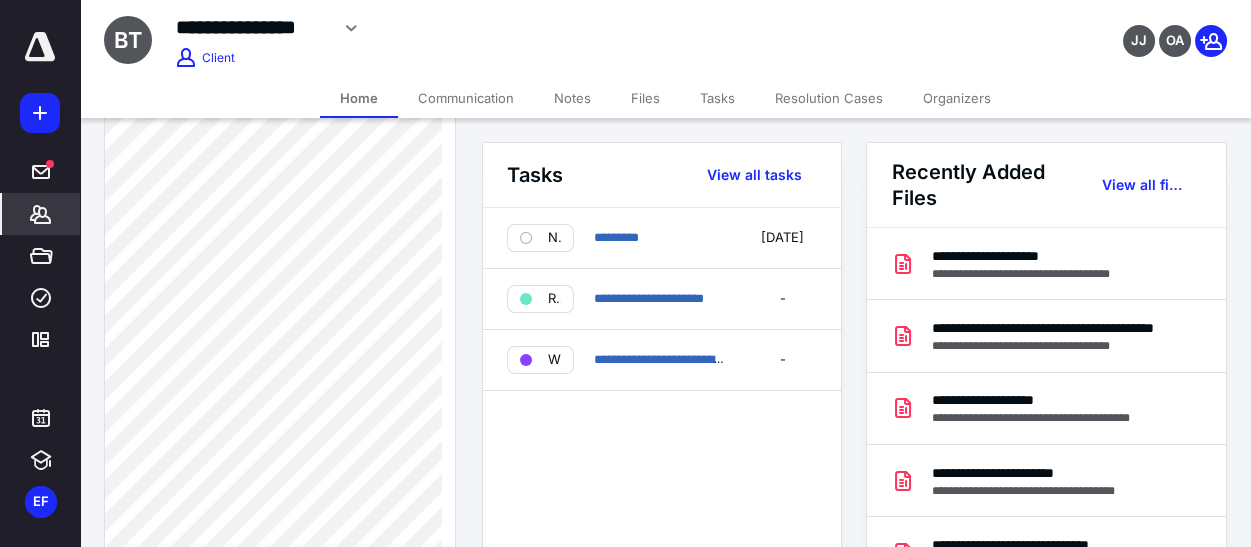 scroll, scrollTop: 1727, scrollLeft: 0, axis: vertical 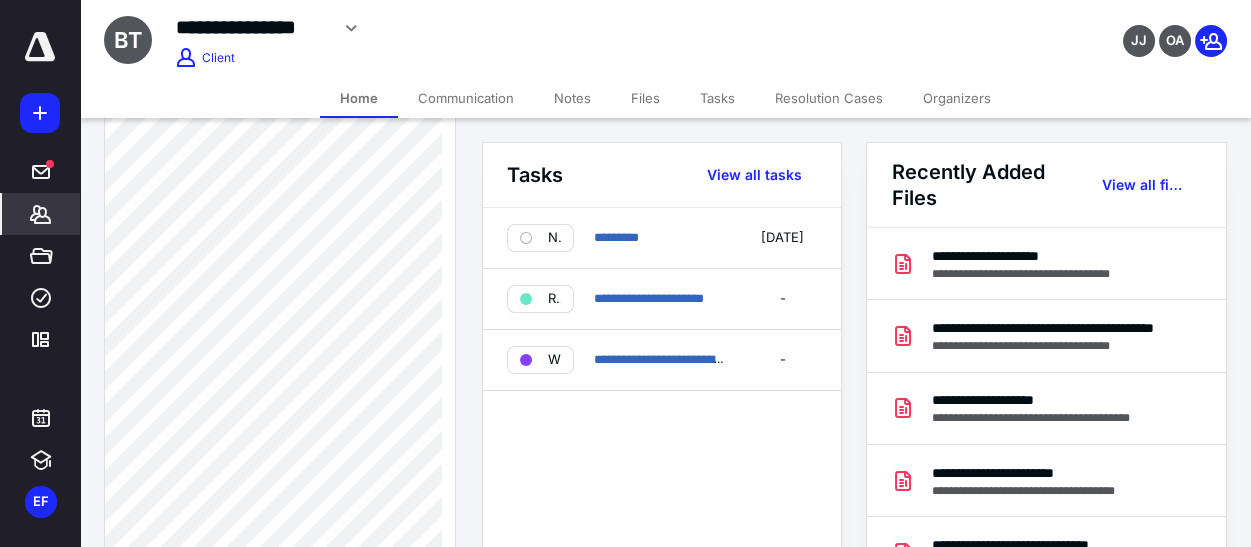 click on "**********" at bounding box center (511, 28) 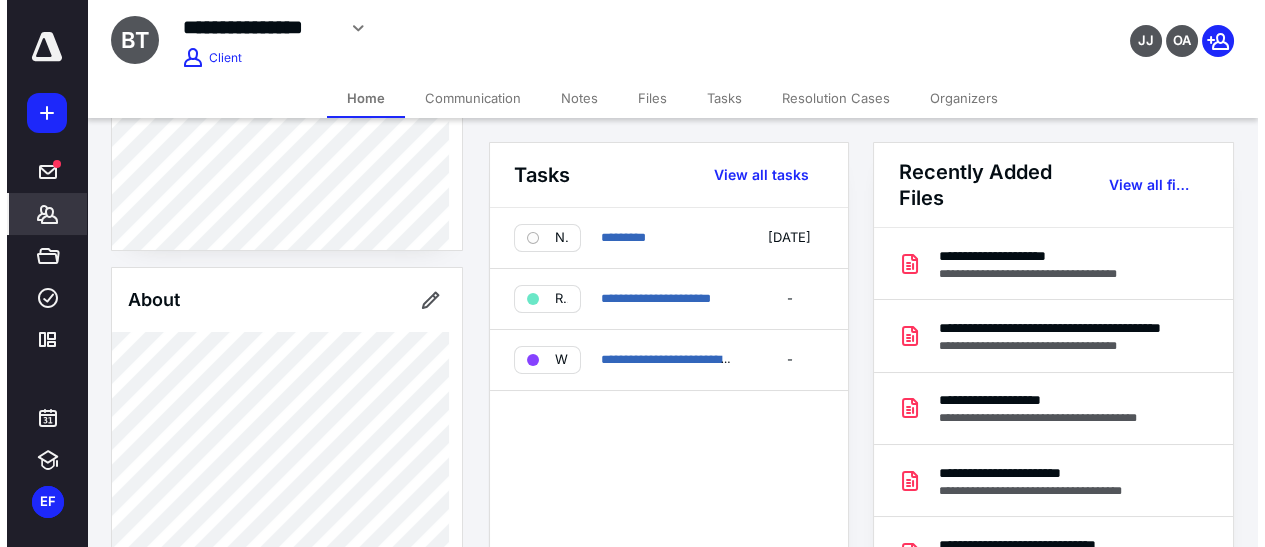 scroll, scrollTop: 454, scrollLeft: 0, axis: vertical 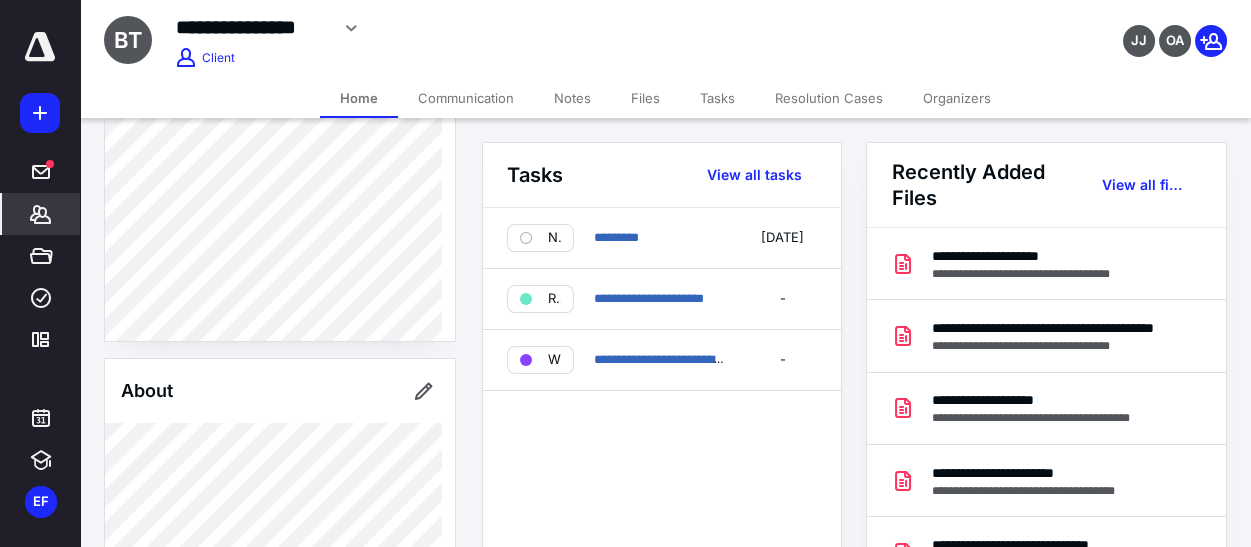 click 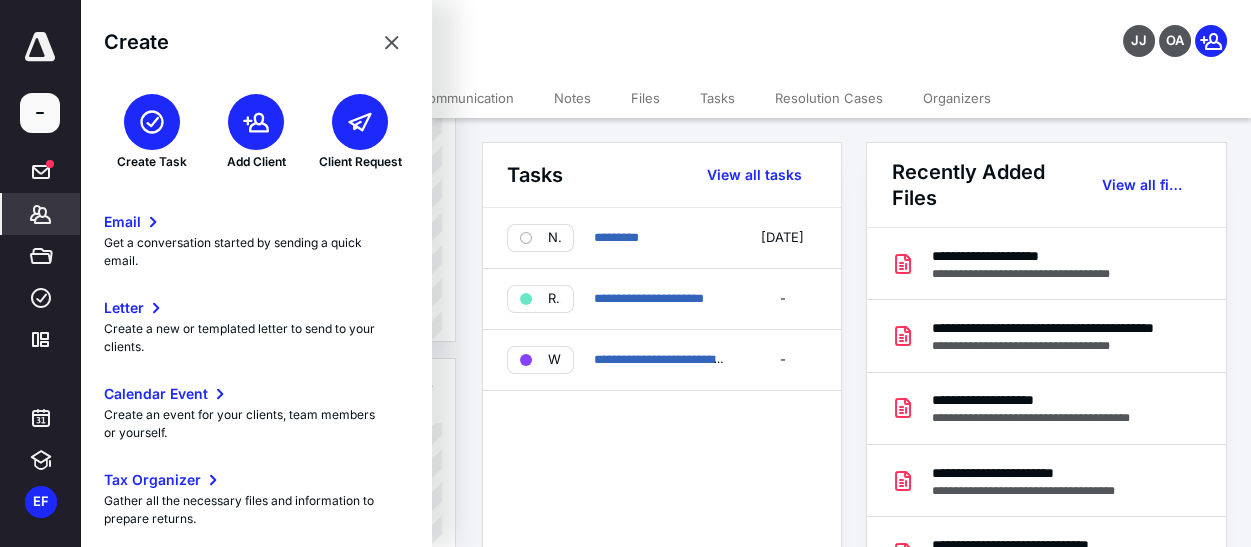 click 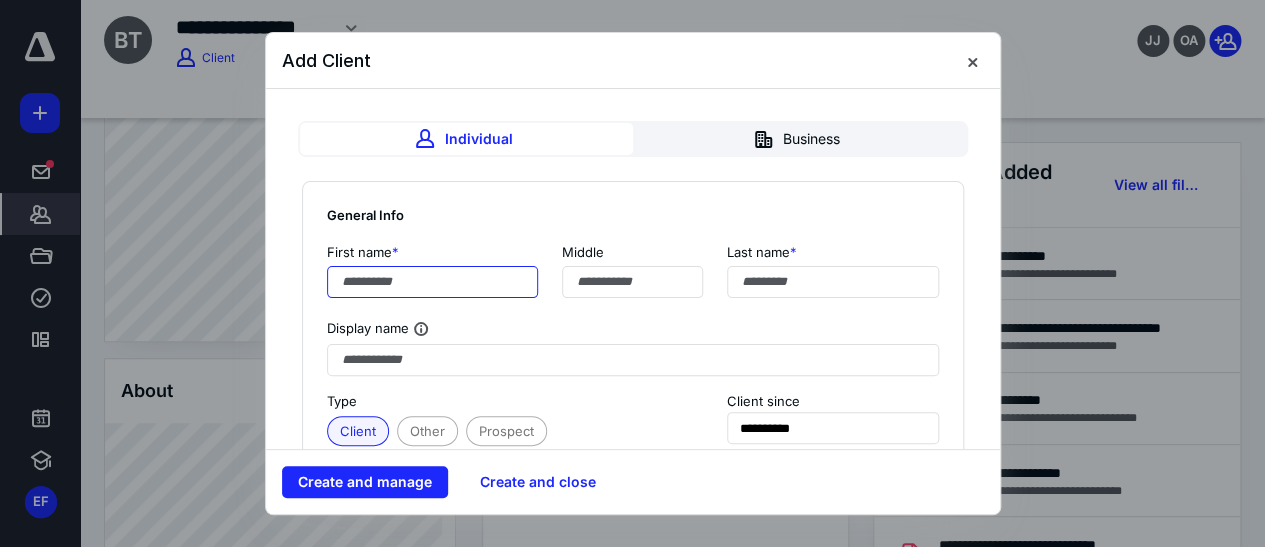 click at bounding box center (433, 282) 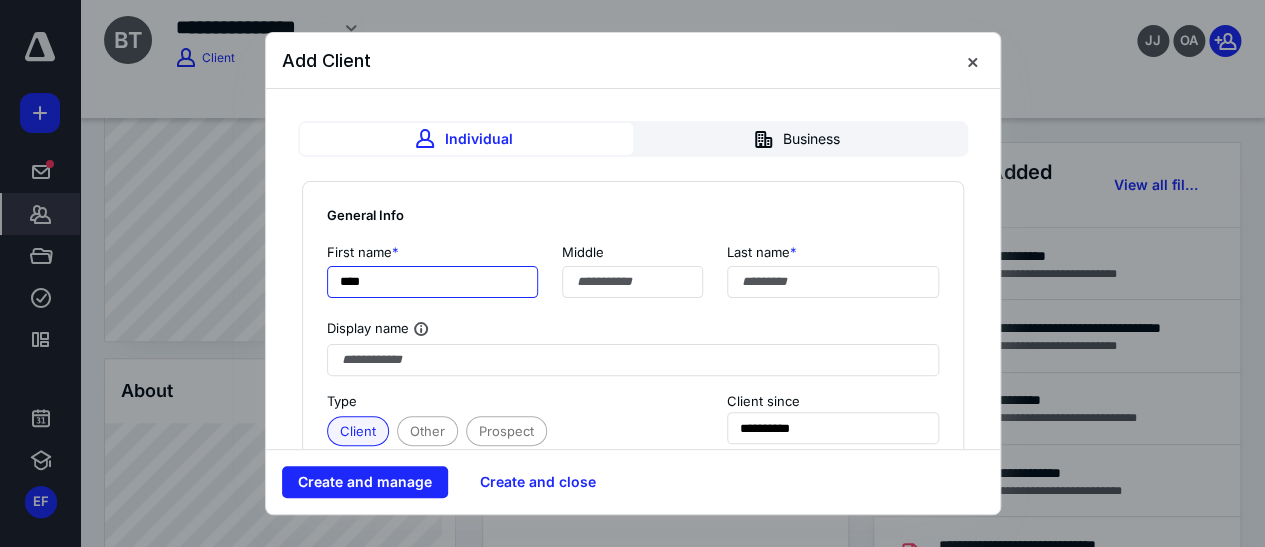 type on "****" 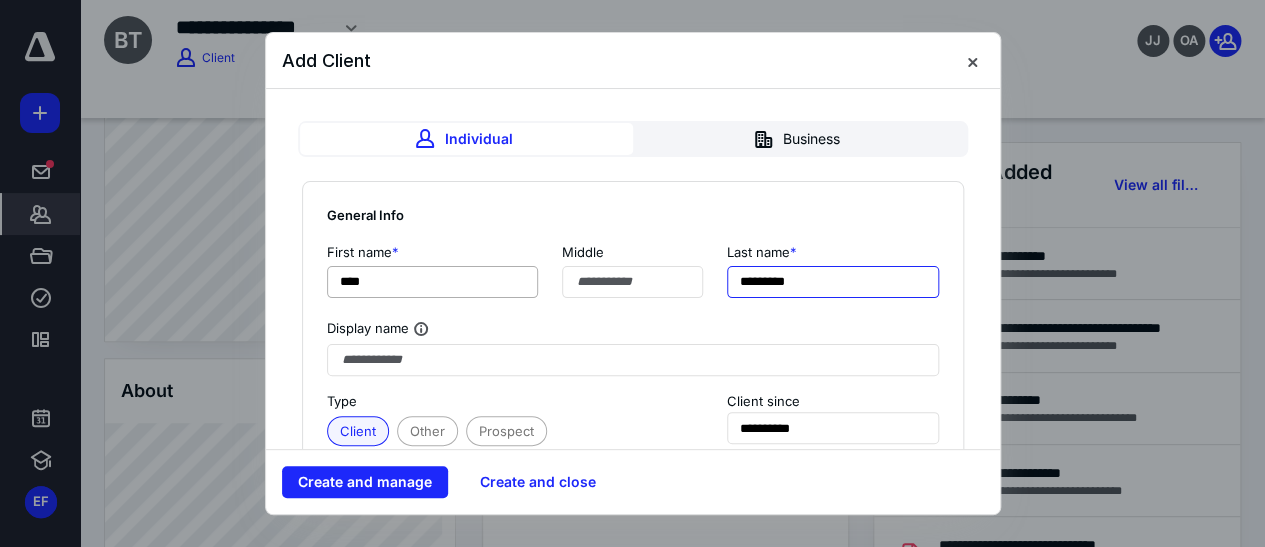type on "*********" 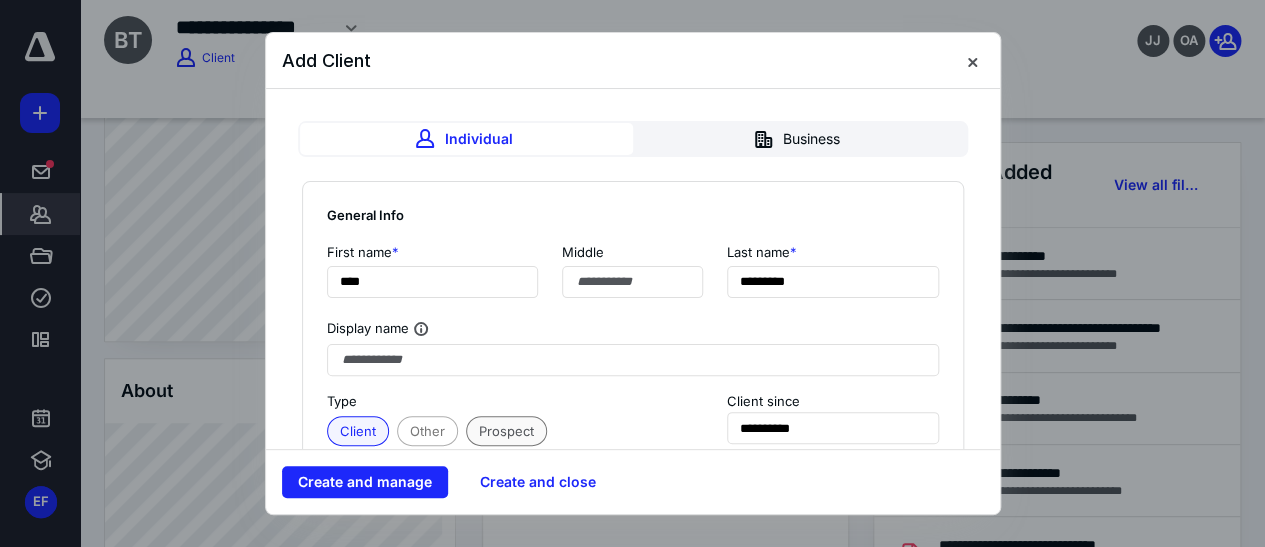 click on "Prospect" at bounding box center (506, 431) 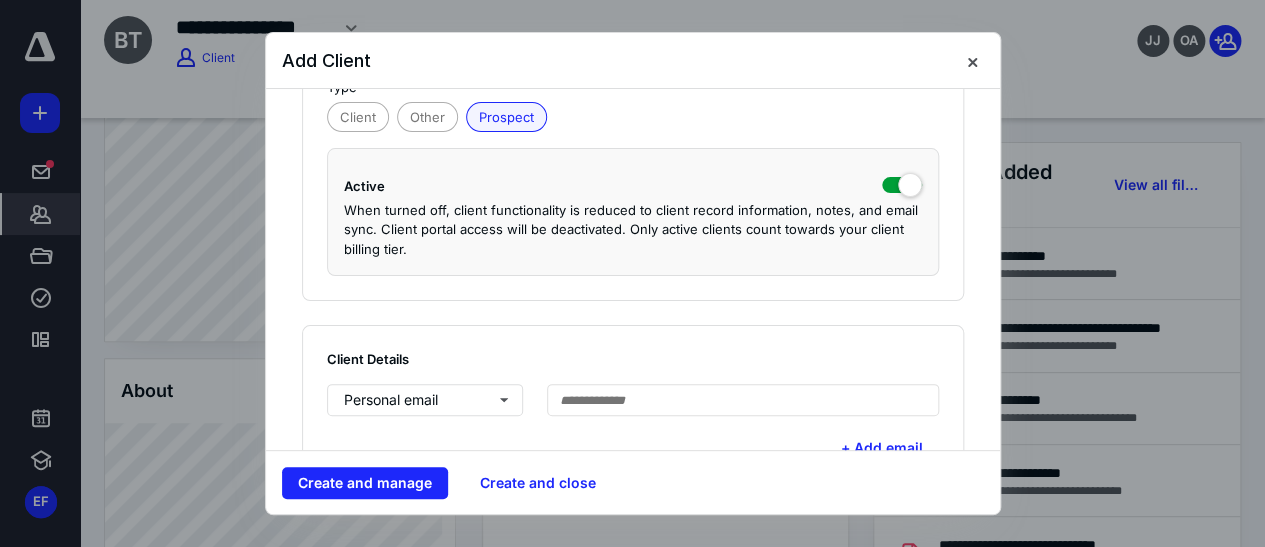 scroll, scrollTop: 363, scrollLeft: 0, axis: vertical 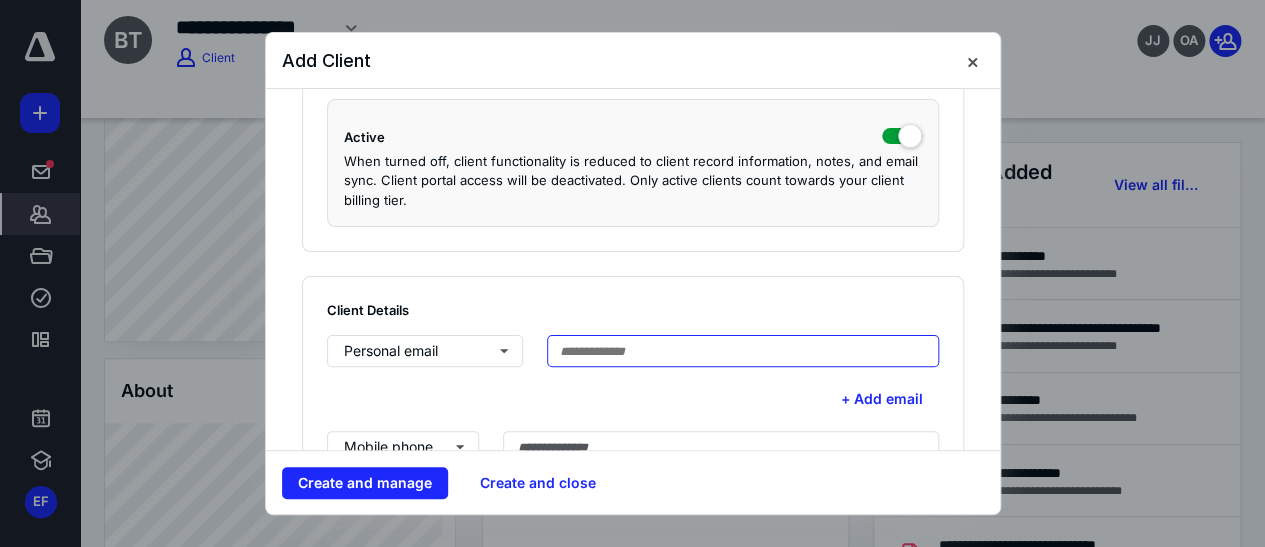 click at bounding box center [743, 351] 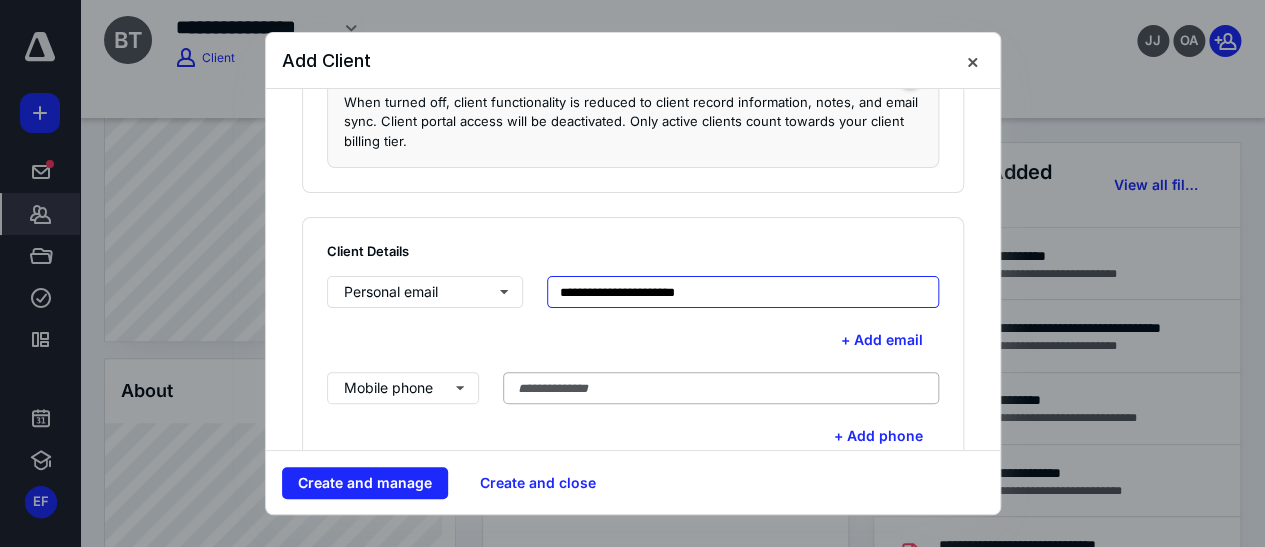 scroll, scrollTop: 454, scrollLeft: 0, axis: vertical 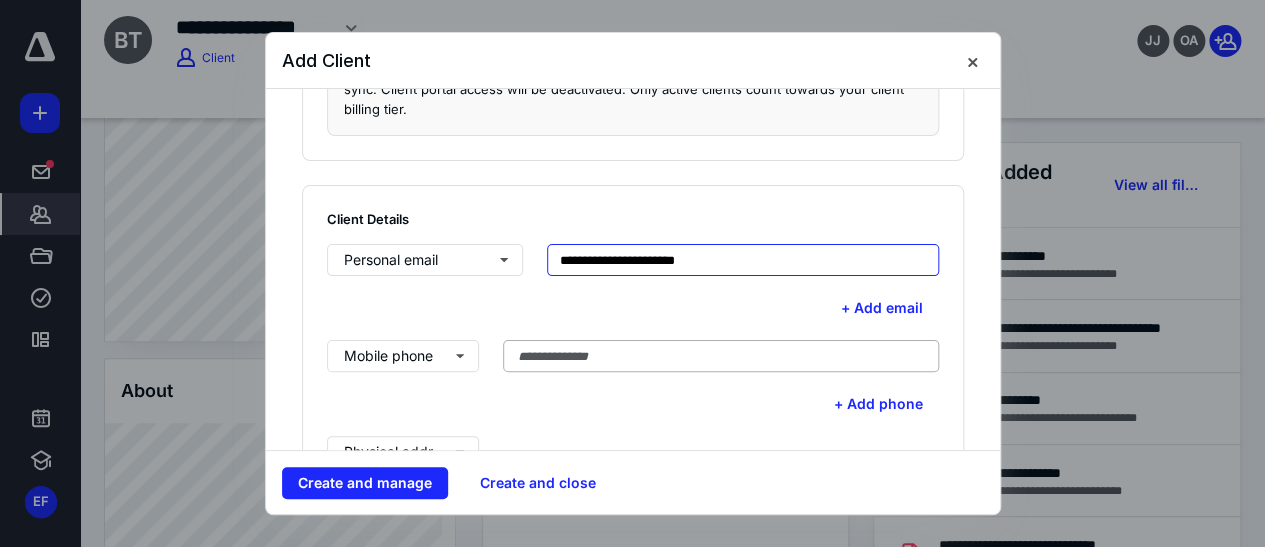 type on "**********" 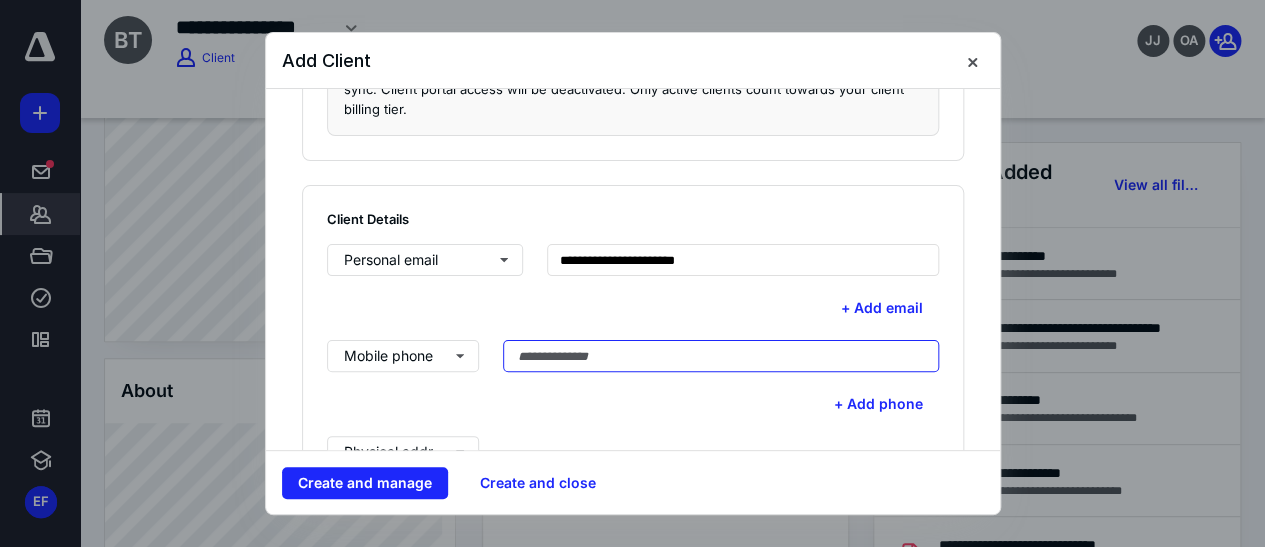 click at bounding box center [721, 356] 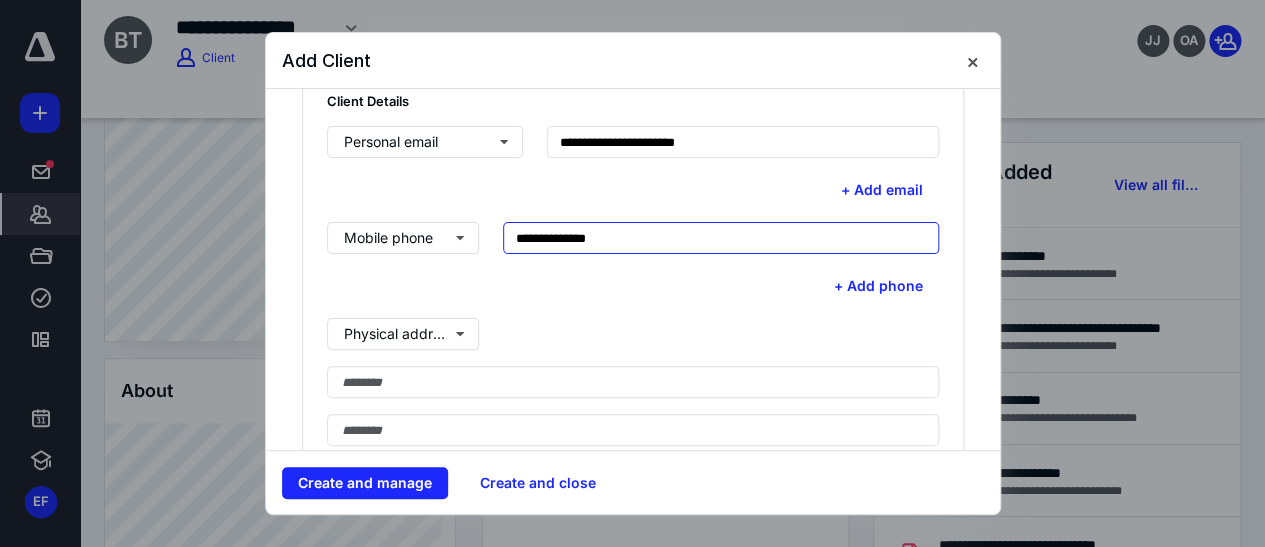 scroll, scrollTop: 636, scrollLeft: 0, axis: vertical 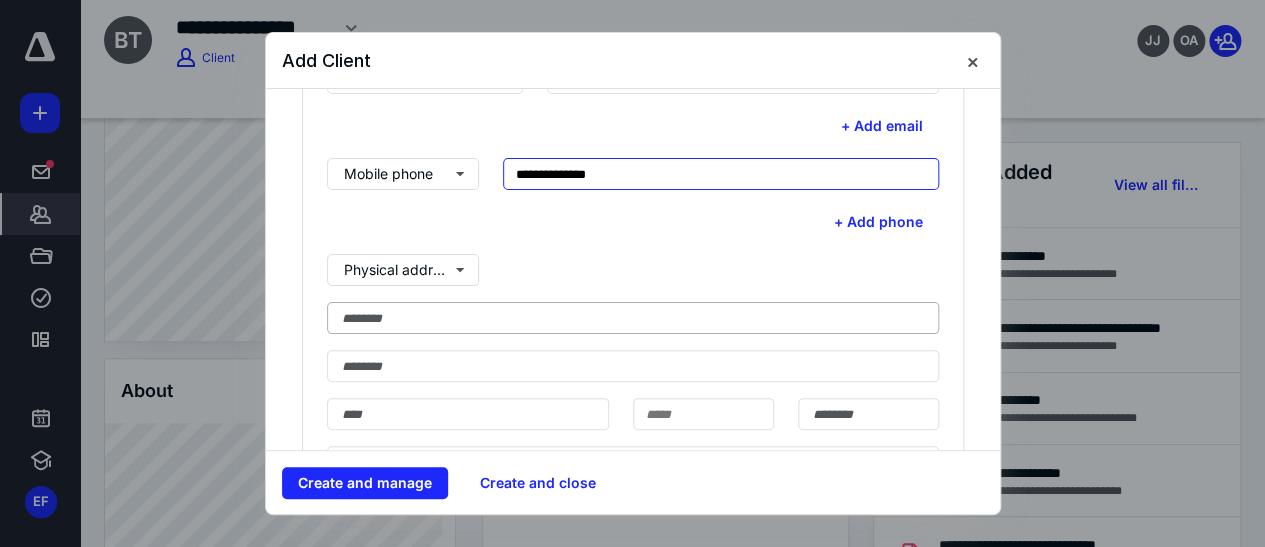 type on "**********" 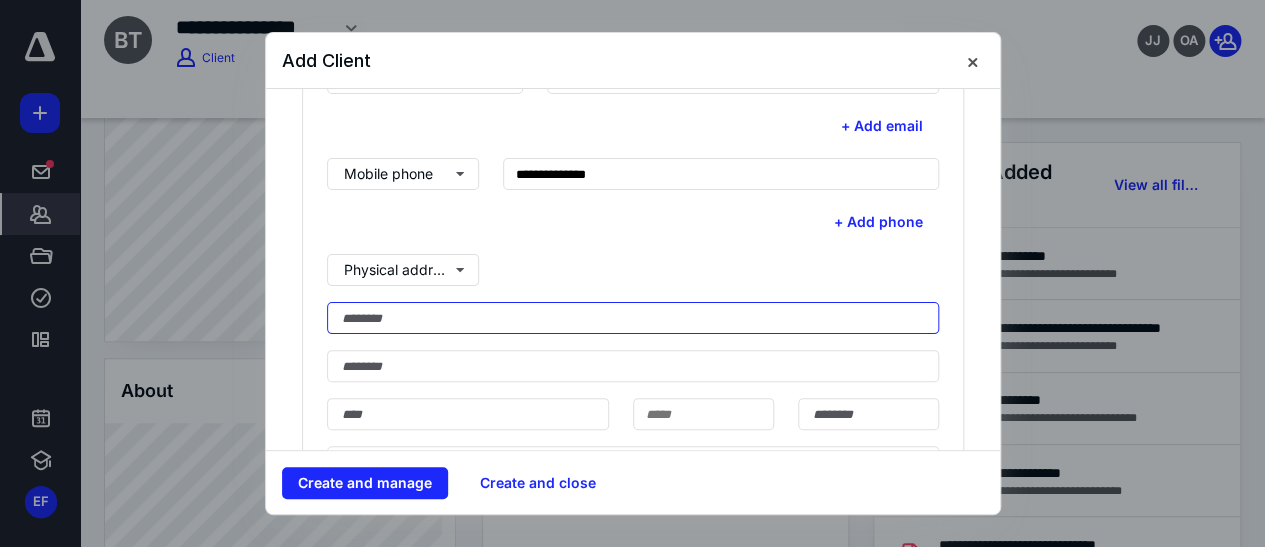 click at bounding box center (633, 318) 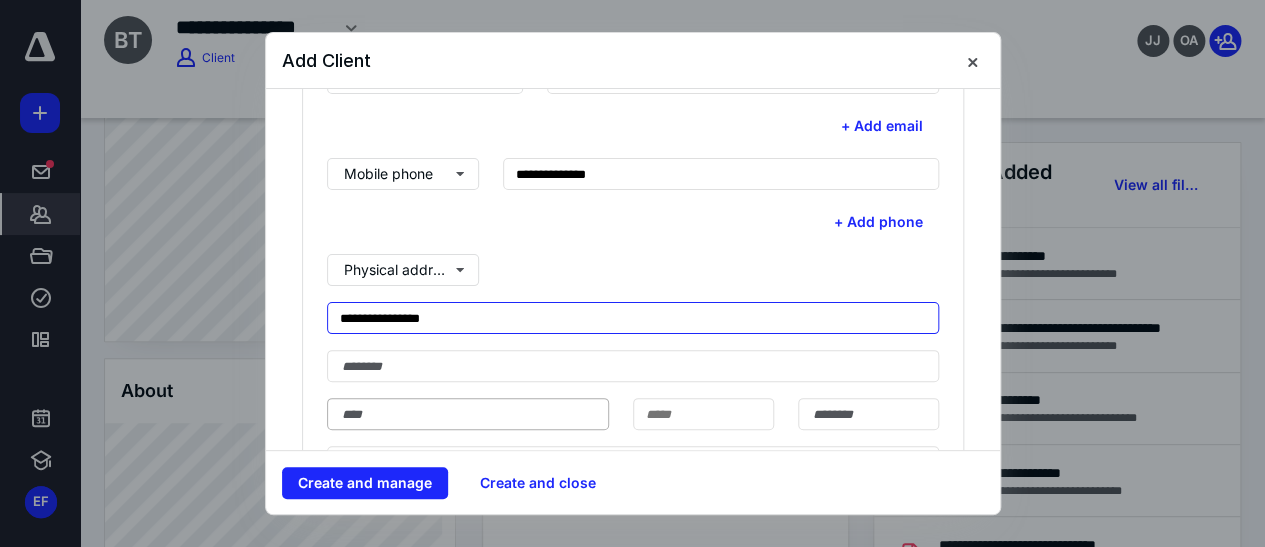 type on "**********" 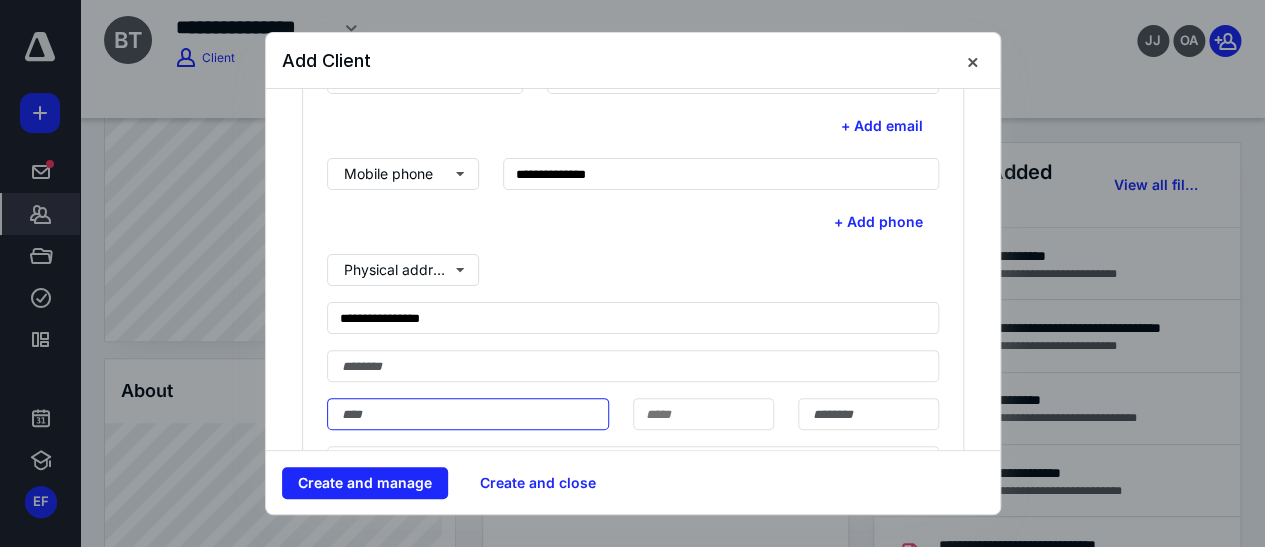click at bounding box center (468, 414) 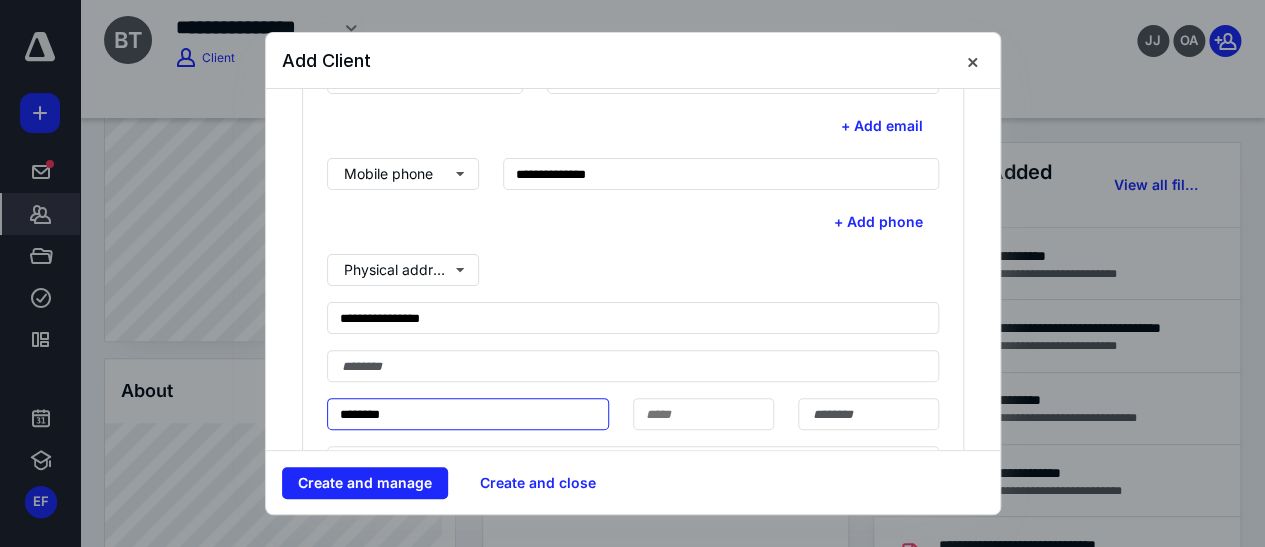 type on "********" 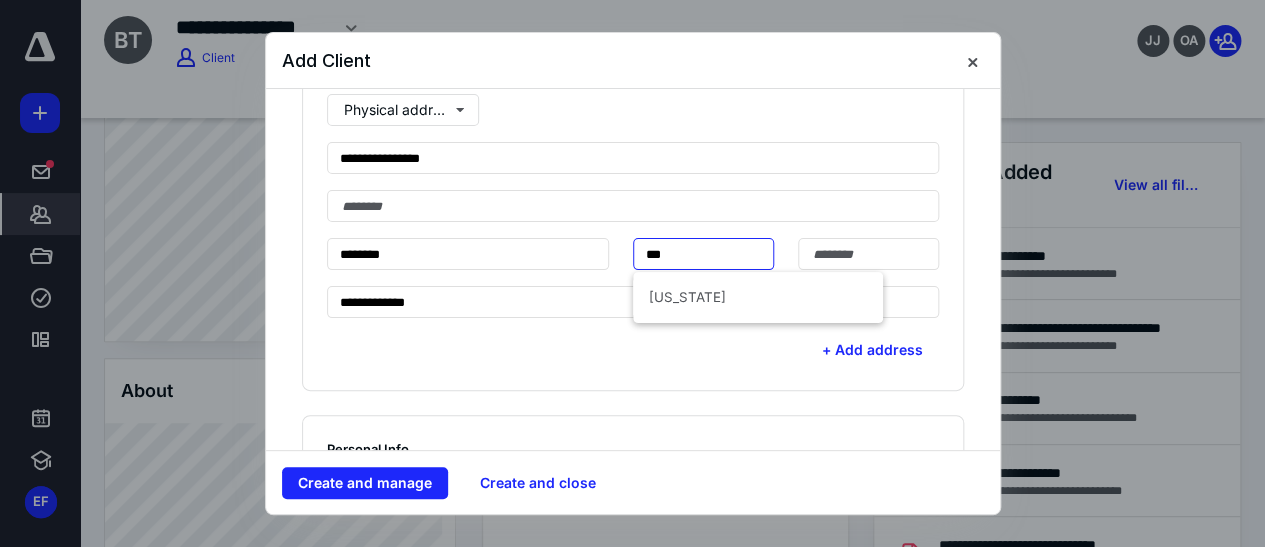 scroll, scrollTop: 818, scrollLeft: 0, axis: vertical 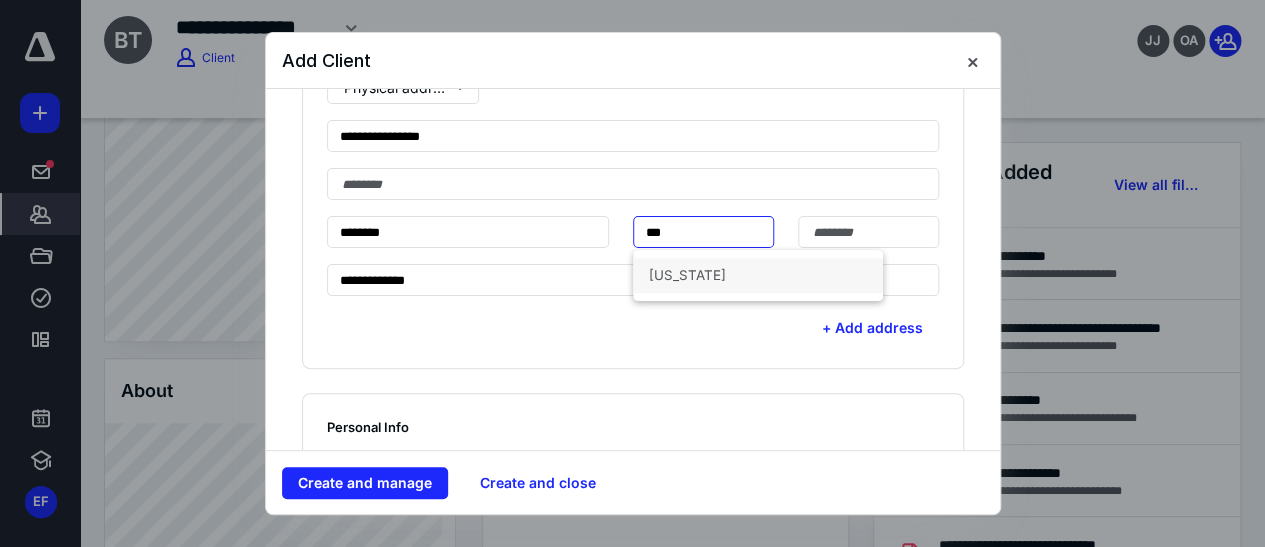click on "Texas" at bounding box center (758, 275) 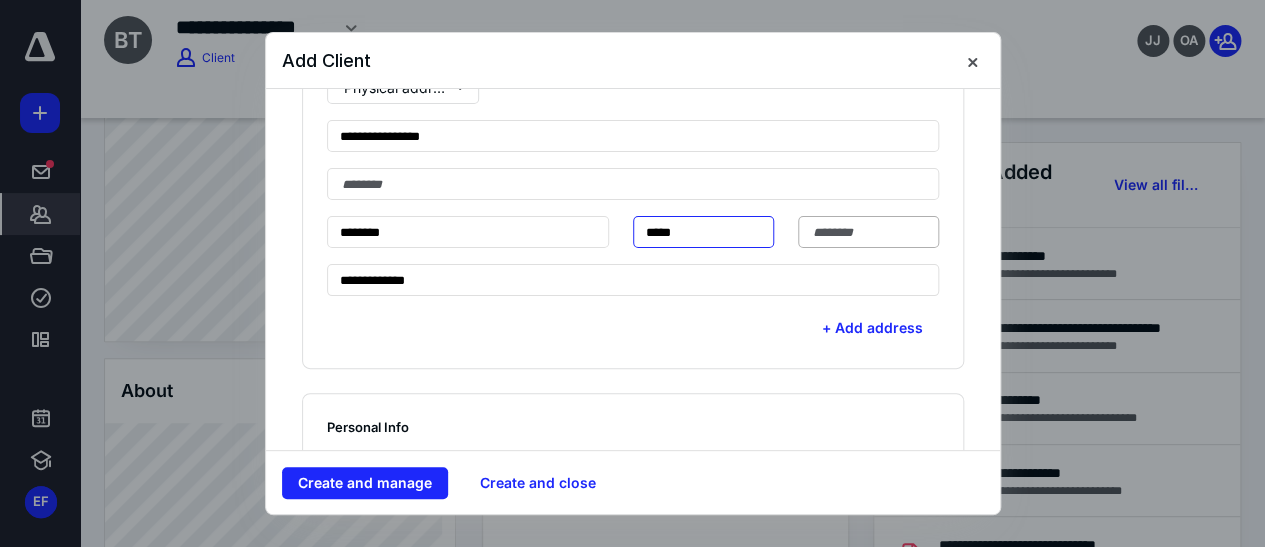 type on "*****" 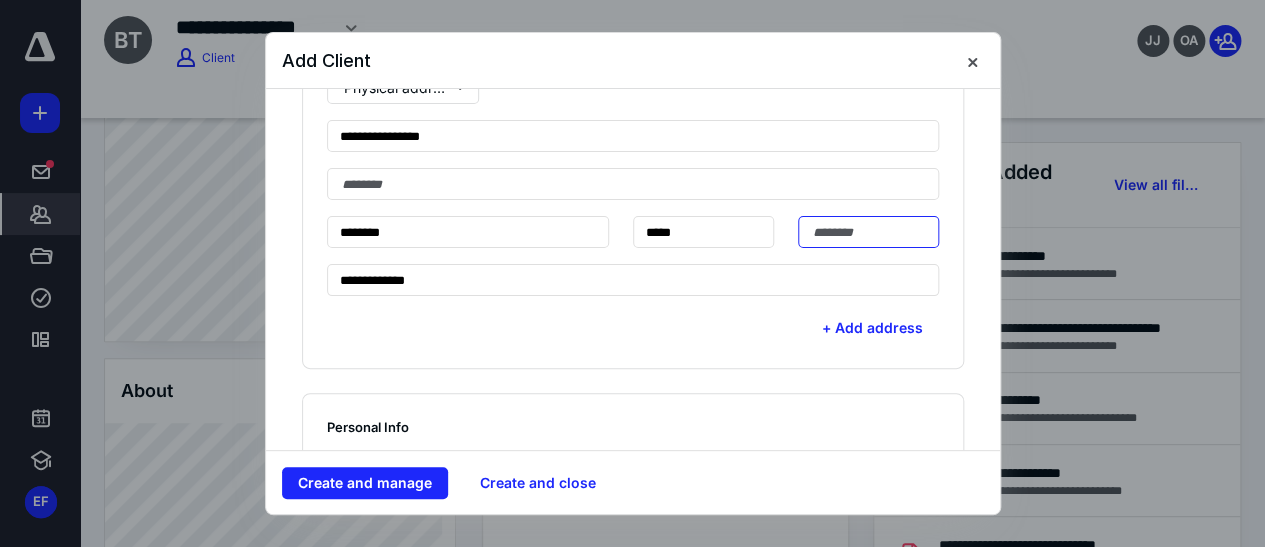 click at bounding box center [868, 232] 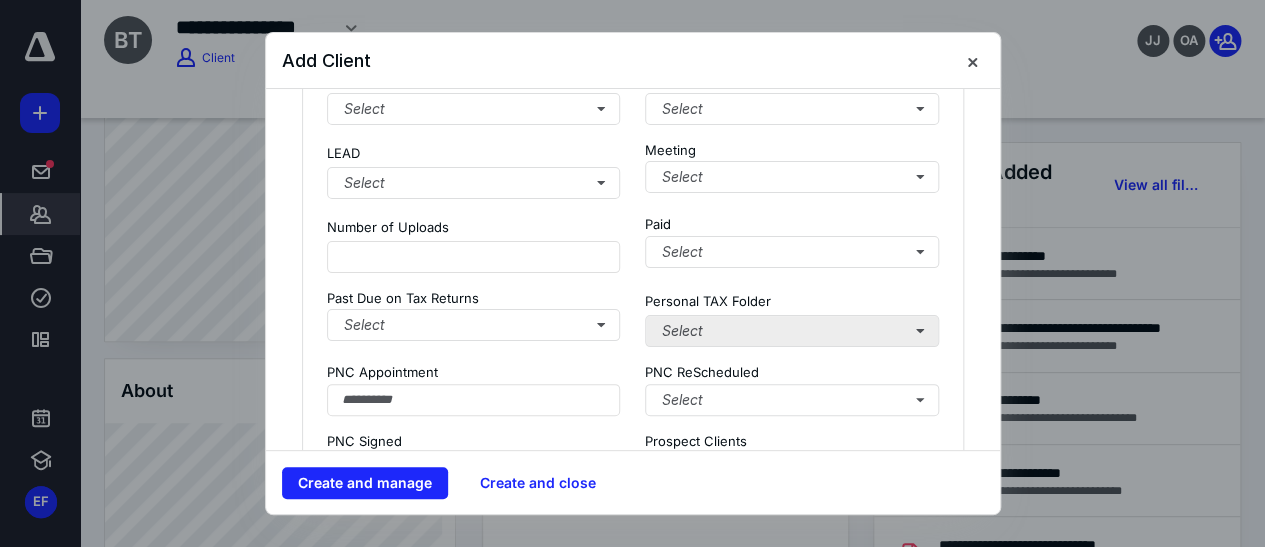 scroll, scrollTop: 2090, scrollLeft: 0, axis: vertical 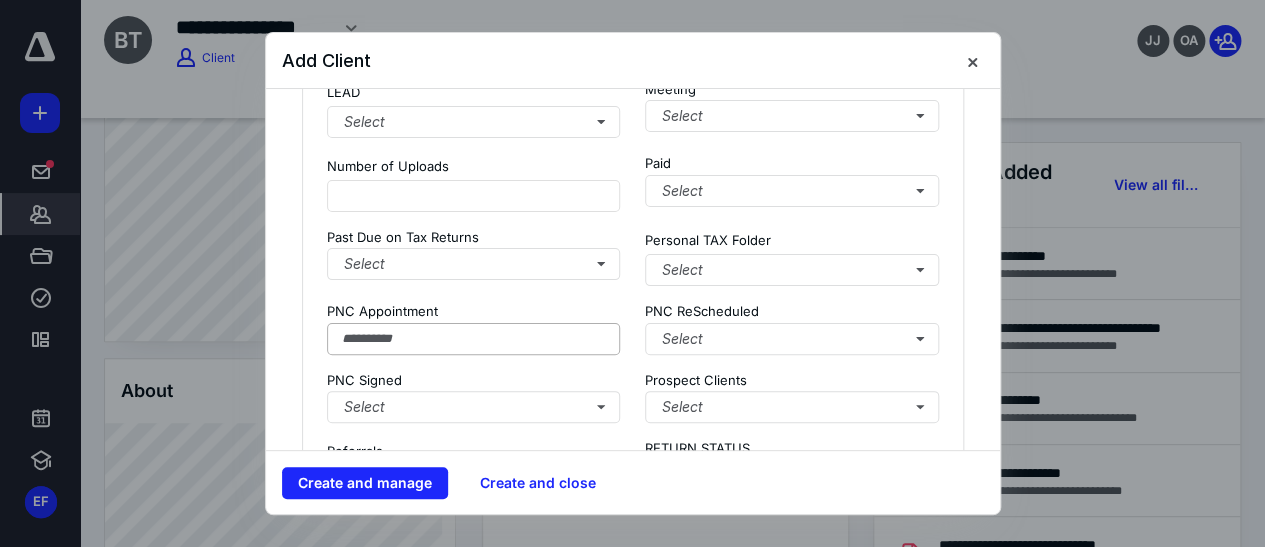 type on "*****" 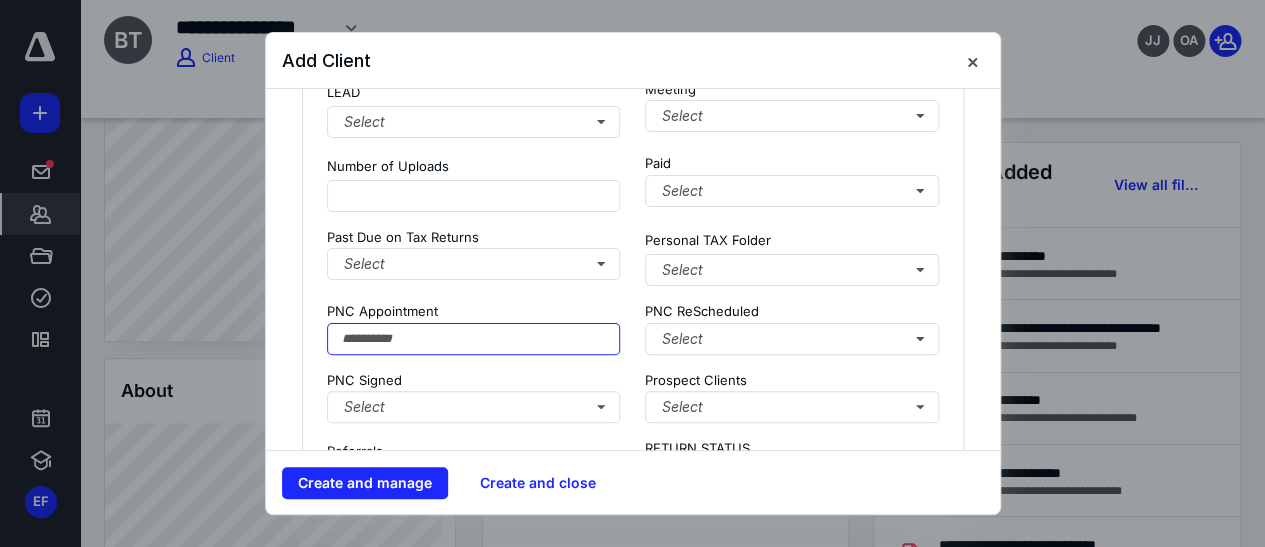 click at bounding box center (474, 339) 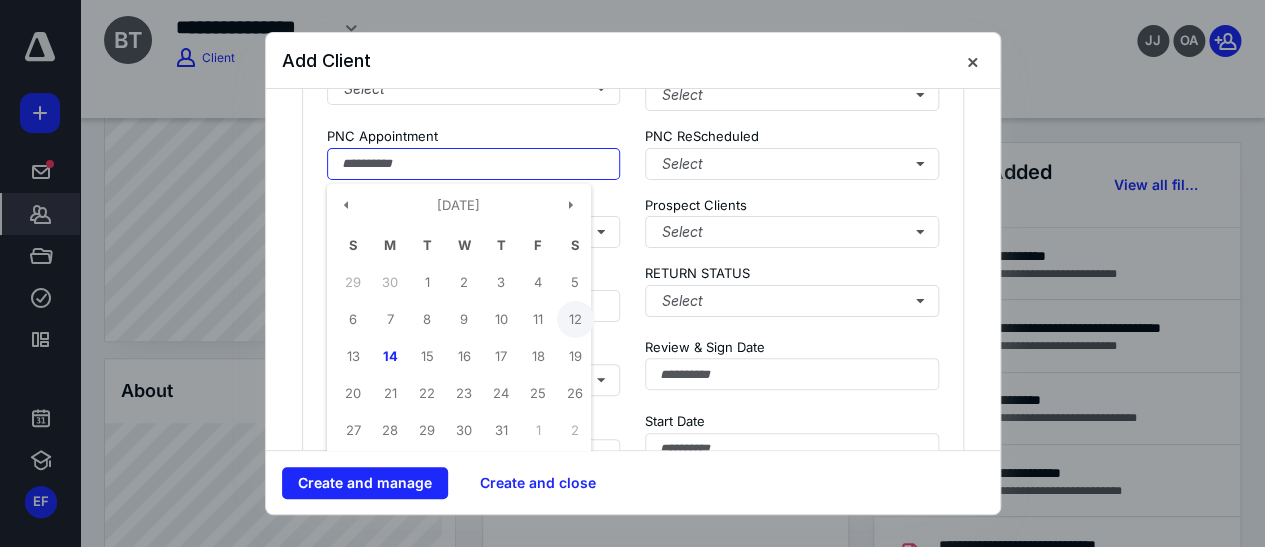 scroll, scrollTop: 2272, scrollLeft: 0, axis: vertical 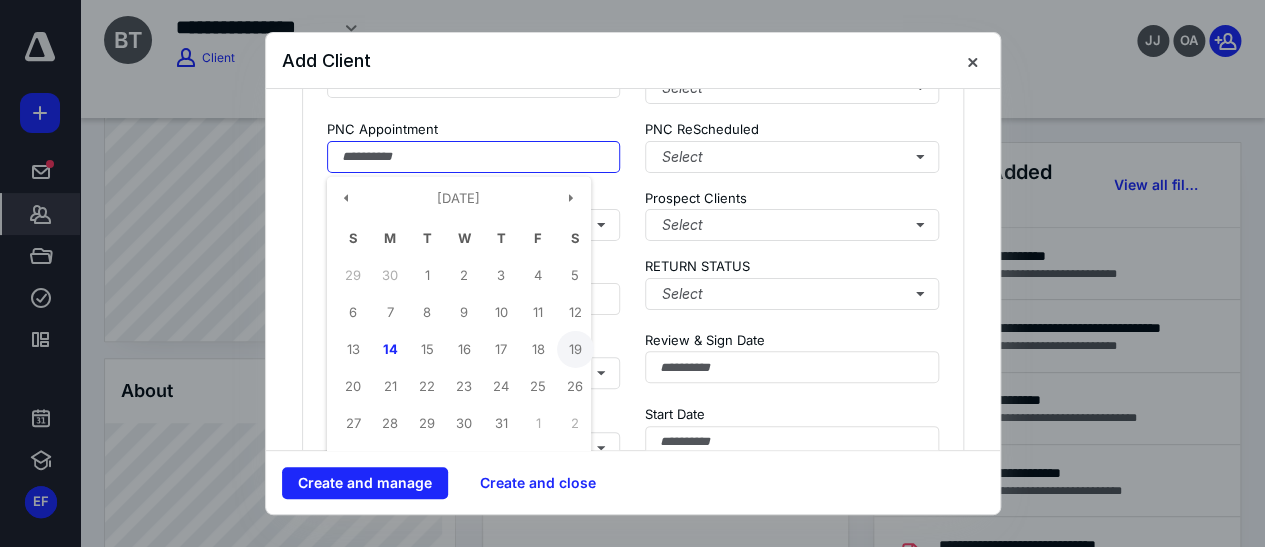 click on "19" at bounding box center [575, 349] 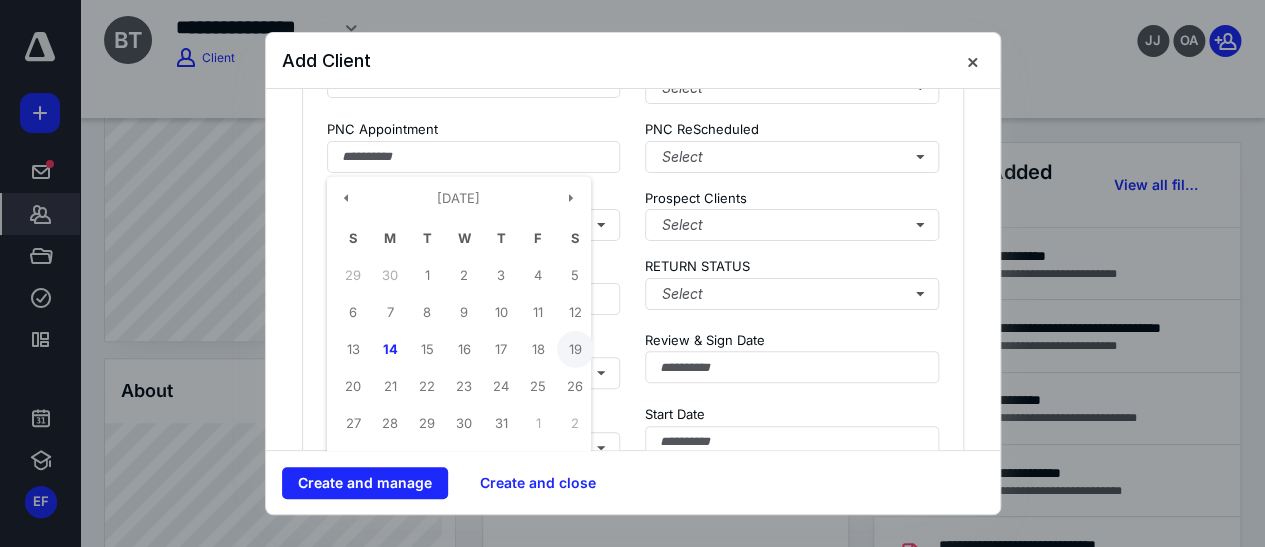 type on "**********" 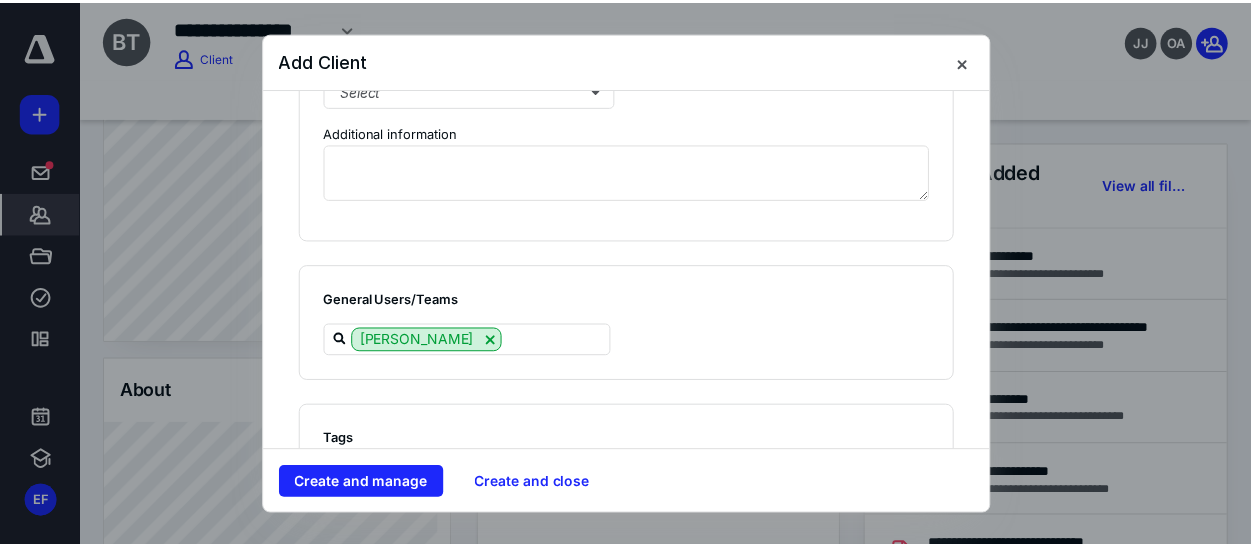 scroll, scrollTop: 3000, scrollLeft: 0, axis: vertical 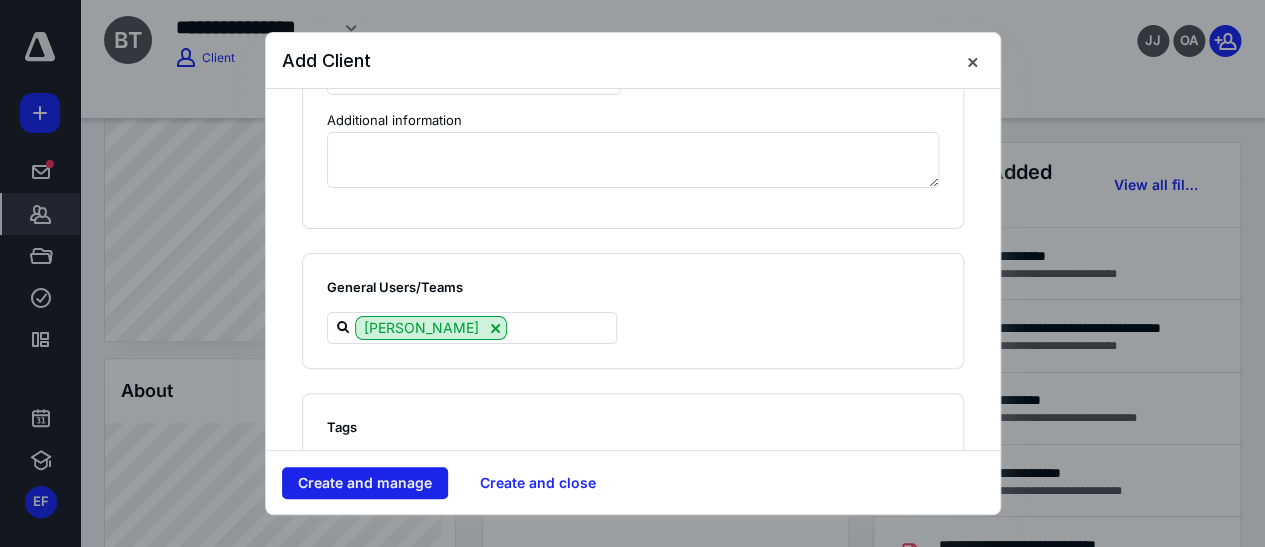 click on "Create and manage" at bounding box center [365, 483] 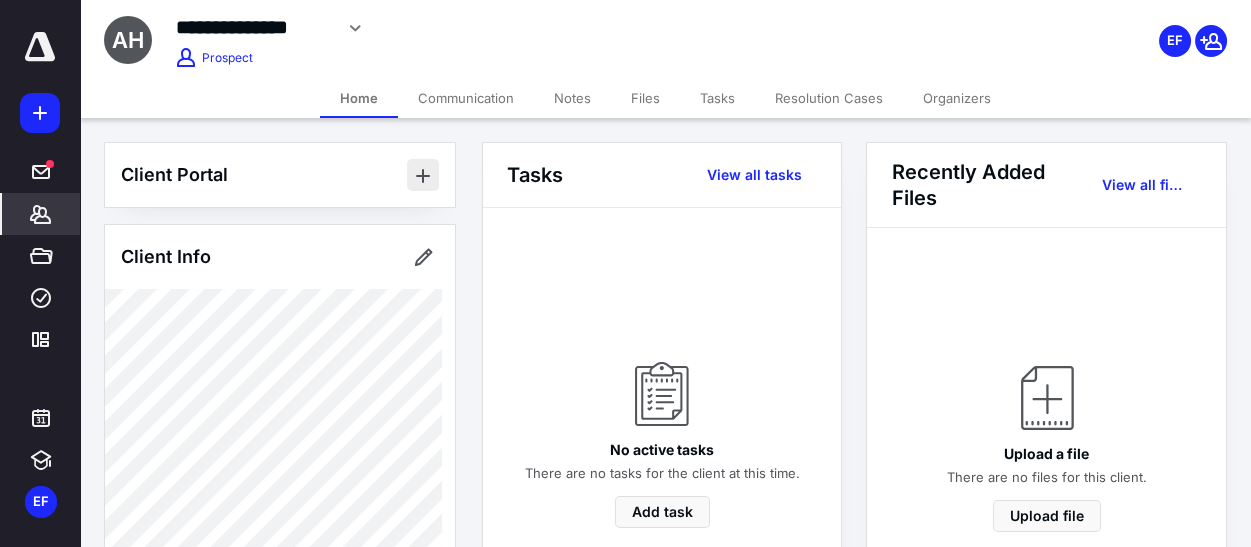 click at bounding box center [423, 175] 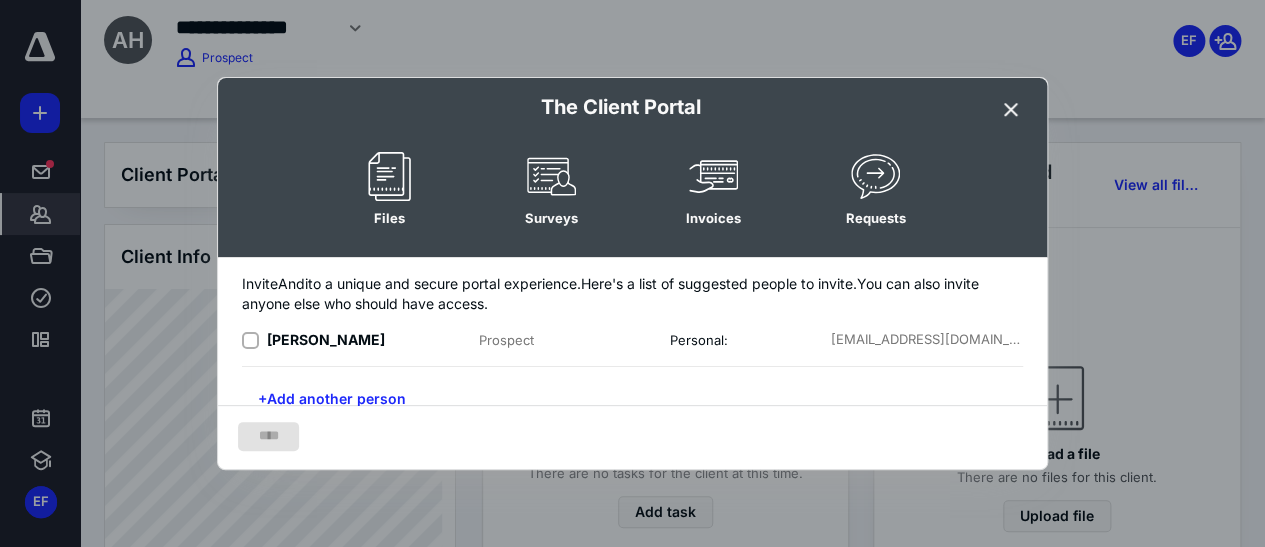 click 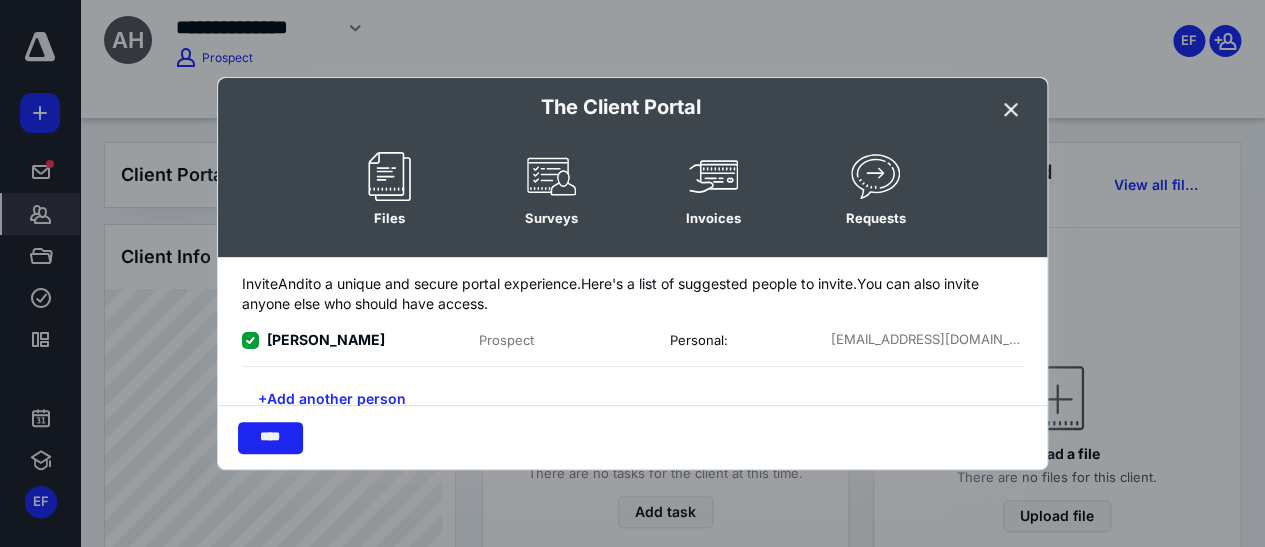 click on "****" at bounding box center (270, 438) 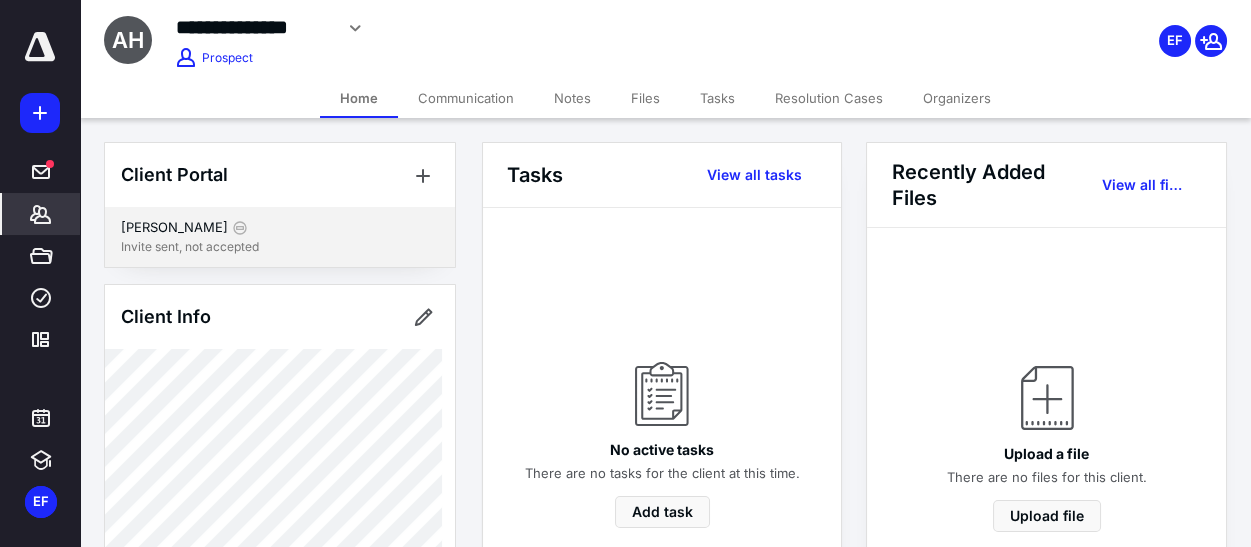click on "Andi Holmgreen" at bounding box center [174, 228] 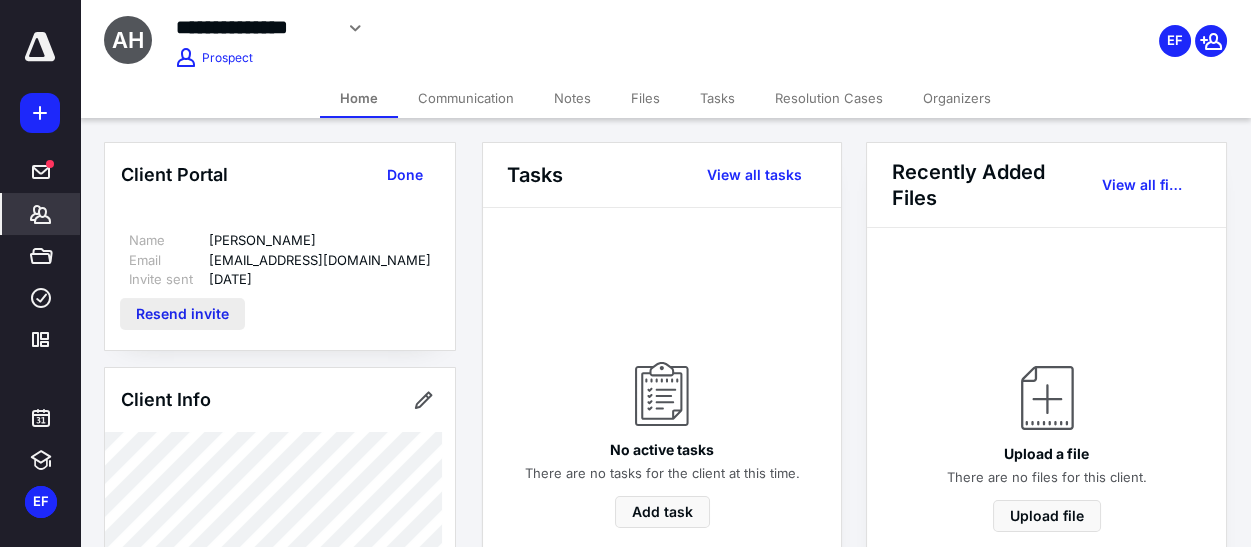 click on "Resend invite" at bounding box center (182, 314) 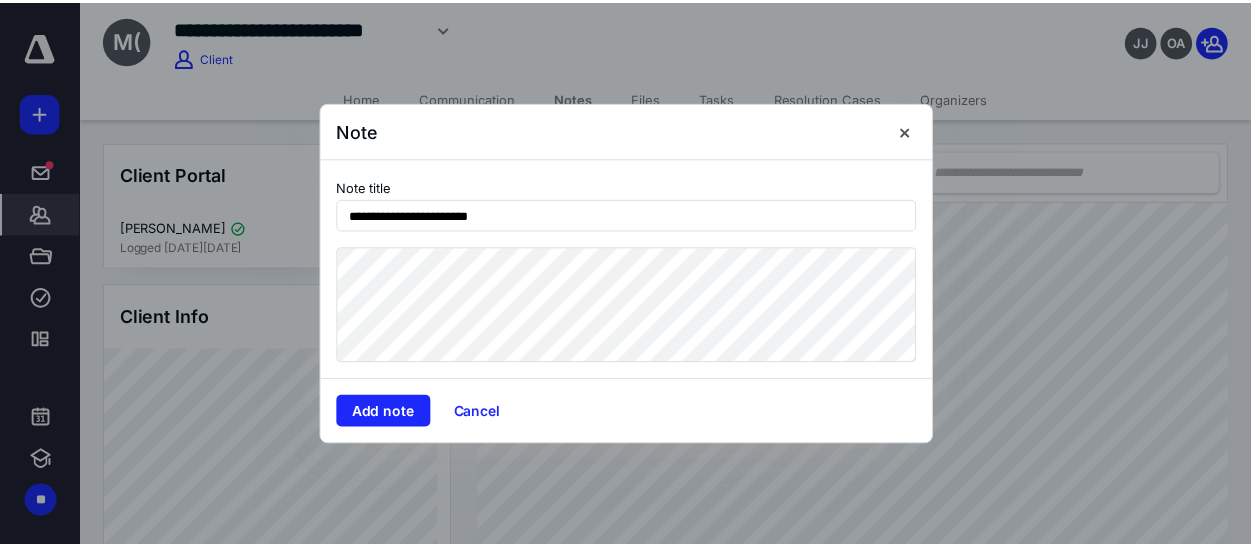 scroll, scrollTop: 0, scrollLeft: 0, axis: both 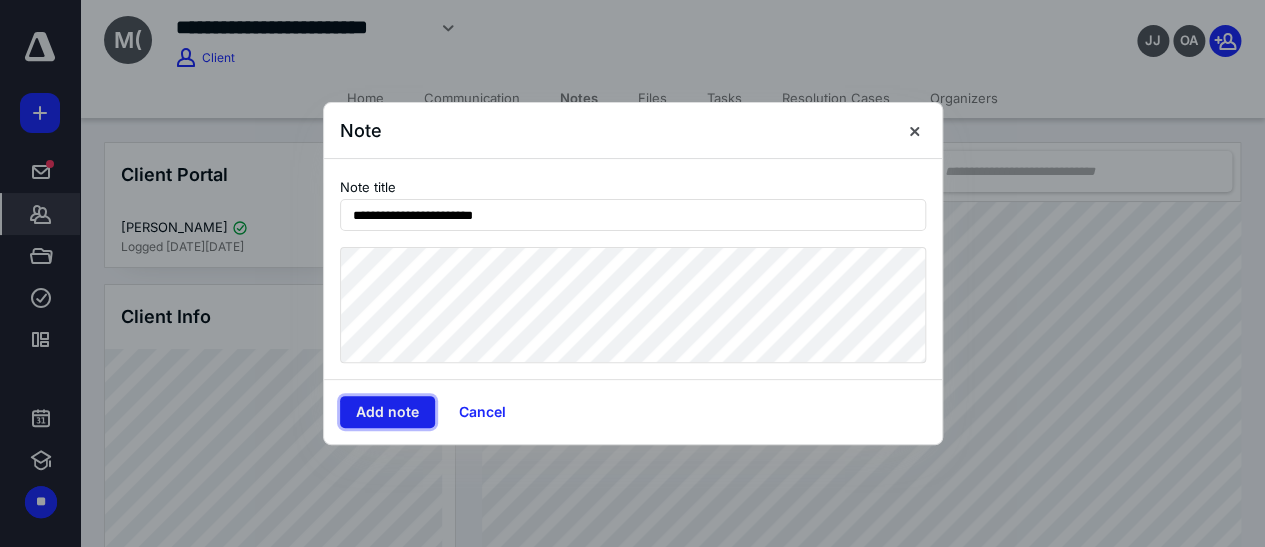 click on "Add note" at bounding box center (387, 412) 